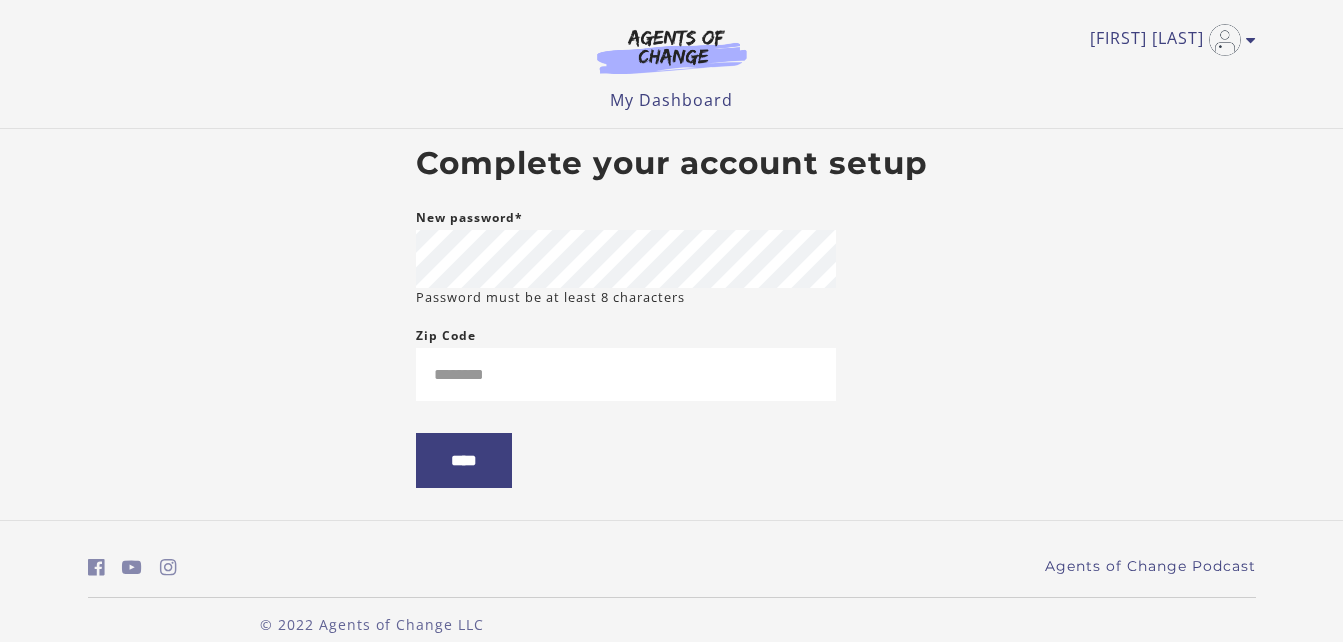 scroll, scrollTop: 0, scrollLeft: 0, axis: both 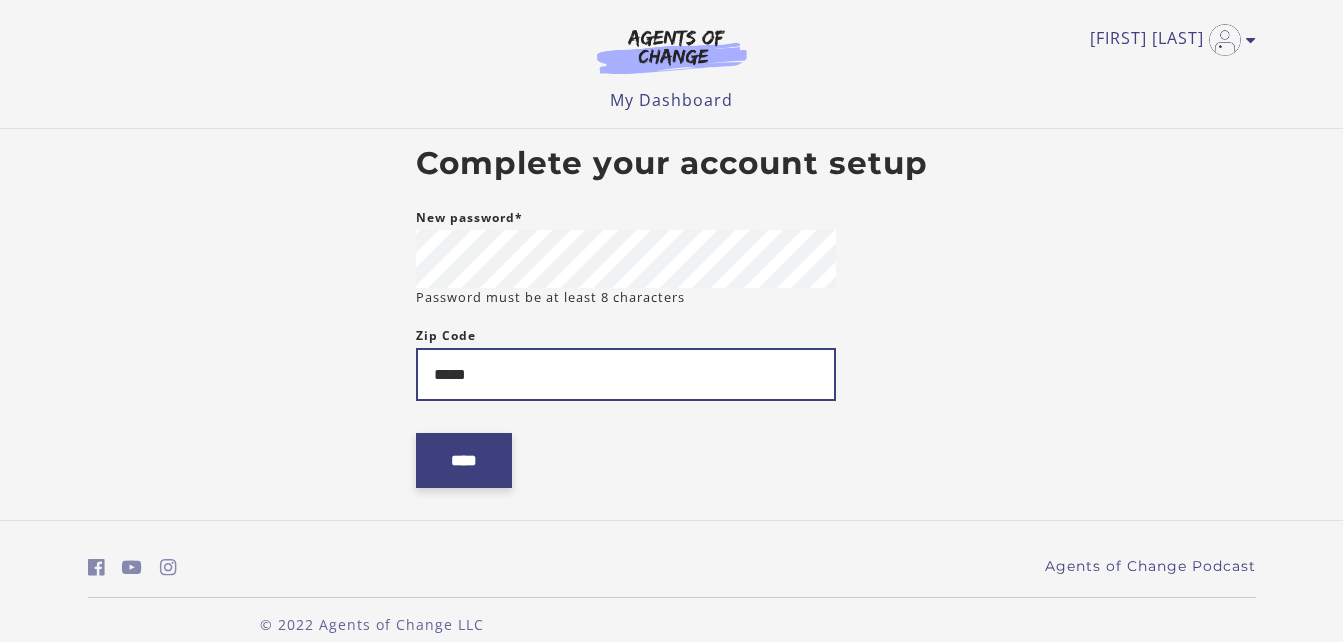 type on "*****" 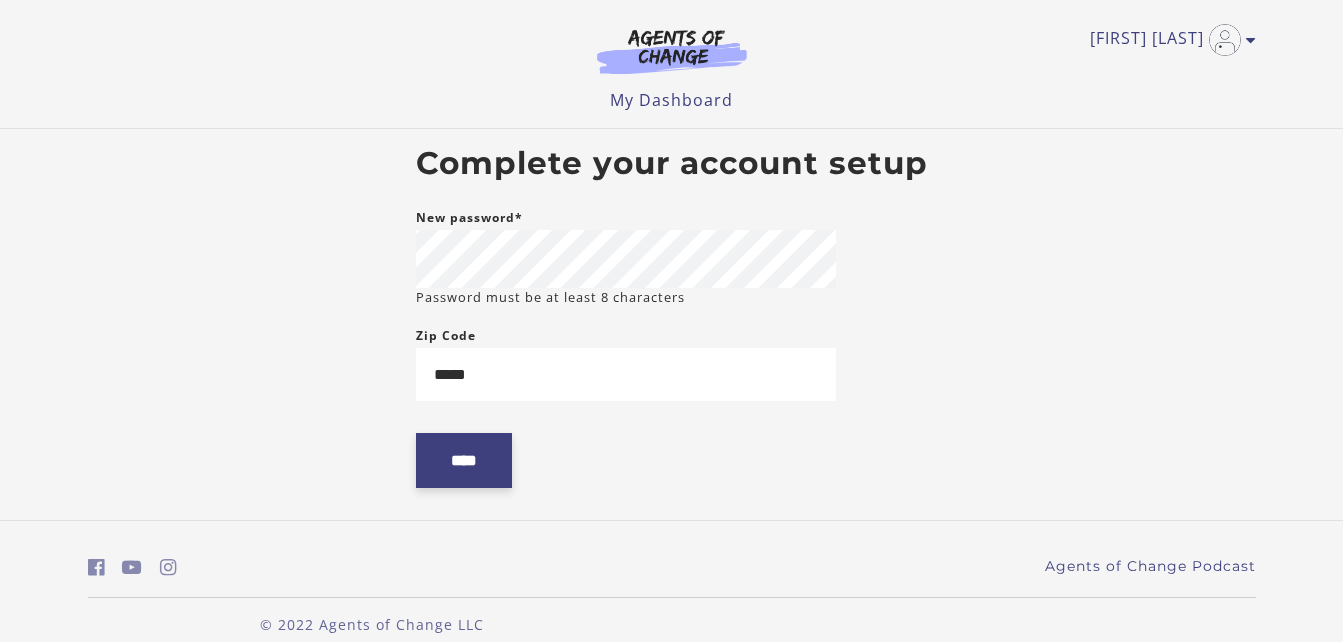 click on "****" at bounding box center [464, 460] 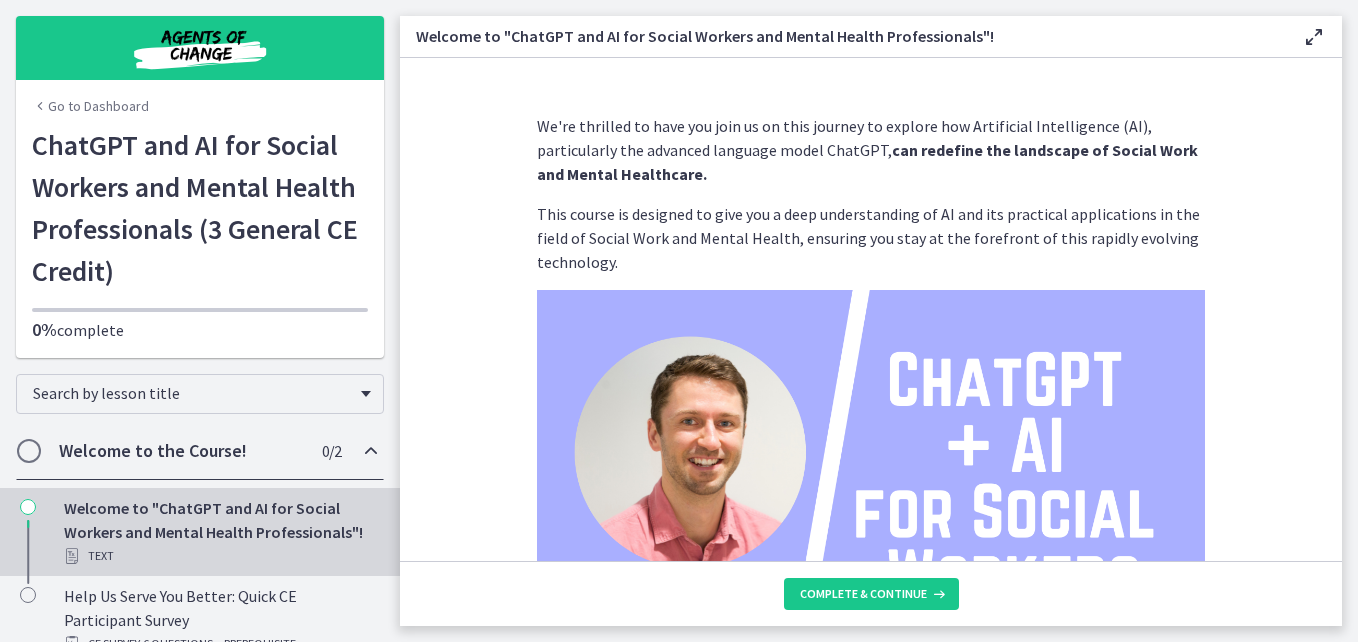 scroll, scrollTop: 0, scrollLeft: 0, axis: both 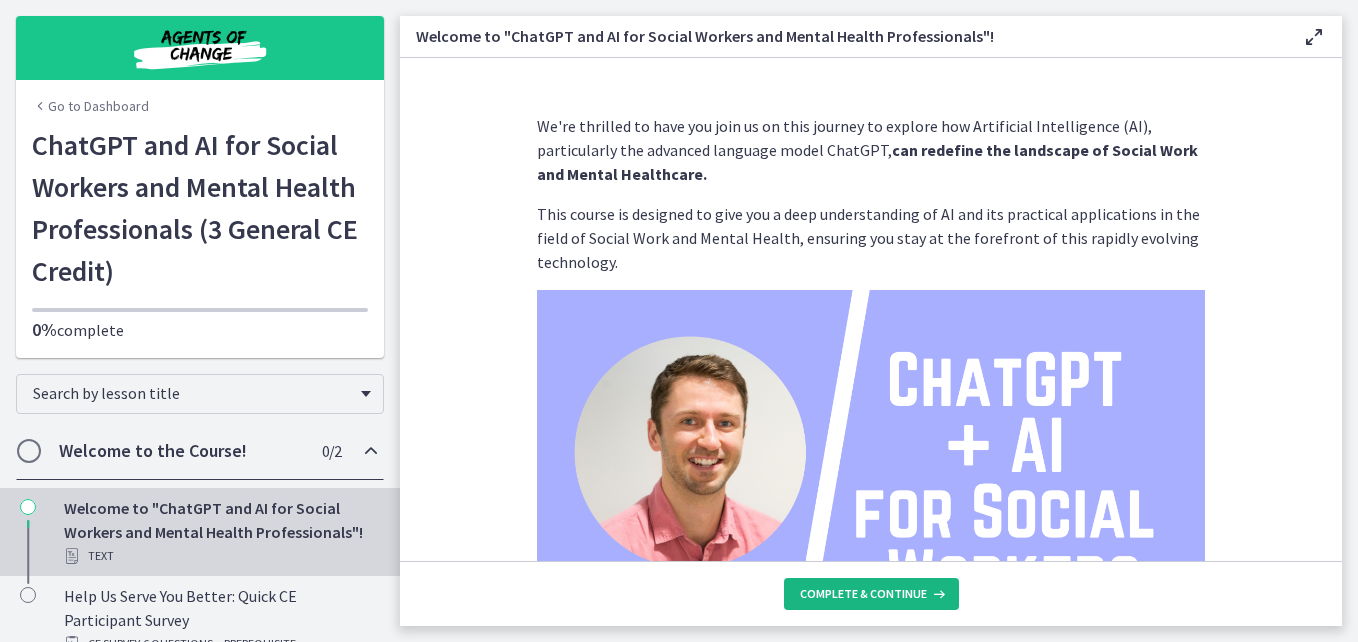 click on "Complete & continue" at bounding box center (871, 594) 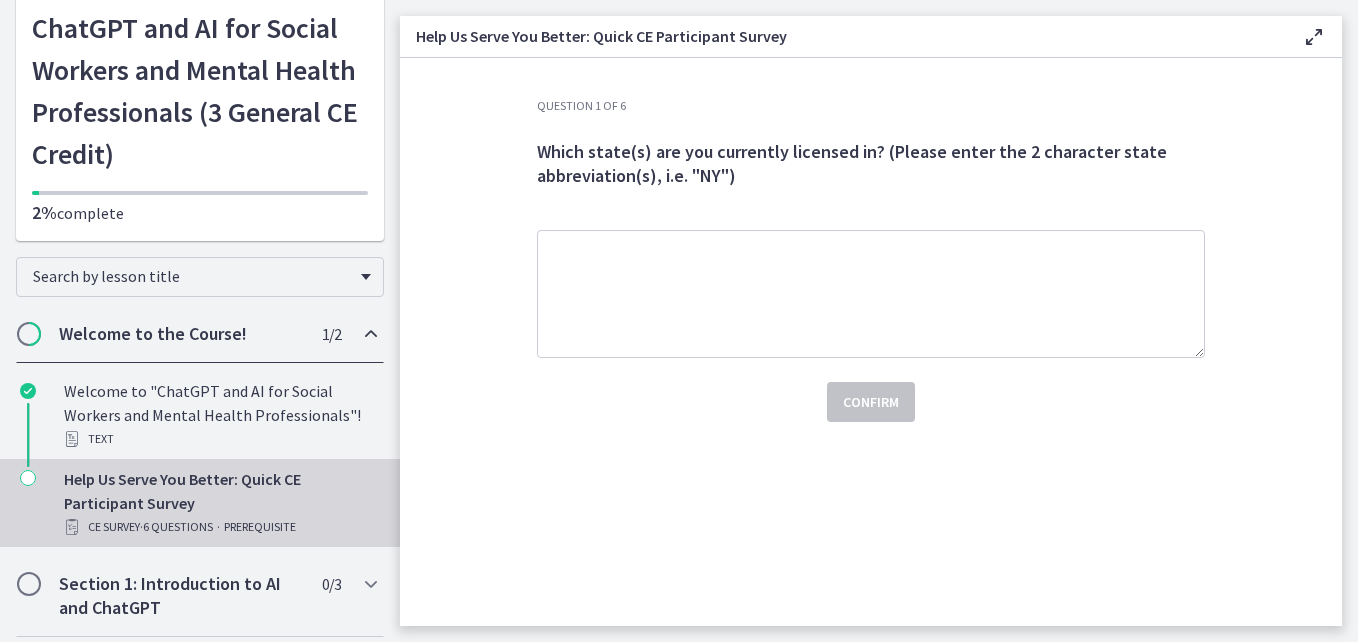 scroll, scrollTop: 122, scrollLeft: 0, axis: vertical 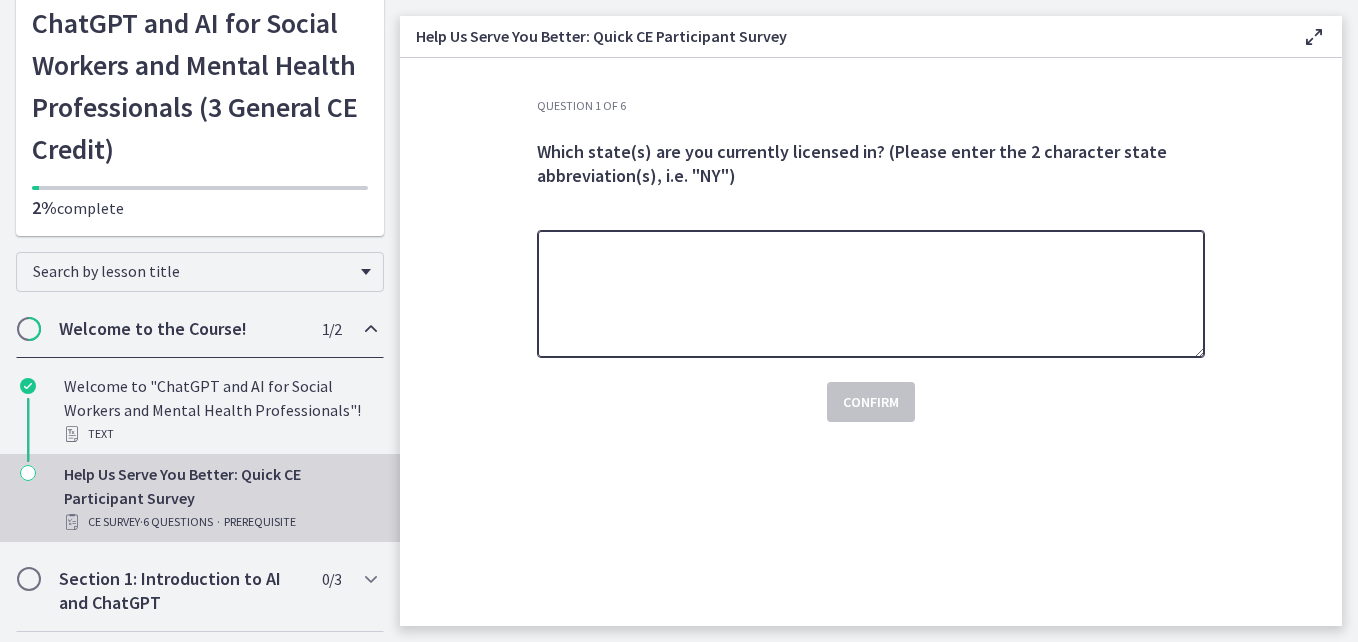 click at bounding box center (871, 294) 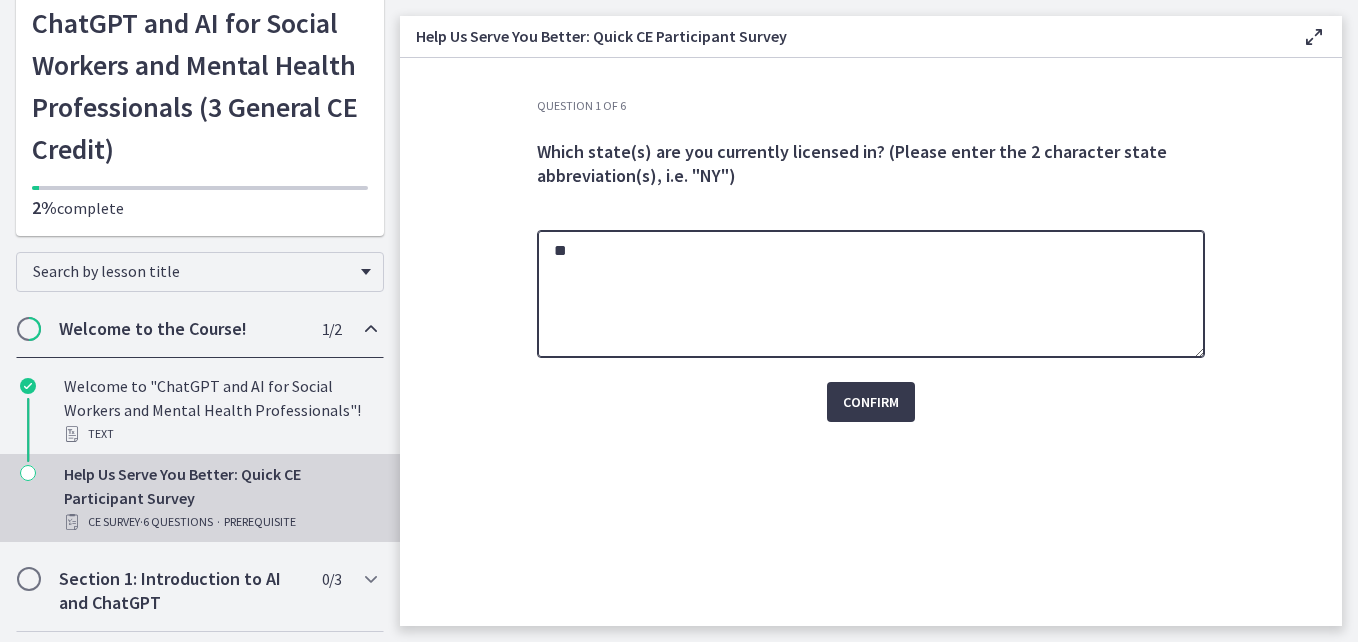 type on "**" 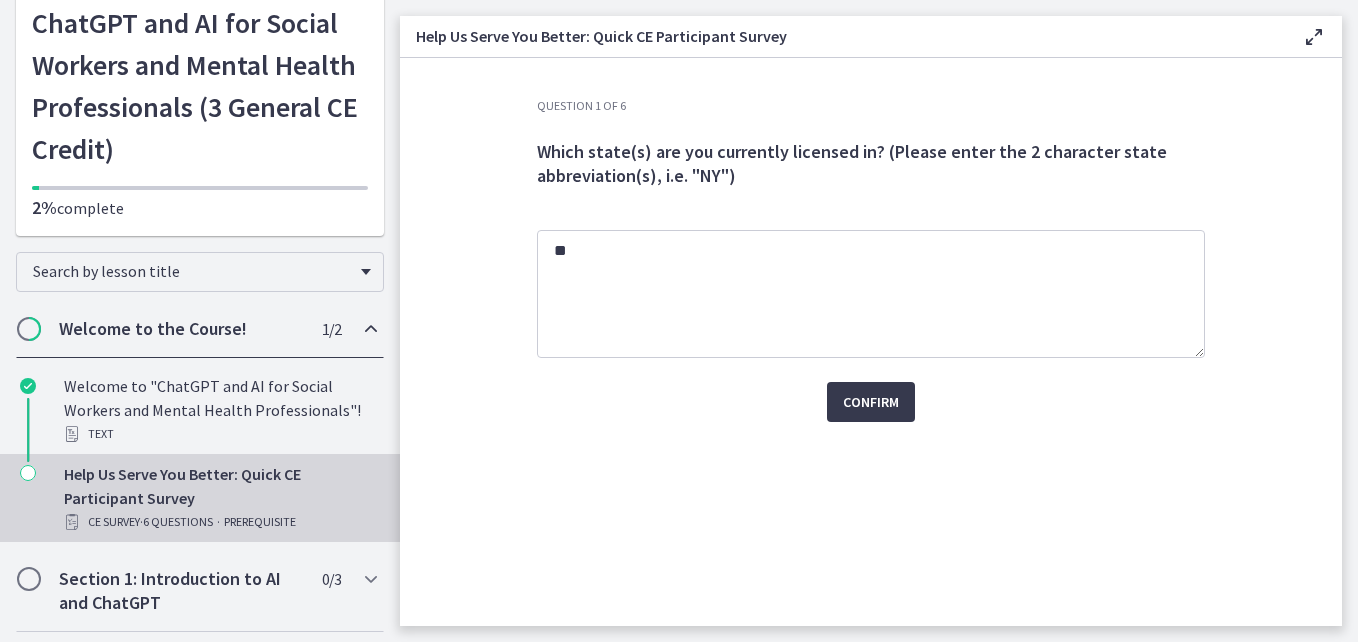 click on "Confirm" at bounding box center (871, 390) 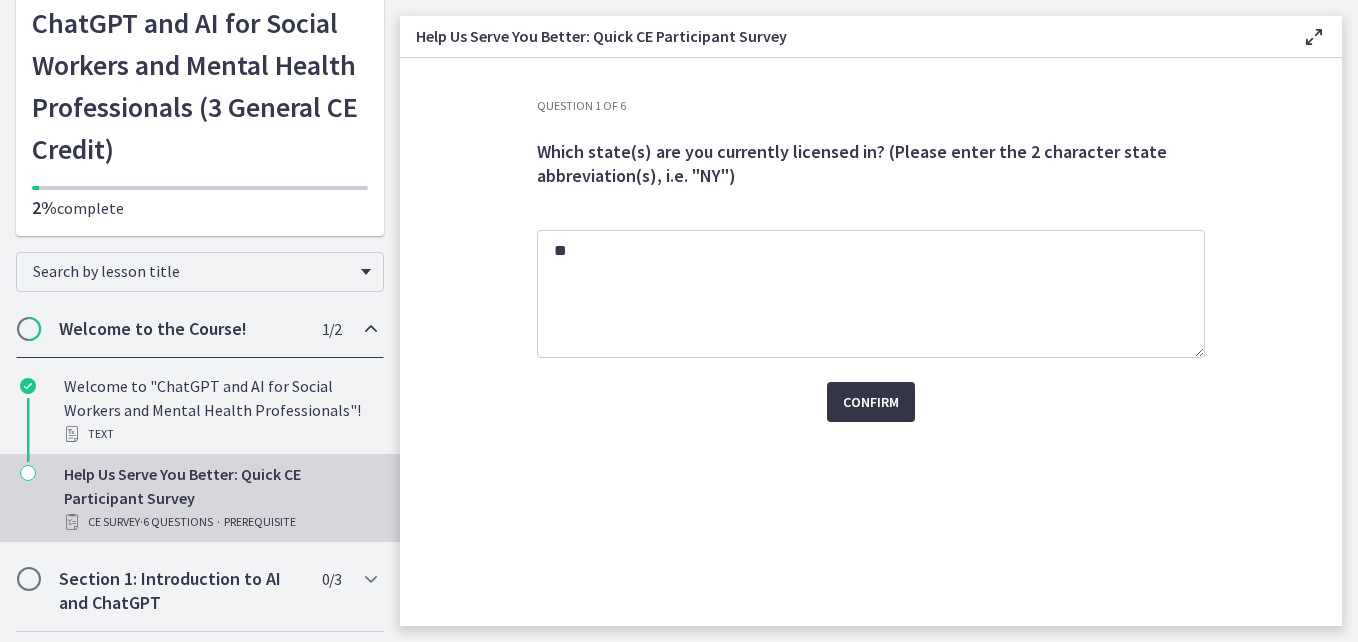 click on "Confirm" at bounding box center (871, 402) 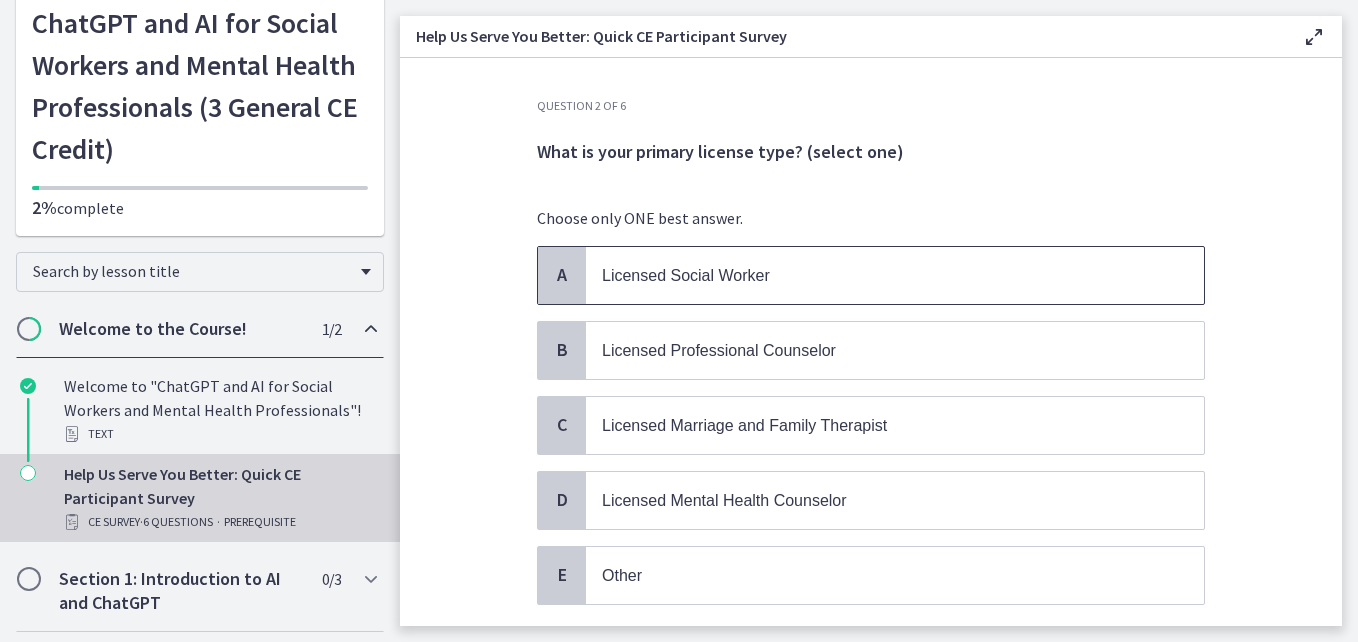 click on "Licensed Social Worker" at bounding box center [875, 275] 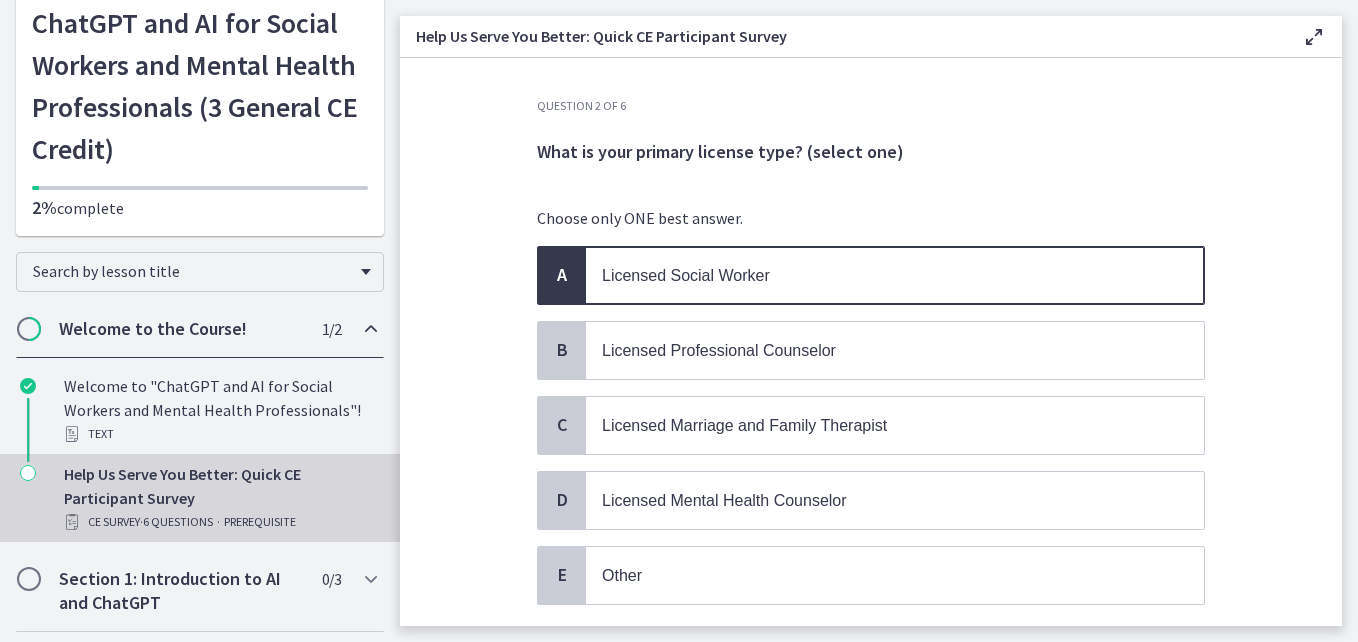 scroll, scrollTop: 139, scrollLeft: 0, axis: vertical 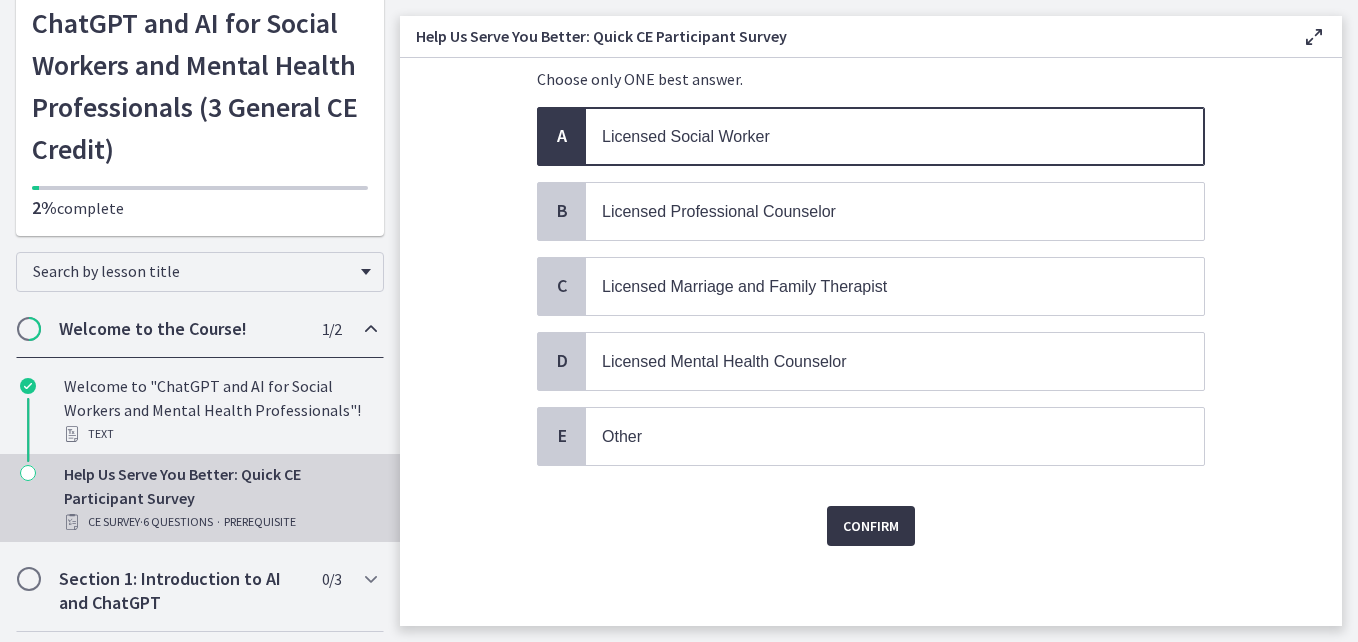 click on "Confirm" at bounding box center (871, 526) 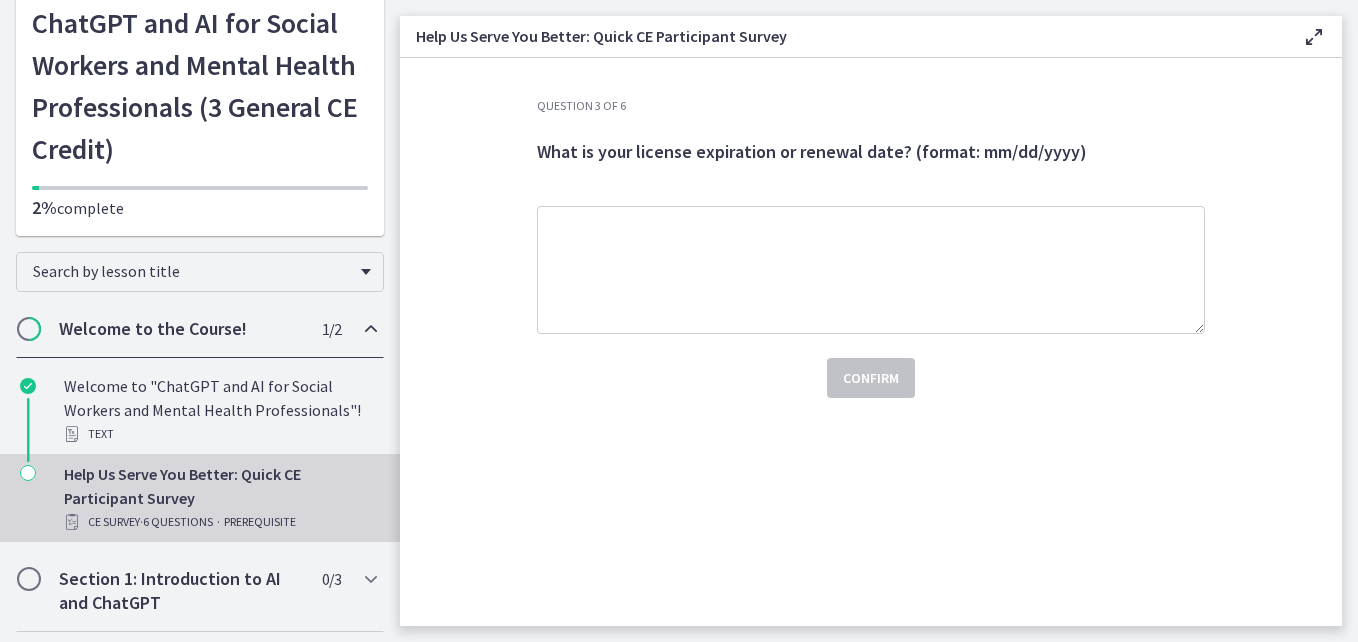 scroll, scrollTop: 0, scrollLeft: 0, axis: both 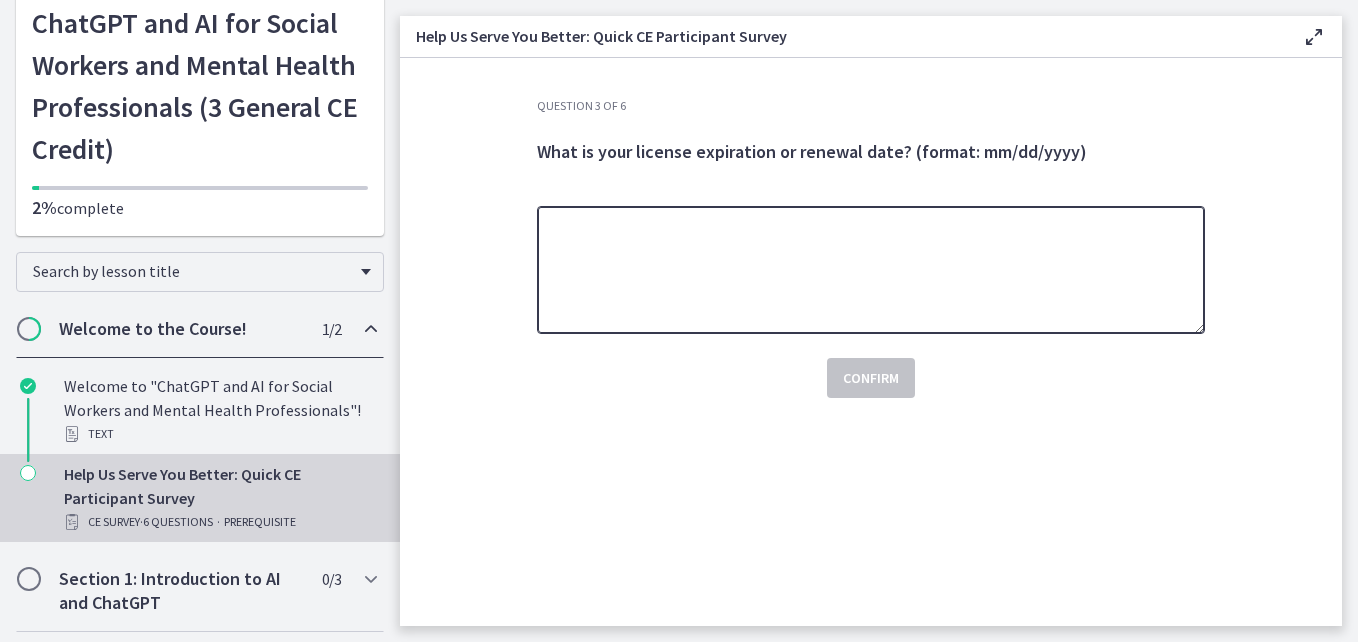 click at bounding box center (871, 270) 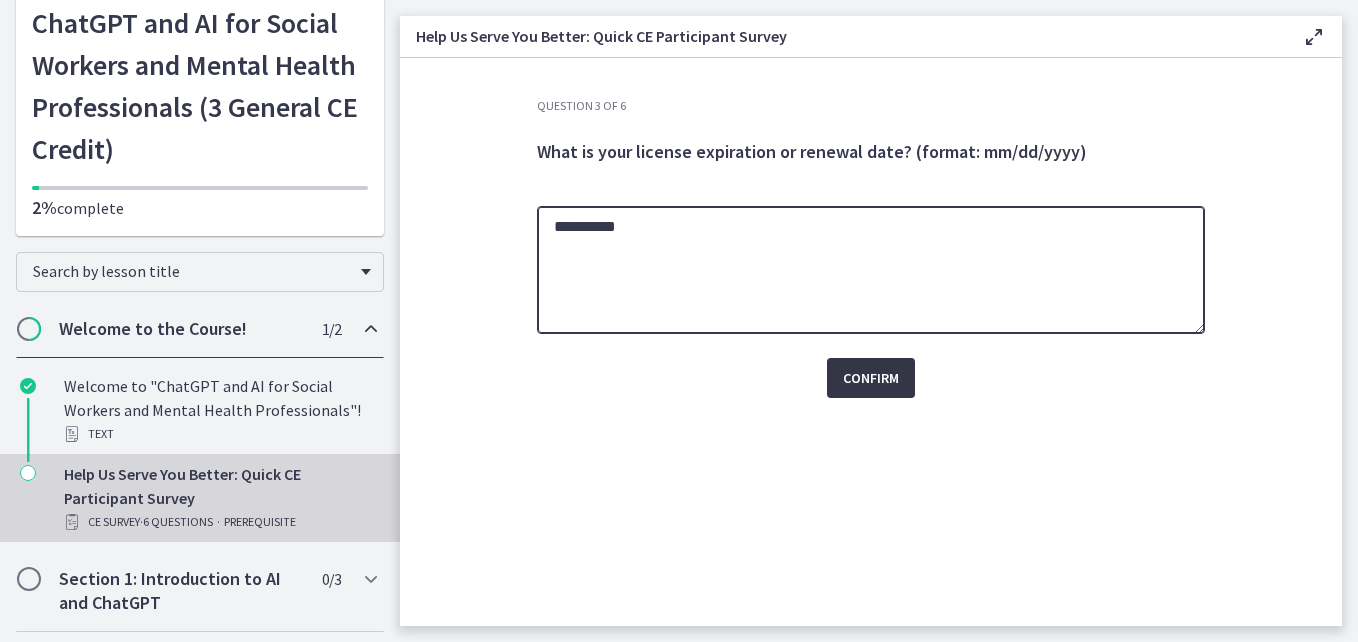 type on "**********" 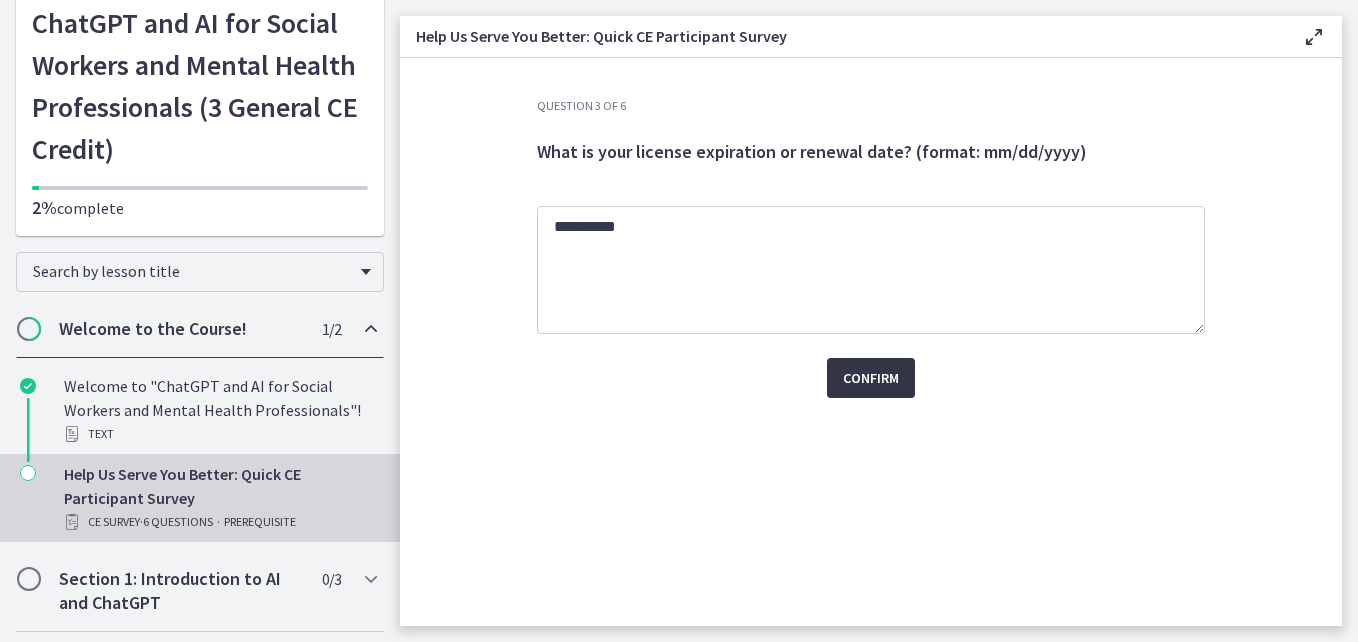 click on "Confirm" at bounding box center [871, 378] 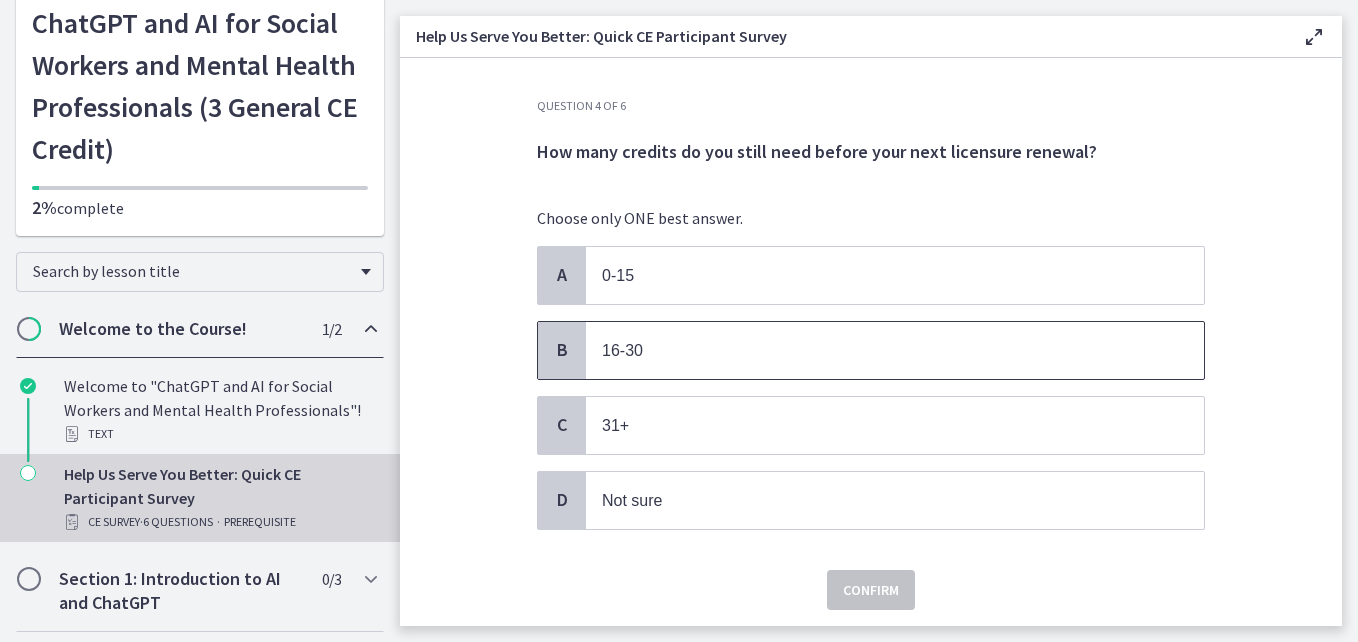 click on "16-30" at bounding box center (875, 350) 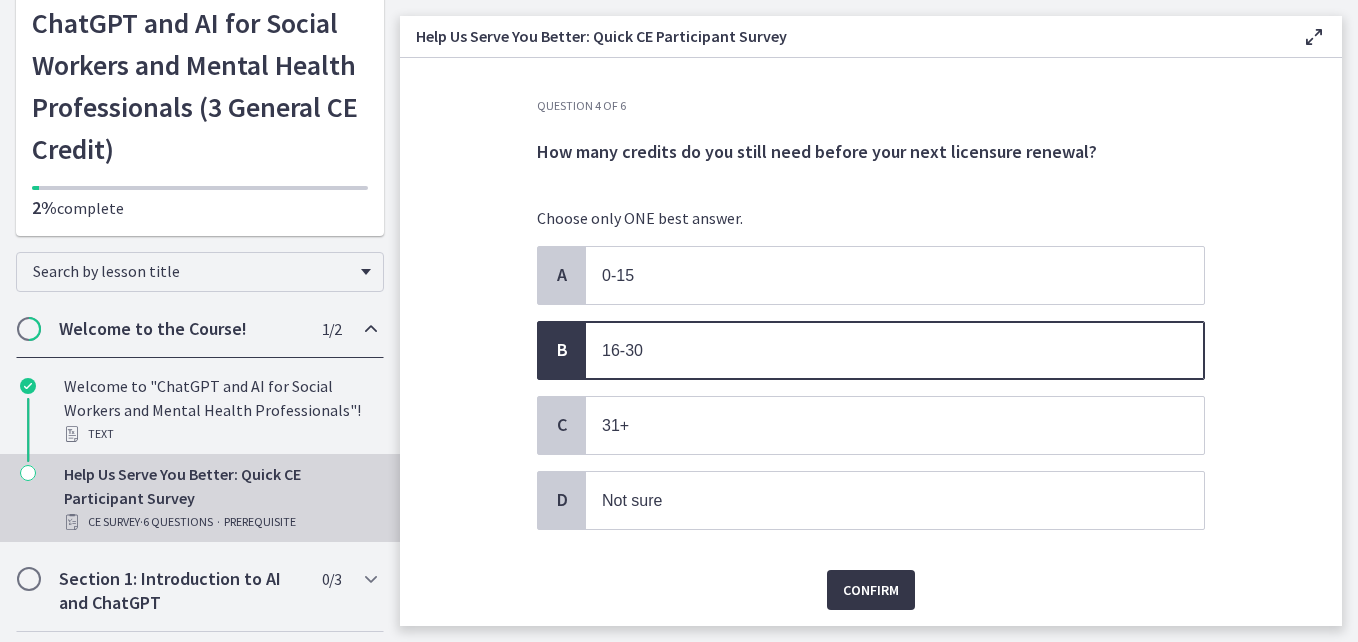 click on "Confirm" at bounding box center [871, 590] 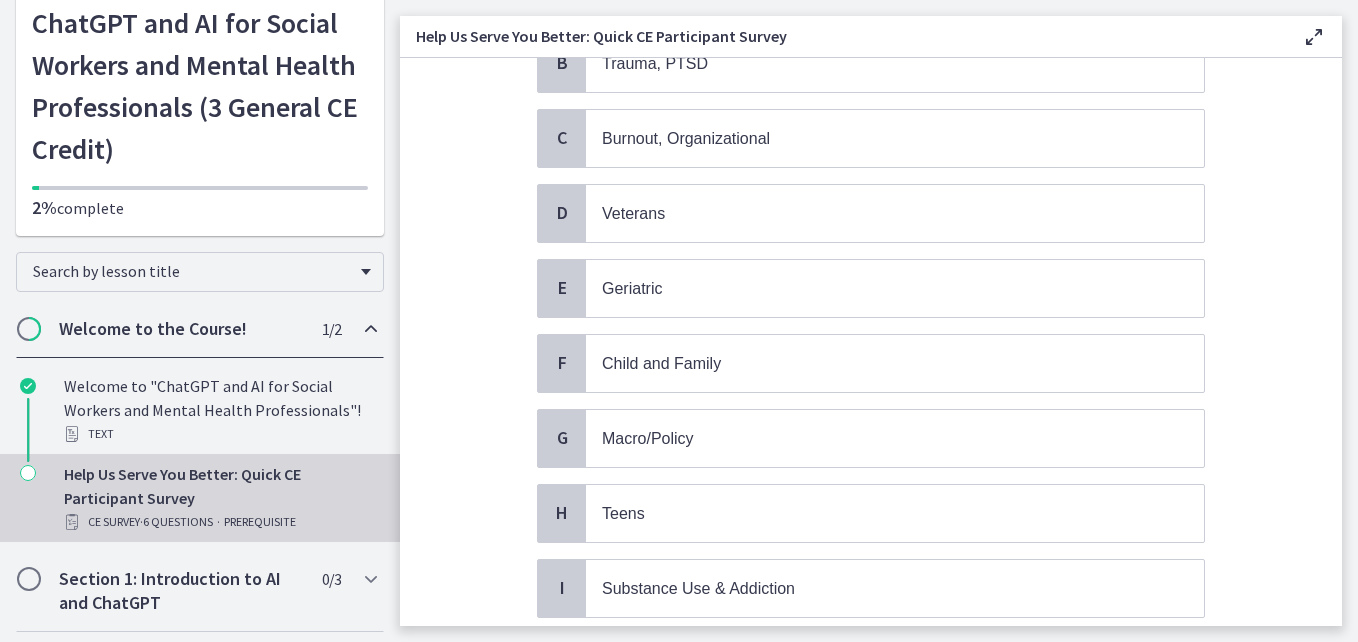 scroll, scrollTop: 318, scrollLeft: 0, axis: vertical 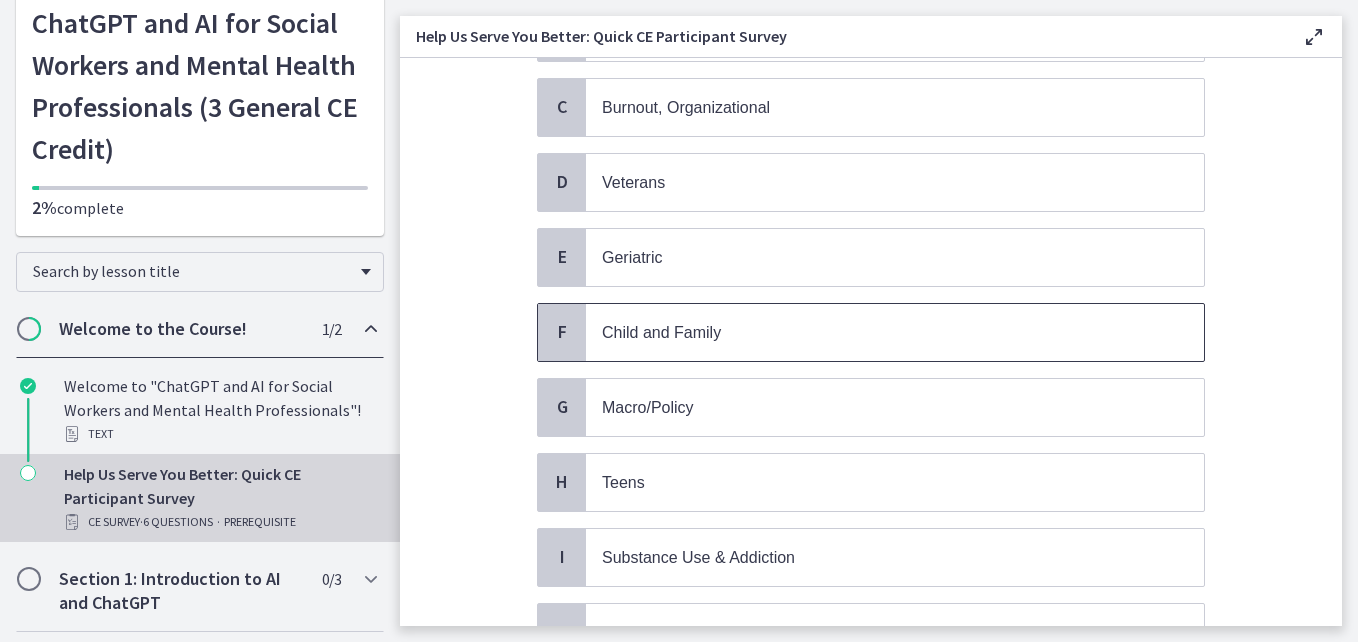 click on "Child and Family" at bounding box center [875, 332] 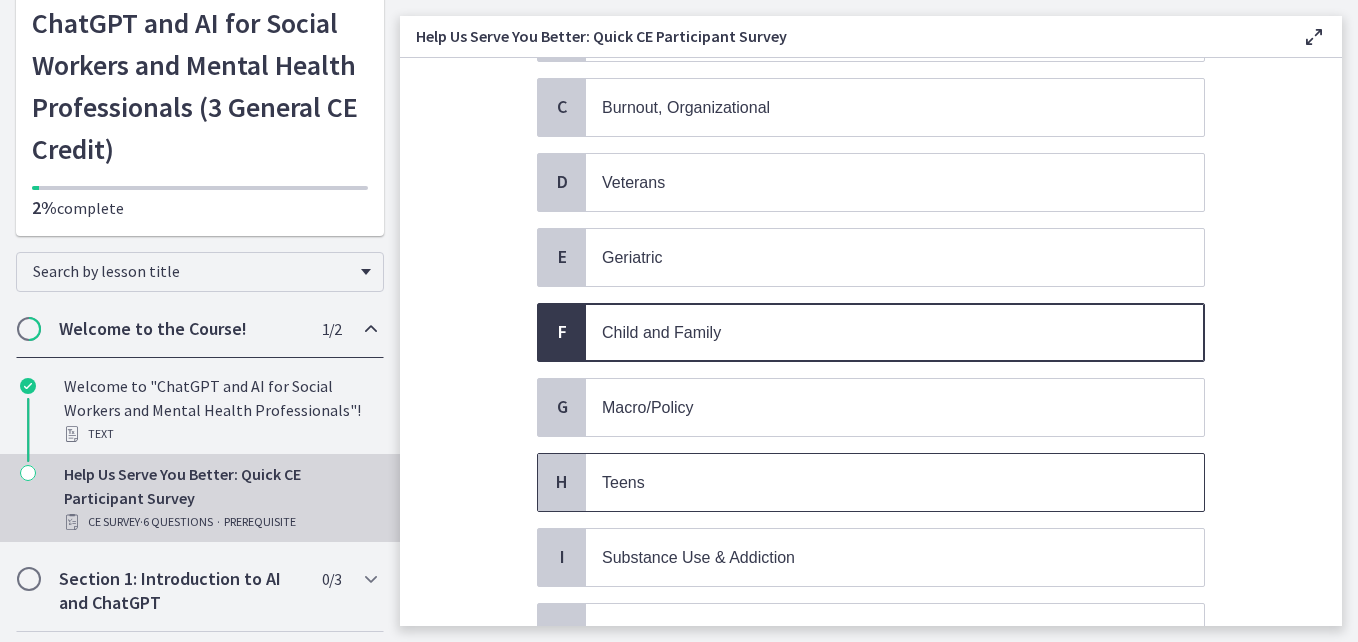 click on "Teens" at bounding box center (875, 482) 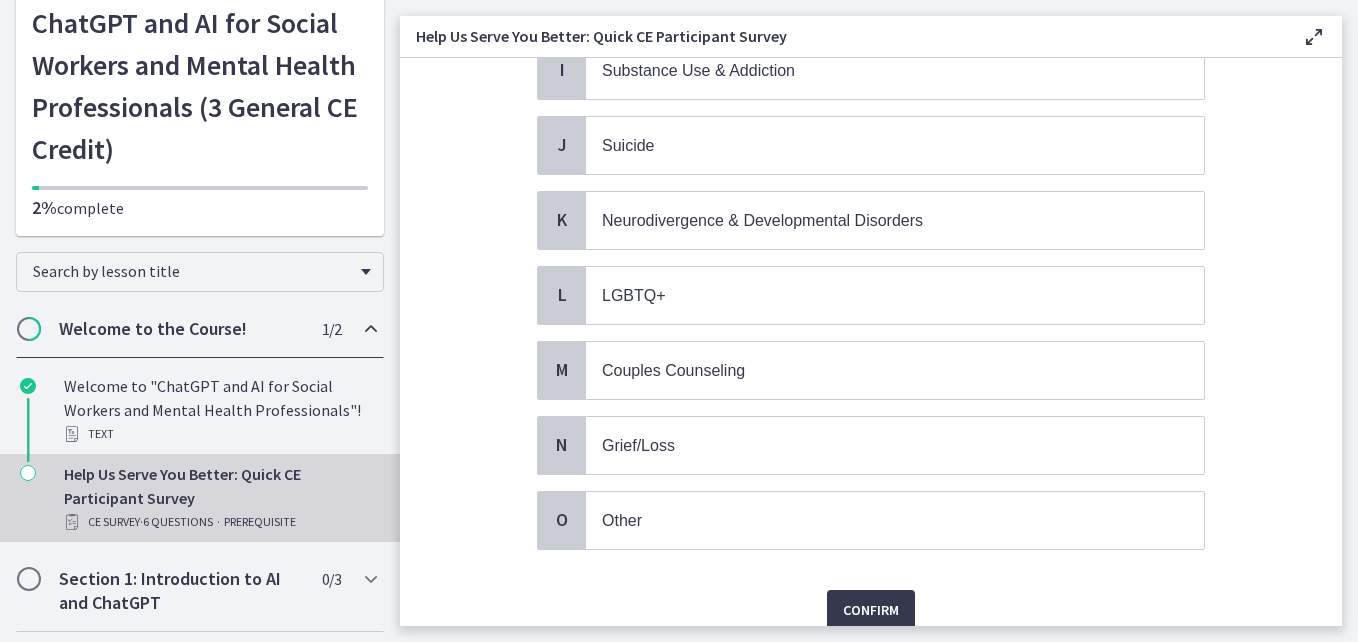 scroll, scrollTop: 836, scrollLeft: 0, axis: vertical 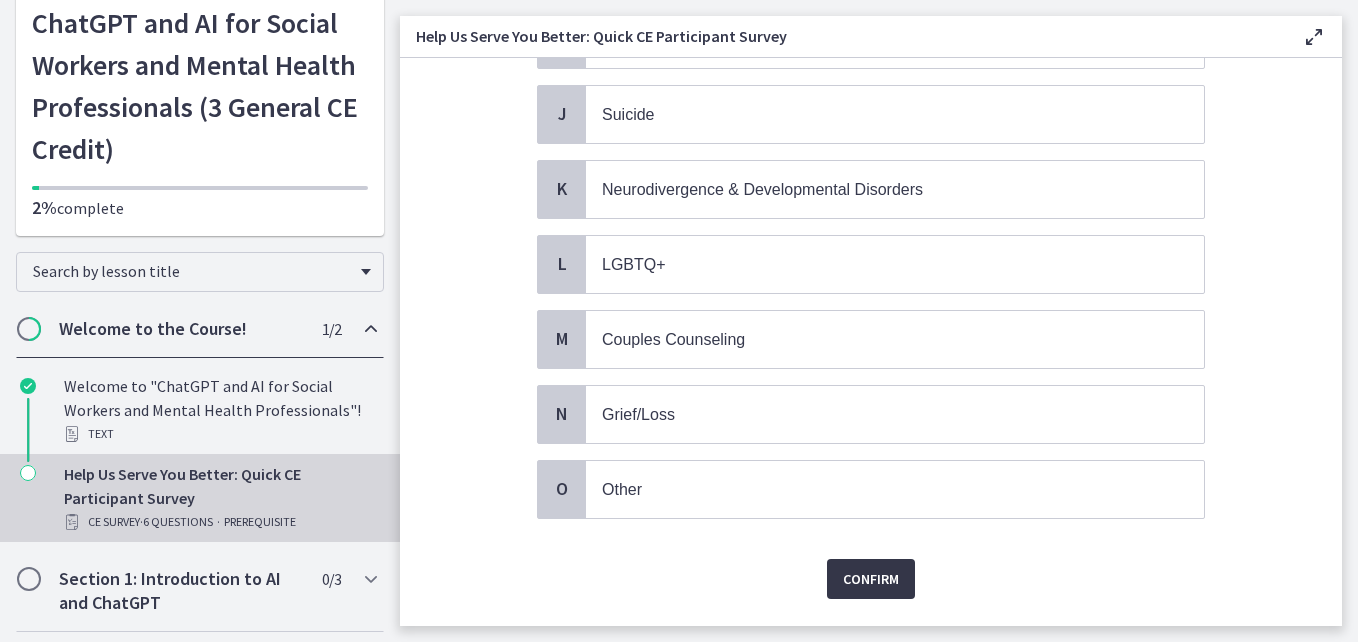 click on "Confirm" at bounding box center (871, 579) 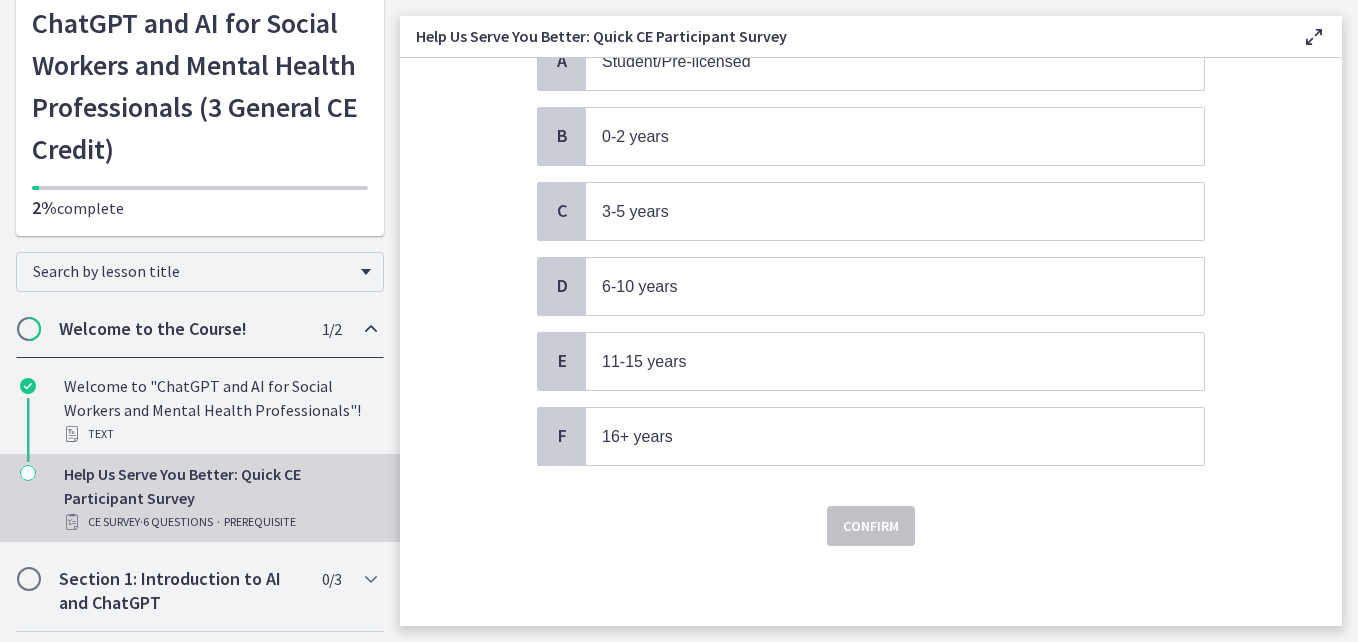 scroll, scrollTop: 0, scrollLeft: 0, axis: both 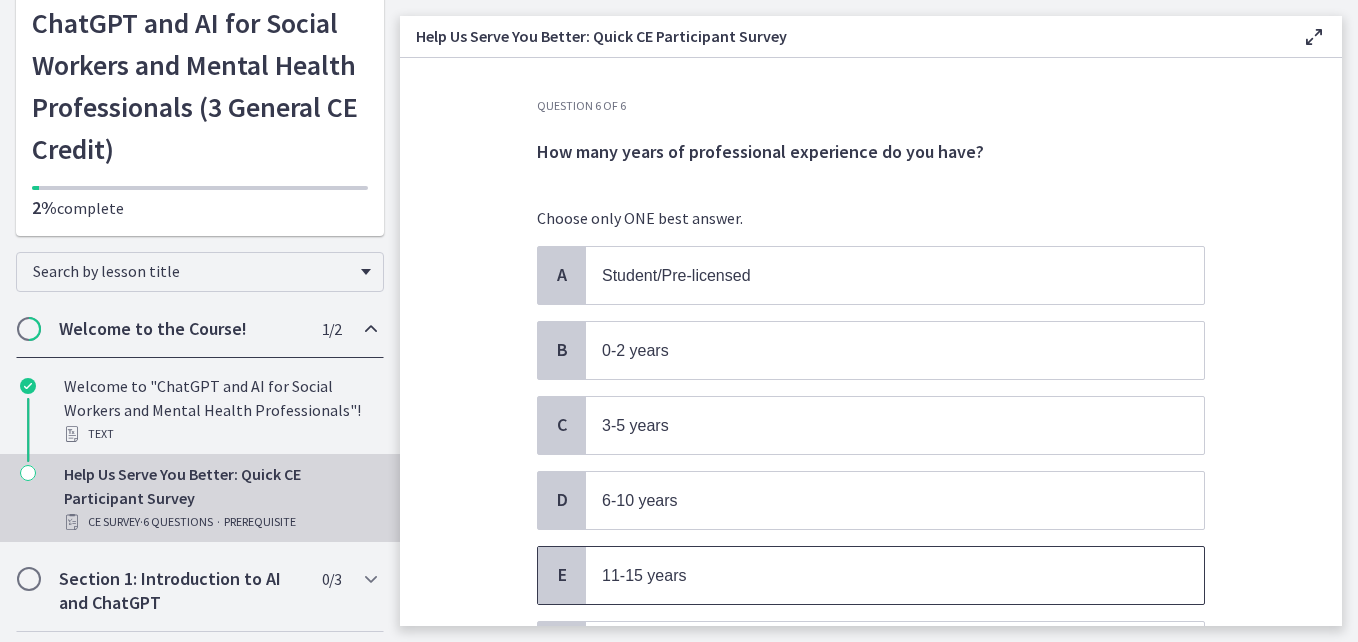 click on "11-15 years" at bounding box center (895, 575) 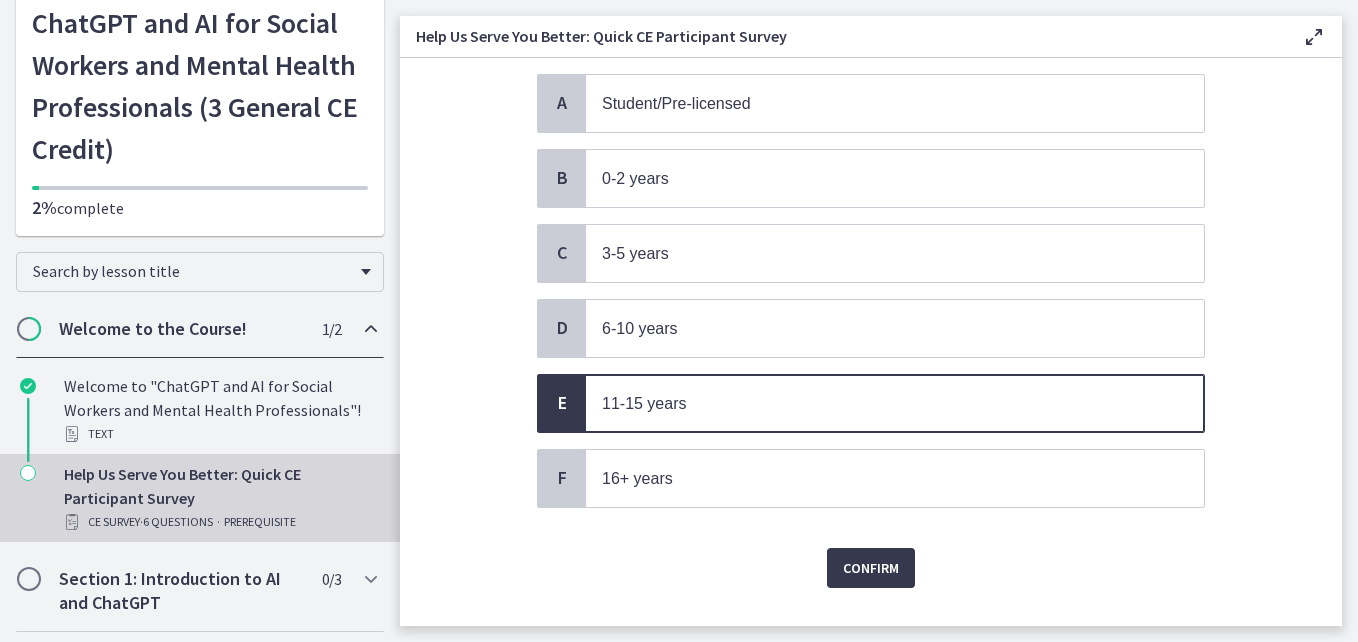 scroll, scrollTop: 181, scrollLeft: 0, axis: vertical 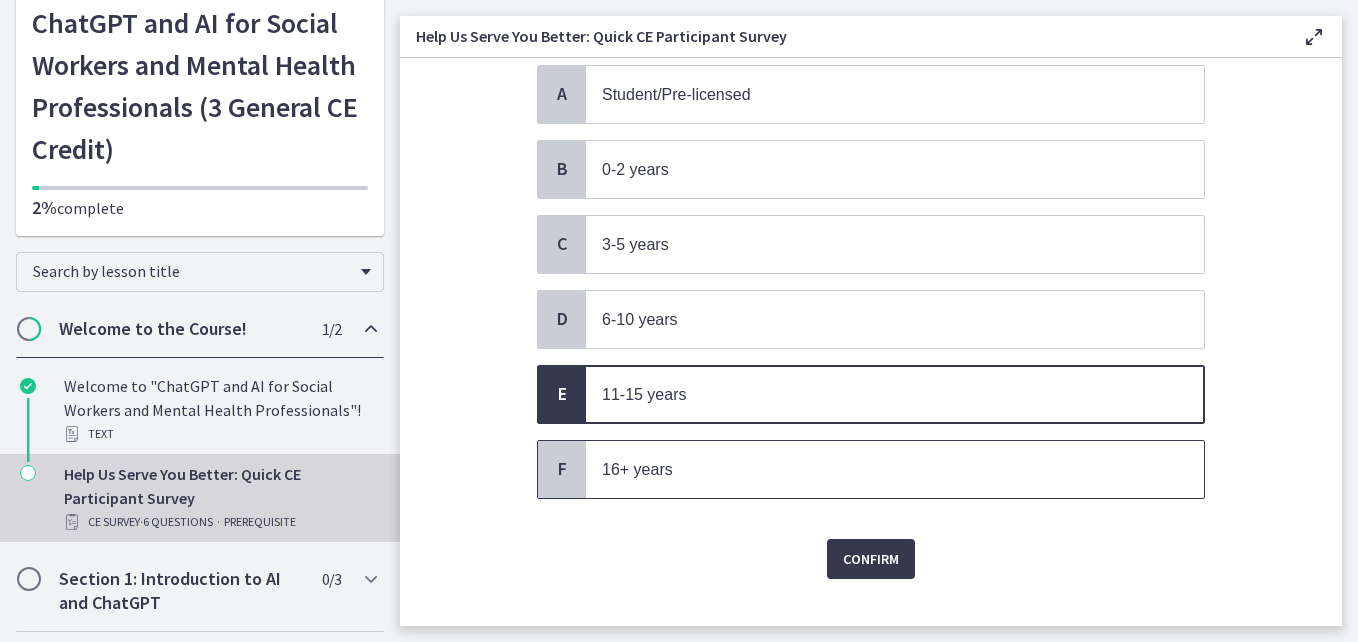 click on "16+ years" at bounding box center [875, 469] 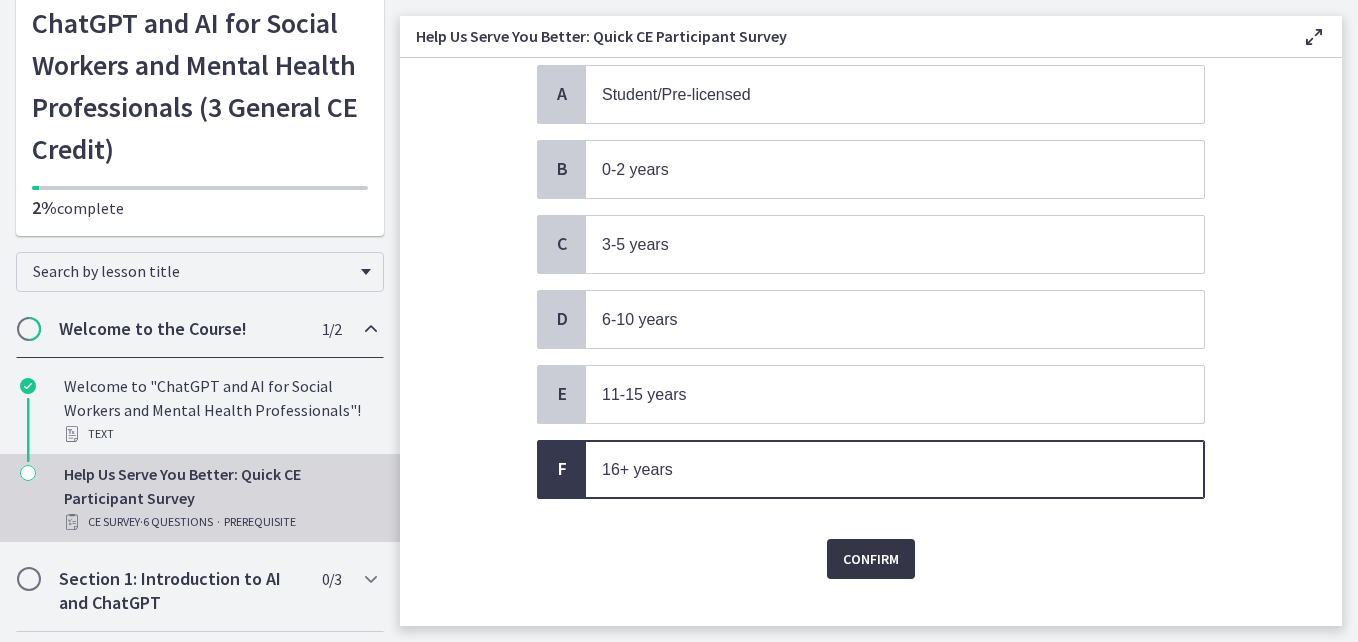 click on "Confirm" at bounding box center (871, 559) 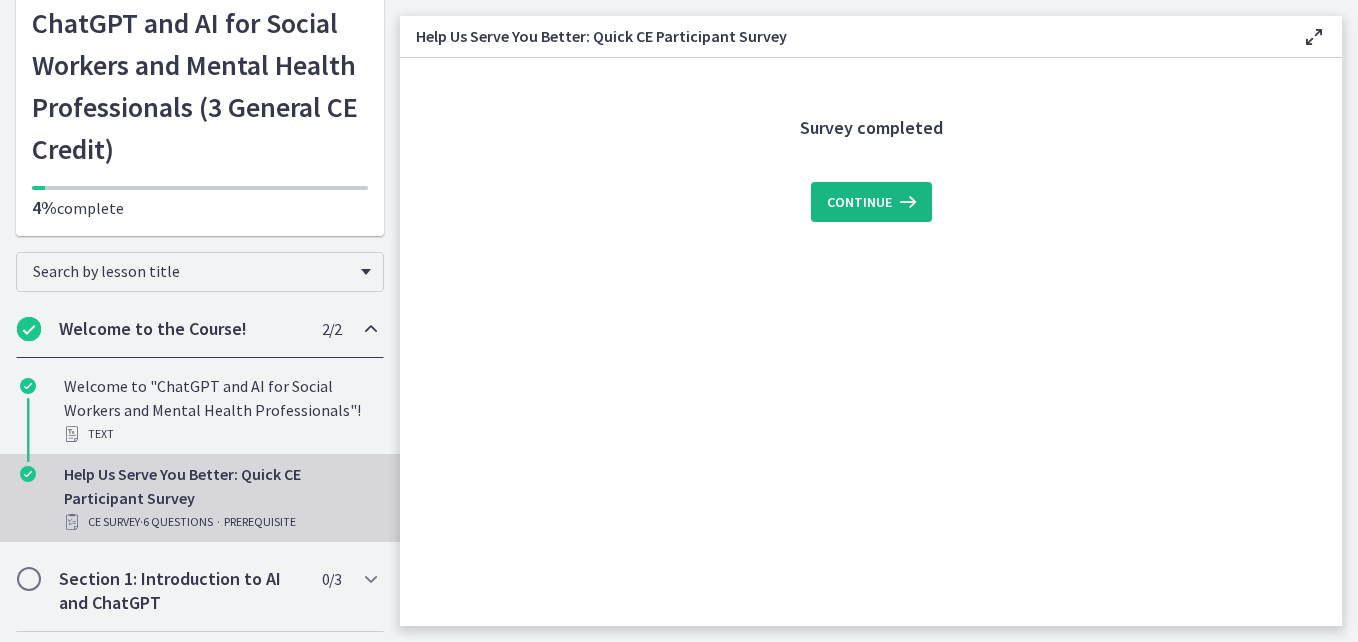 scroll, scrollTop: 0, scrollLeft: 0, axis: both 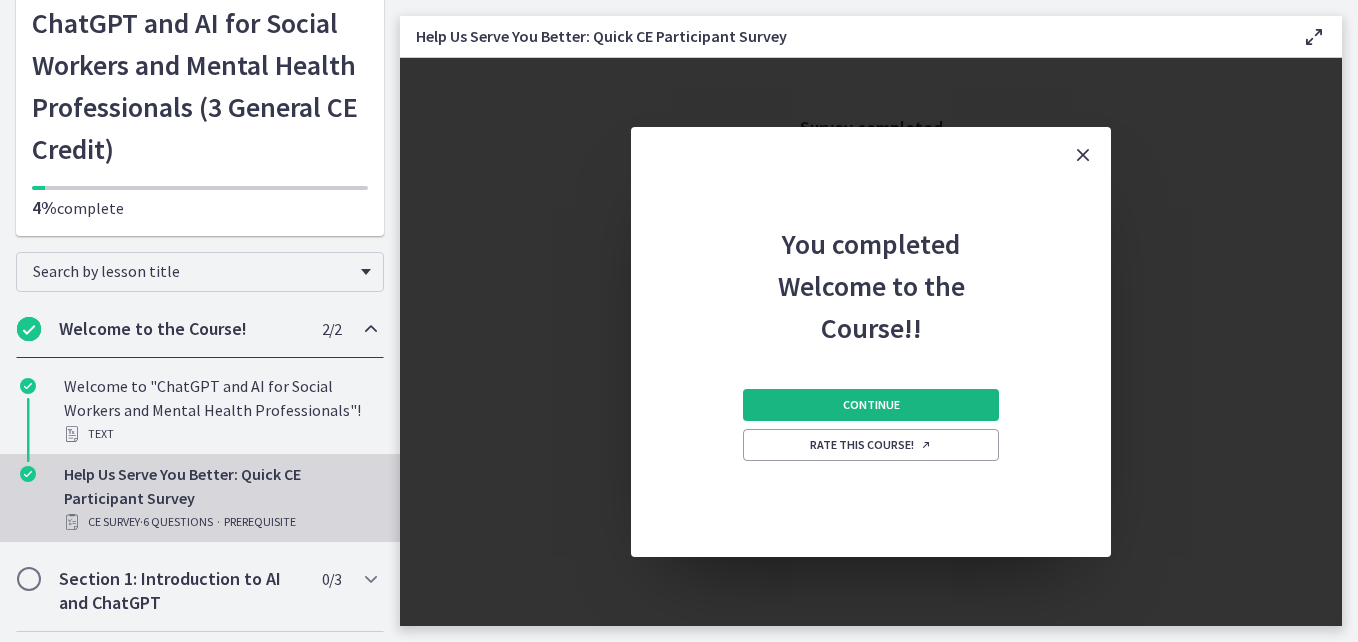 click on "Continue" at bounding box center (871, 405) 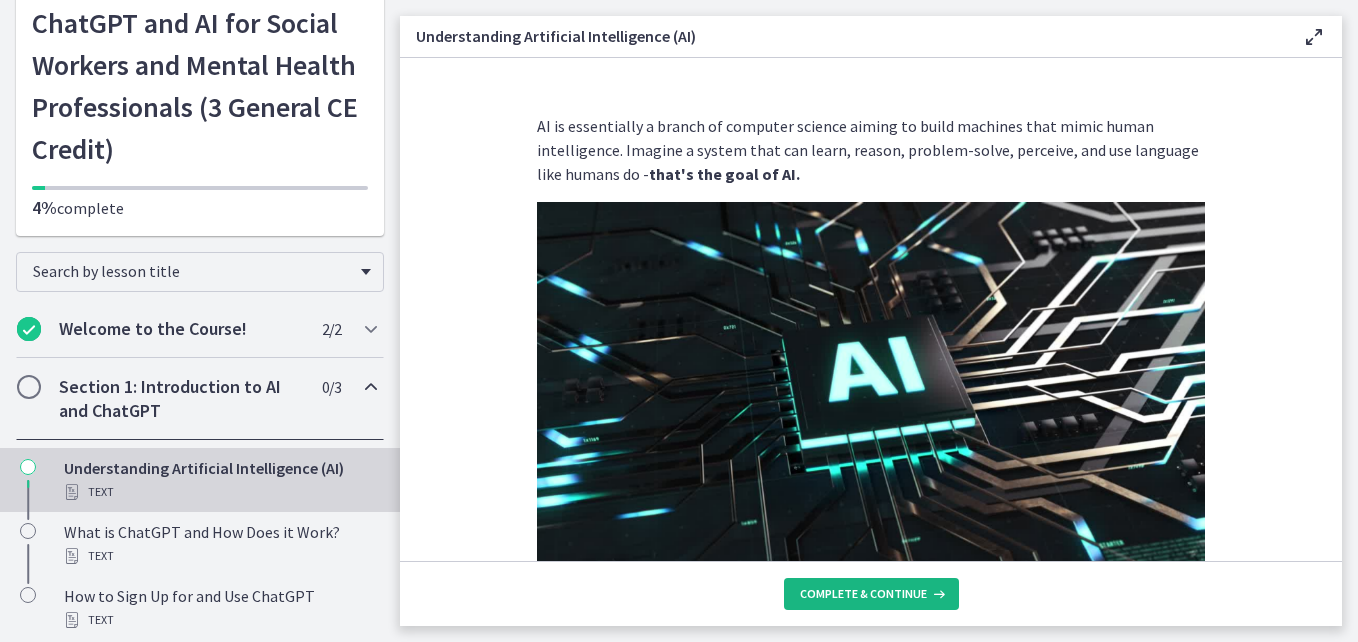 click on "Complete & continue" at bounding box center [863, 594] 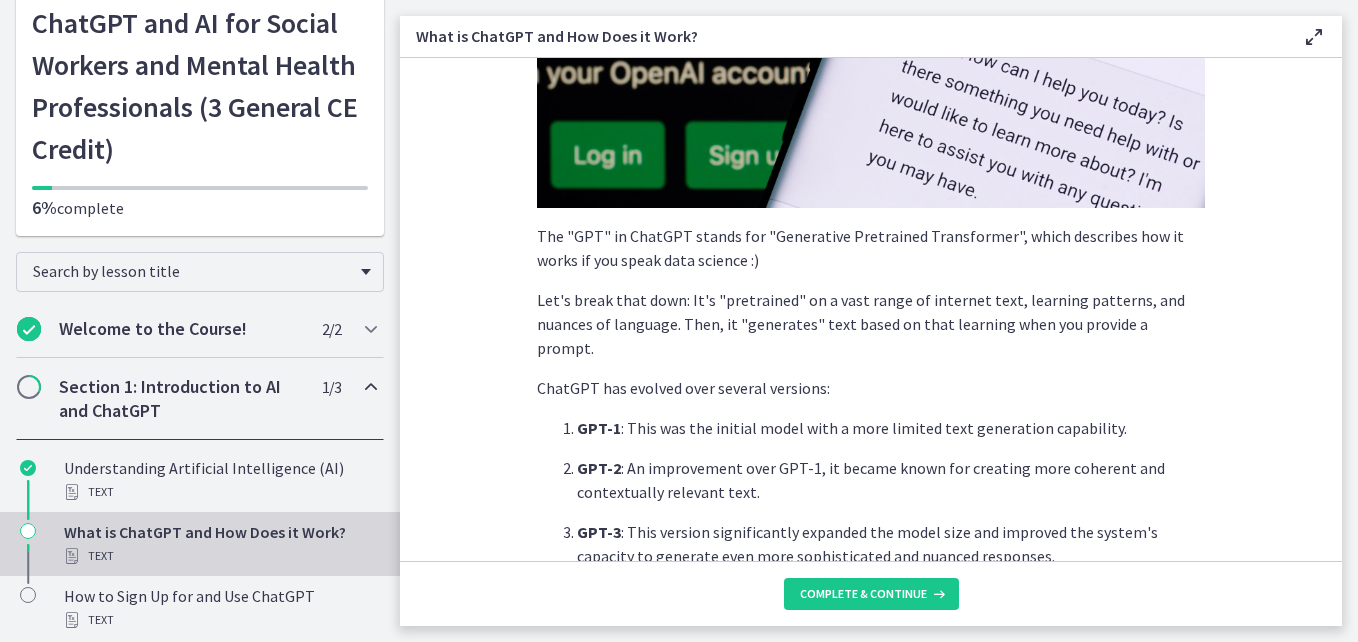 scroll, scrollTop: 505, scrollLeft: 0, axis: vertical 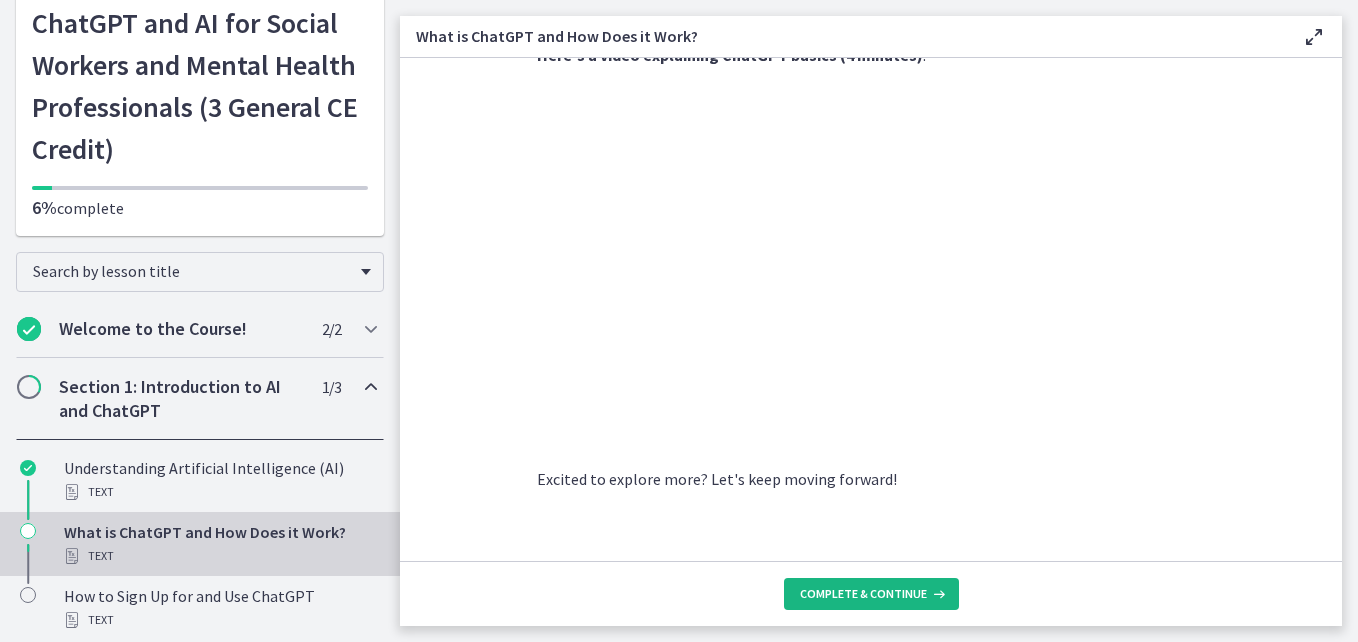 click on "Complete & continue" at bounding box center (863, 594) 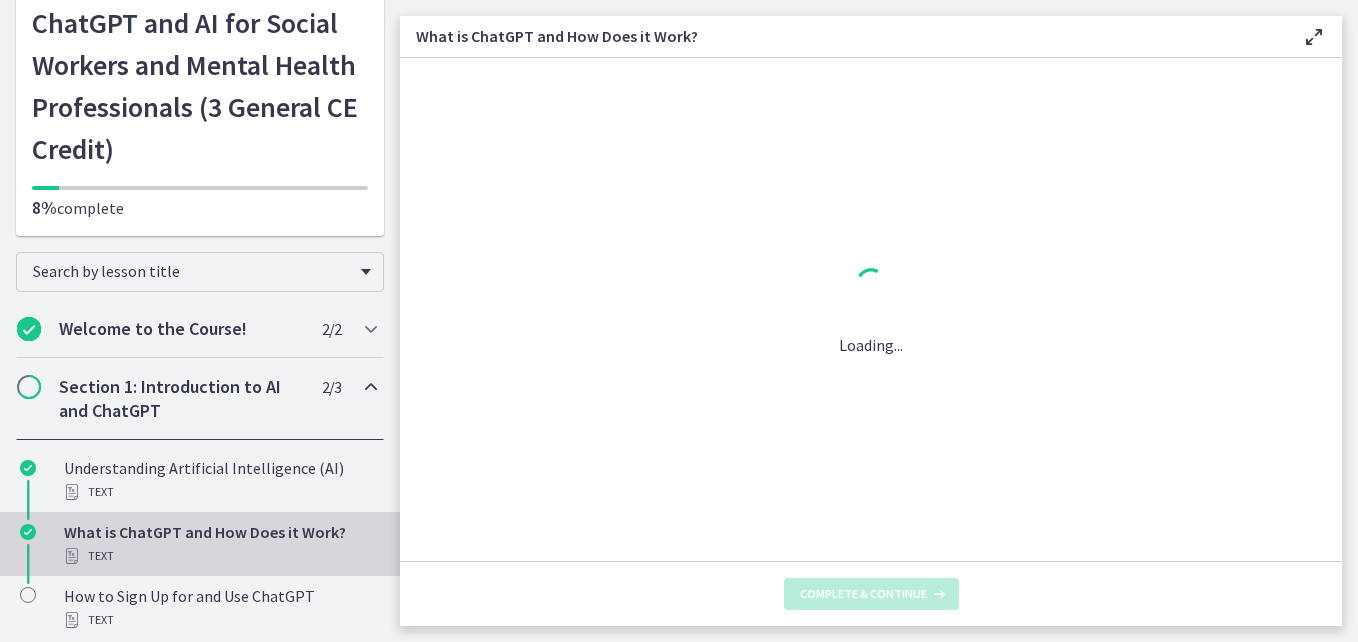 scroll, scrollTop: 0, scrollLeft: 0, axis: both 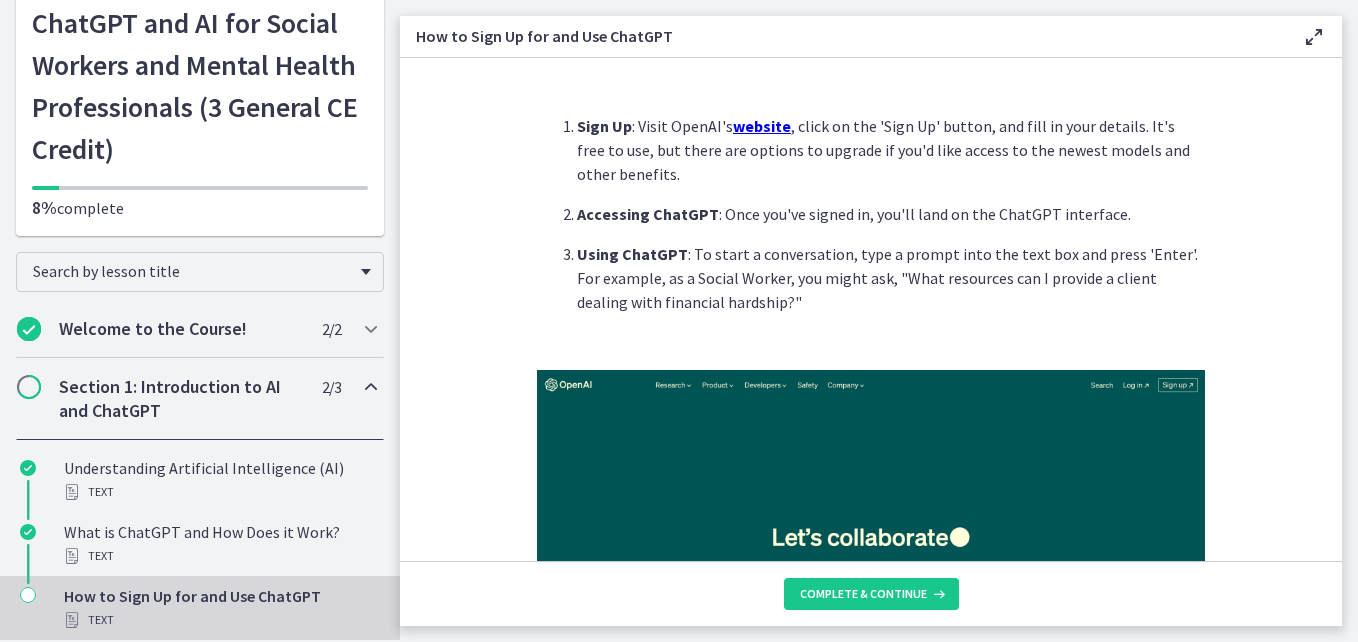 drag, startPoint x: 1343, startPoint y: 120, endPoint x: 1341, endPoint y: 137, distance: 17.117243 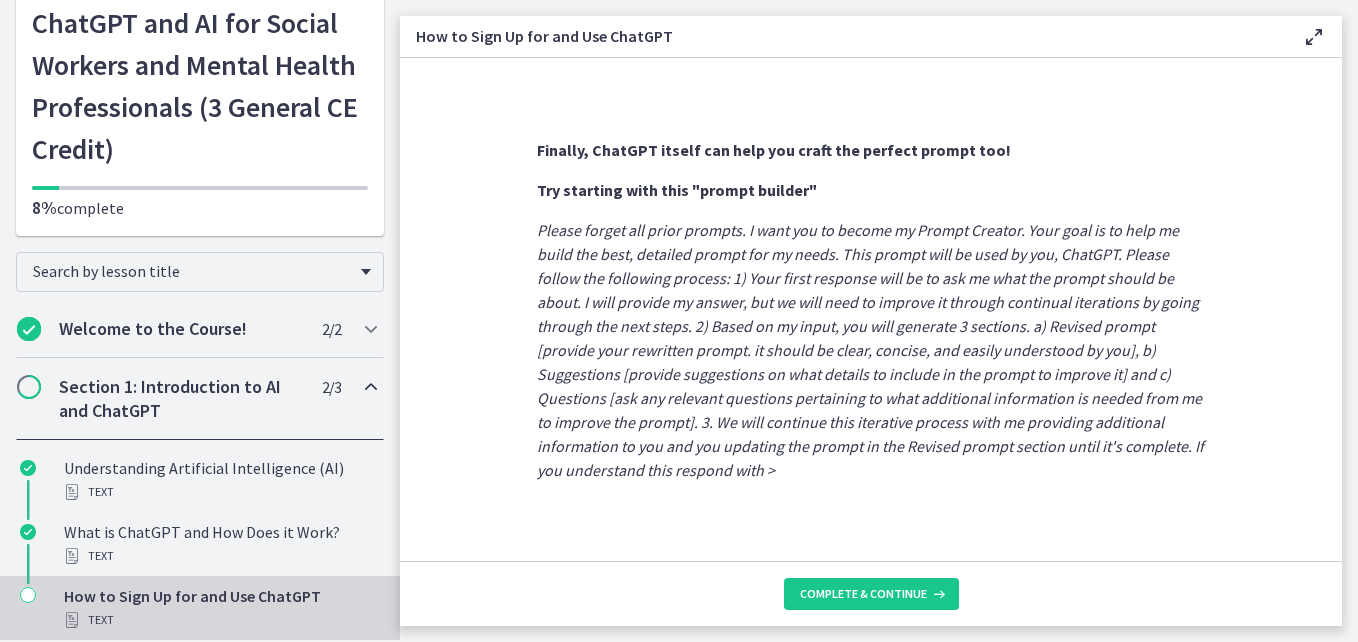 scroll, scrollTop: 1173, scrollLeft: 0, axis: vertical 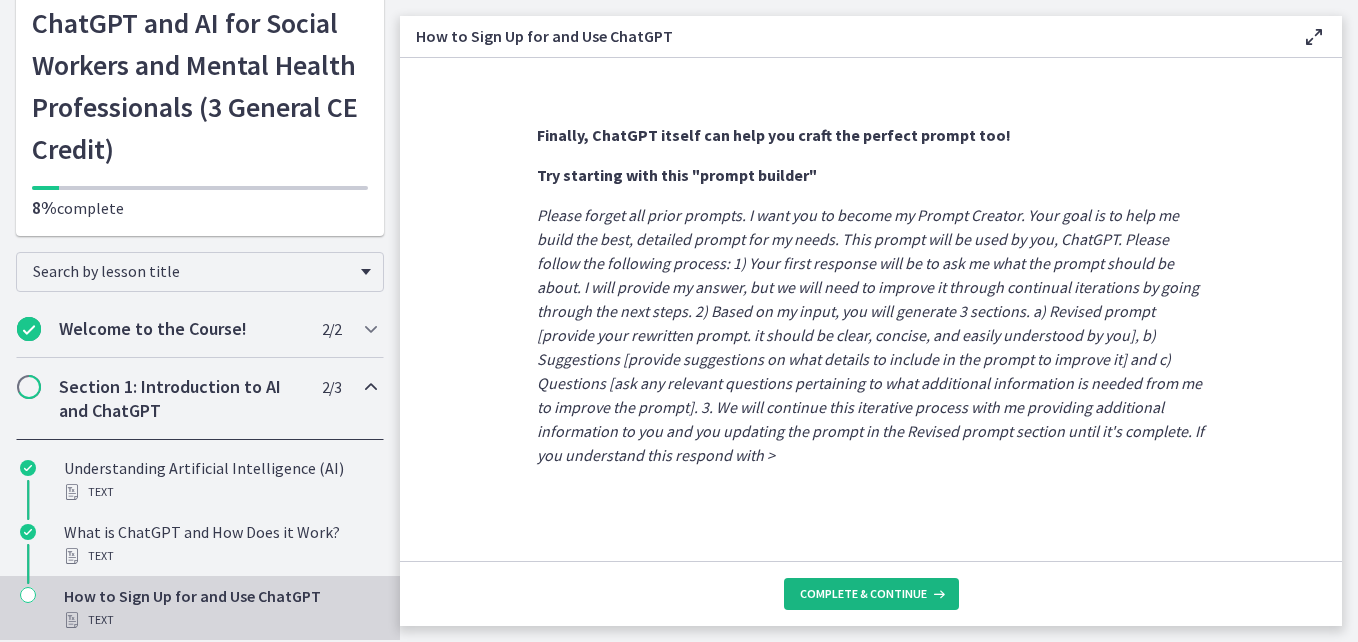click on "Complete & continue" at bounding box center [863, 594] 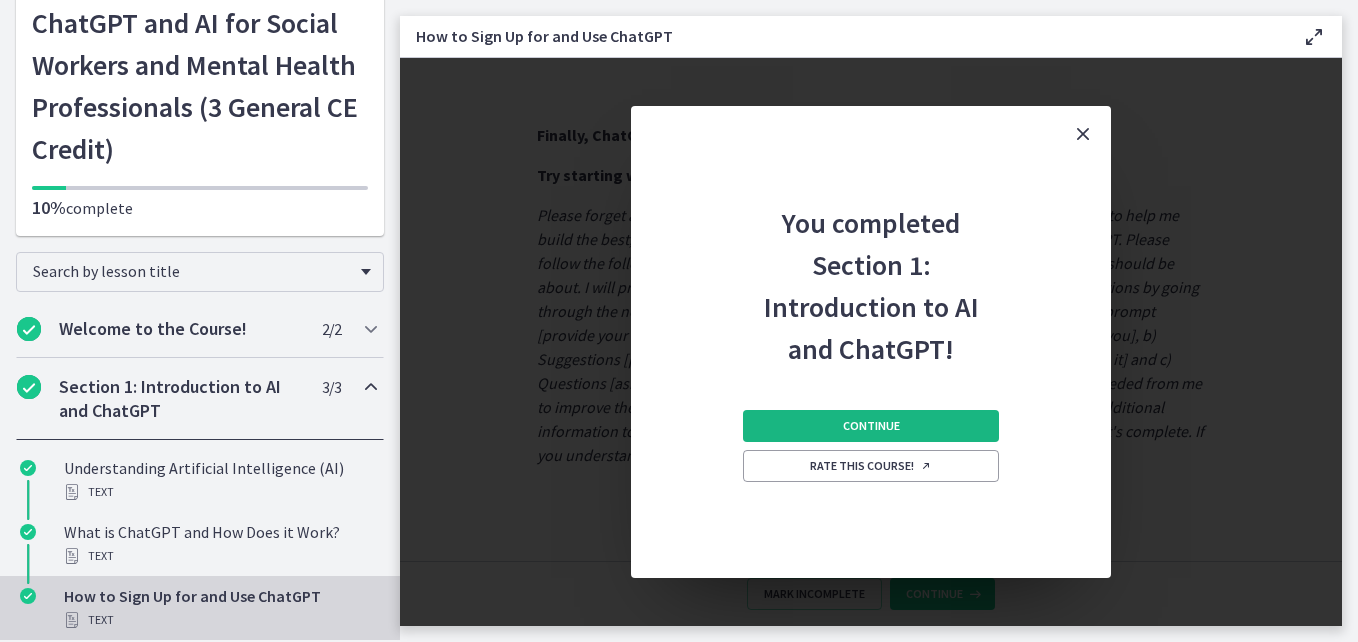 click on "Continue" at bounding box center (871, 426) 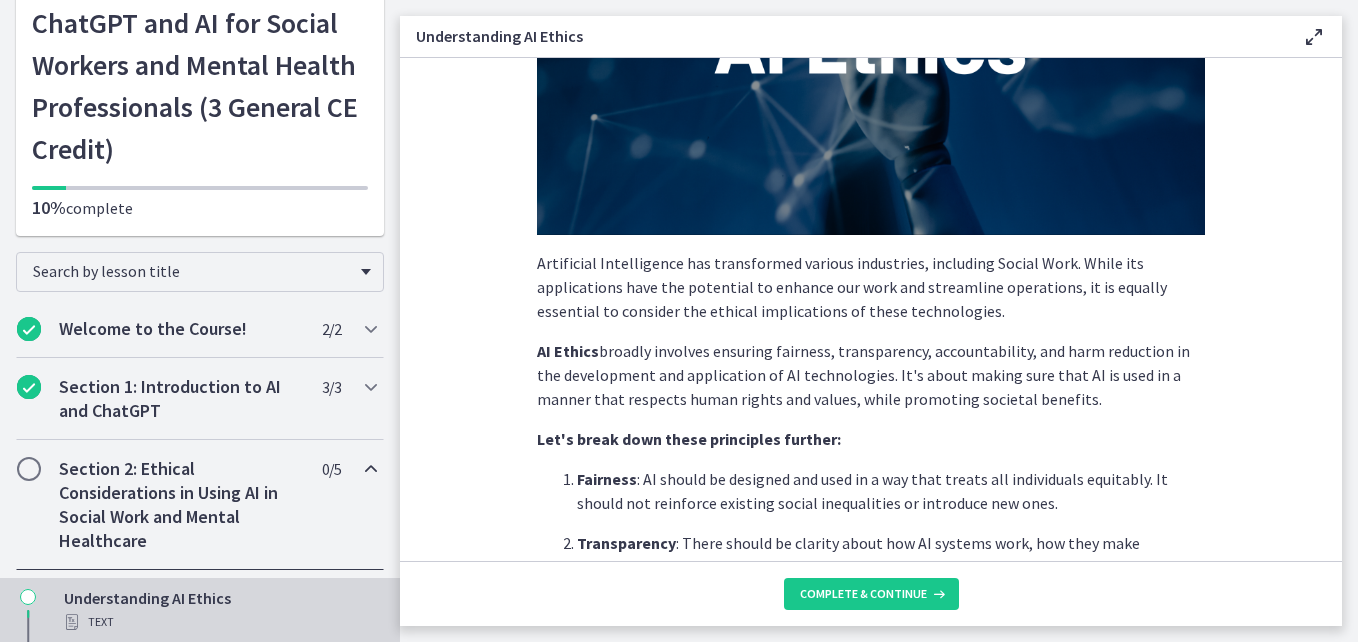 scroll, scrollTop: 294, scrollLeft: 0, axis: vertical 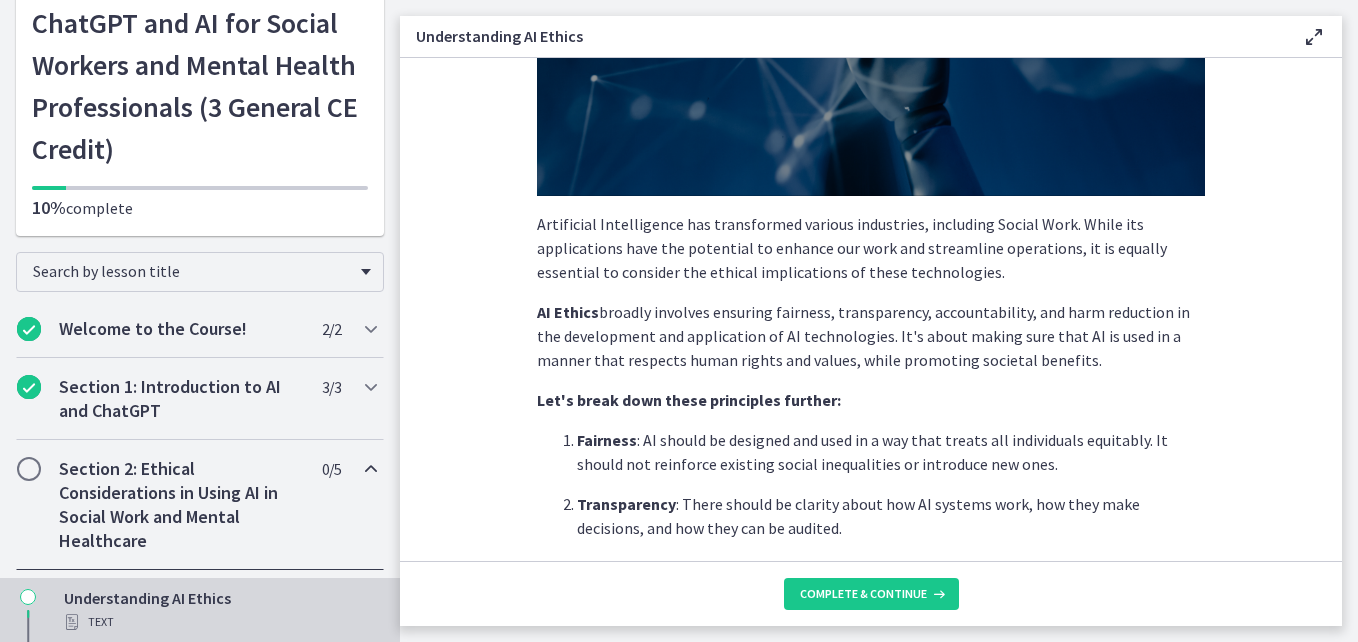 drag, startPoint x: 1341, startPoint y: 288, endPoint x: 1316, endPoint y: 71, distance: 218.43535 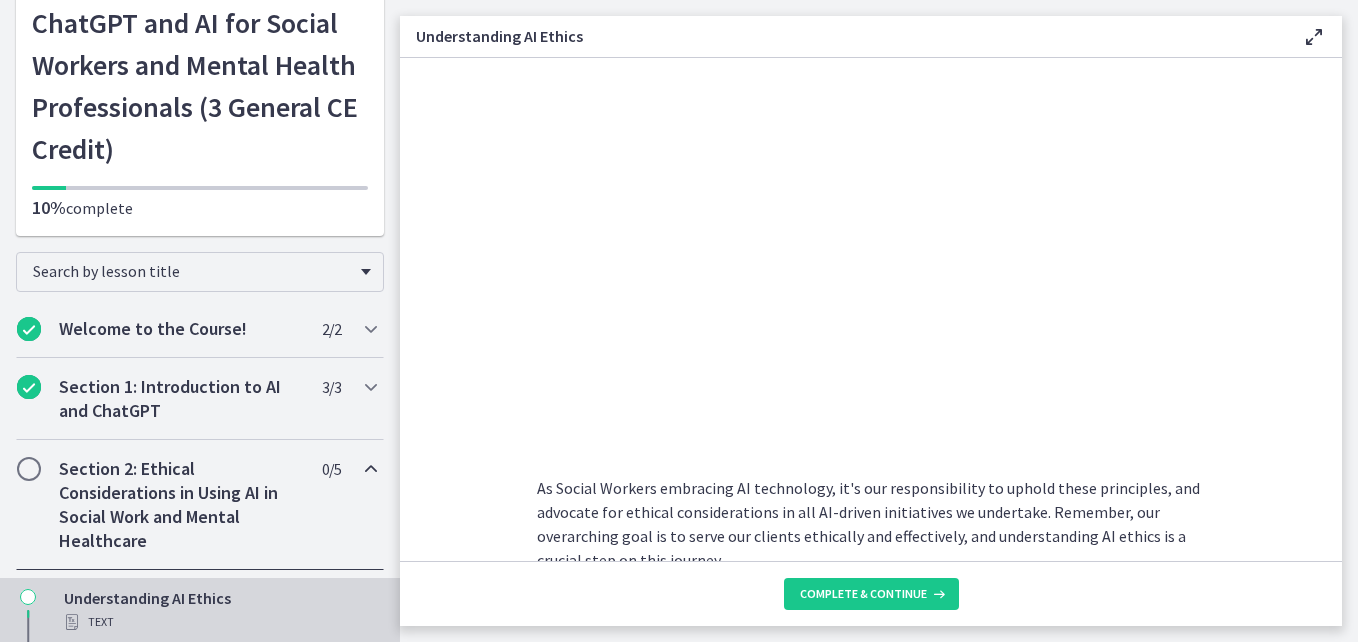 scroll, scrollTop: 1095, scrollLeft: 0, axis: vertical 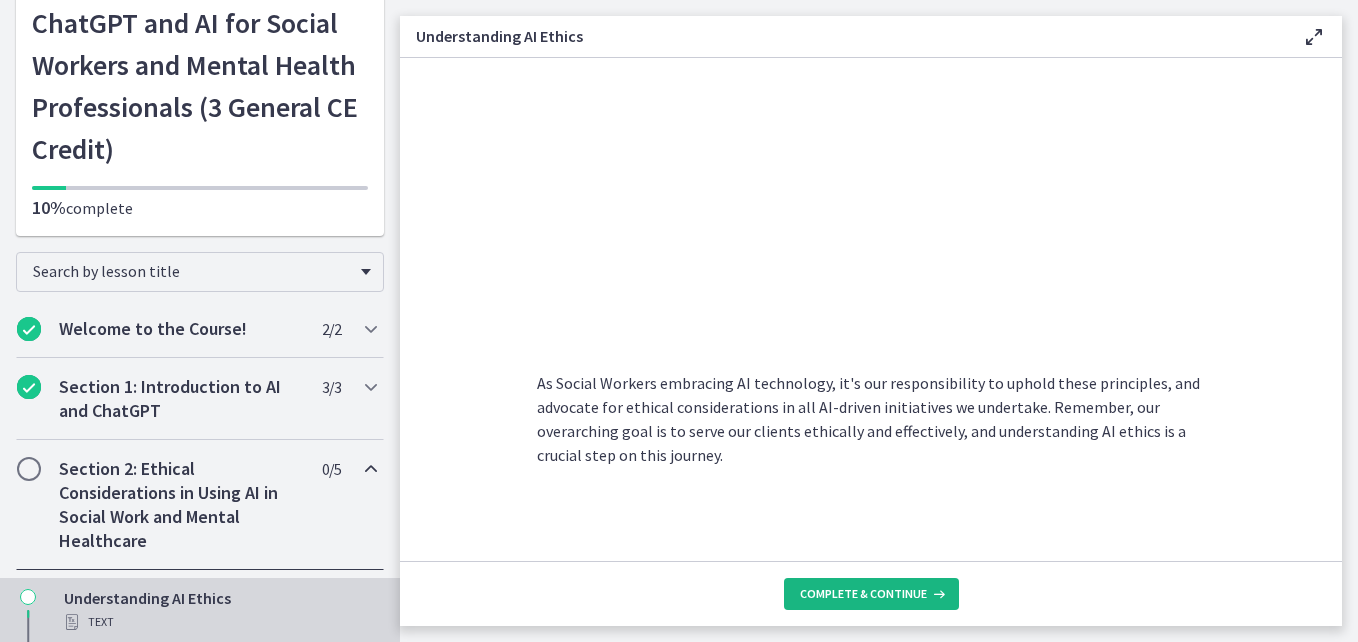 click on "Complete & continue" at bounding box center (863, 594) 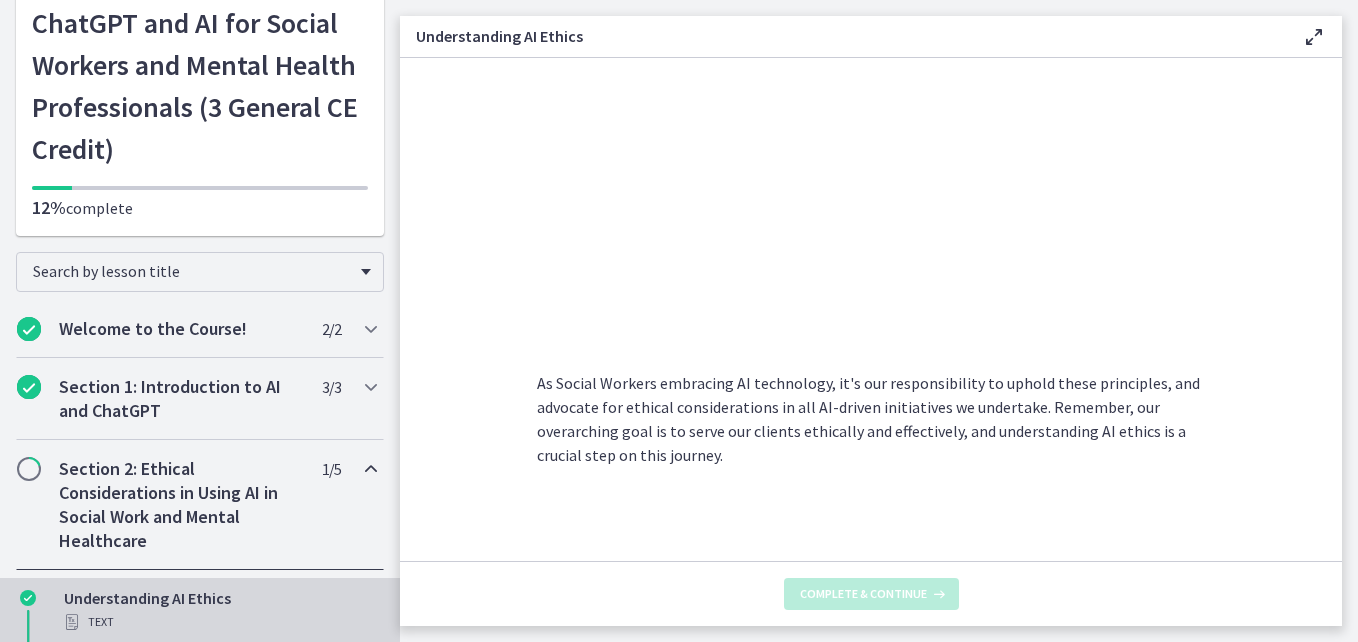 scroll, scrollTop: 0, scrollLeft: 0, axis: both 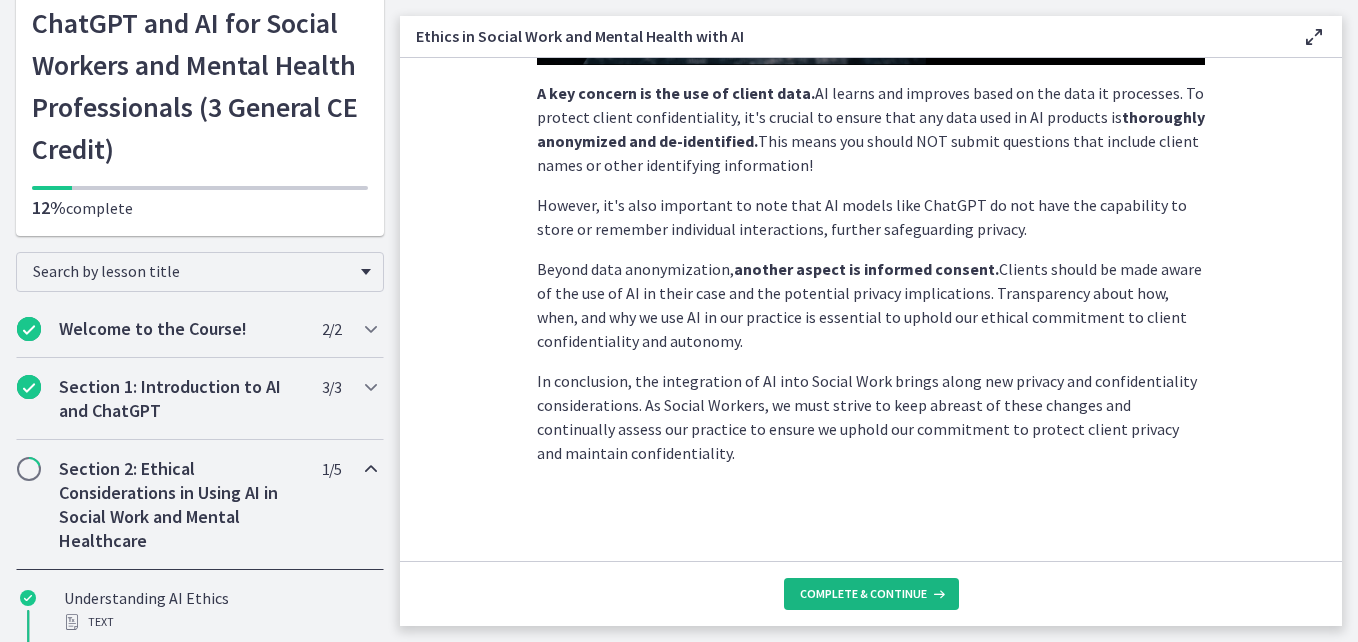 click on "Complete & continue" at bounding box center (863, 594) 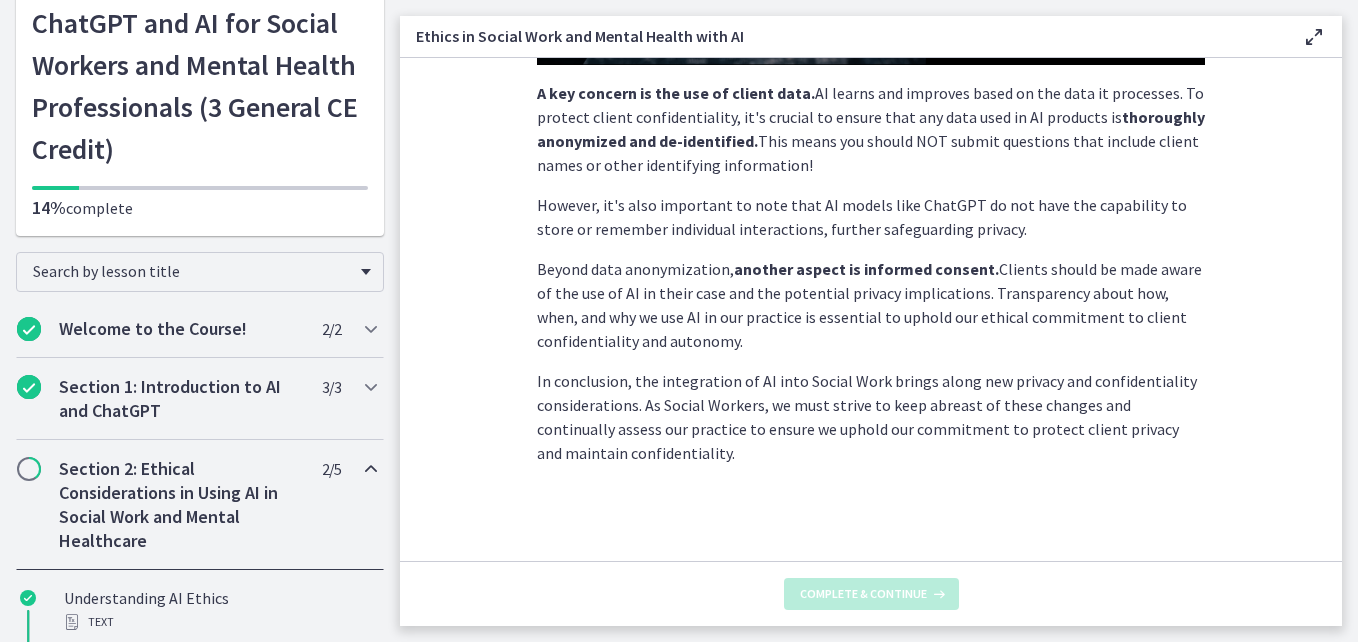scroll, scrollTop: 0, scrollLeft: 0, axis: both 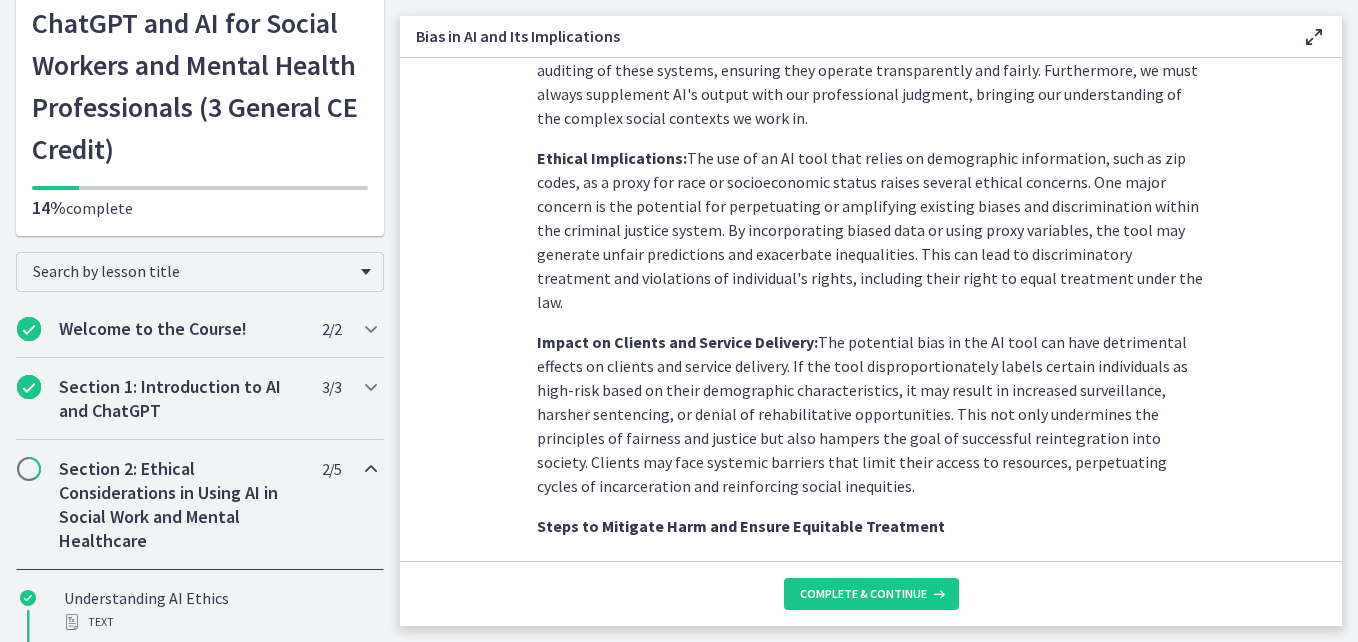 click on "AI systems like ChatGPT learn from vast amounts of data. If this data contains inherent societal or cultural biases, AI can inadvertently learn, replicate, and even amplify these biases.  This is a significant concern when using AI in Social Work, a field committed to promoting fairness and equality.
Bias in AI could lead to skewed outputs, leading to inaccurate or discriminatory practices. For instance, an AI tool used for risk assessment in child welfare  might unintentionally flag certain demographic groups as higher risk  due to underlying bias in the data it was trained on.
It's essential to critically assess AI tools for potential bias:
Are they learning from balanced, fair, and representative datasets?
Does the AI's output reflect unintended discrimination or prejudice?
Learn More About Algorithmic Bias in AI in this TED Talk (8 minutes):
Ethical Implications:
Impact on Clients and Service Delivery:" at bounding box center [871, 309] 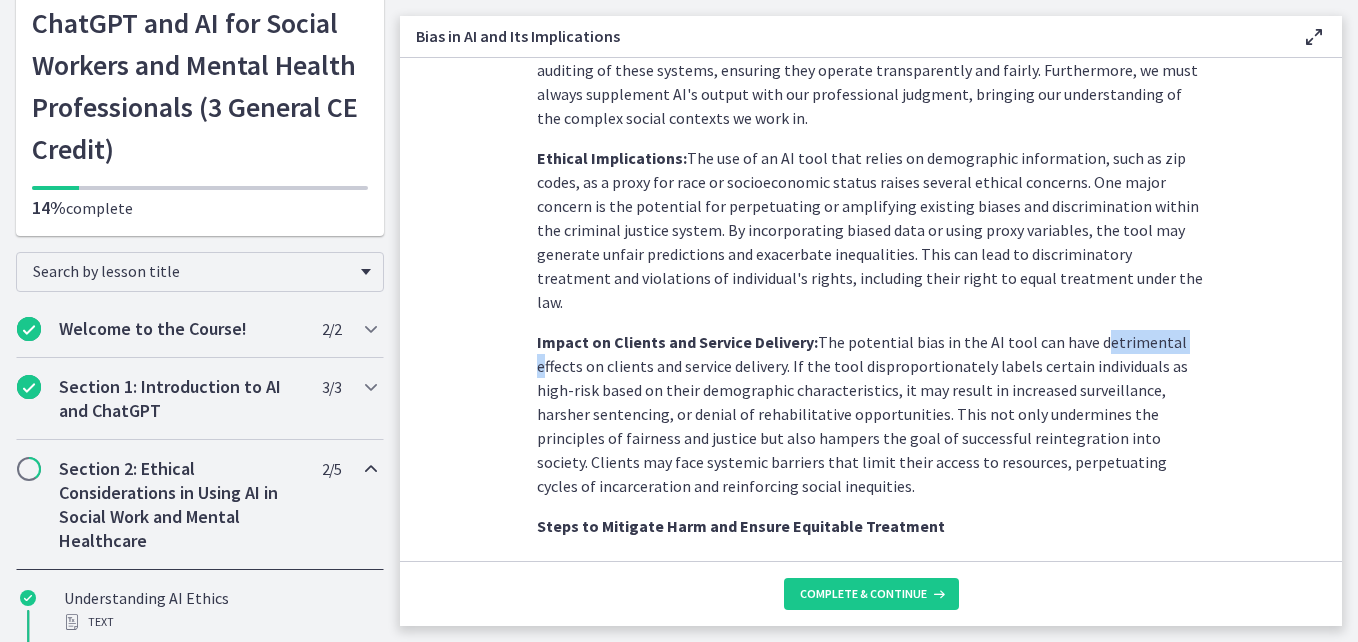 click on "AI systems like ChatGPT learn from vast amounts of data. If this data contains inherent societal or cultural biases, AI can inadvertently learn, replicate, and even amplify these biases.  This is a significant concern when using AI in Social Work, a field committed to promoting fairness and equality.
Bias in AI could lead to skewed outputs, leading to inaccurate or discriminatory practices. For instance, an AI tool used for risk assessment in child welfare  might unintentionally flag certain demographic groups as higher risk  due to underlying bias in the data it was trained on.
It's essential to critically assess AI tools for potential bias:
Are they learning from balanced, fair, and representative datasets?
Does the AI's output reflect unintended discrimination or prejudice?
Learn More About Algorithmic Bias in AI in this TED Talk (8 minutes):
Ethical Implications:
Impact on Clients and Service Delivery:" at bounding box center [871, 309] 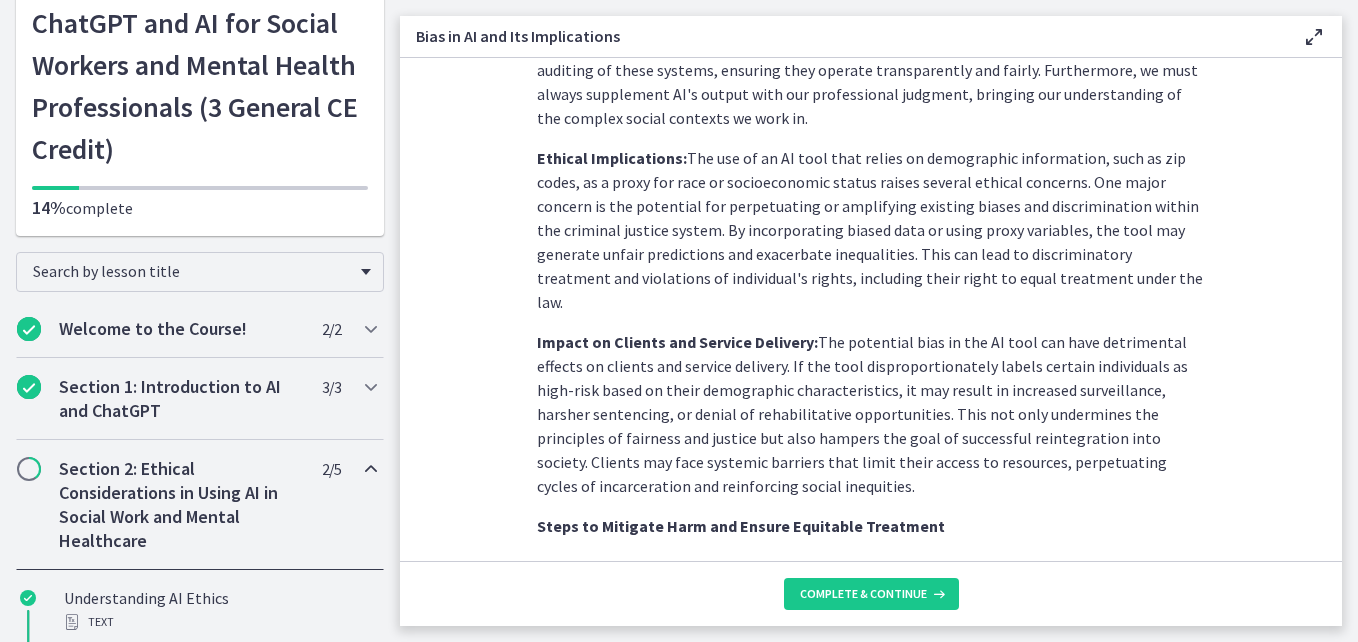 click on "Impact on Clients and Service Delivery:  The potential bias in the AI tool can have detrimental effects on clients and service delivery. If the tool disproportionately labels certain individuals as high-risk based on their demographic characteristics, it may result in increased surveillance, harsher sentencing, or denial of rehabilitative opportunities. This not only undermines the principles of fairness and justice but also hampers the goal of successful reintegration into society. Clients may face systemic barriers that limit their access to resources, perpetuating cycles of incarceration and reinforcing social inequities." at bounding box center (871, 414) 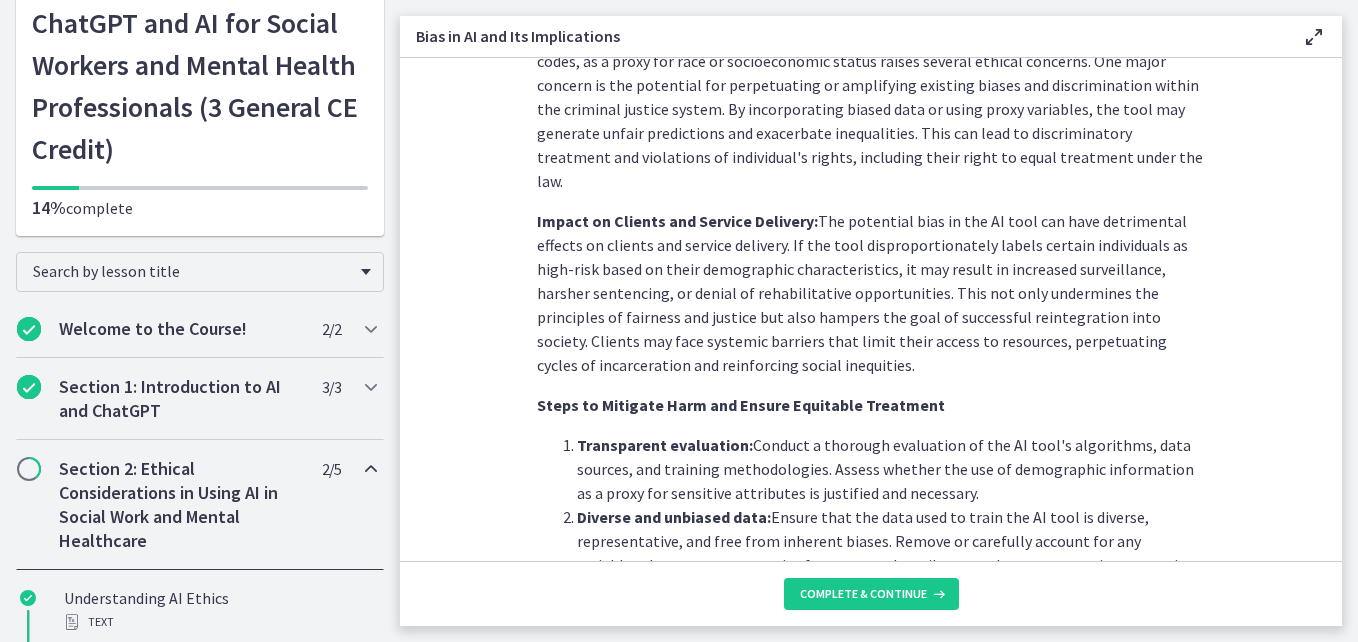scroll, scrollTop: 1408, scrollLeft: 0, axis: vertical 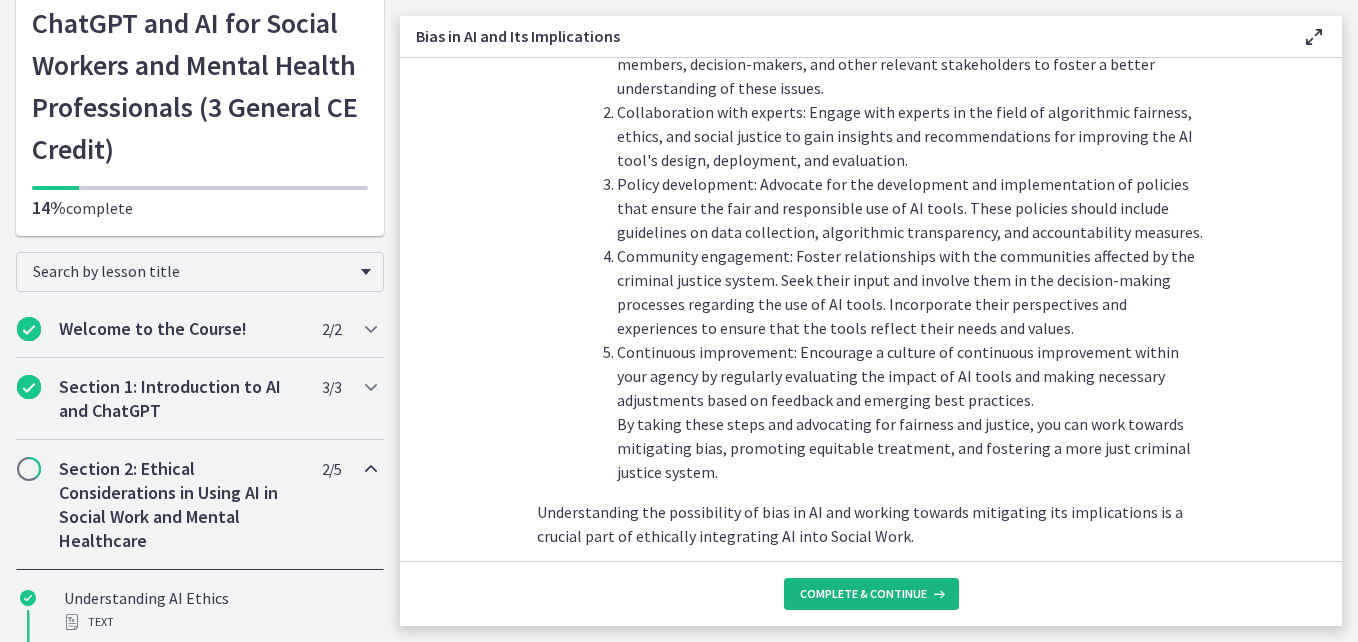 click on "Complete & continue" at bounding box center (863, 594) 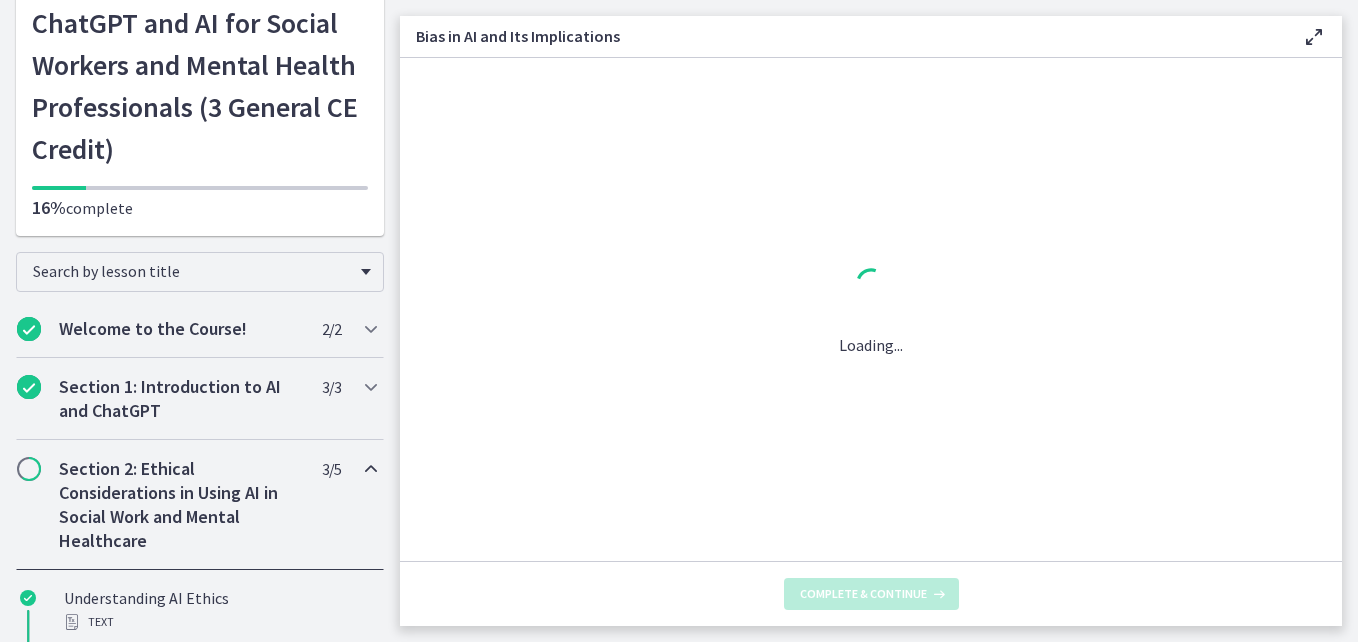 scroll, scrollTop: 0, scrollLeft: 0, axis: both 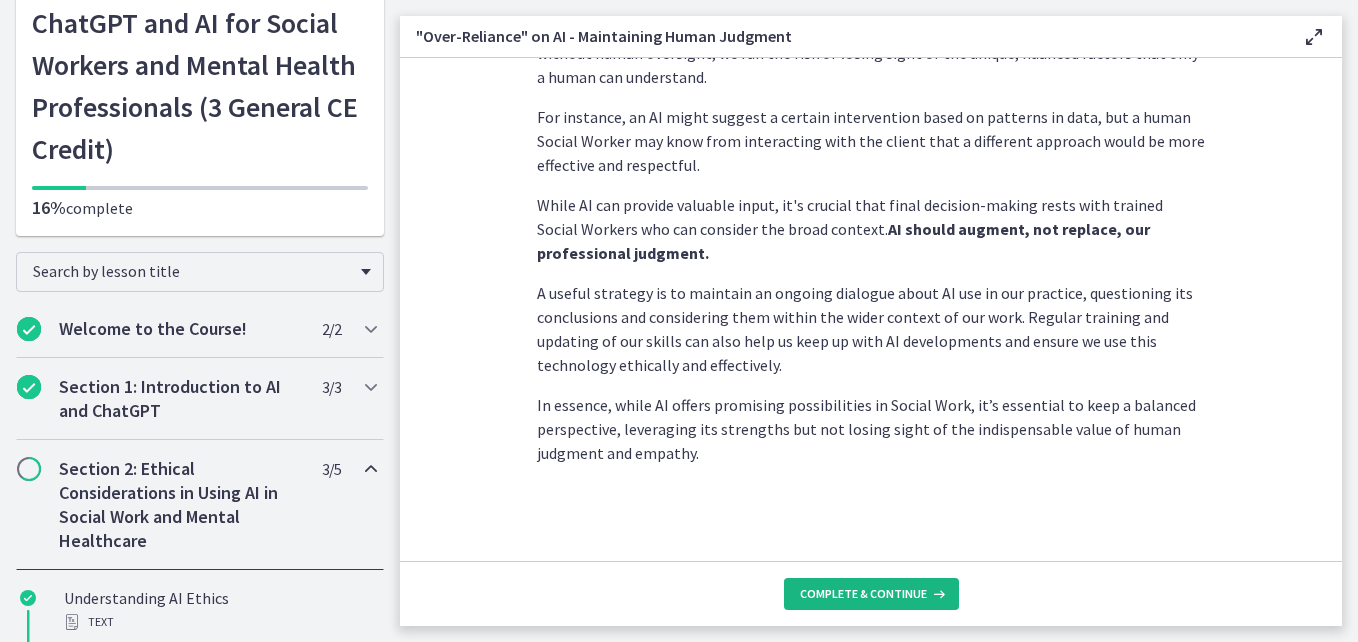click on "Complete & continue" at bounding box center [863, 594] 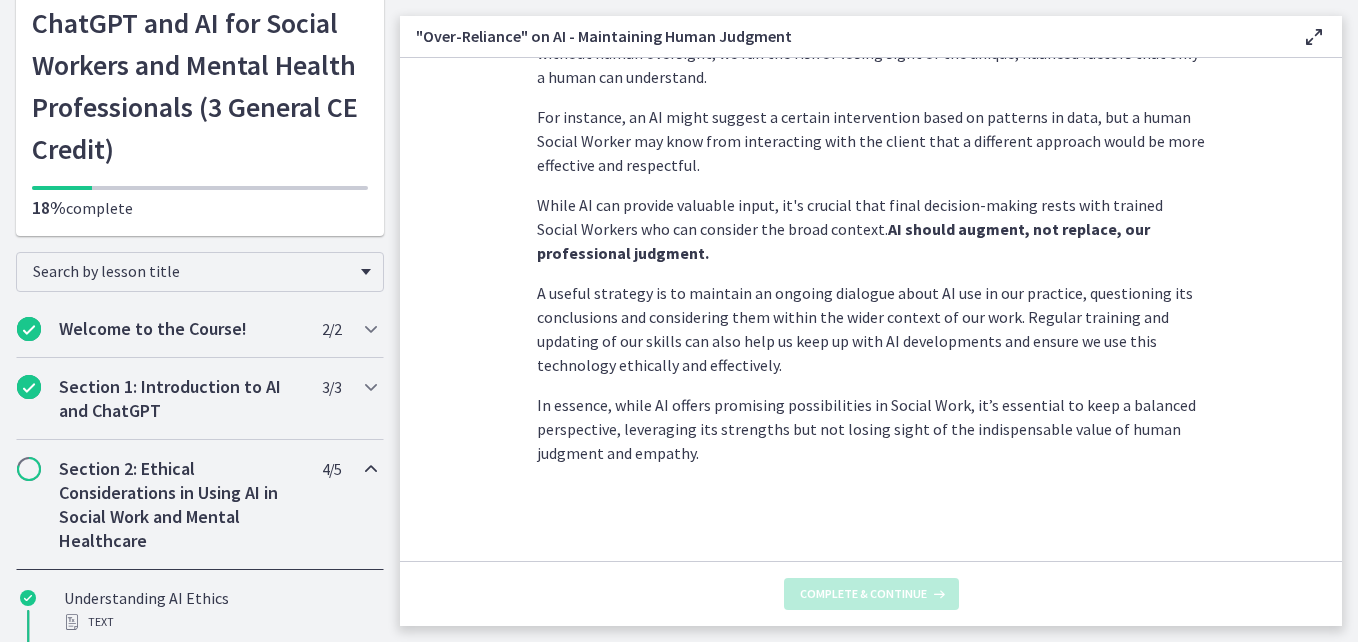 scroll, scrollTop: 0, scrollLeft: 0, axis: both 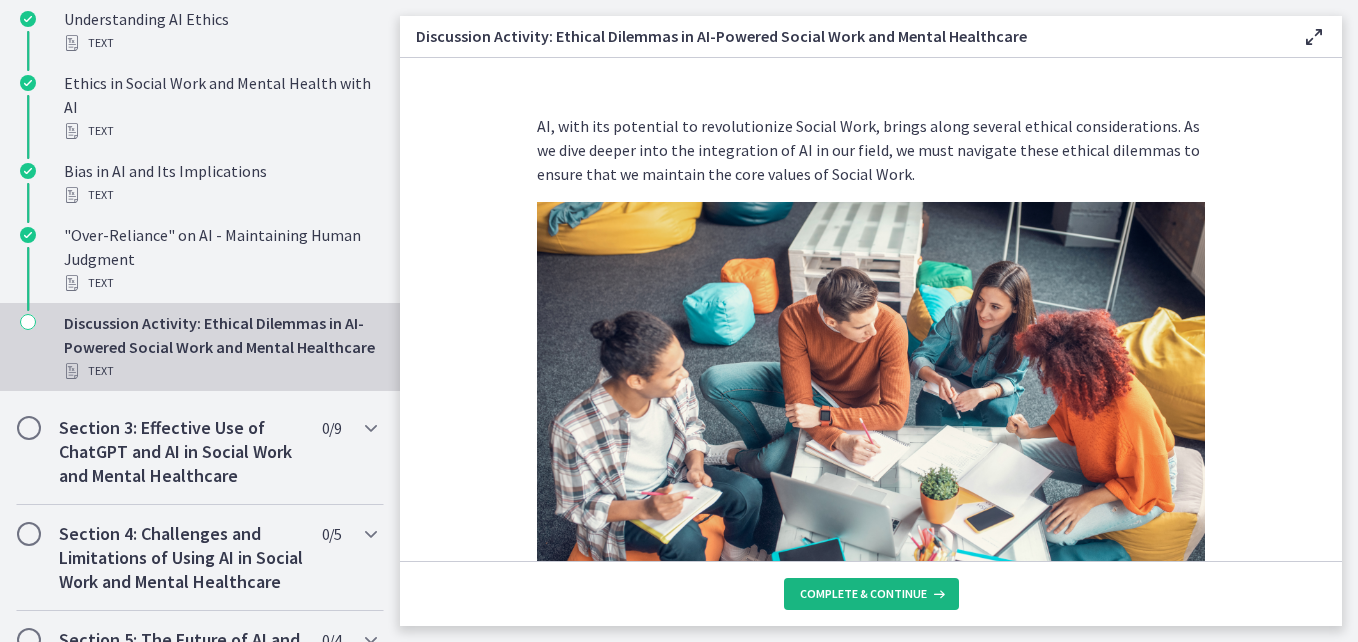 click on "Complete & continue" at bounding box center (863, 594) 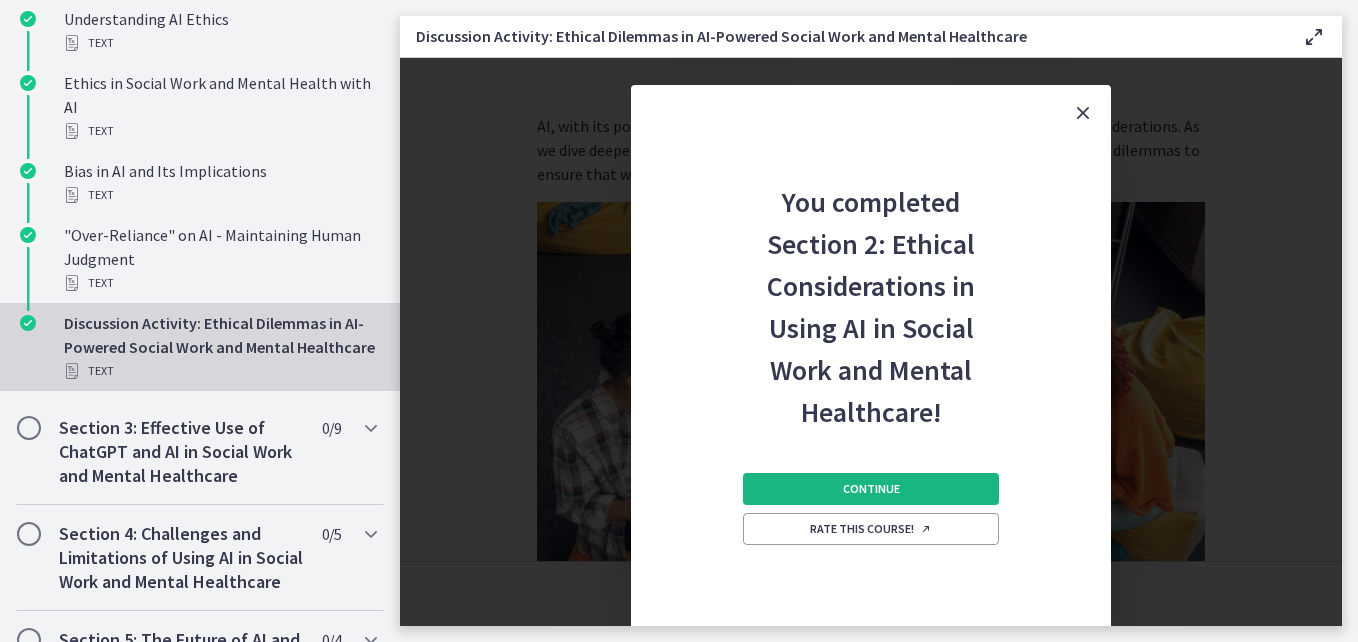click on "Continue" at bounding box center (871, 489) 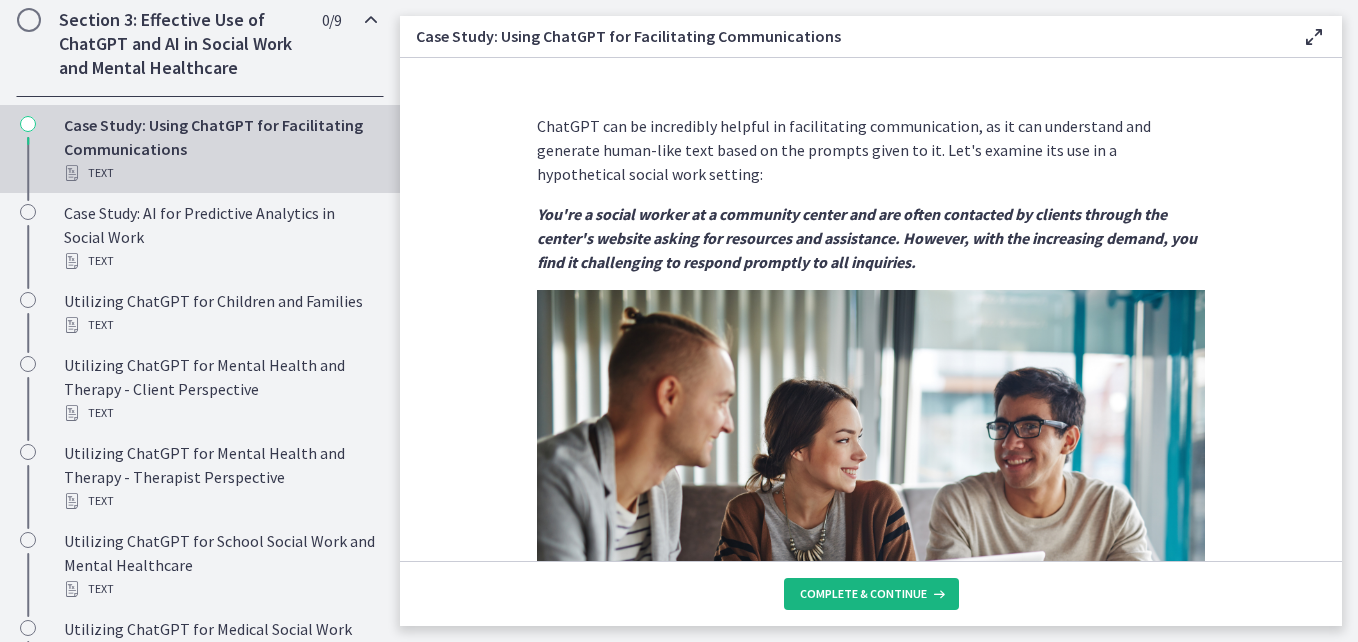 click on "Complete & continue" at bounding box center (863, 594) 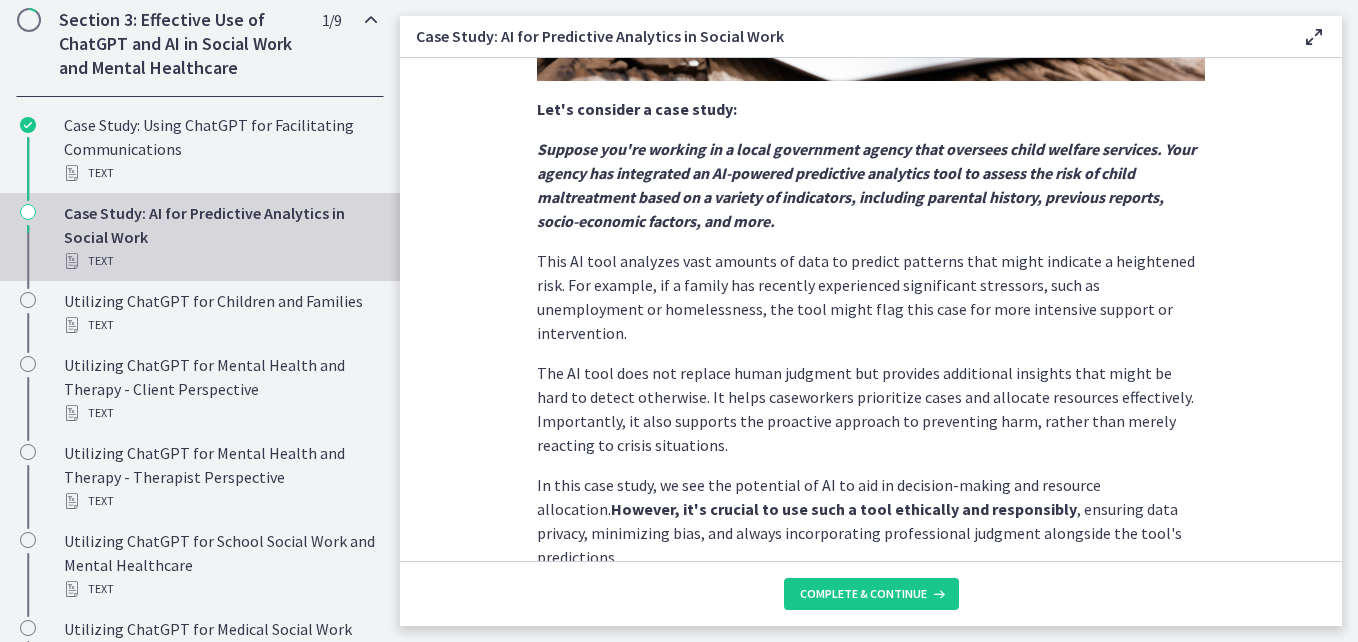 scroll, scrollTop: 511, scrollLeft: 0, axis: vertical 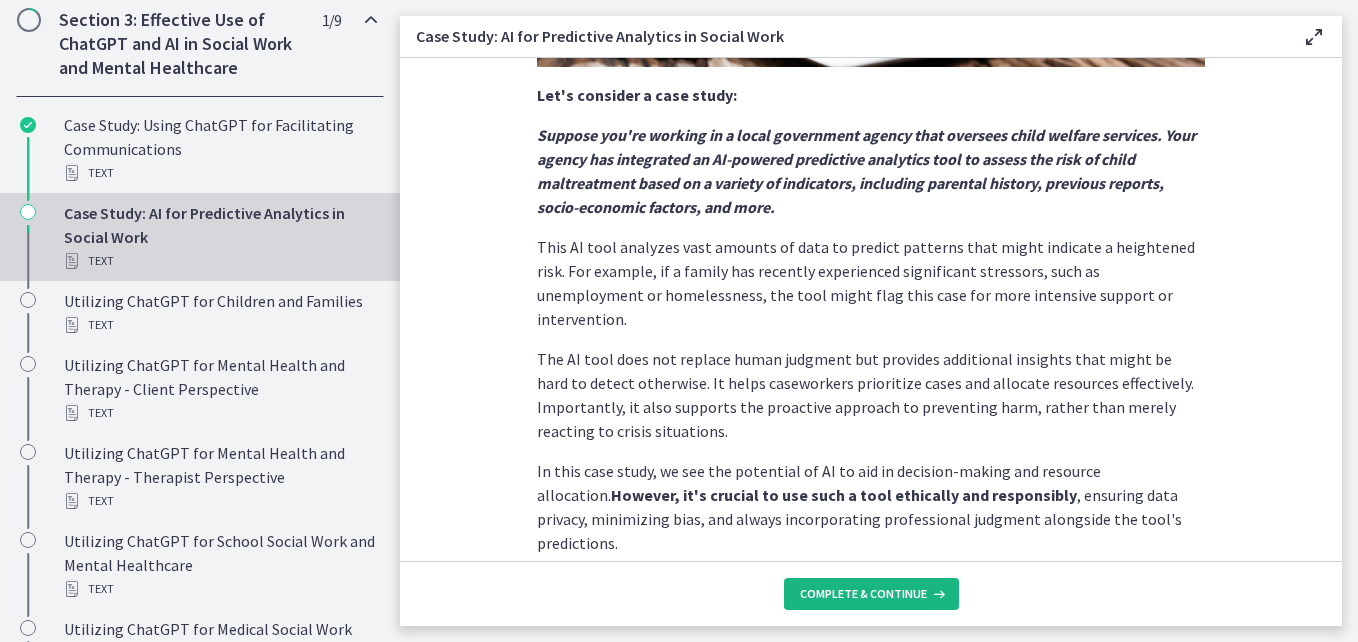drag, startPoint x: 874, startPoint y: 604, endPoint x: 833, endPoint y: 597, distance: 41.59327 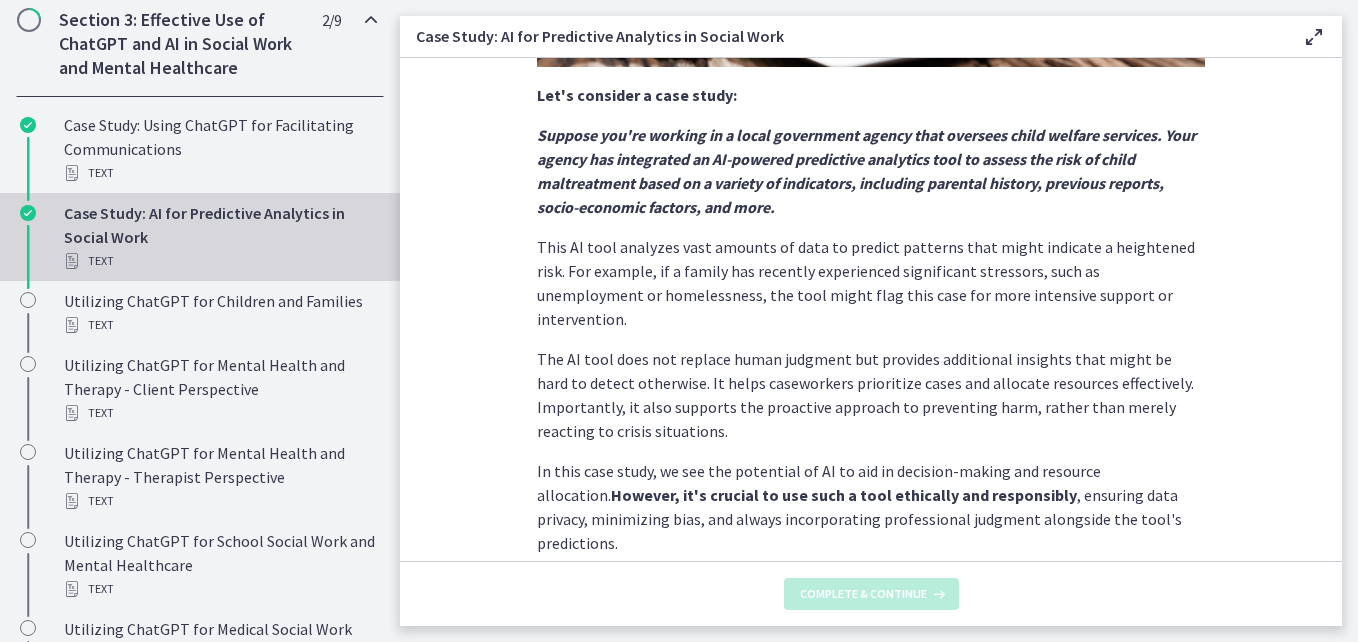 scroll, scrollTop: 0, scrollLeft: 0, axis: both 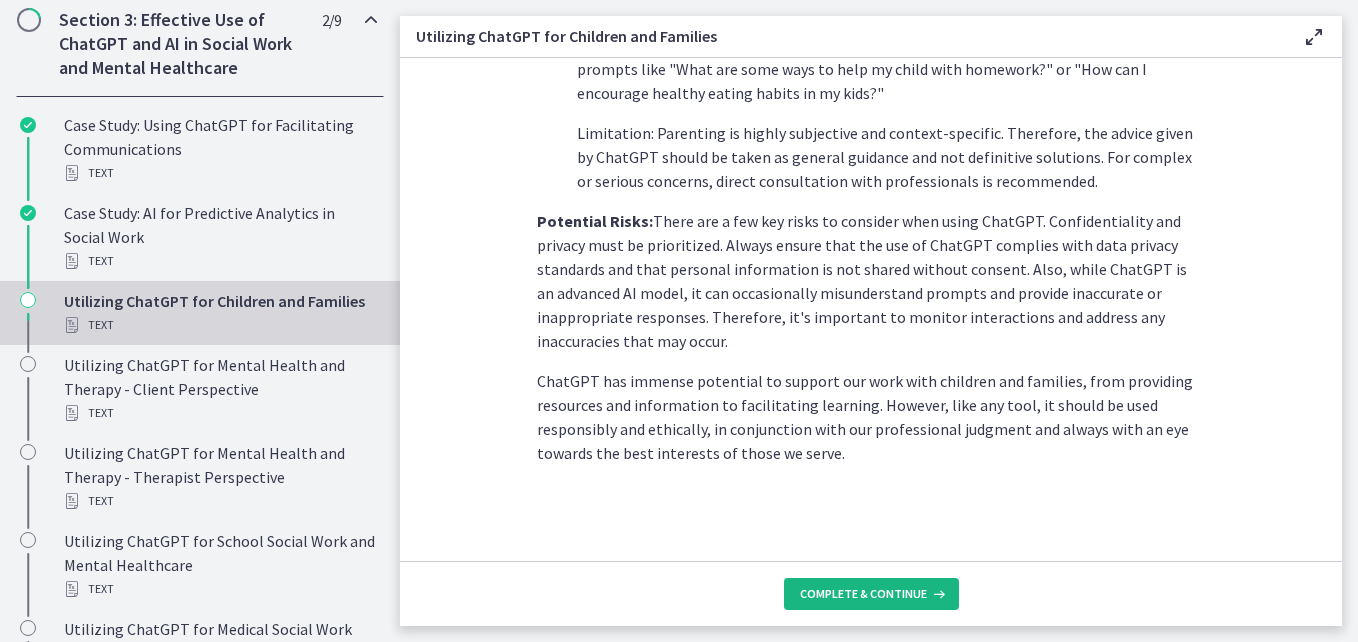 click on "Complete & continue" at bounding box center [863, 594] 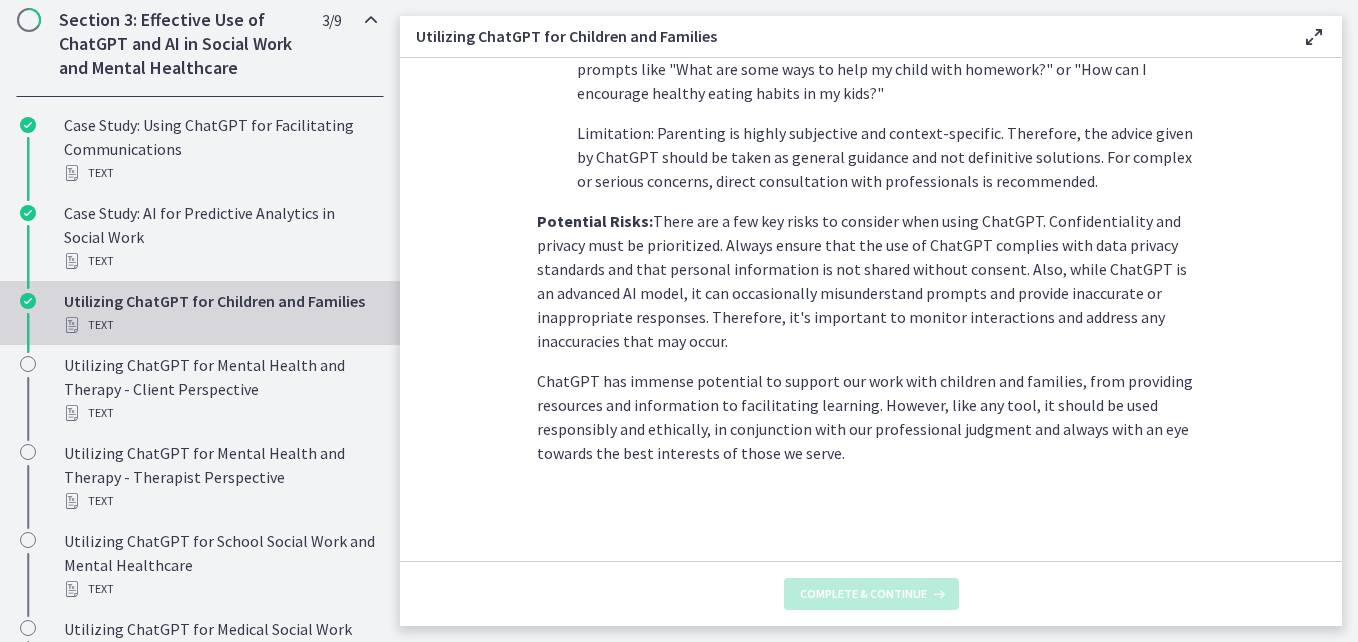 scroll, scrollTop: 0, scrollLeft: 0, axis: both 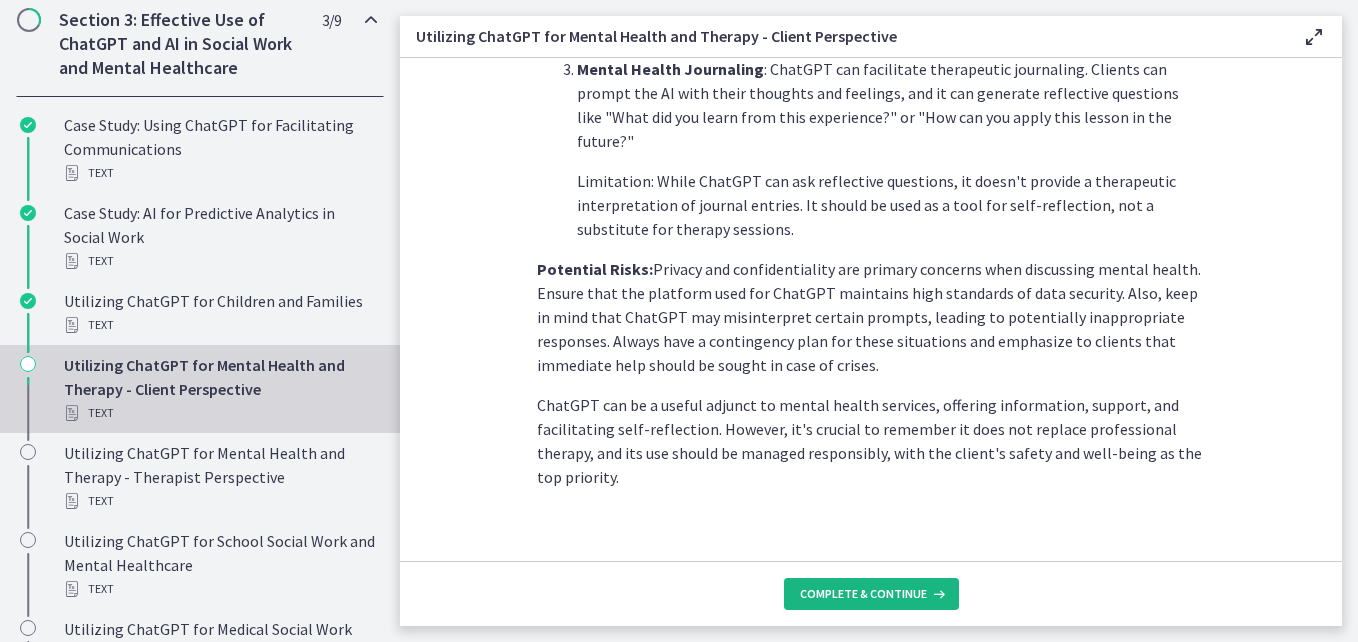 click on "Complete & continue" at bounding box center [863, 594] 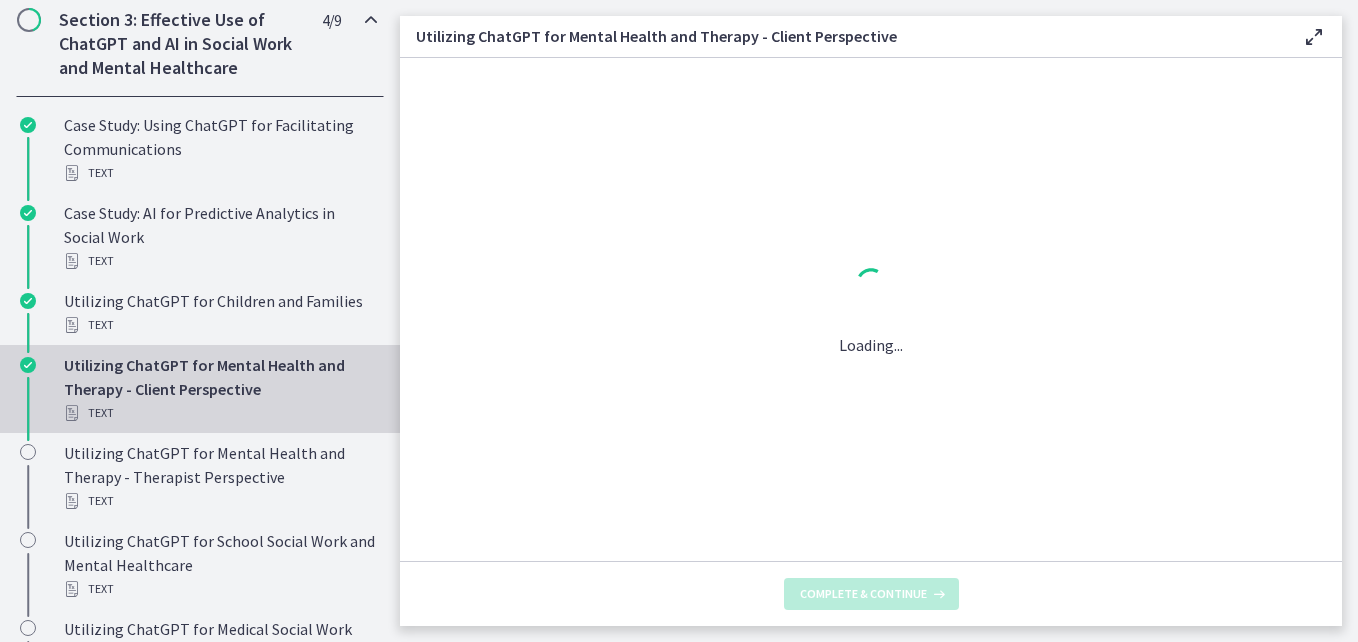 scroll, scrollTop: 0, scrollLeft: 0, axis: both 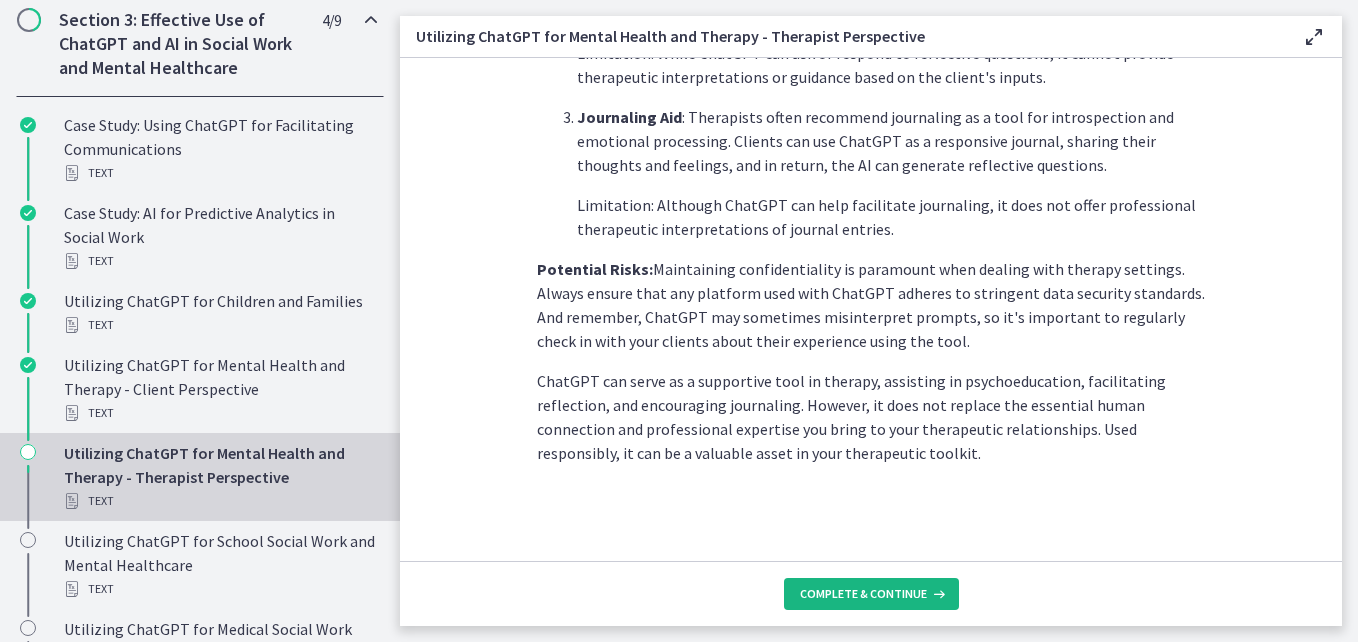 click on "Complete & continue" at bounding box center [863, 594] 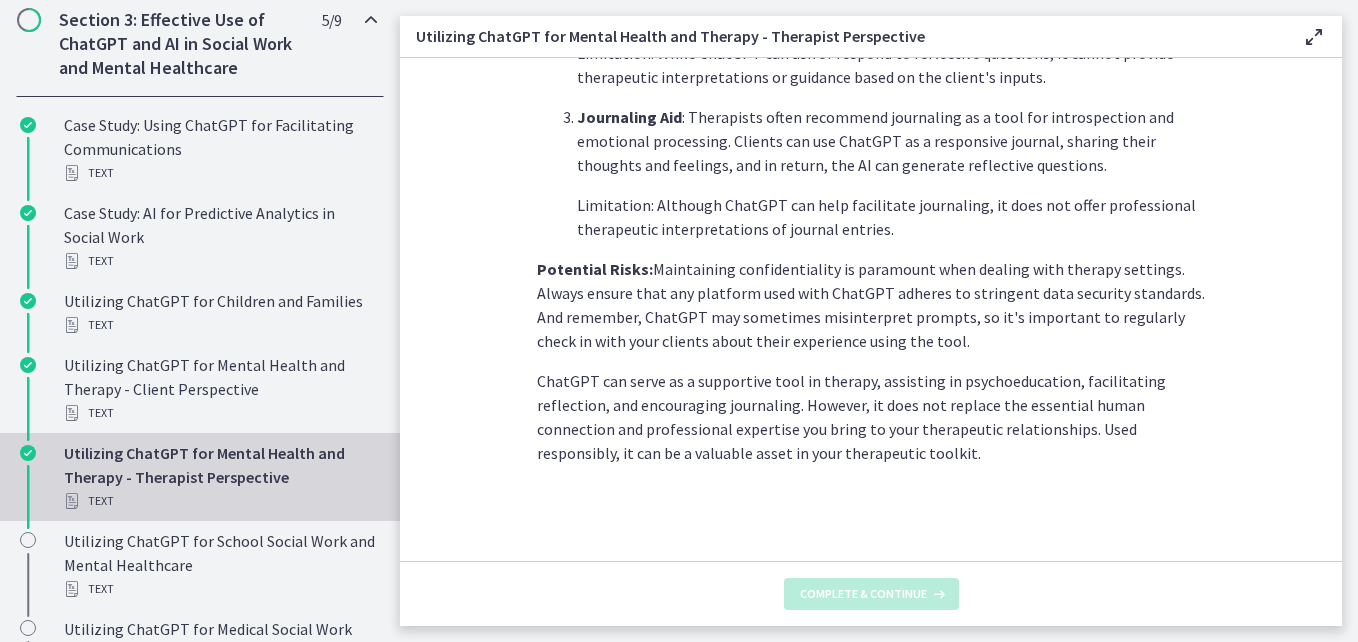 scroll, scrollTop: 0, scrollLeft: 0, axis: both 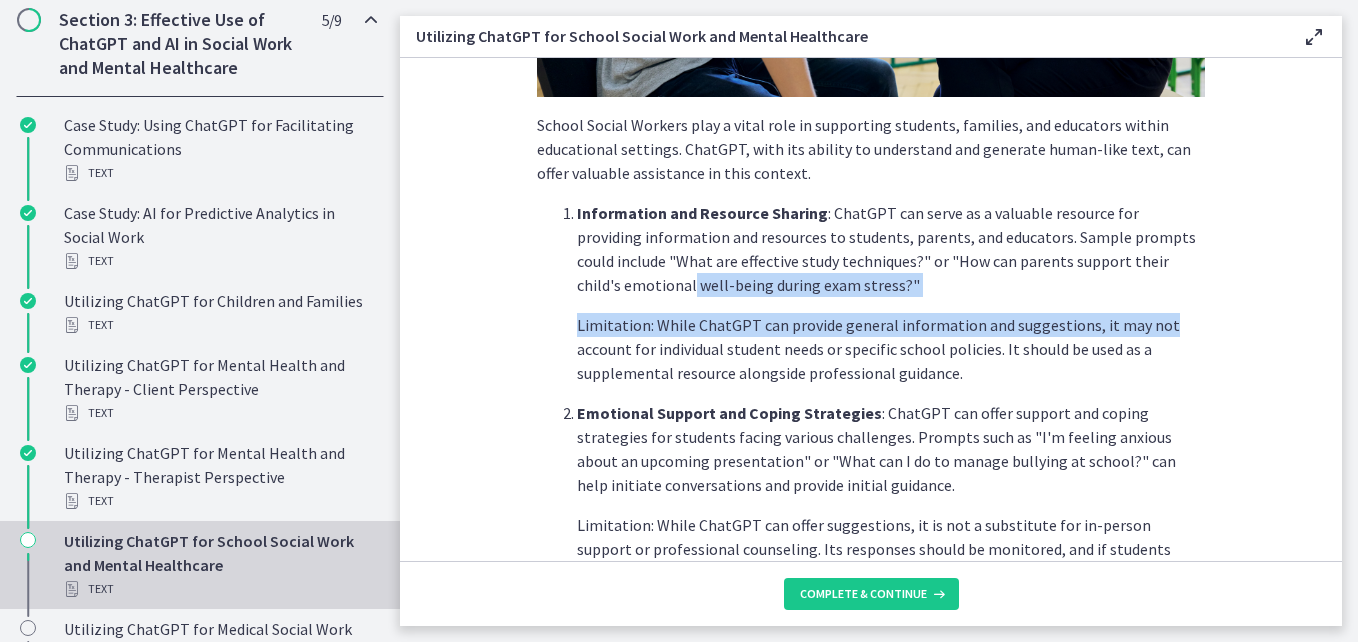 drag, startPoint x: 1326, startPoint y: 269, endPoint x: 1325, endPoint y: 302, distance: 33.01515 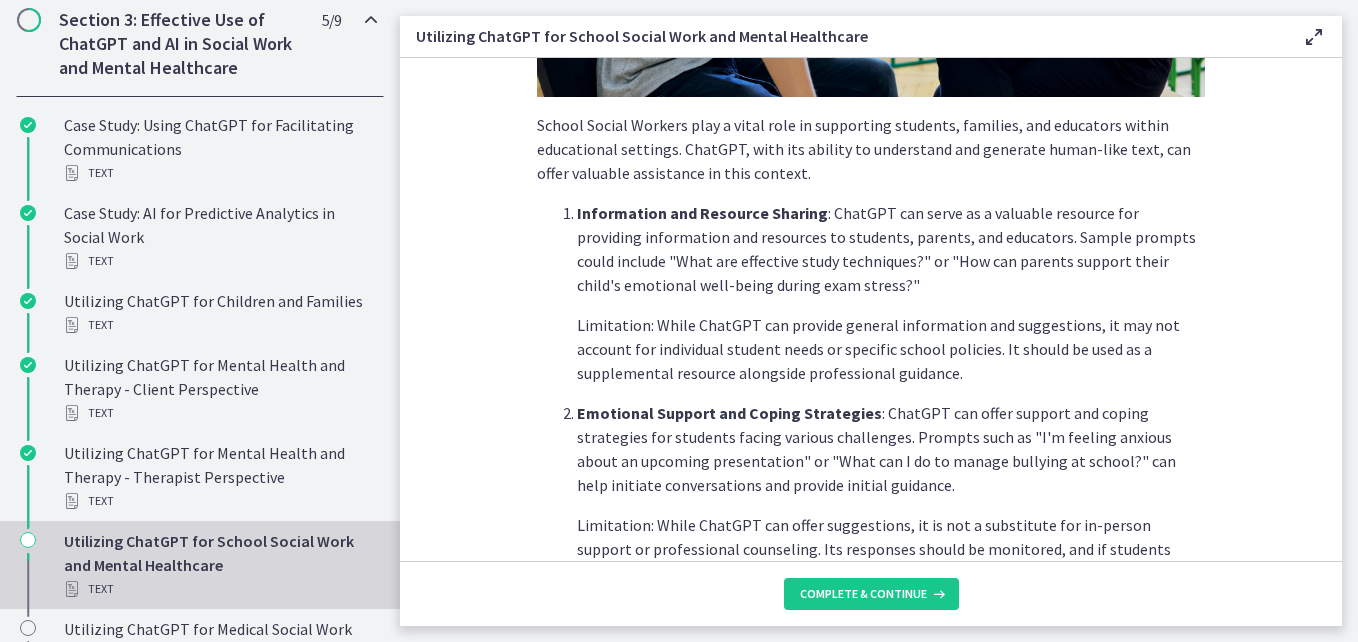drag, startPoint x: 1325, startPoint y: 302, endPoint x: 1174, endPoint y: 345, distance: 157.00319 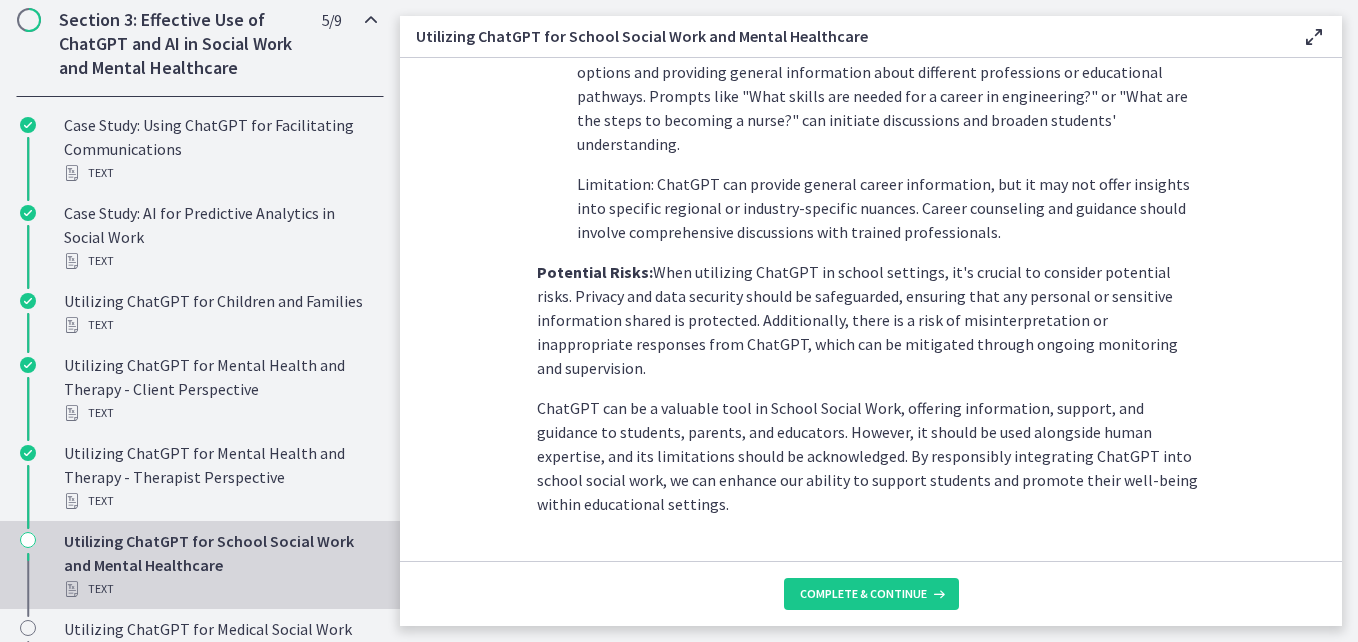 scroll, scrollTop: 985, scrollLeft: 0, axis: vertical 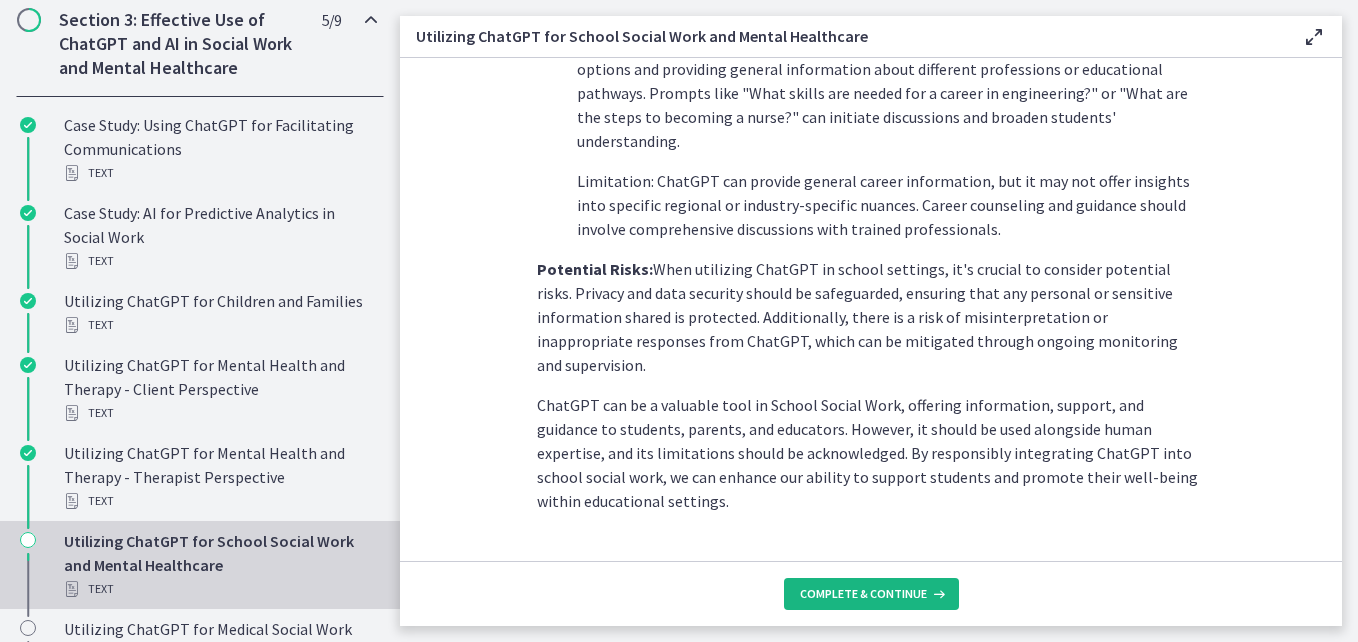 click on "Complete & continue" at bounding box center (863, 594) 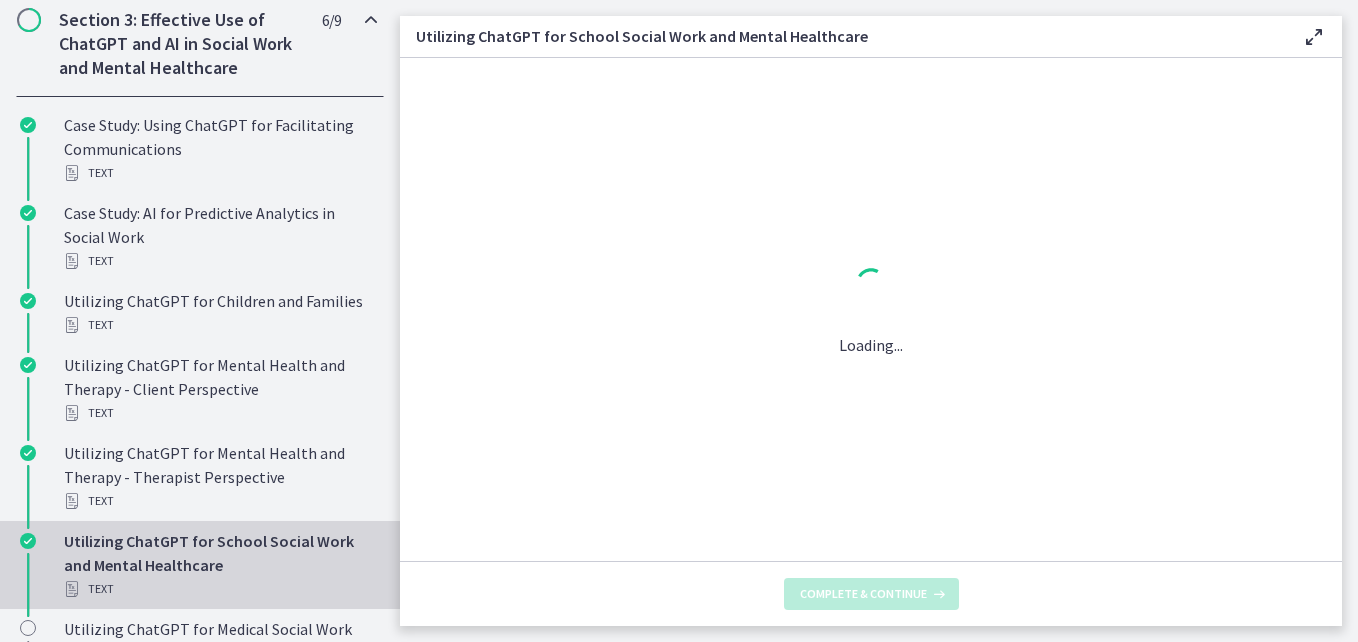scroll, scrollTop: 0, scrollLeft: 0, axis: both 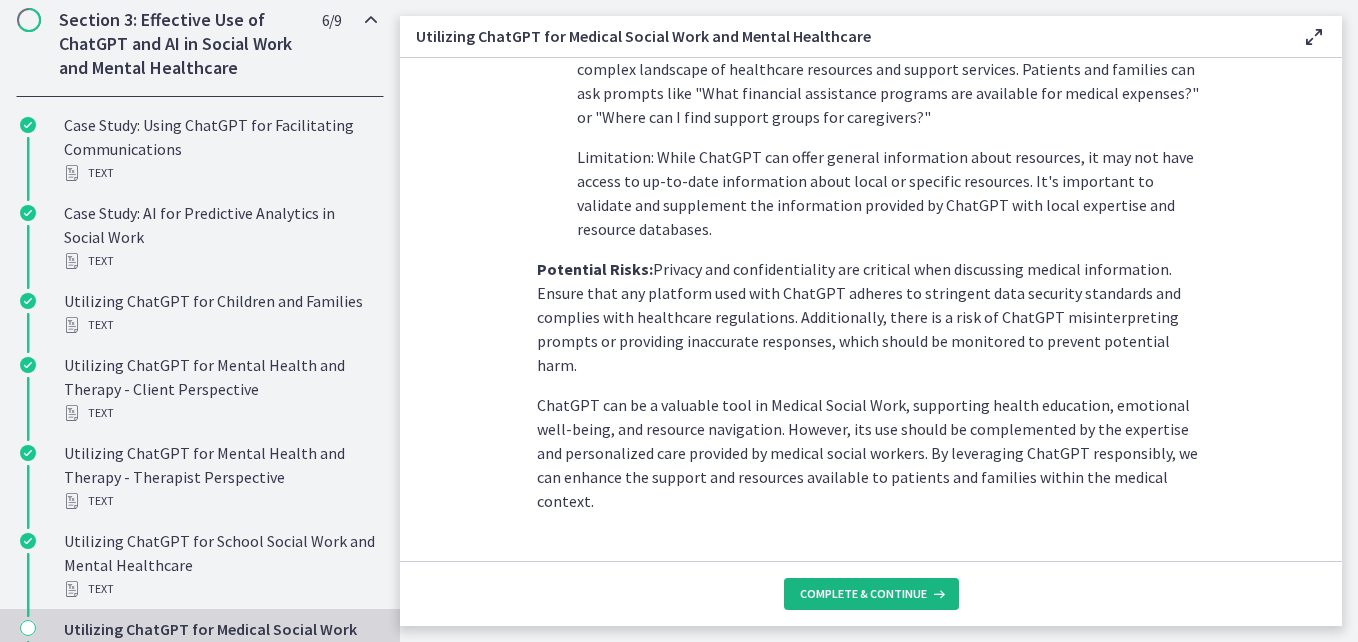 click on "Complete & continue" at bounding box center (863, 594) 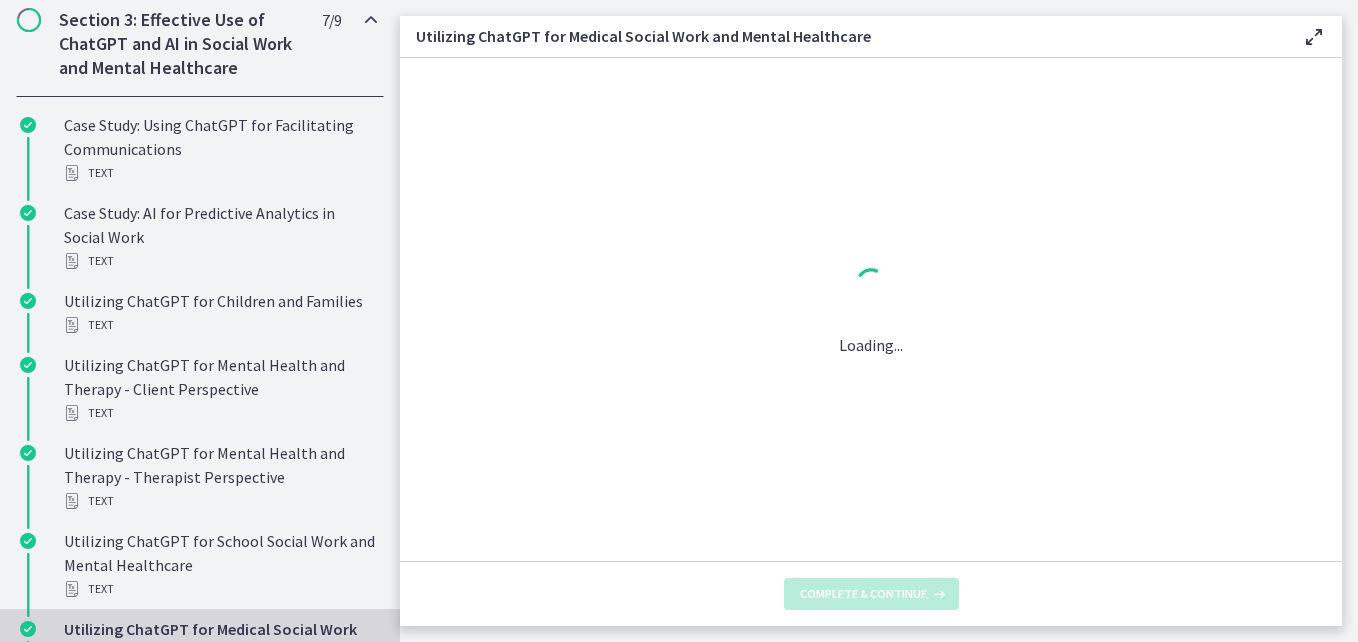 scroll, scrollTop: 0, scrollLeft: 0, axis: both 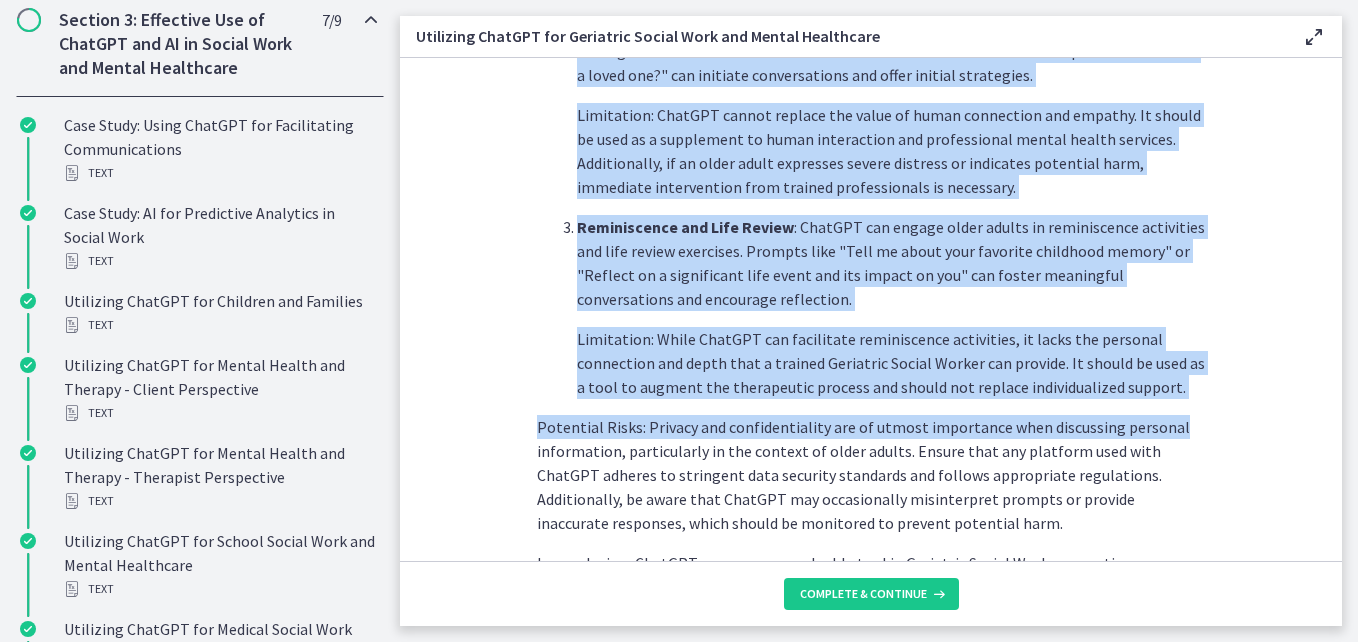 drag, startPoint x: 1349, startPoint y: 342, endPoint x: 1338, endPoint y: 384, distance: 43.416588 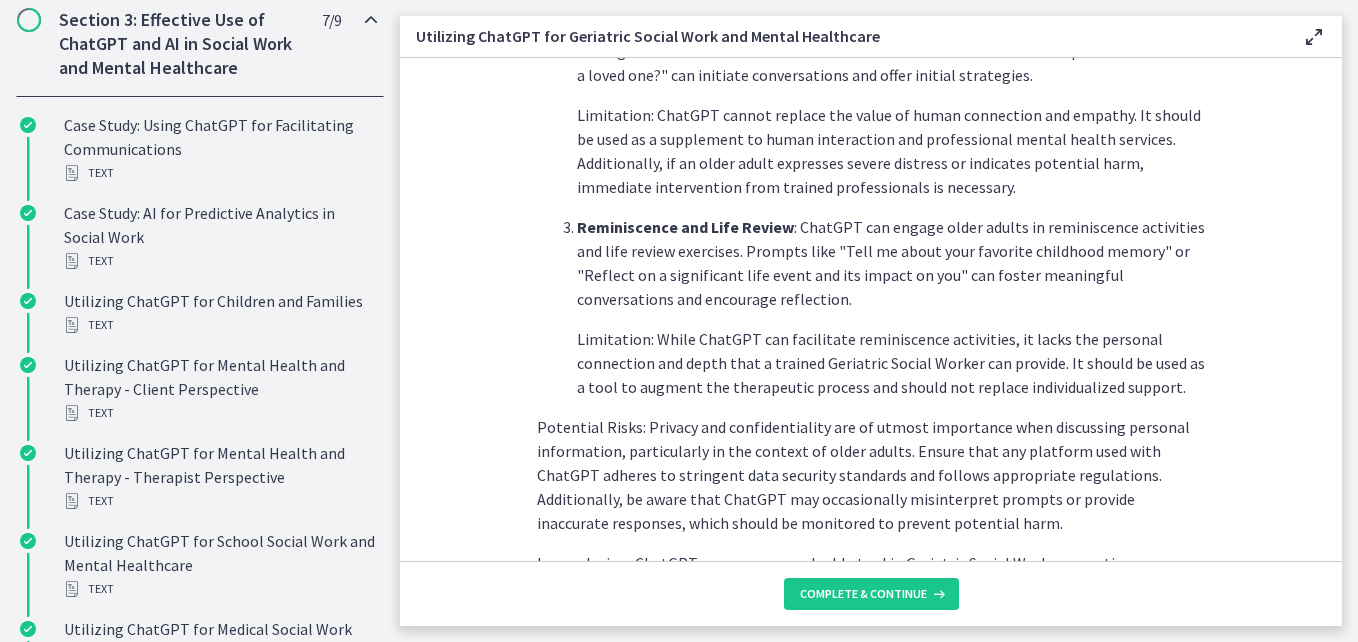 drag, startPoint x: 1338, startPoint y: 384, endPoint x: 1237, endPoint y: 415, distance: 105.65037 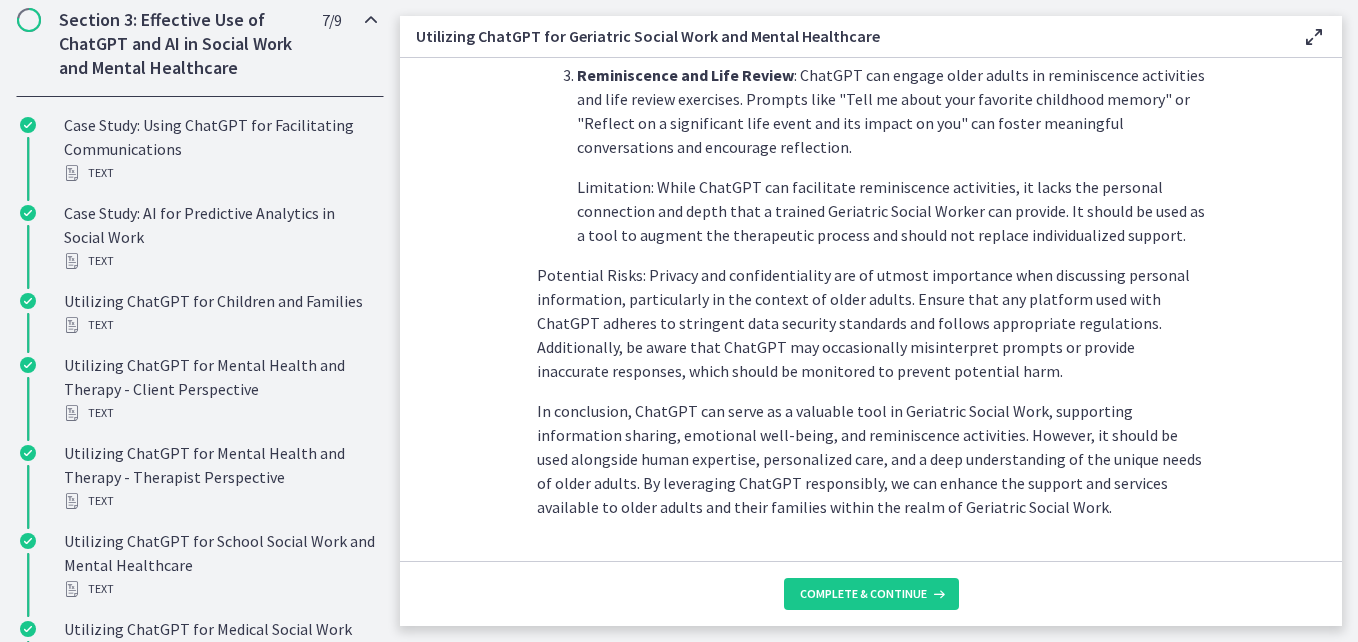 scroll, scrollTop: 989, scrollLeft: 0, axis: vertical 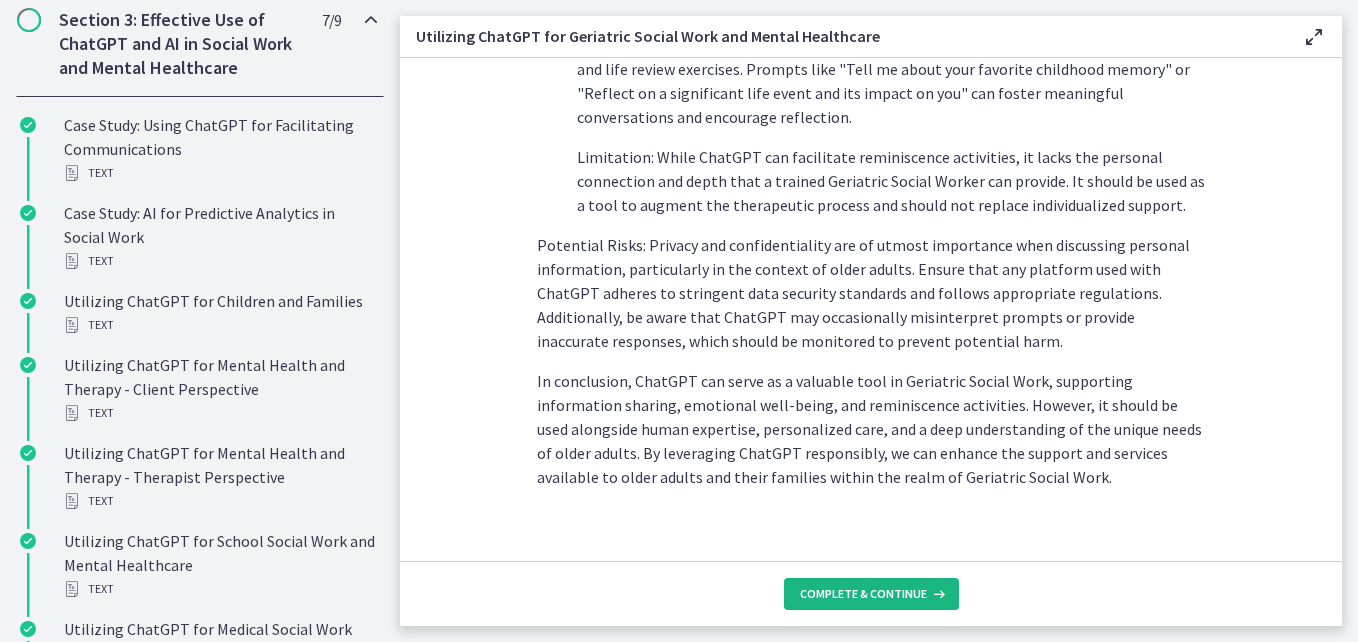 click on "Complete & continue" at bounding box center (863, 594) 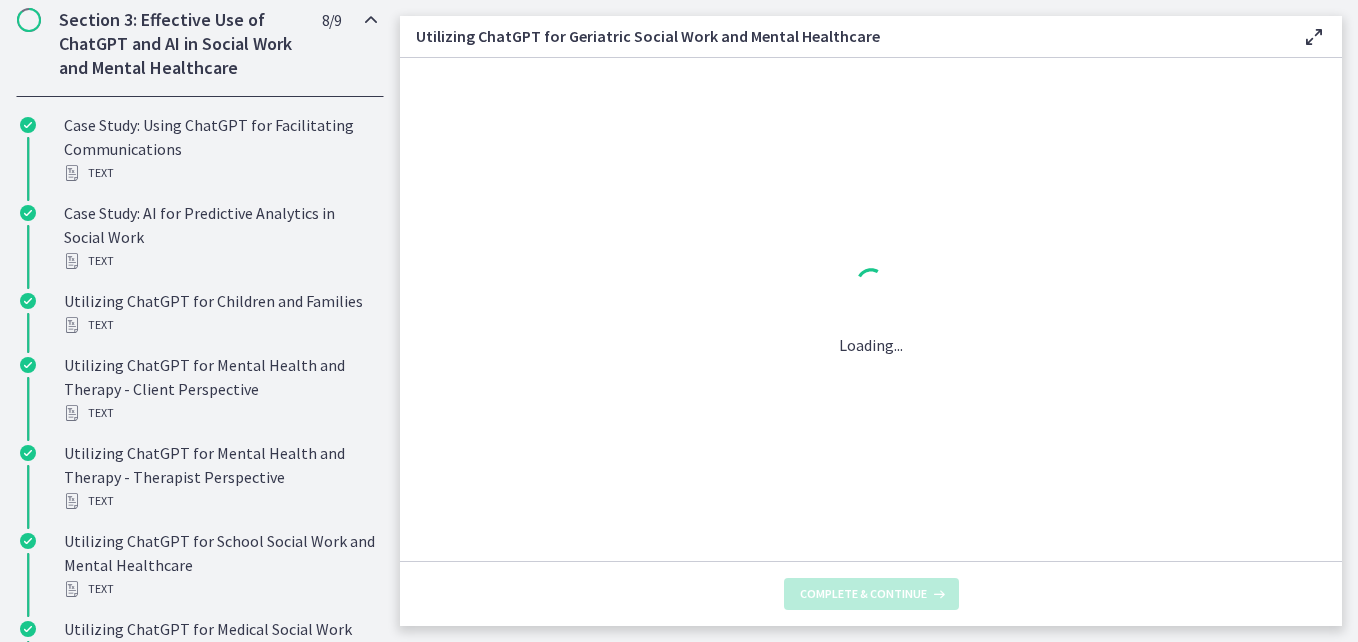 scroll, scrollTop: 0, scrollLeft: 0, axis: both 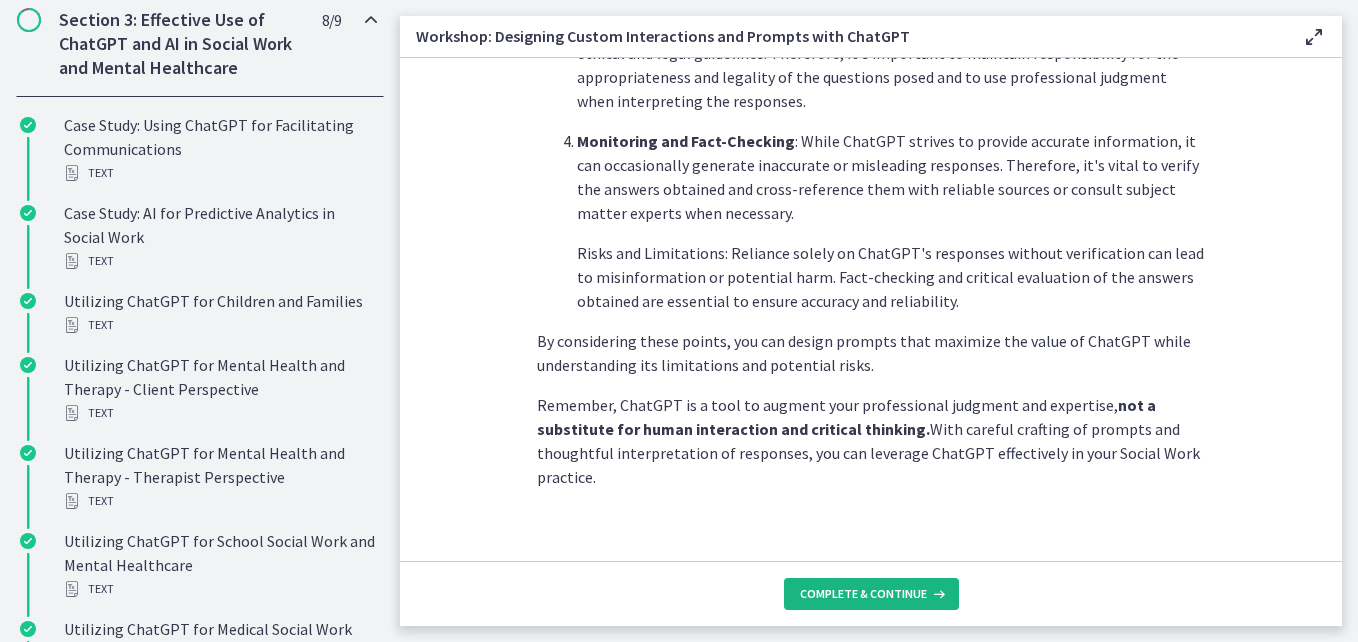 click on "Complete & continue" at bounding box center (871, 594) 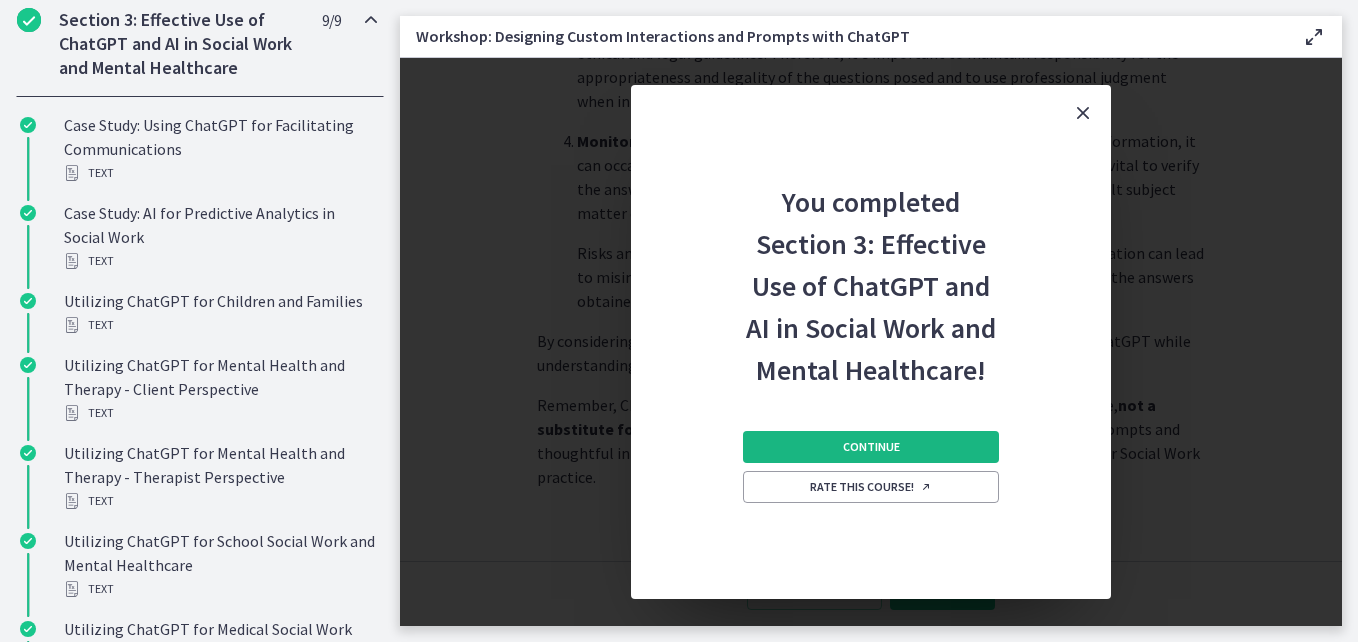 click on "Continue" at bounding box center [871, 447] 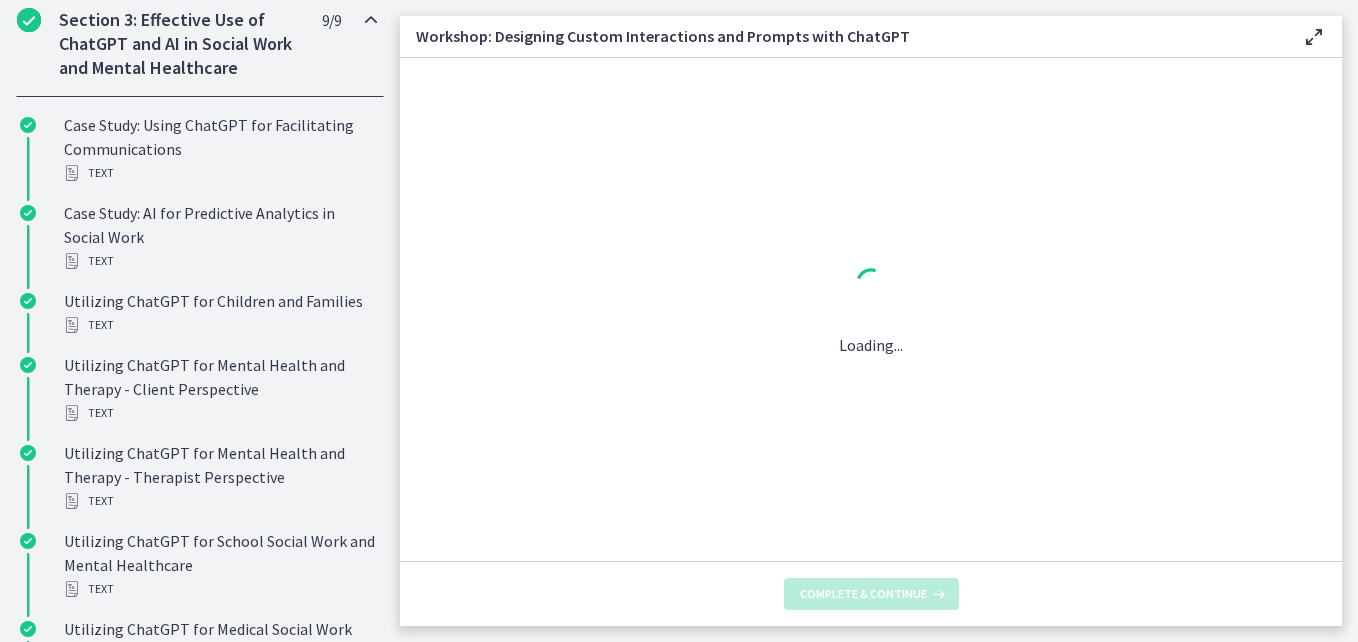 scroll, scrollTop: 0, scrollLeft: 0, axis: both 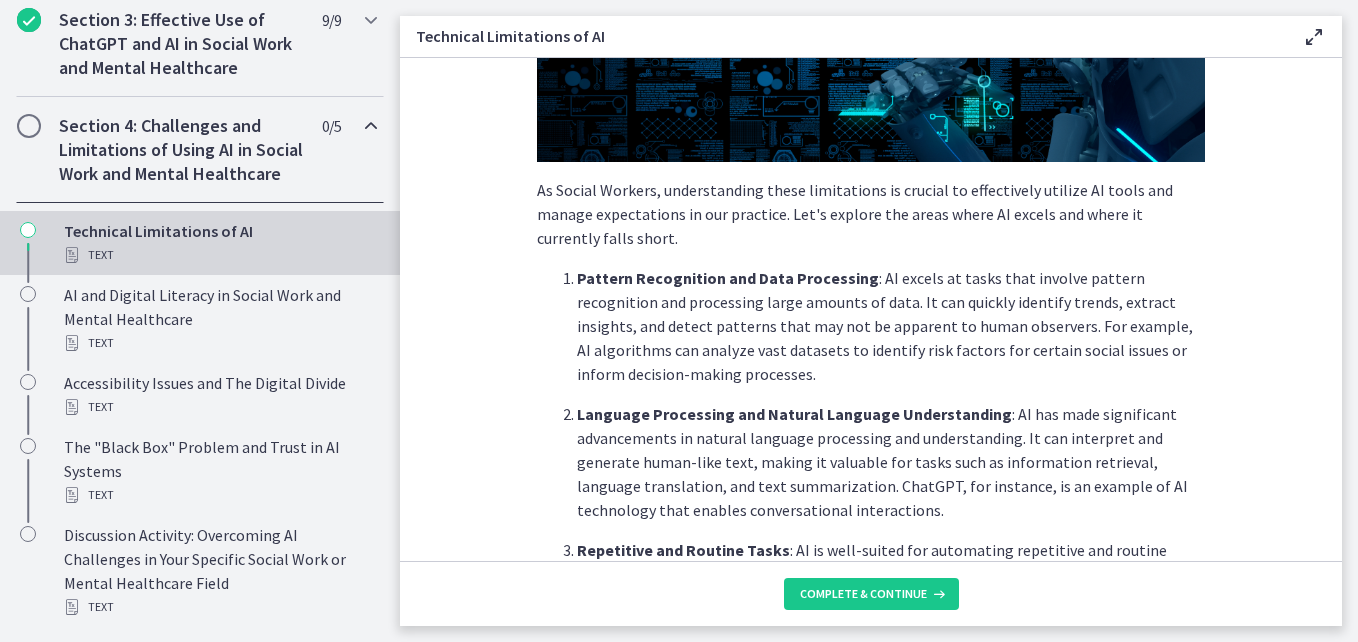 drag, startPoint x: 1354, startPoint y: 246, endPoint x: 1354, endPoint y: 295, distance: 49 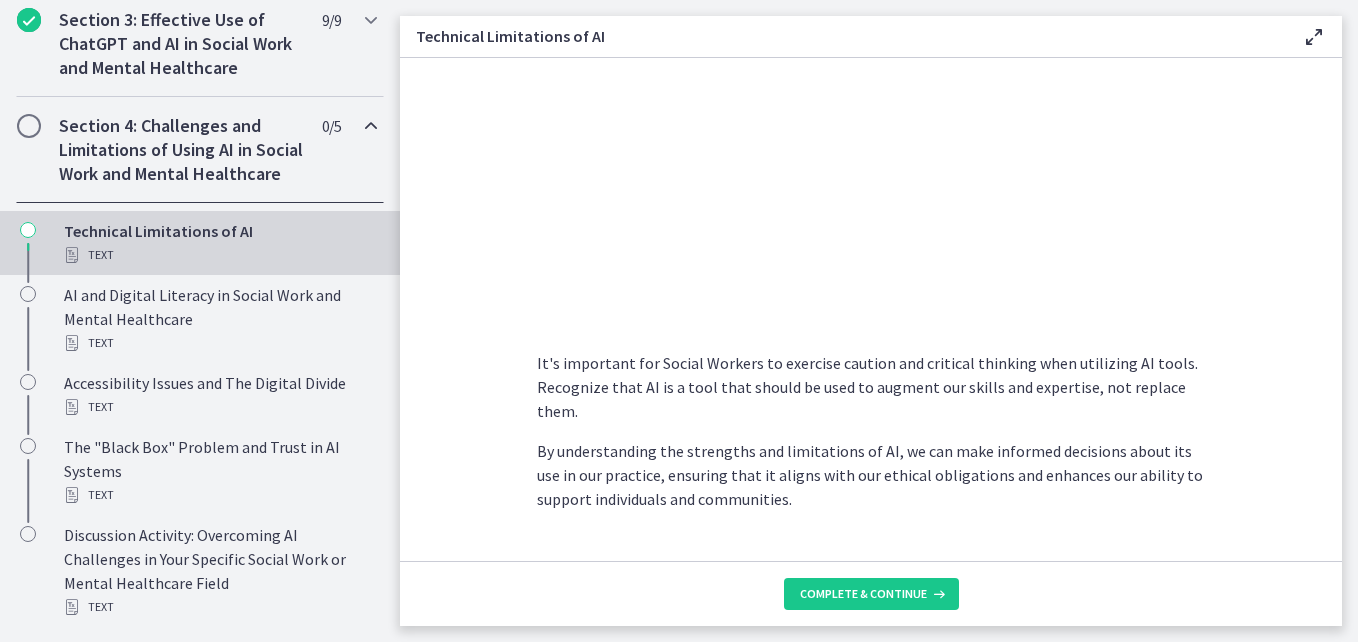 scroll, scrollTop: 1519, scrollLeft: 0, axis: vertical 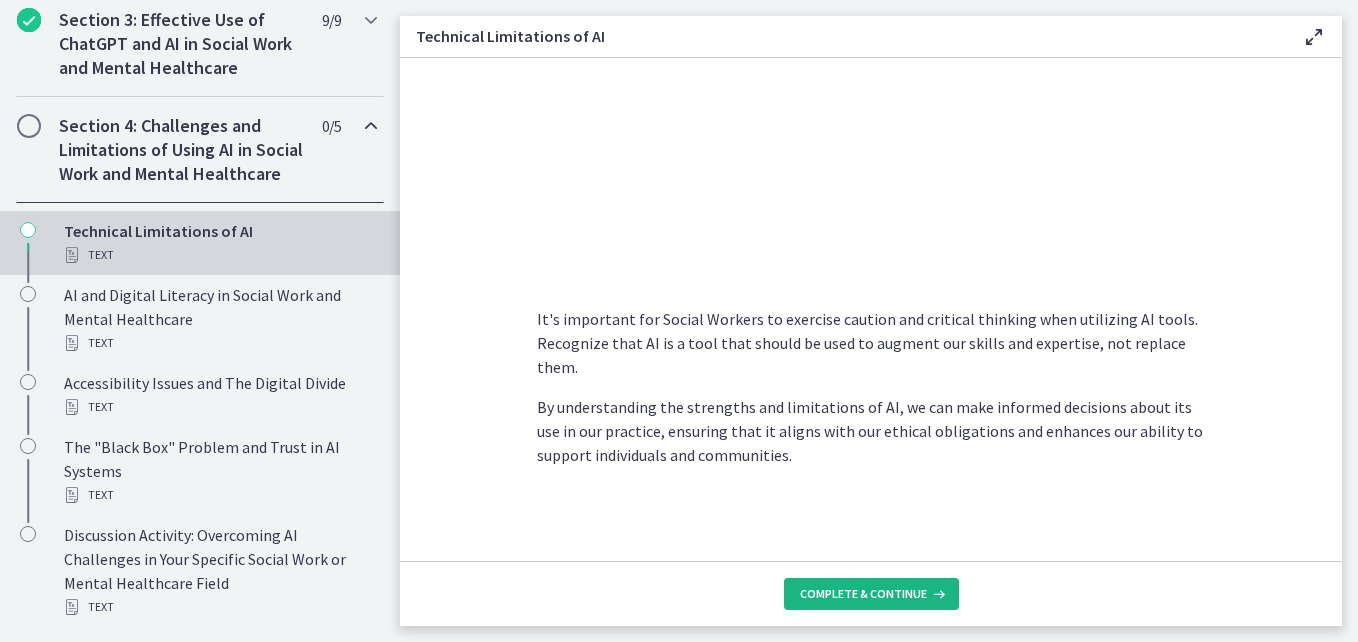 click on "Complete & continue" at bounding box center (863, 594) 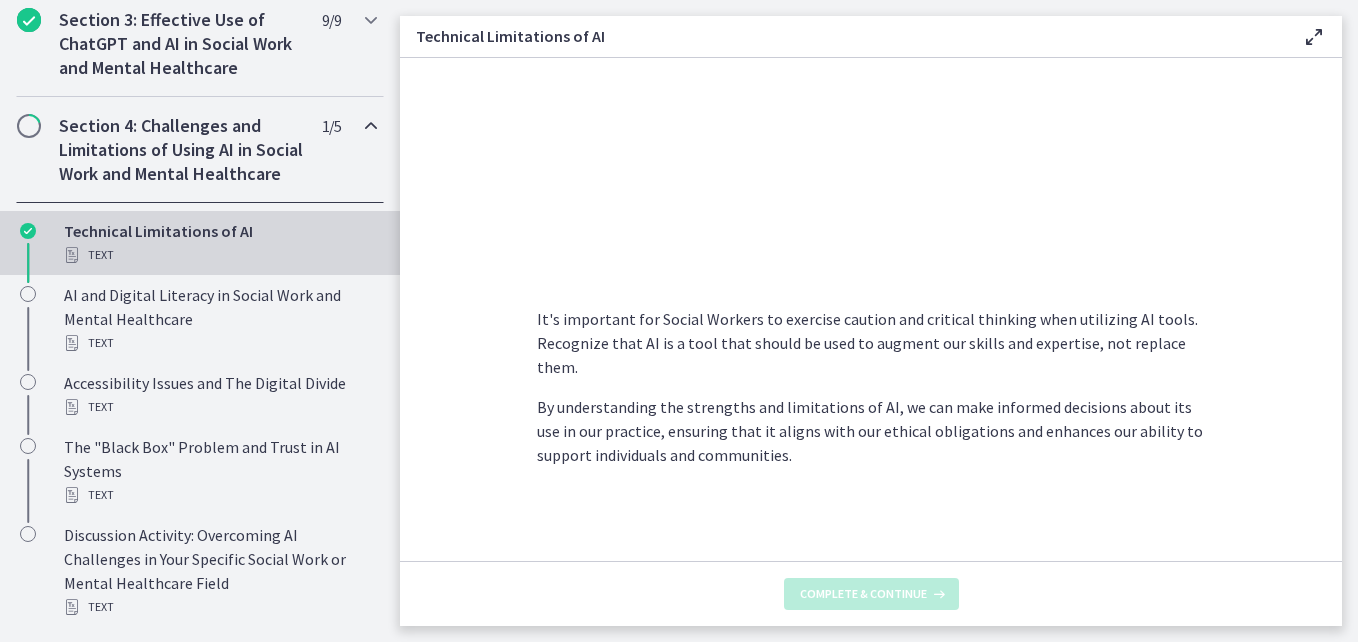 scroll, scrollTop: 0, scrollLeft: 0, axis: both 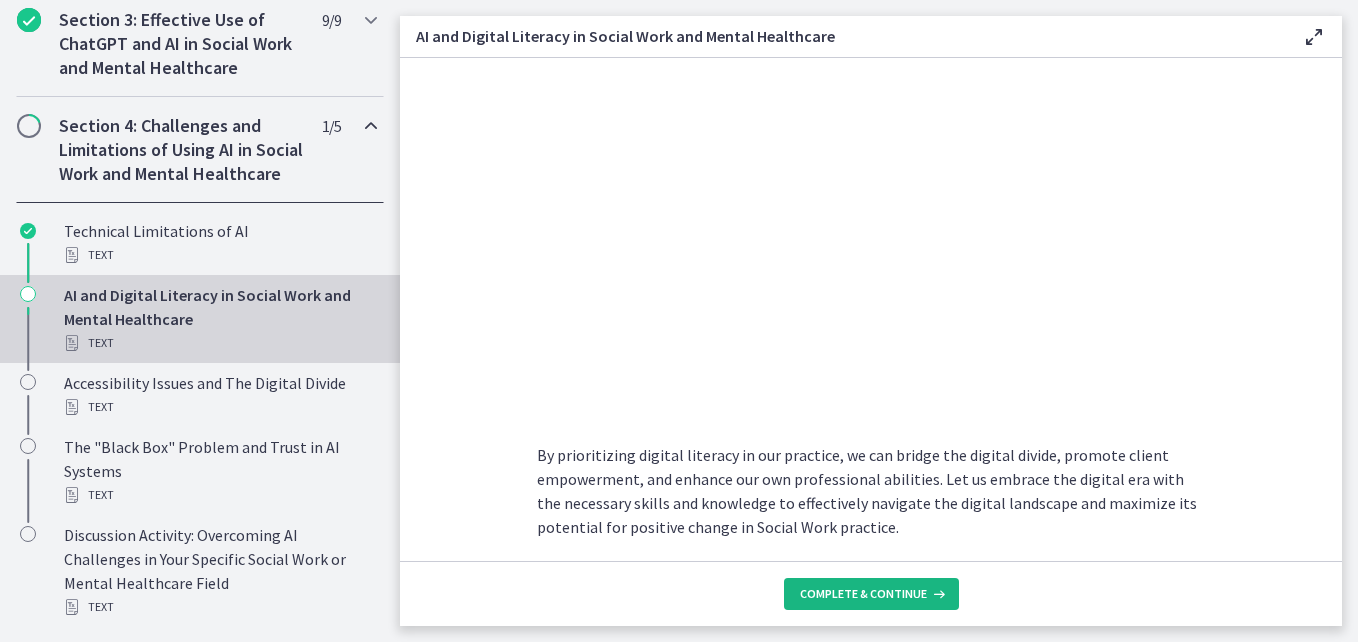 click on "Complete & continue" at bounding box center (863, 594) 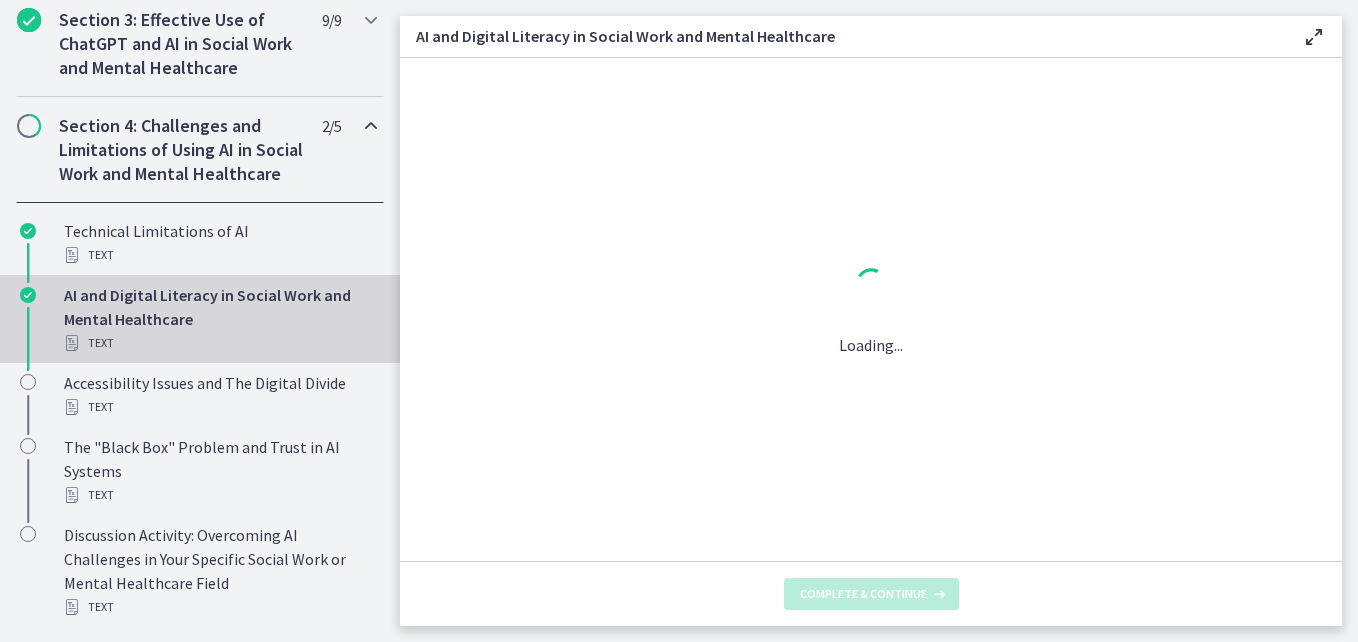 scroll, scrollTop: 0, scrollLeft: 0, axis: both 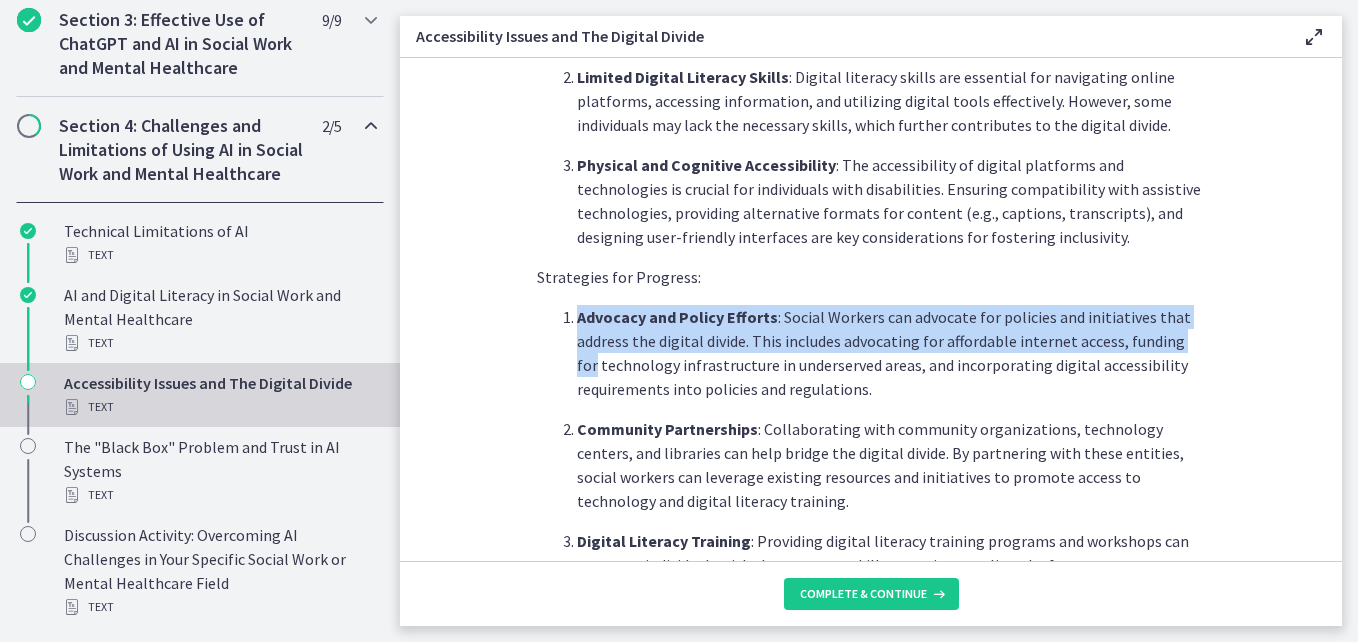 drag, startPoint x: 1324, startPoint y: 307, endPoint x: 1319, endPoint y: 334, distance: 27.45906 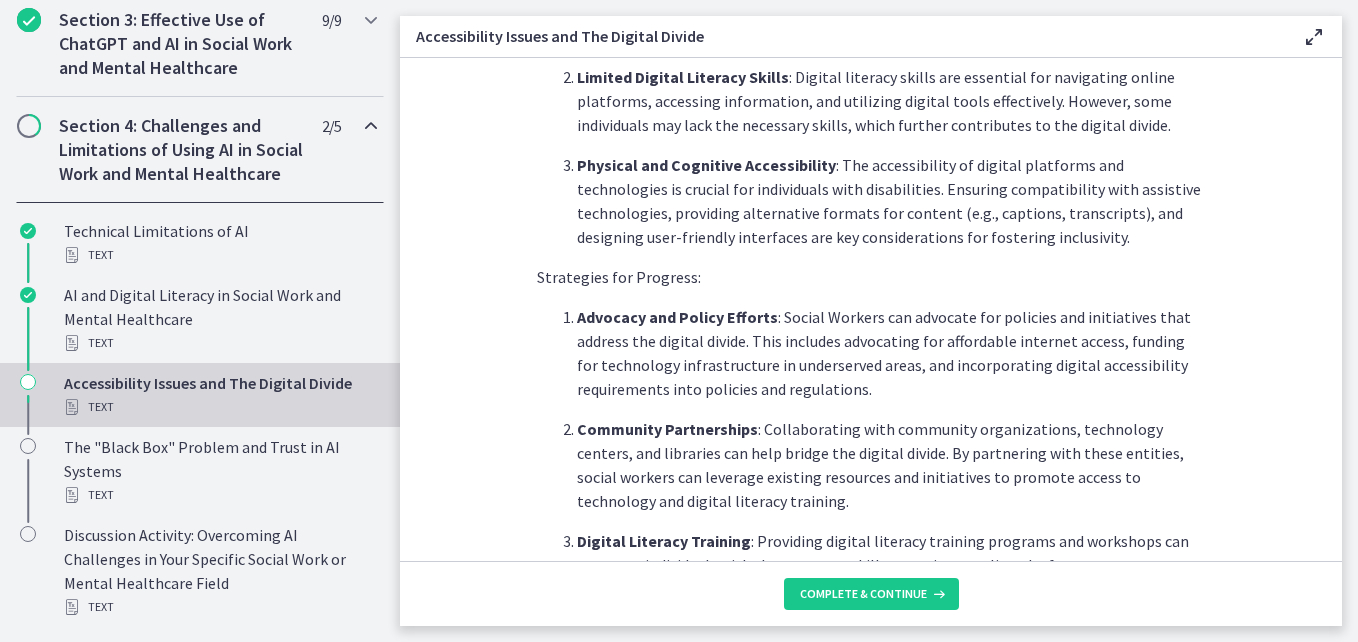 drag, startPoint x: 1319, startPoint y: 334, endPoint x: 1188, endPoint y: 380, distance: 138.84163 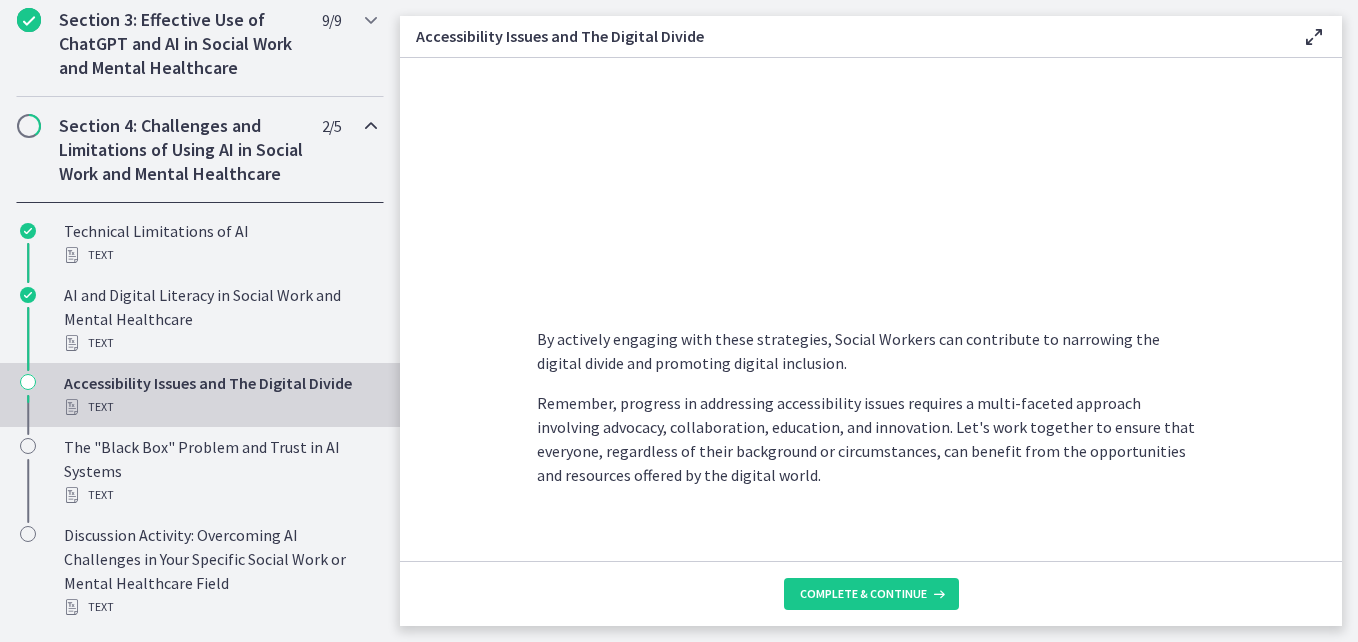 scroll, scrollTop: 1799, scrollLeft: 0, axis: vertical 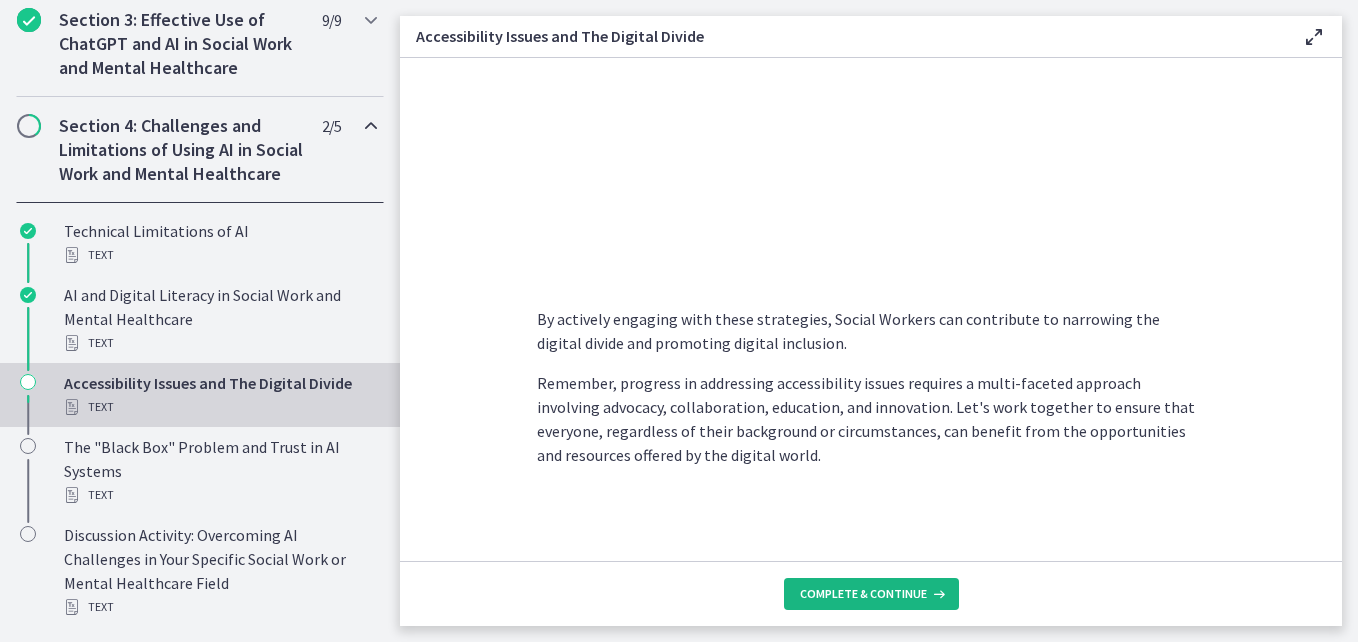 click on "Complete & continue" at bounding box center [863, 594] 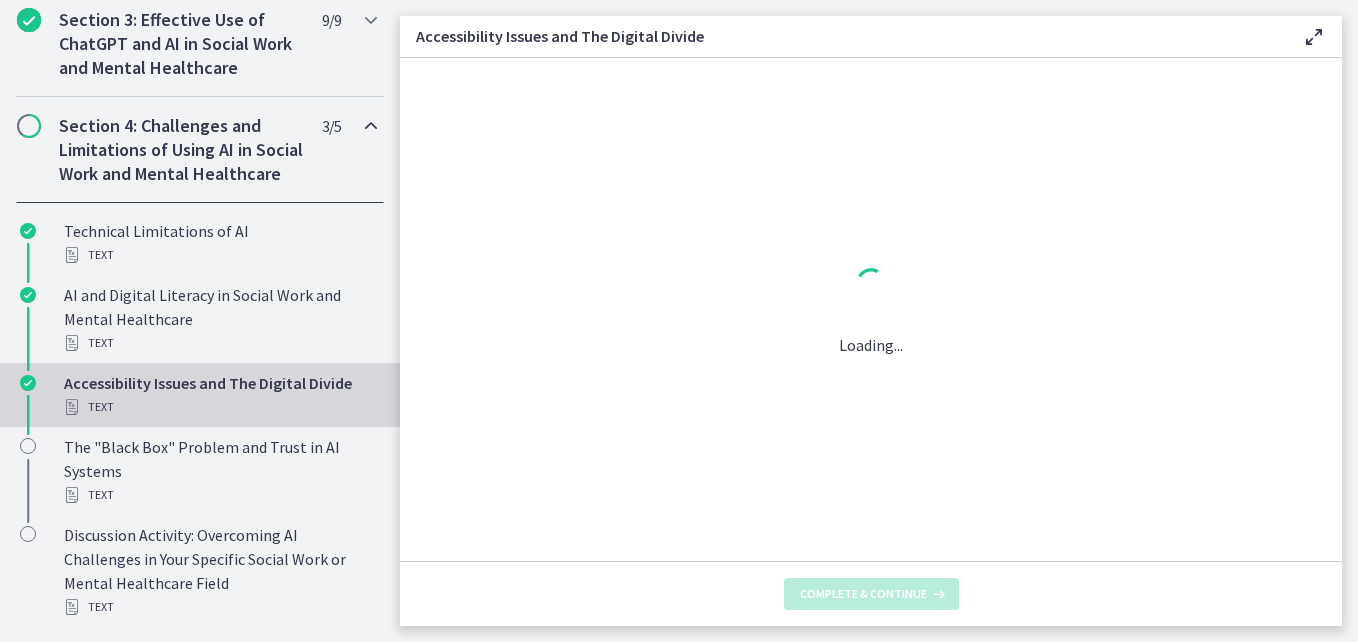 scroll, scrollTop: 0, scrollLeft: 0, axis: both 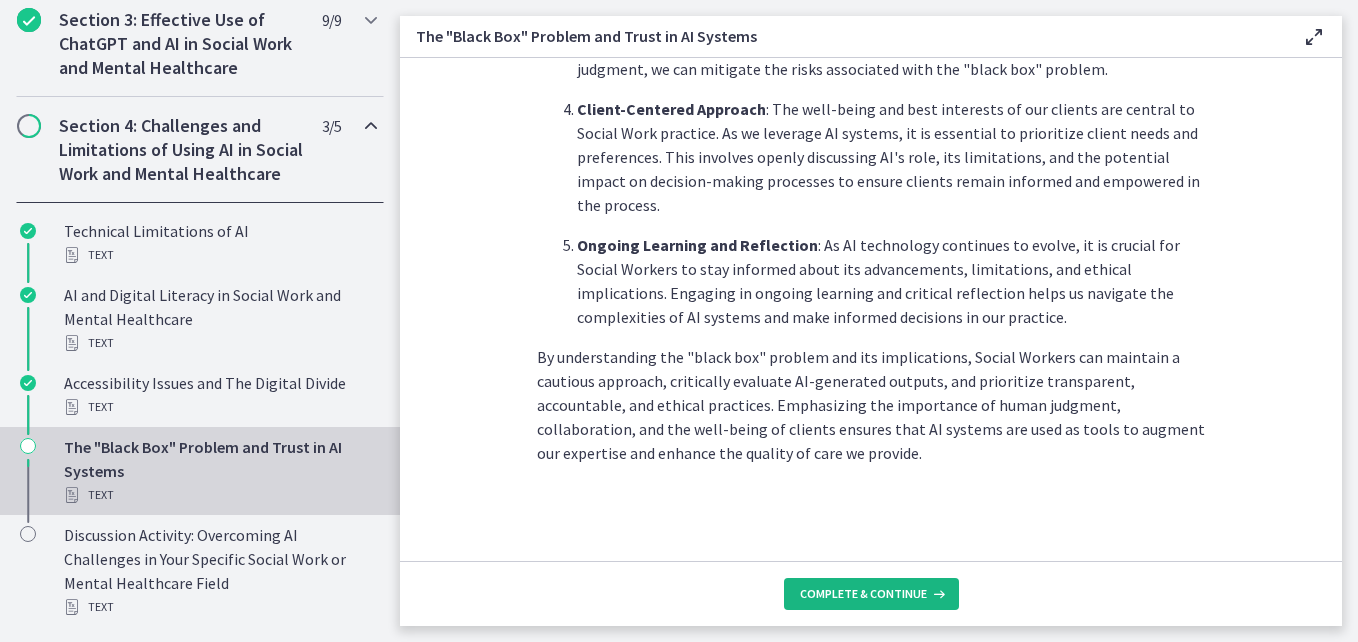 click on "Complete & continue" at bounding box center (863, 594) 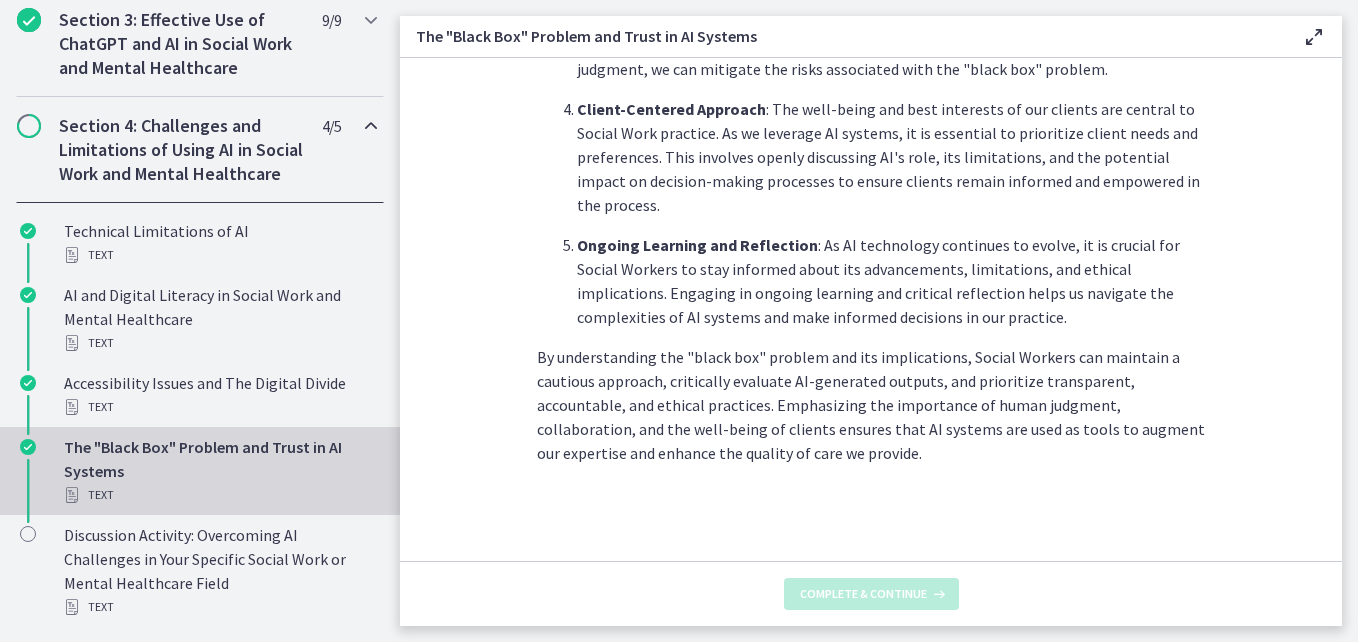 scroll, scrollTop: 0, scrollLeft: 0, axis: both 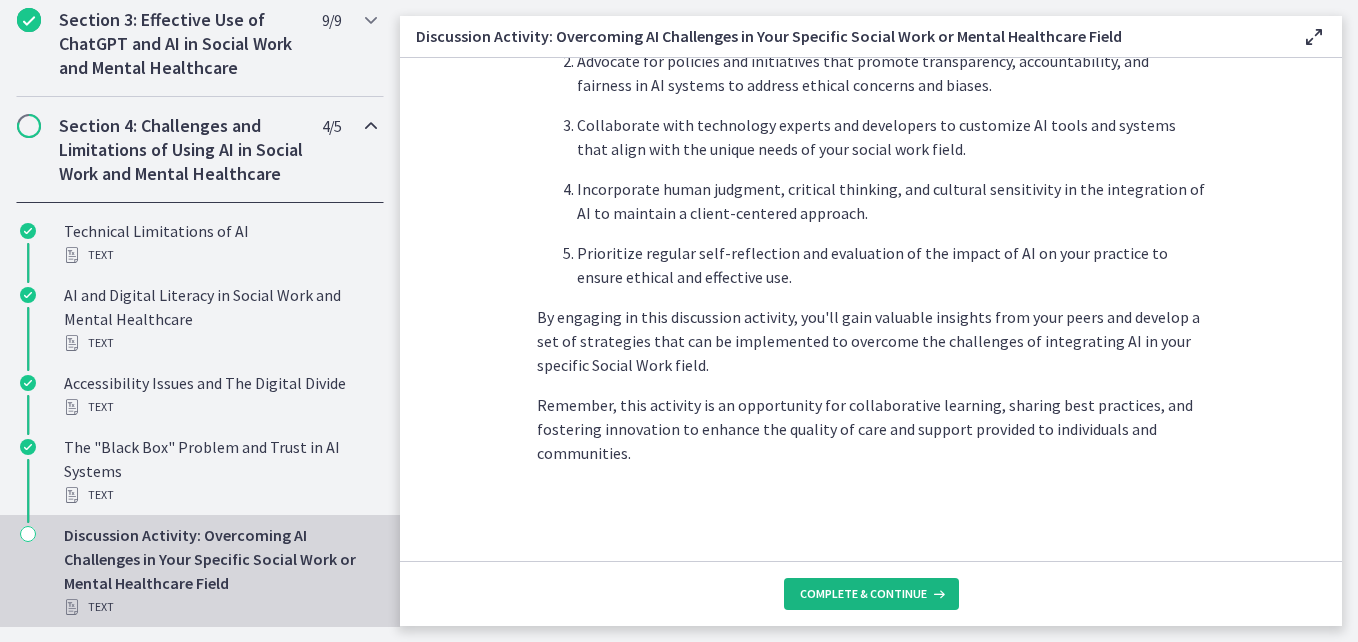 click on "Complete & continue" at bounding box center [863, 594] 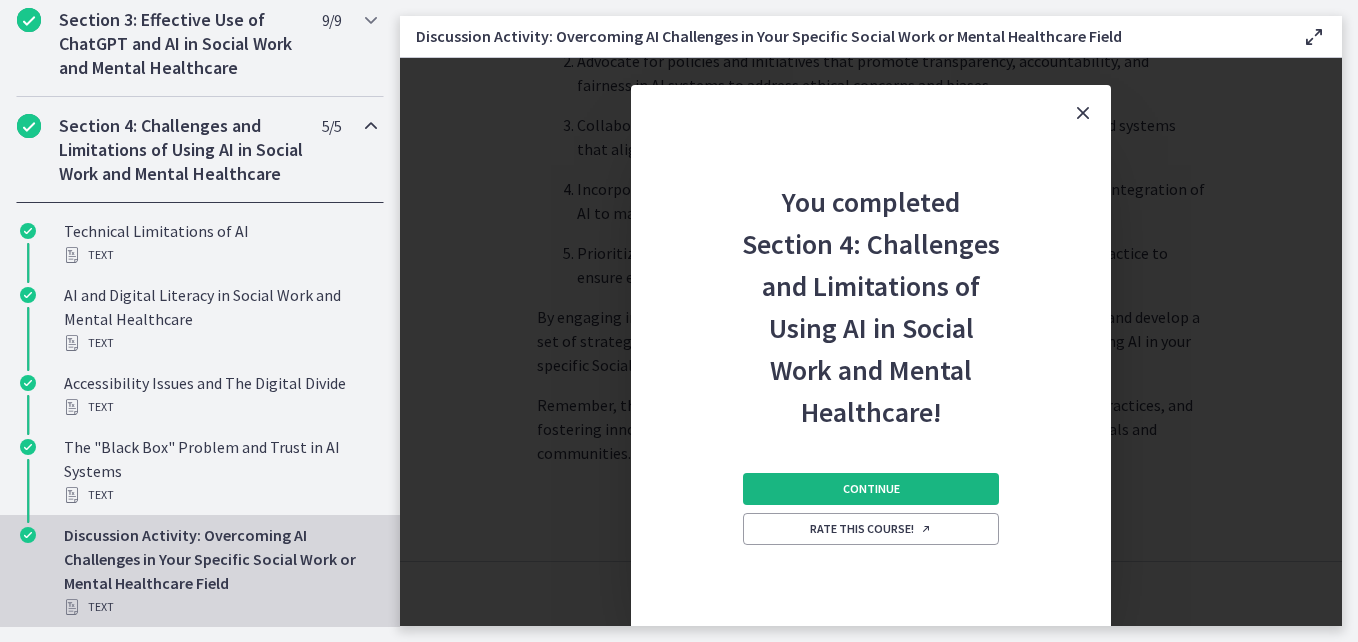 click on "Continue" at bounding box center [871, 489] 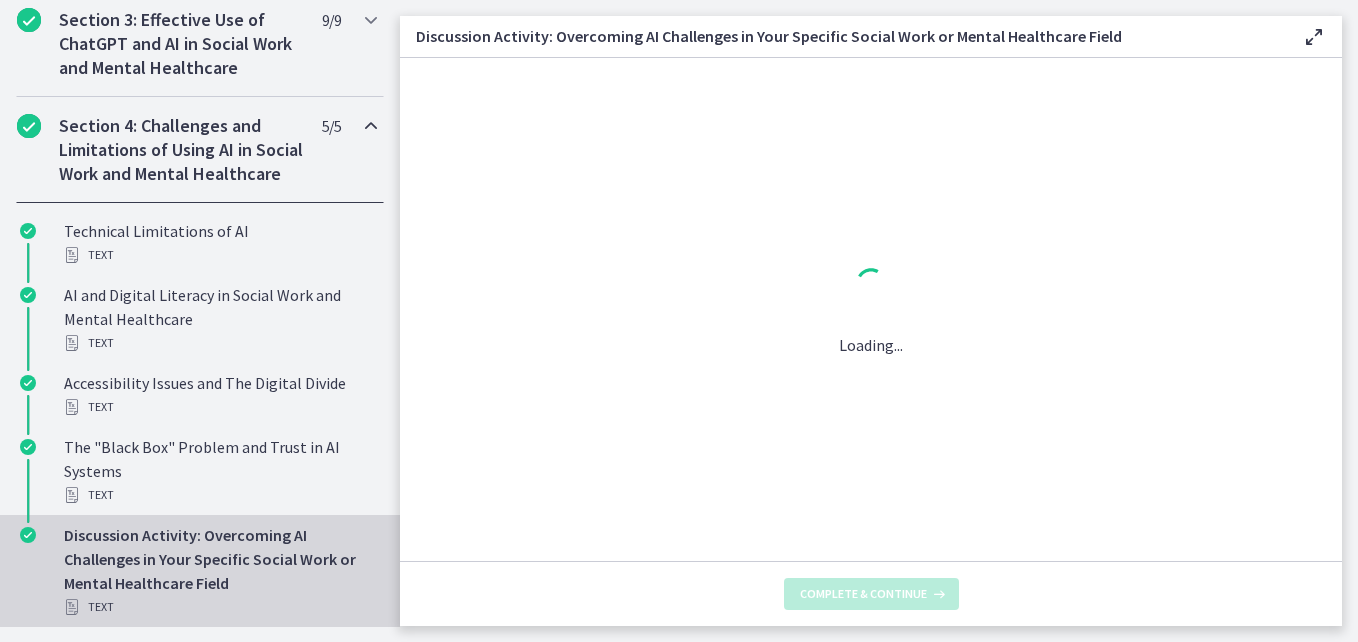 scroll, scrollTop: 0, scrollLeft: 0, axis: both 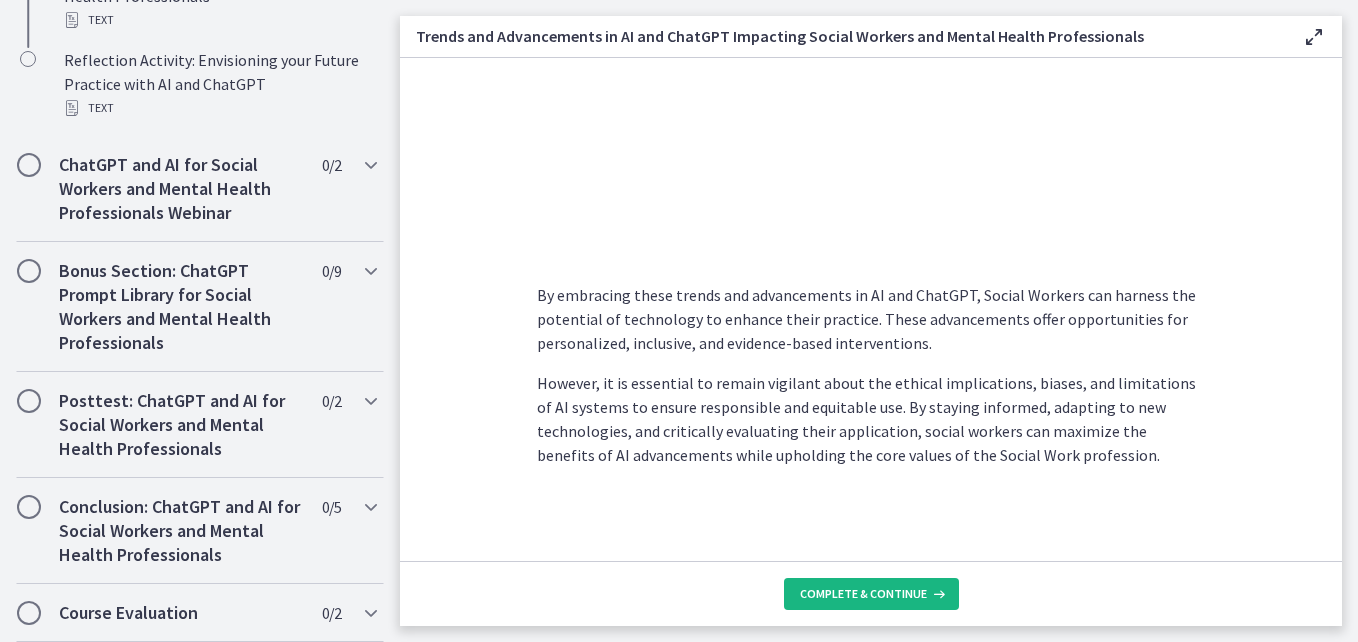 click on "Complete & continue" at bounding box center [863, 594] 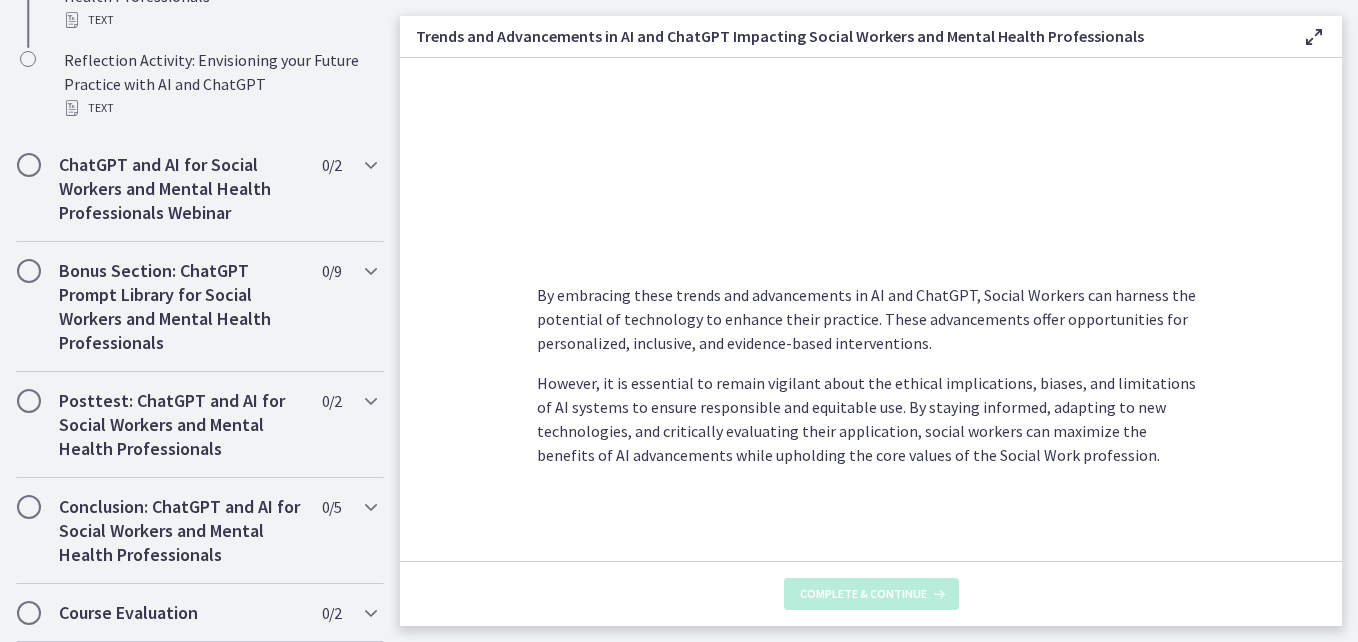 scroll, scrollTop: 0, scrollLeft: 0, axis: both 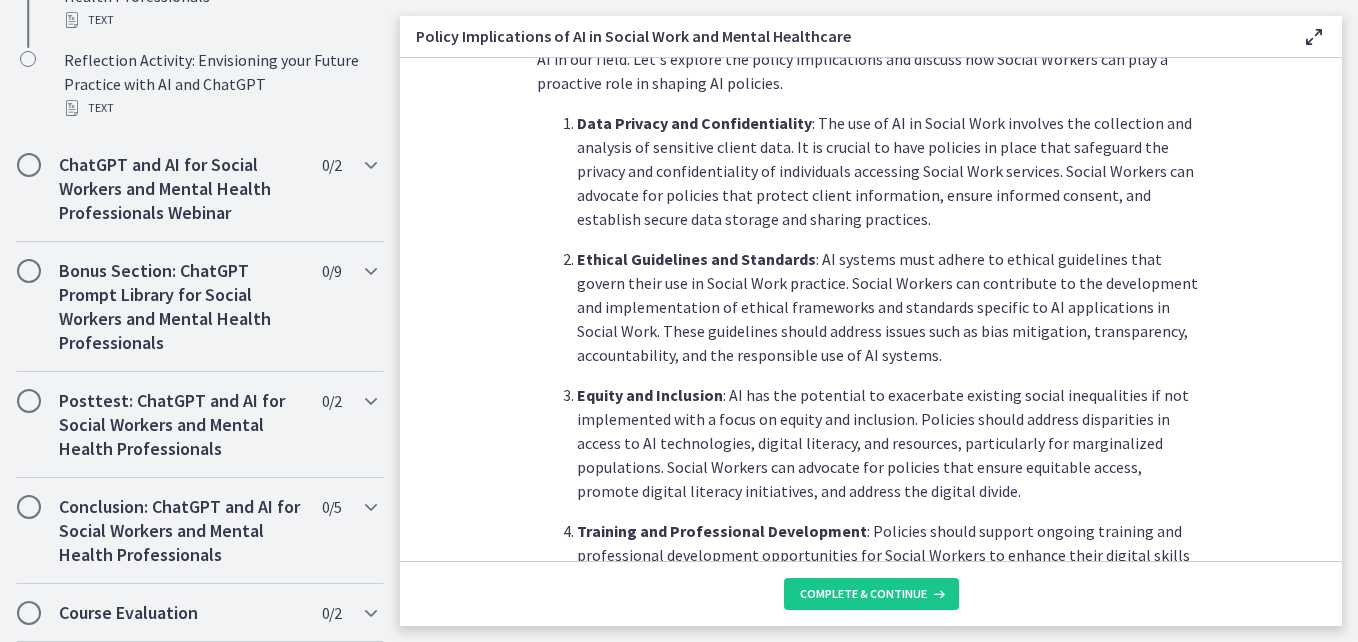 click on "As AI technology continues to advance, it is essential for Social Workers to consider the broader policy landscape and advocate for policies that promote ethical, equitable, and responsible use of AI in our field. Let's explore the policy implications and discuss how Social Workers can play a proactive role in shaping AI policies.
Data Privacy and Confidentiality : The use of AI in Social Work involves the collection and analysis of sensitive client data. It is crucial to have policies in place that safeguard the privacy and confidentiality of individuals accessing Social Work services. Social Workers can advocate for policies that protect client information, ensure informed consent, and establish secure data storage and sharing practices.
Ethical Guidelines and Standards
Equity and Inclusion
Training and Professional Development
Accountability and Transparency
Collaboration and Multi-sector Engagement" at bounding box center (871, 309) 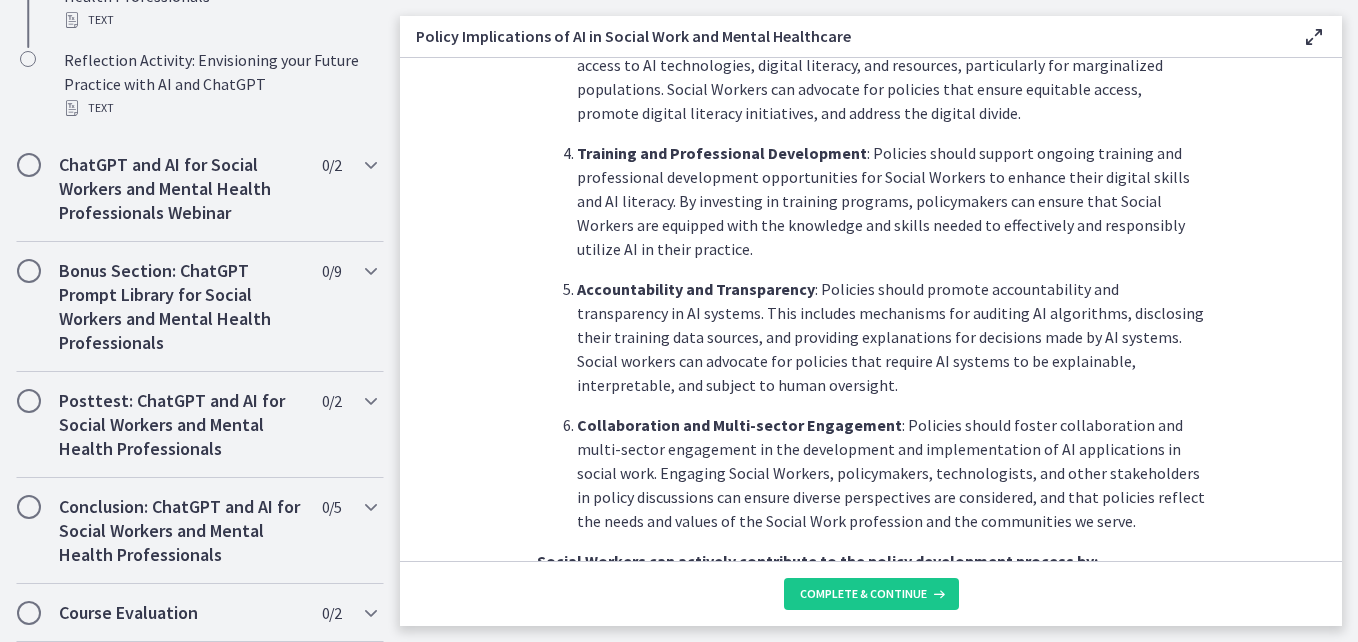 scroll, scrollTop: 895, scrollLeft: 0, axis: vertical 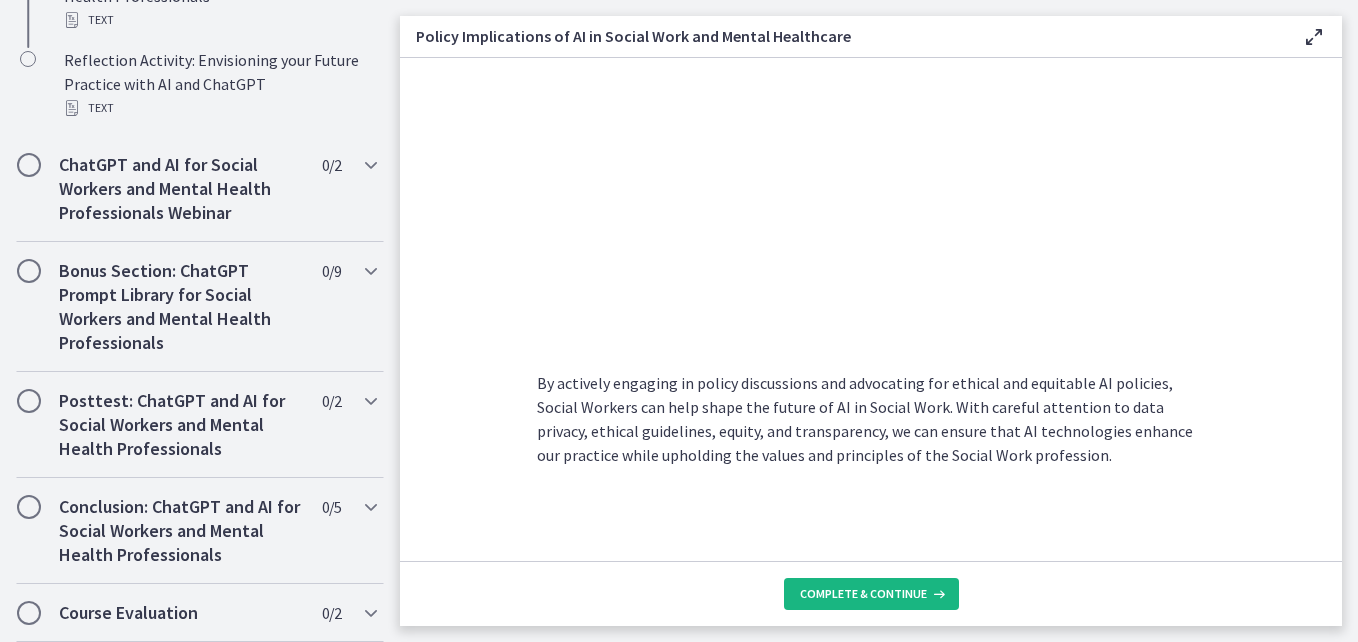 click on "Complete & continue" at bounding box center (863, 594) 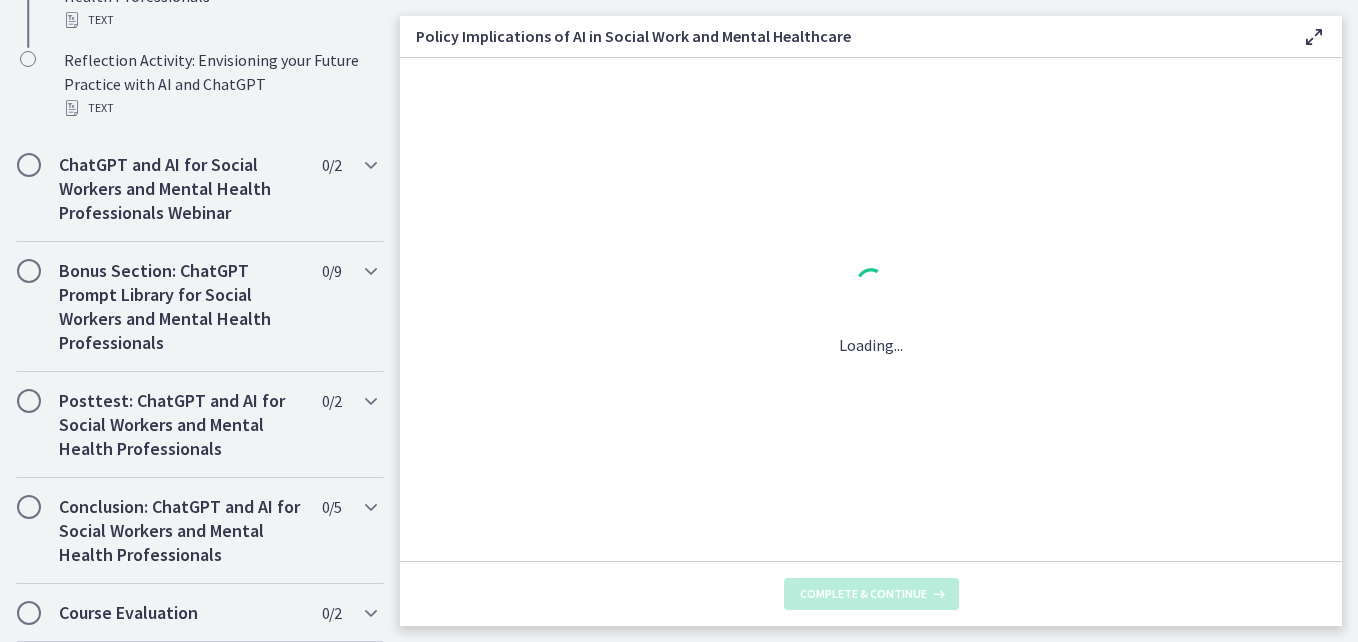 scroll, scrollTop: 0, scrollLeft: 0, axis: both 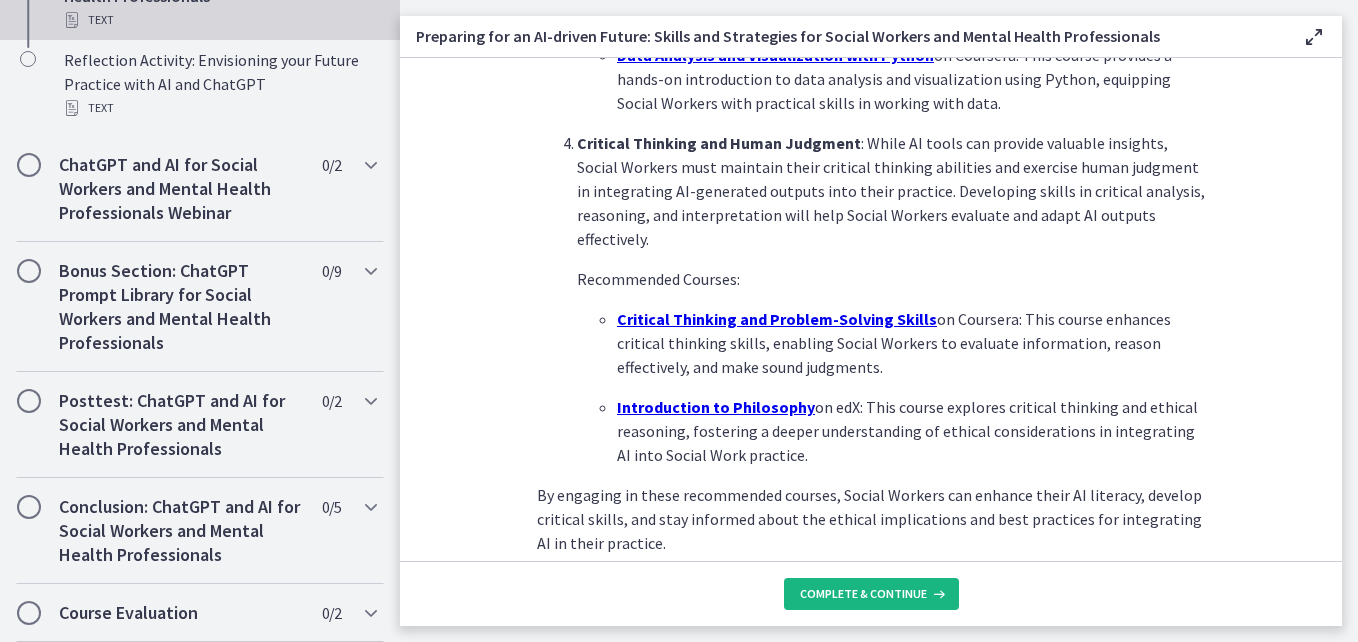 click on "Complete & continue" at bounding box center (863, 594) 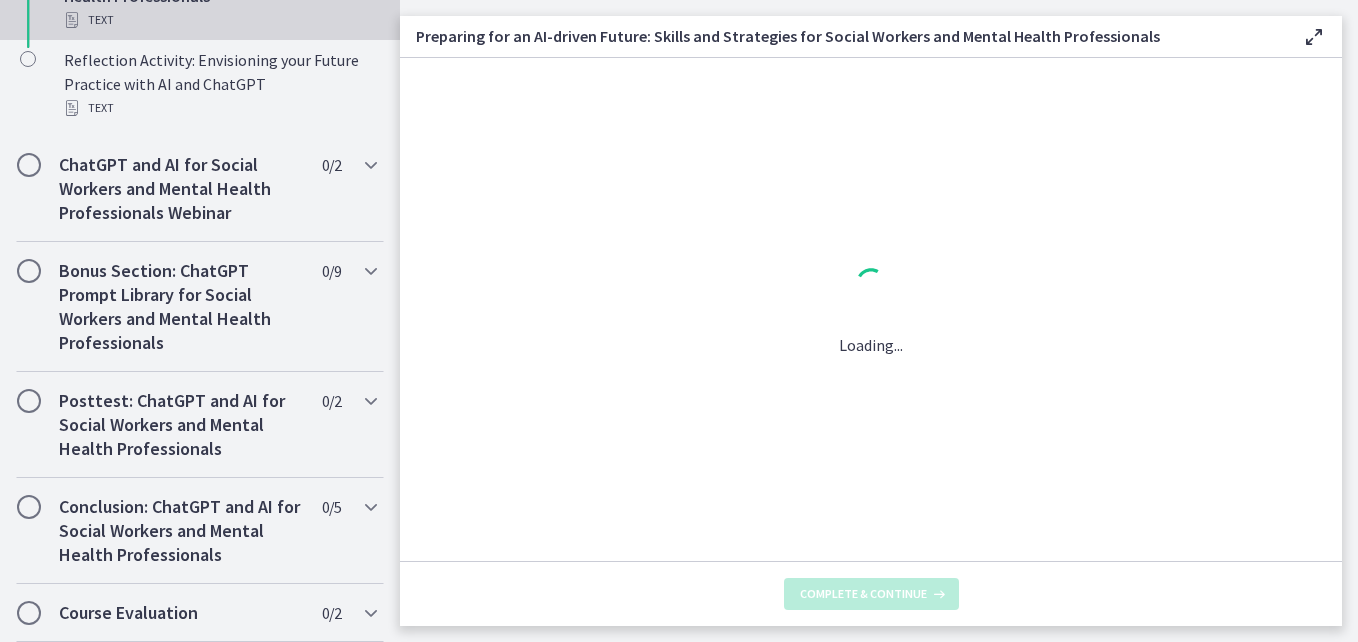 scroll, scrollTop: 0, scrollLeft: 0, axis: both 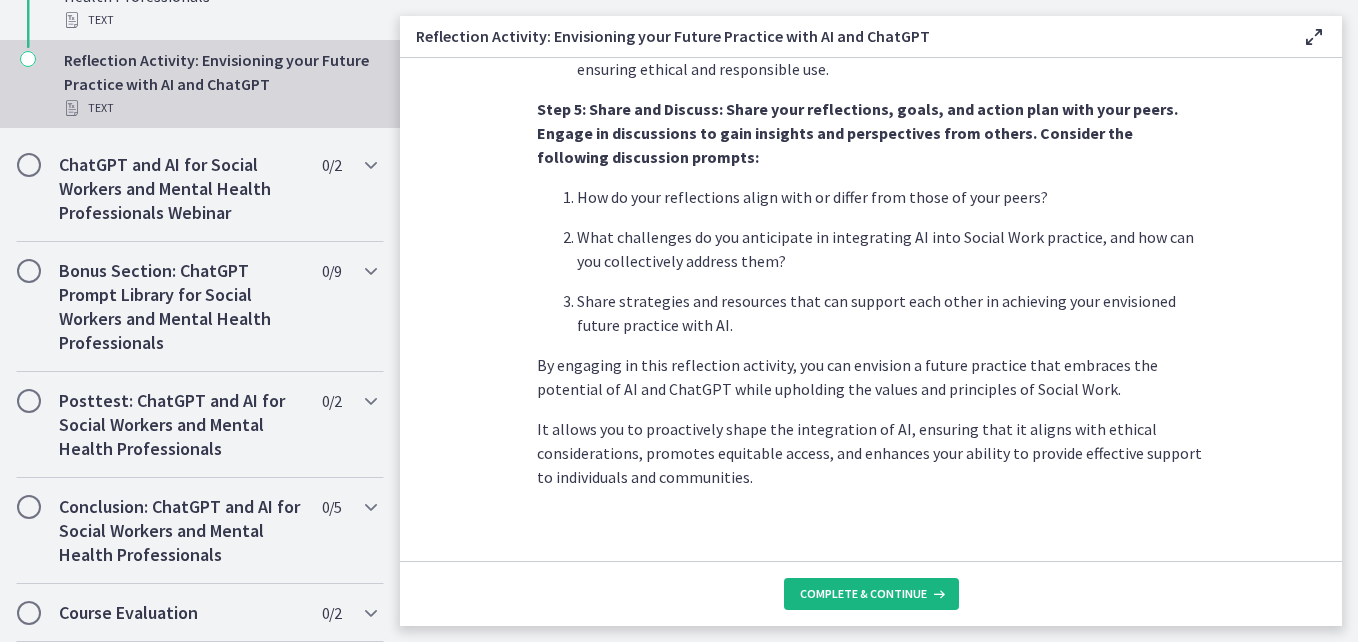 click on "Complete & continue" at bounding box center [863, 594] 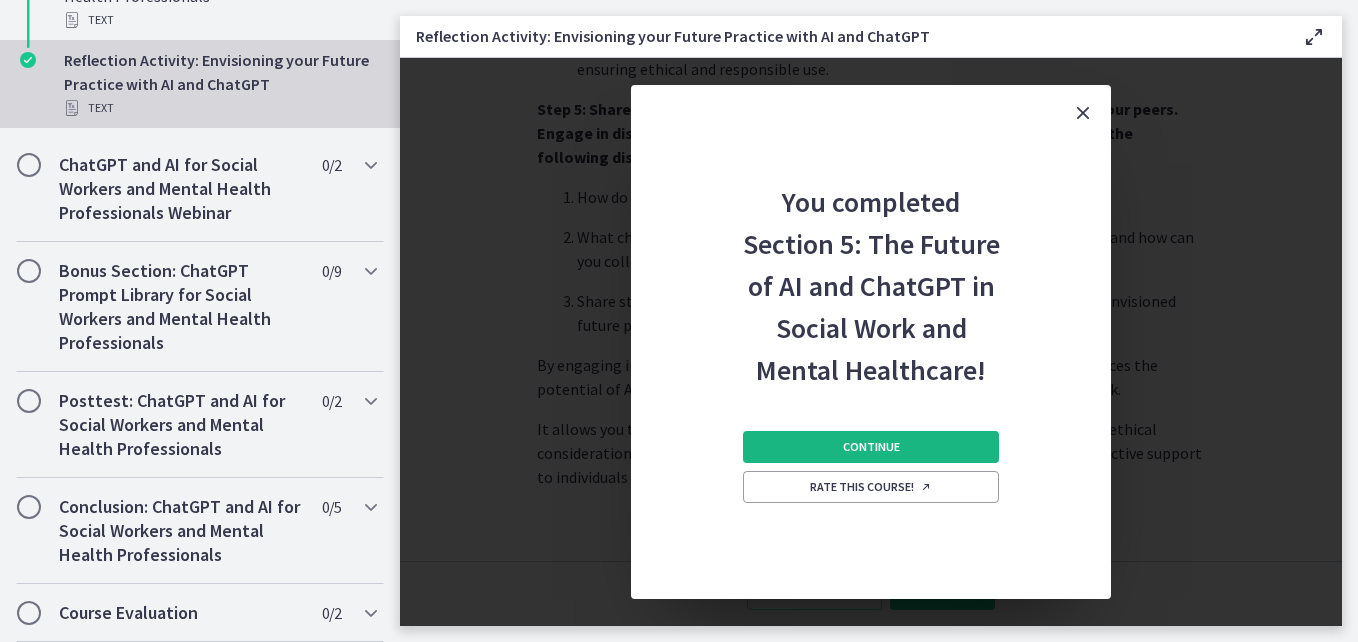 click on "Continue" at bounding box center [871, 447] 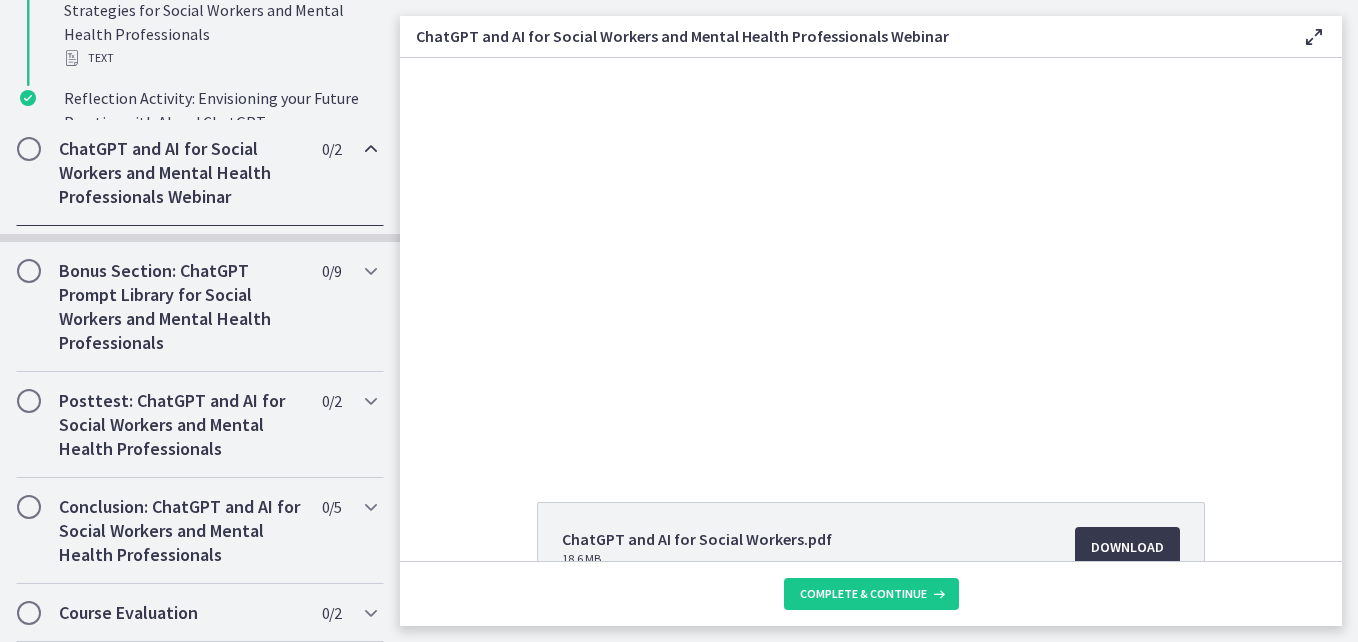 scroll, scrollTop: 1048, scrollLeft: 0, axis: vertical 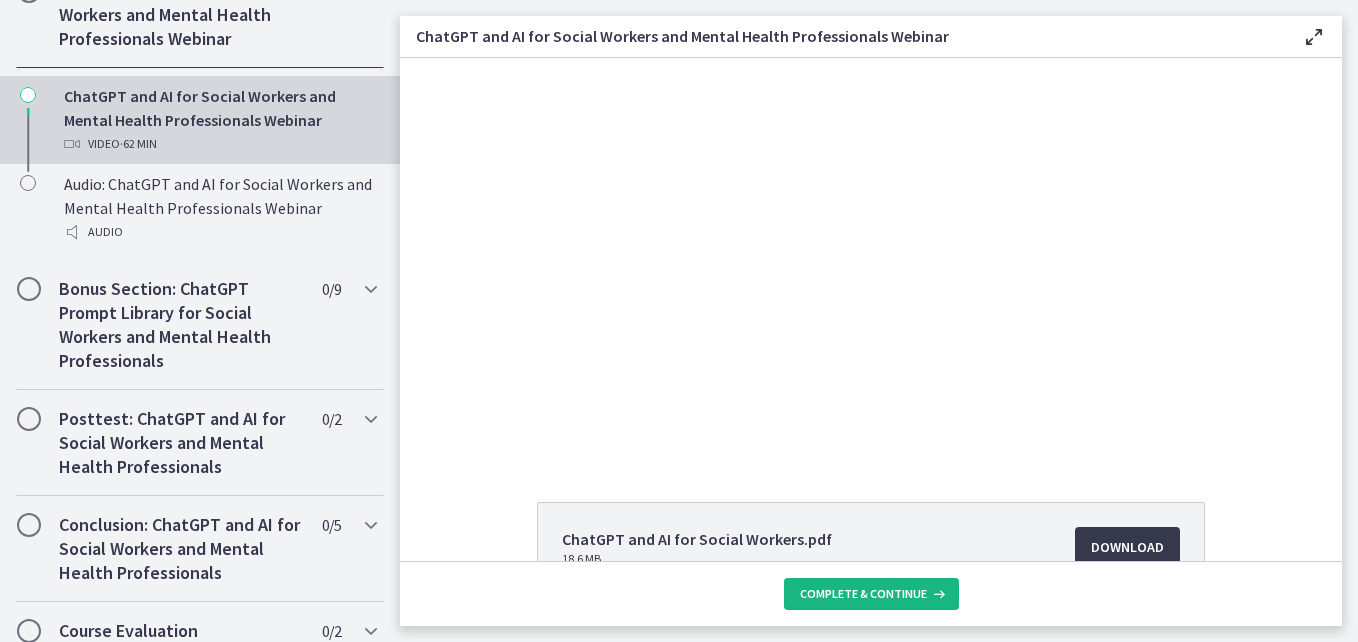 click on "Complete & continue" at bounding box center [863, 594] 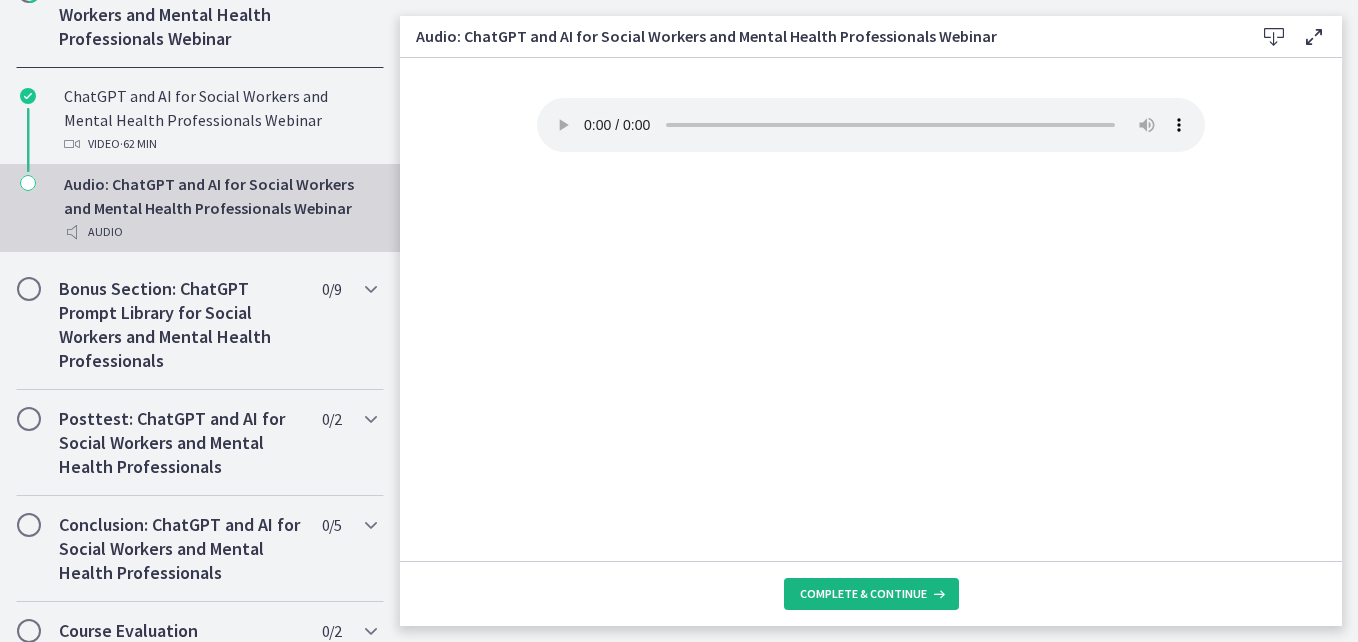 click on "Complete & continue" at bounding box center (863, 594) 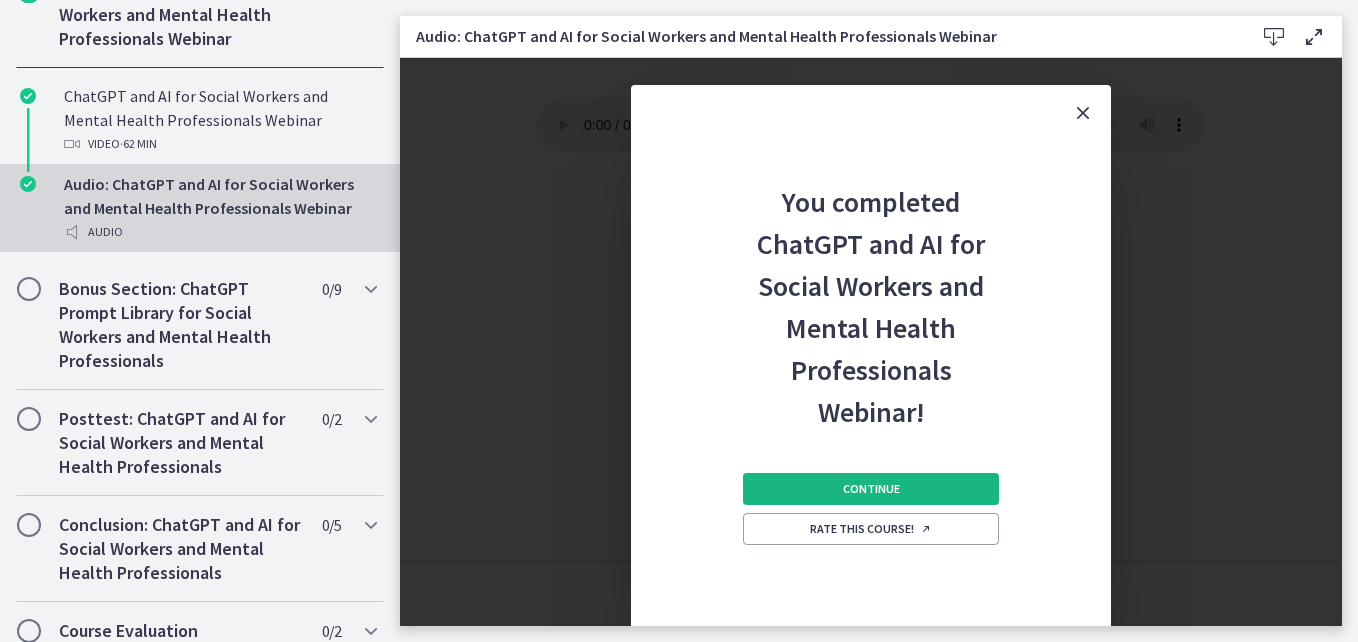 click on "Continue" at bounding box center [871, 489] 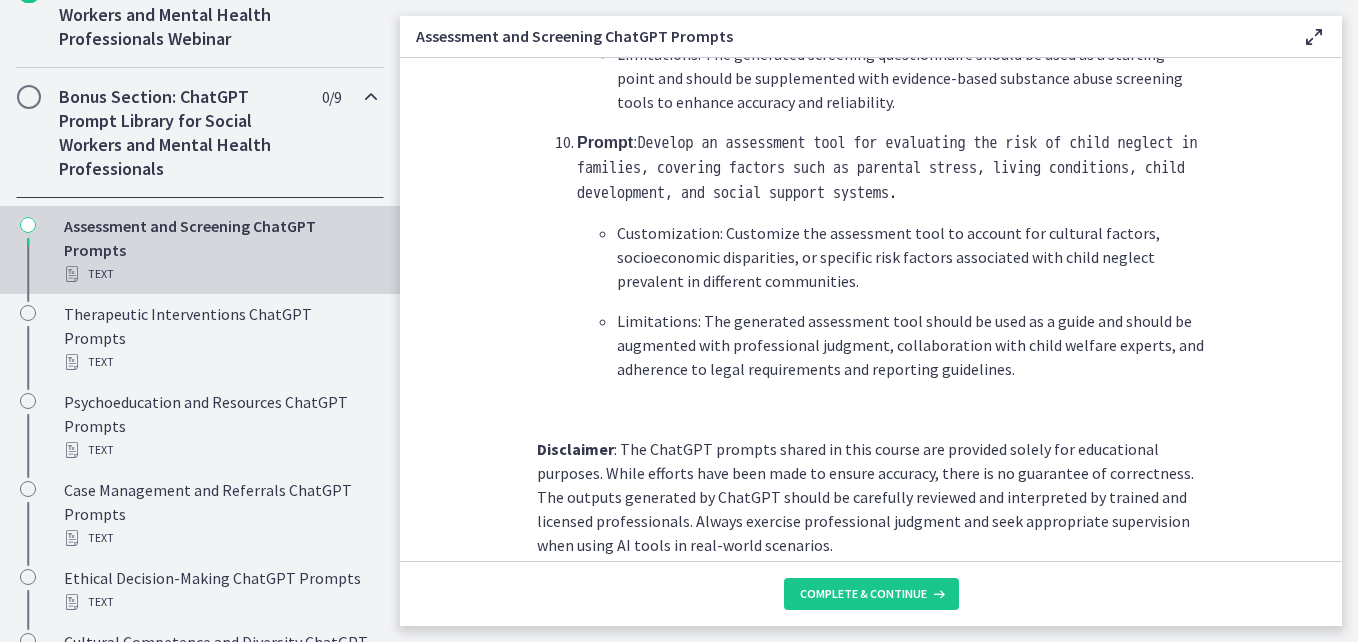 scroll, scrollTop: 3116, scrollLeft: 0, axis: vertical 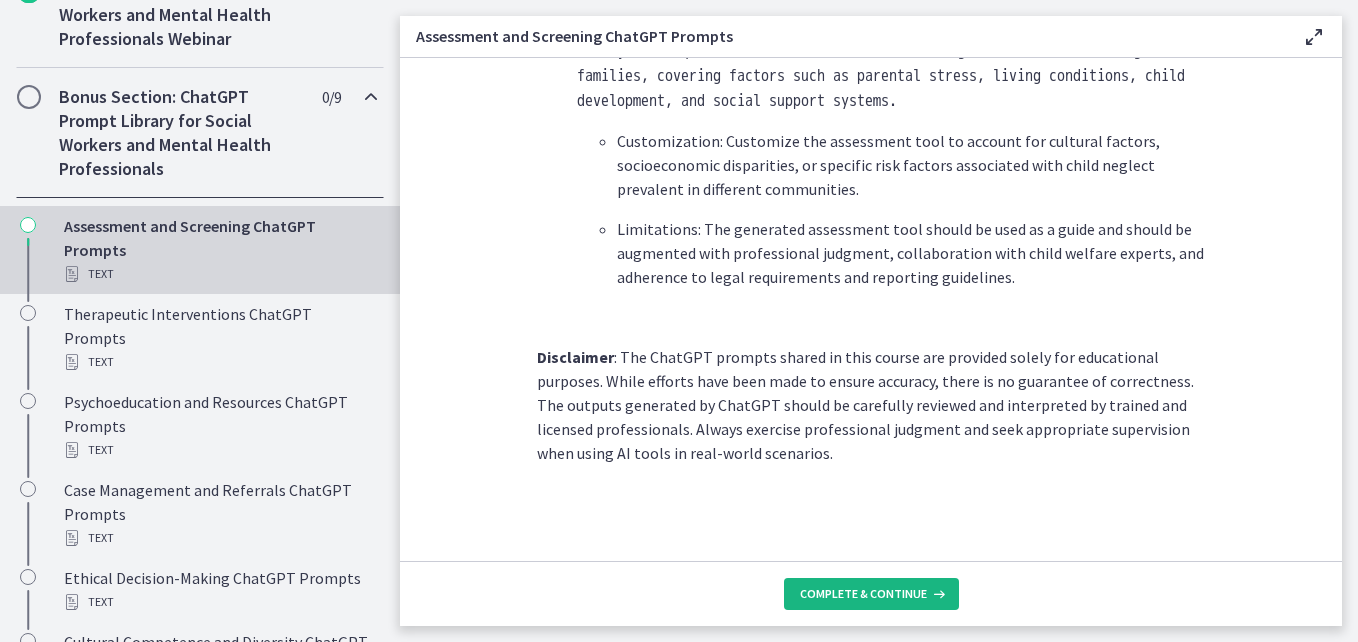 click on "Complete & continue" at bounding box center [871, 594] 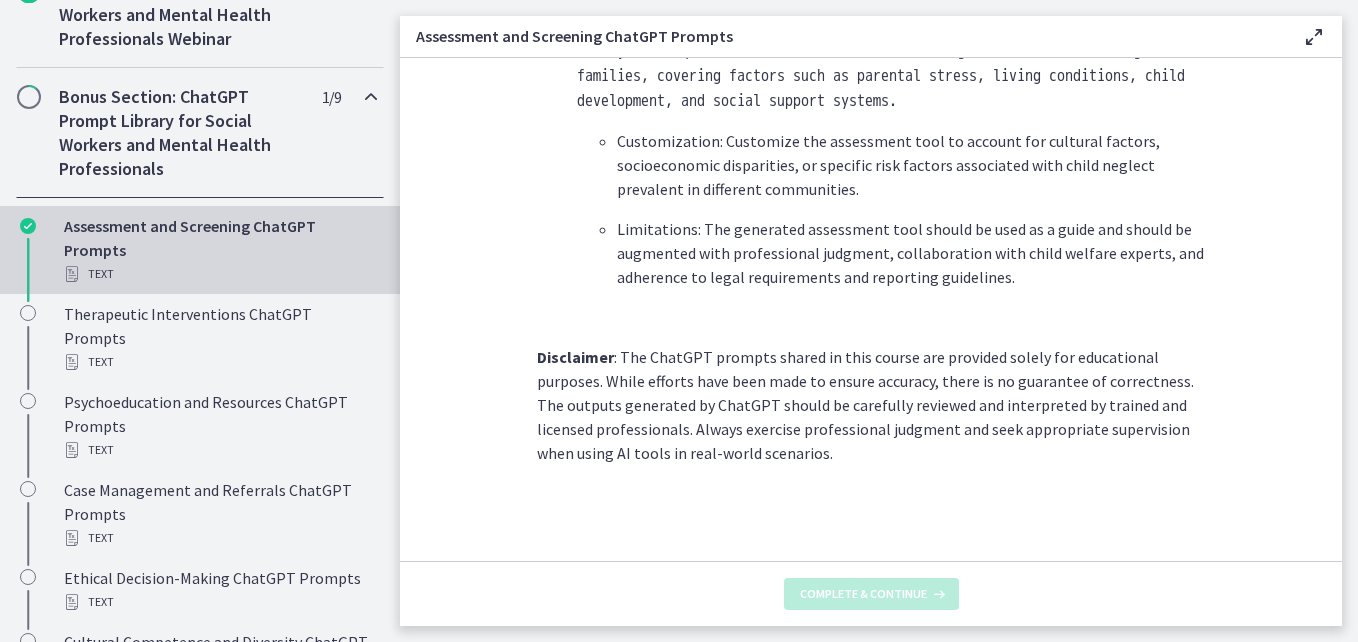 scroll, scrollTop: 0, scrollLeft: 0, axis: both 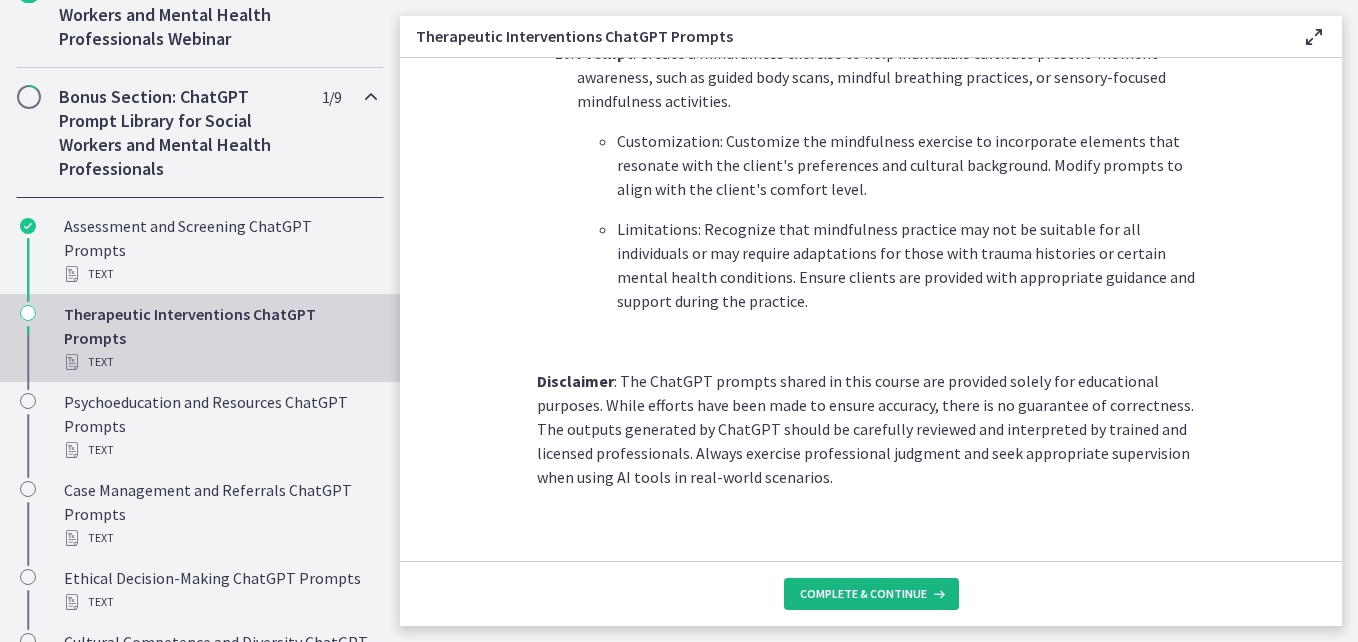 click on "Complete & continue" at bounding box center (863, 594) 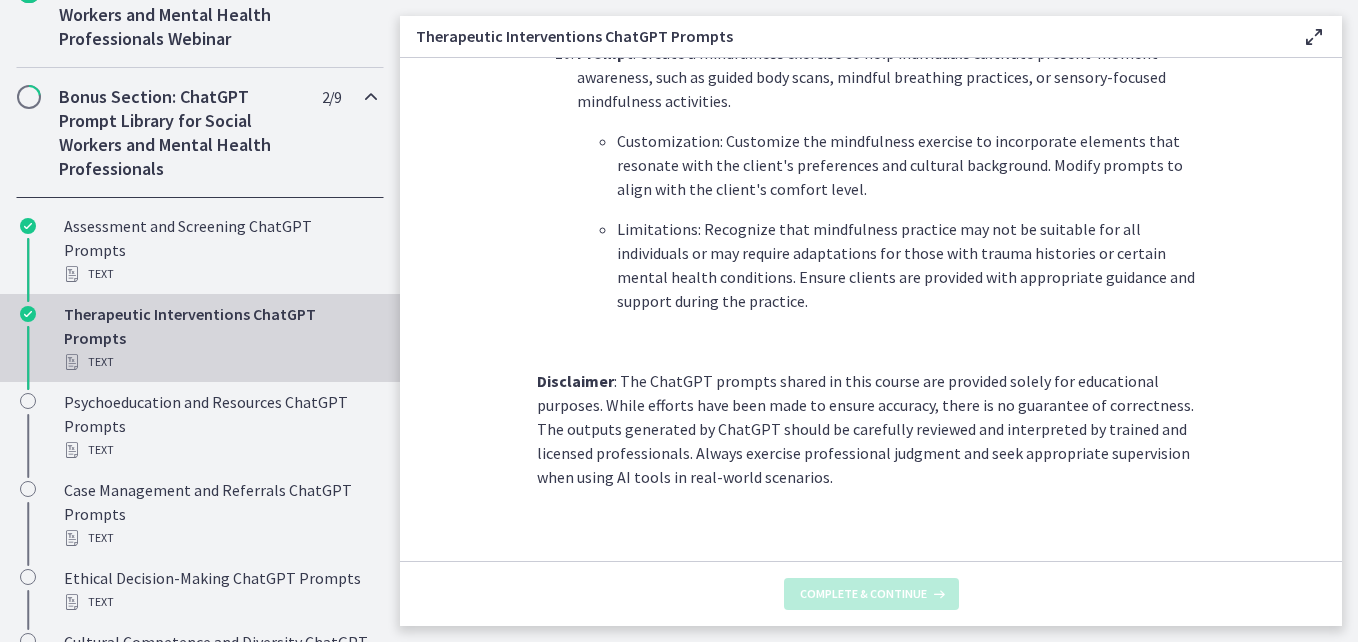 scroll, scrollTop: 0, scrollLeft: 0, axis: both 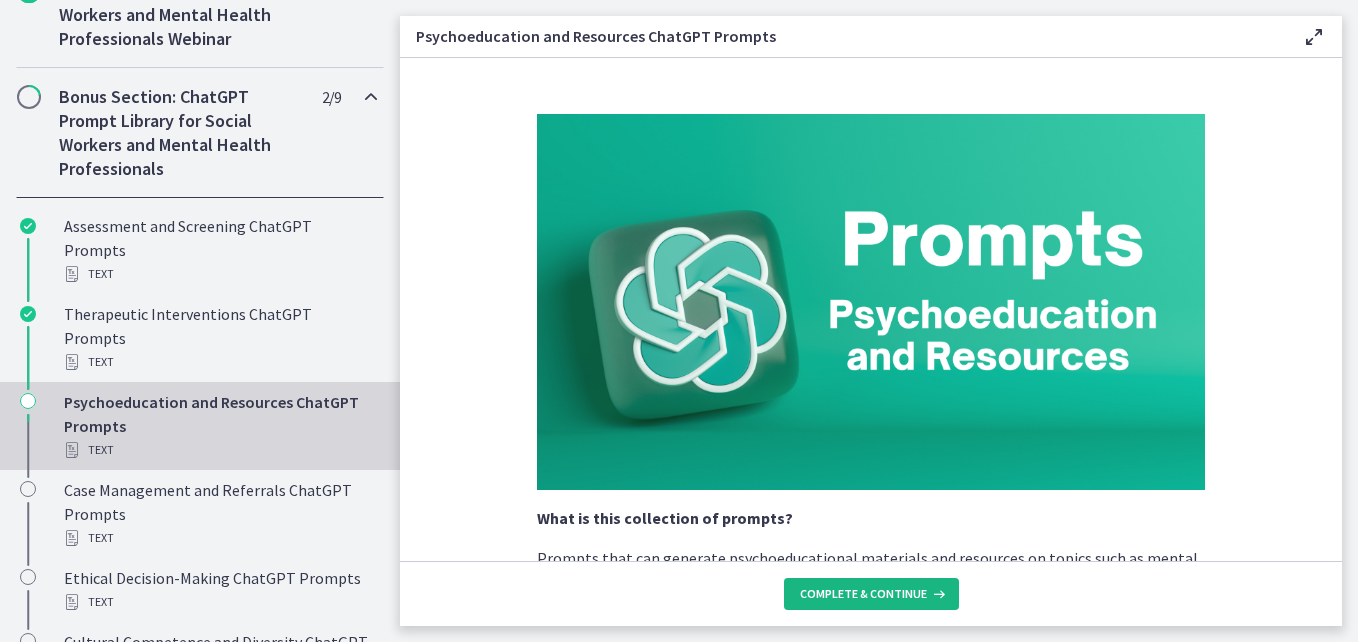click on "Complete & continue" at bounding box center [871, 594] 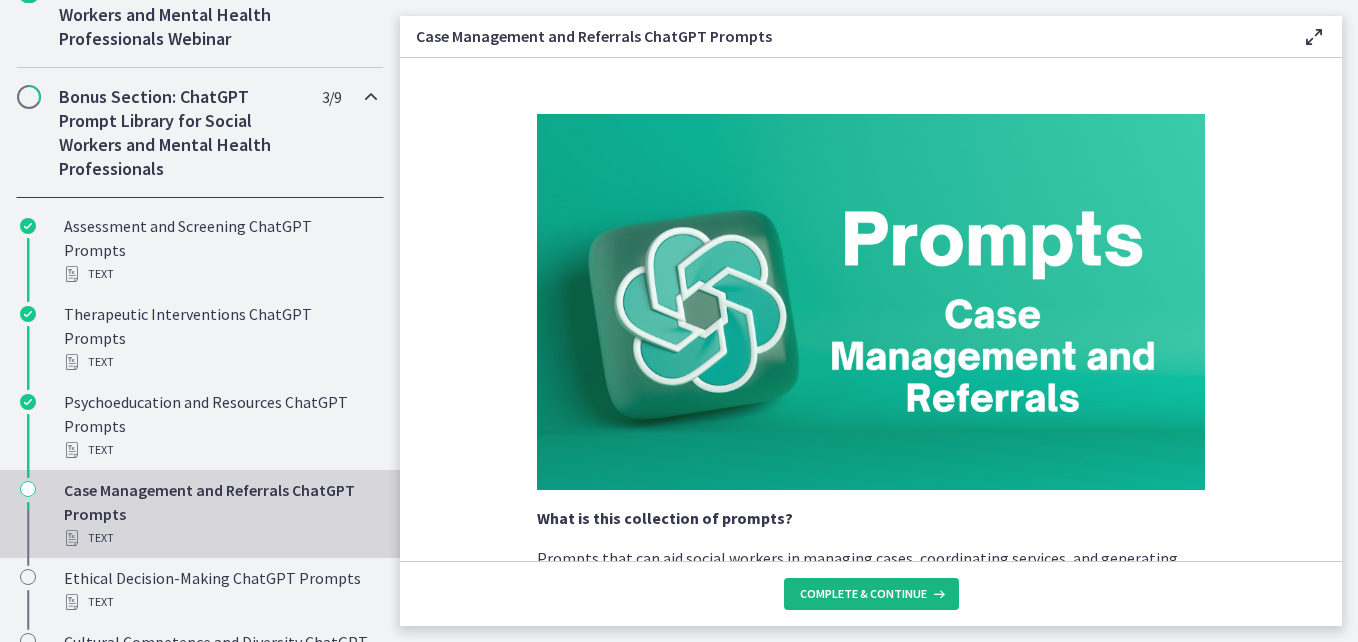 click on "Complete & continue" at bounding box center [871, 594] 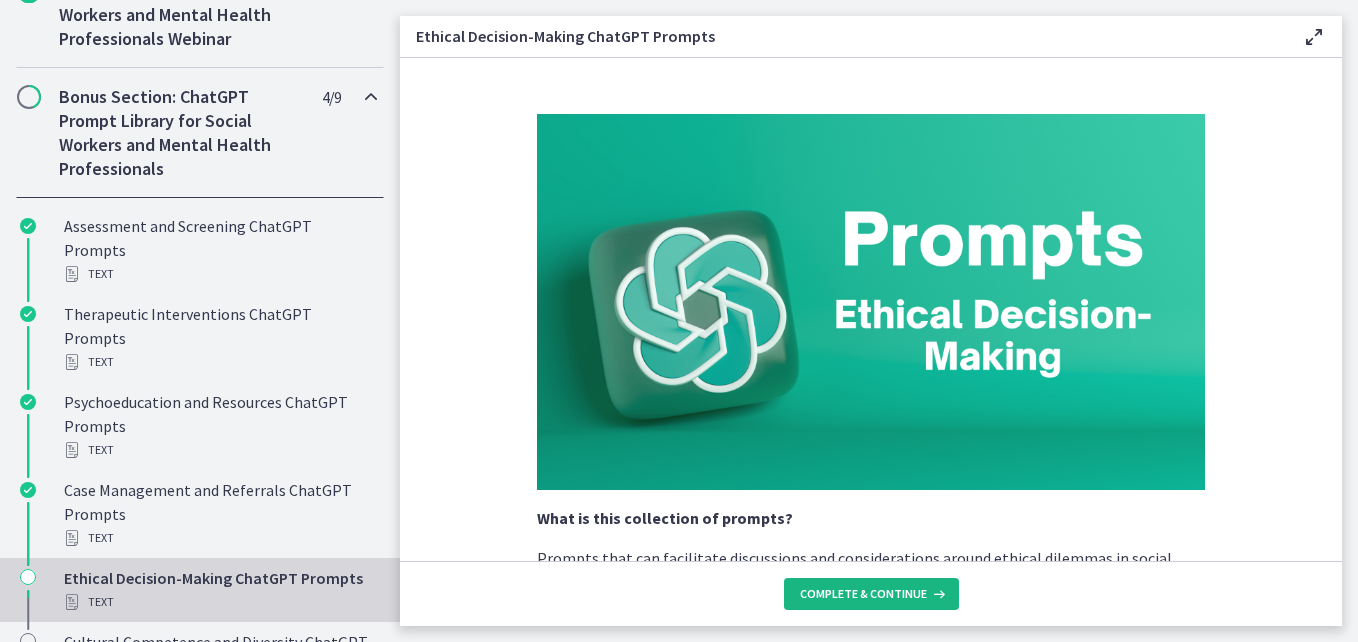click on "Complete & continue" at bounding box center [871, 594] 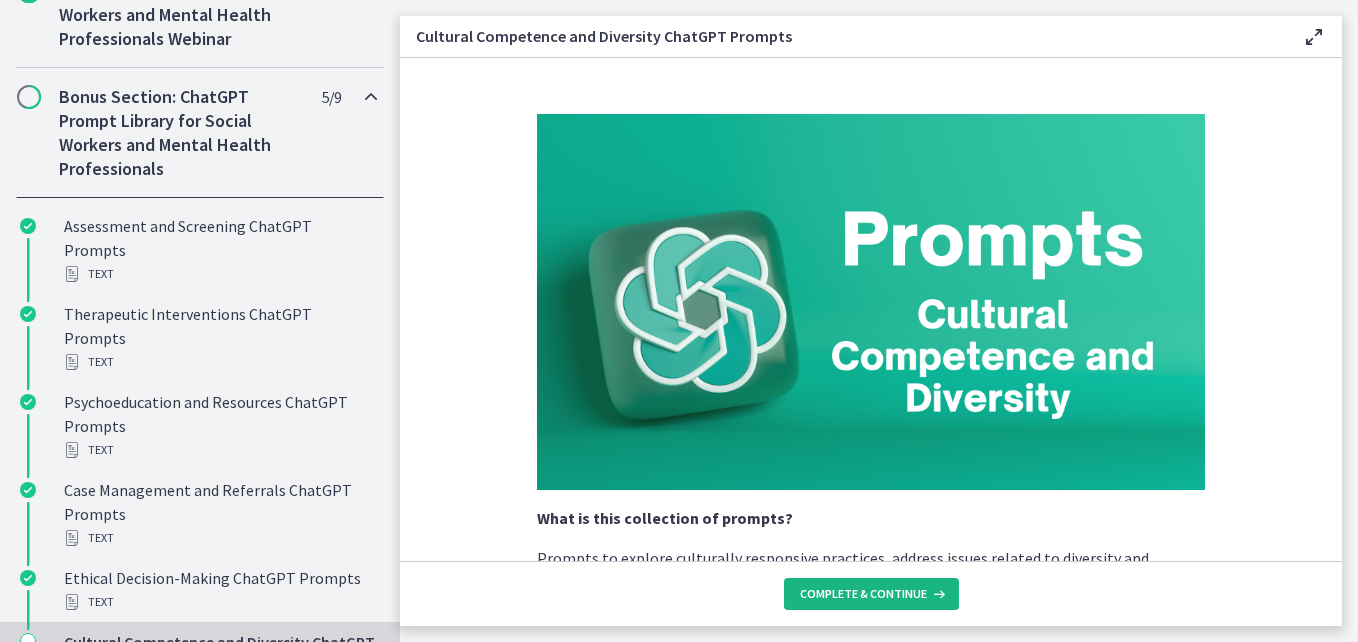click on "Complete & continue" at bounding box center [871, 594] 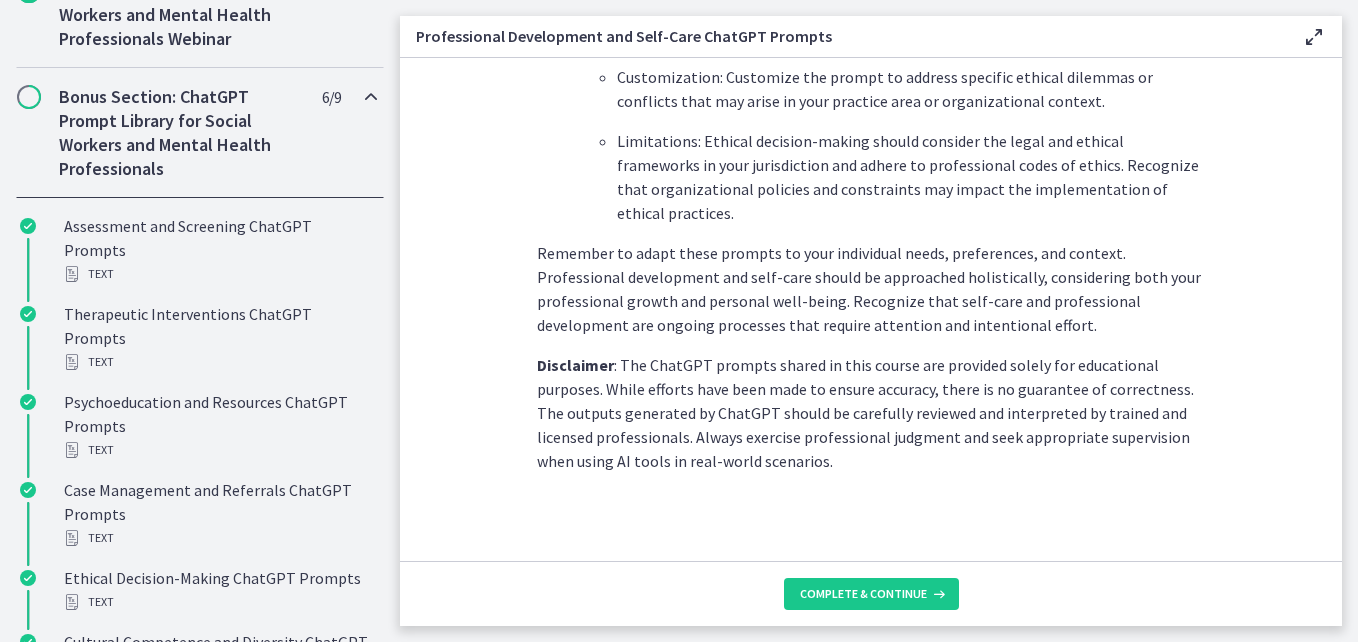 scroll, scrollTop: 3033, scrollLeft: 0, axis: vertical 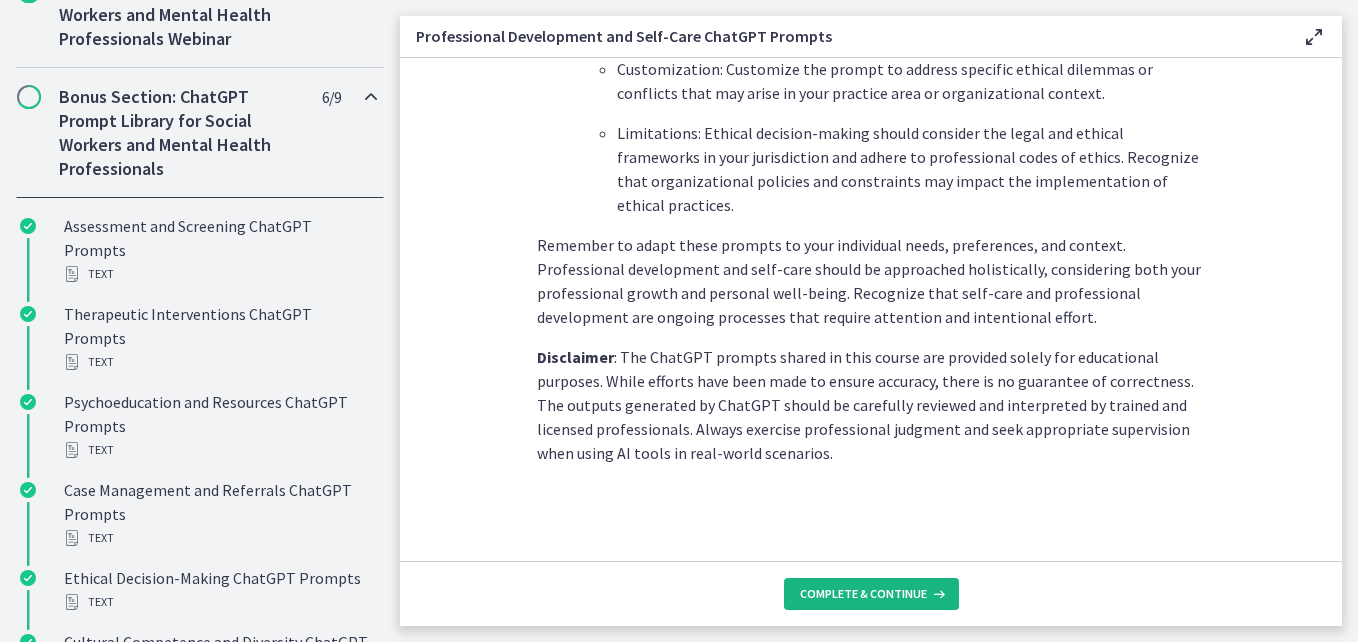 click on "Complete & continue" at bounding box center [863, 594] 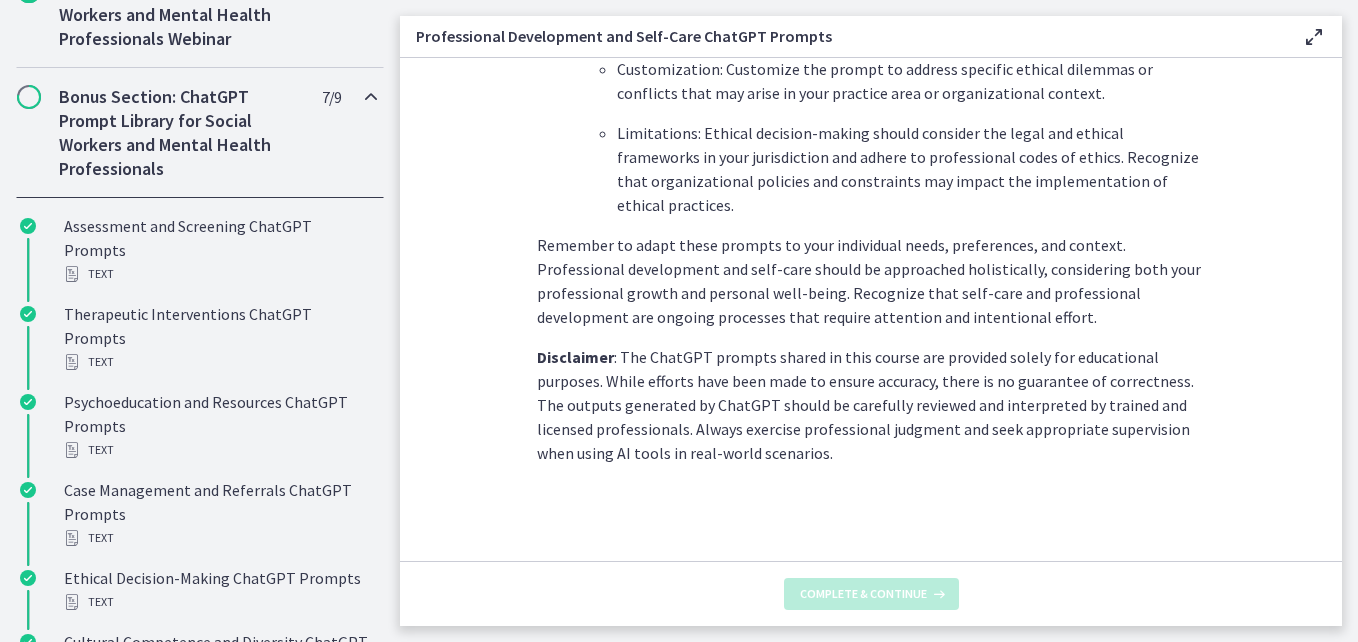 scroll, scrollTop: 0, scrollLeft: 0, axis: both 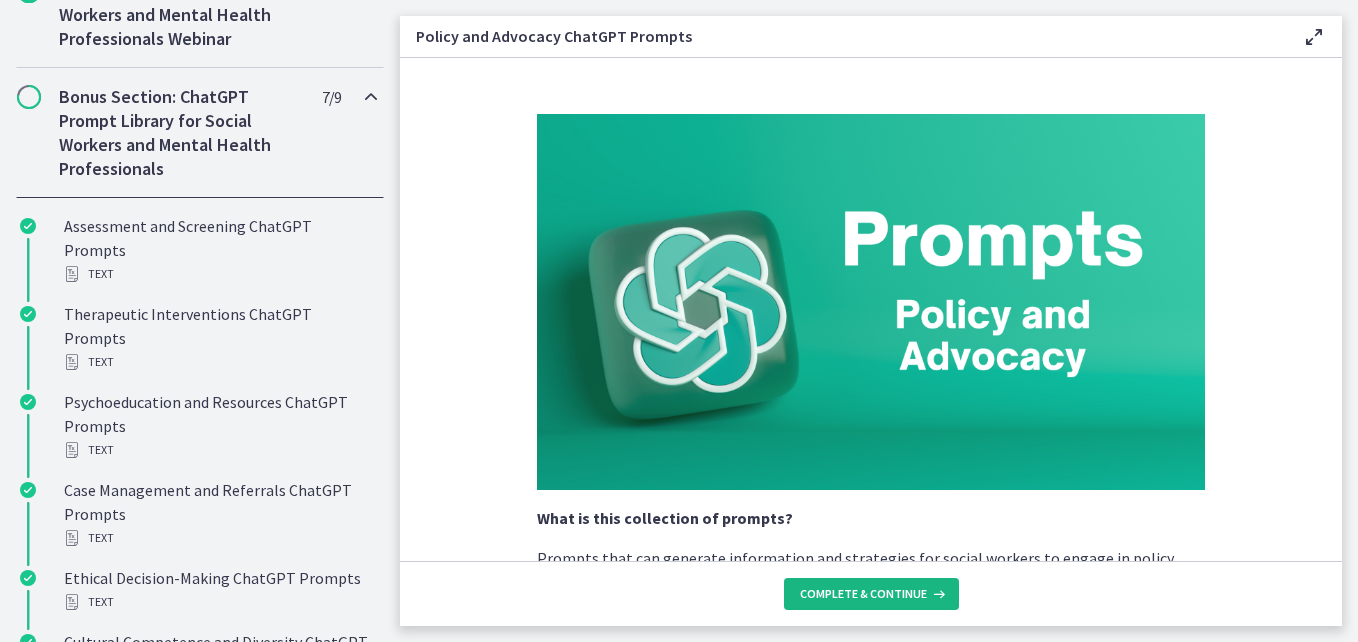 click on "Complete & continue" at bounding box center (863, 594) 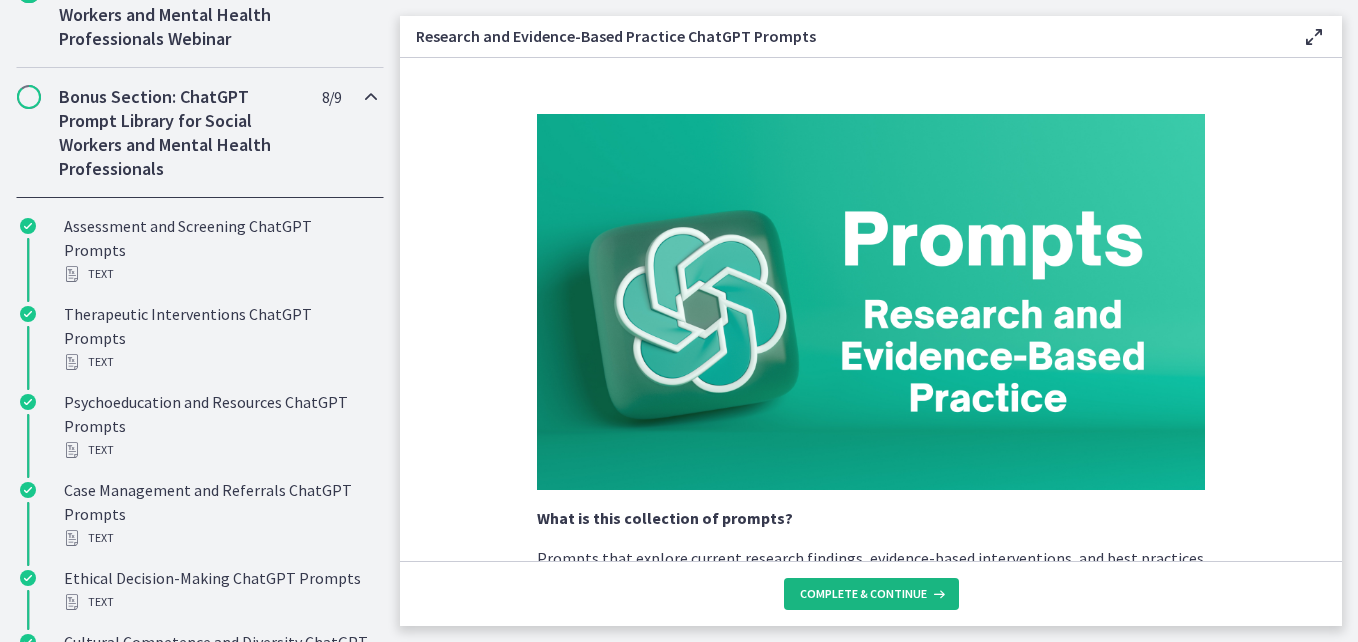 click on "Complete & continue" at bounding box center (863, 594) 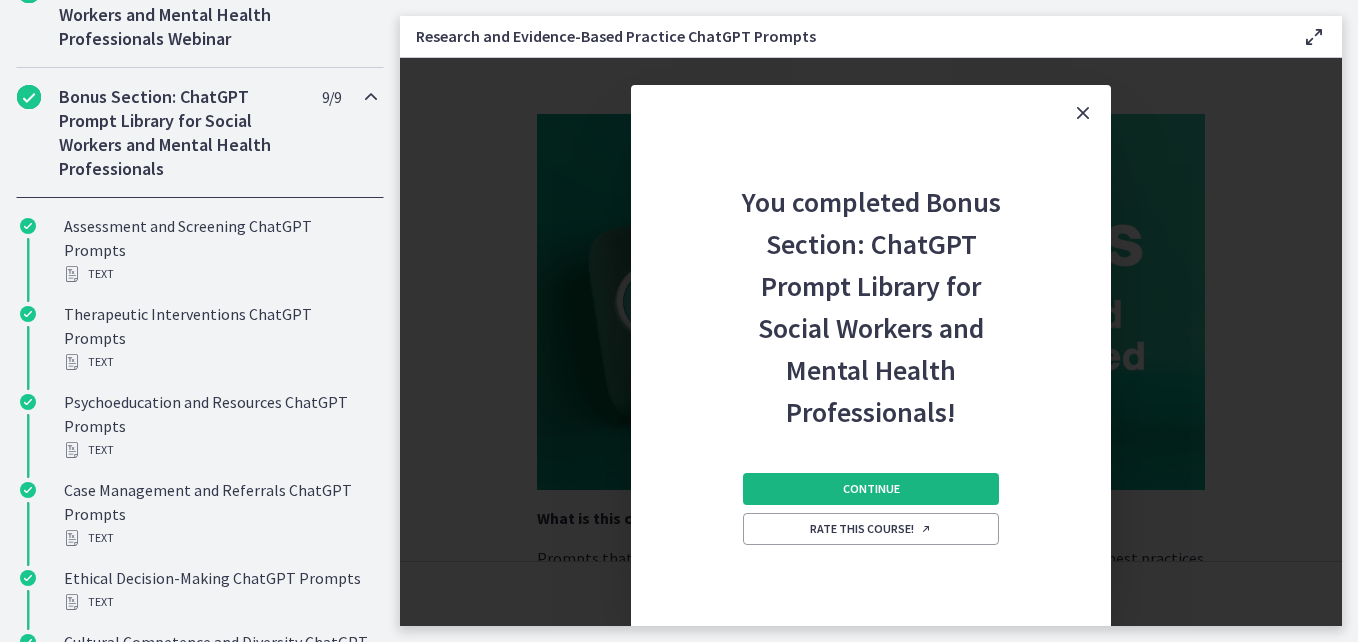 click on "Continue" at bounding box center [871, 489] 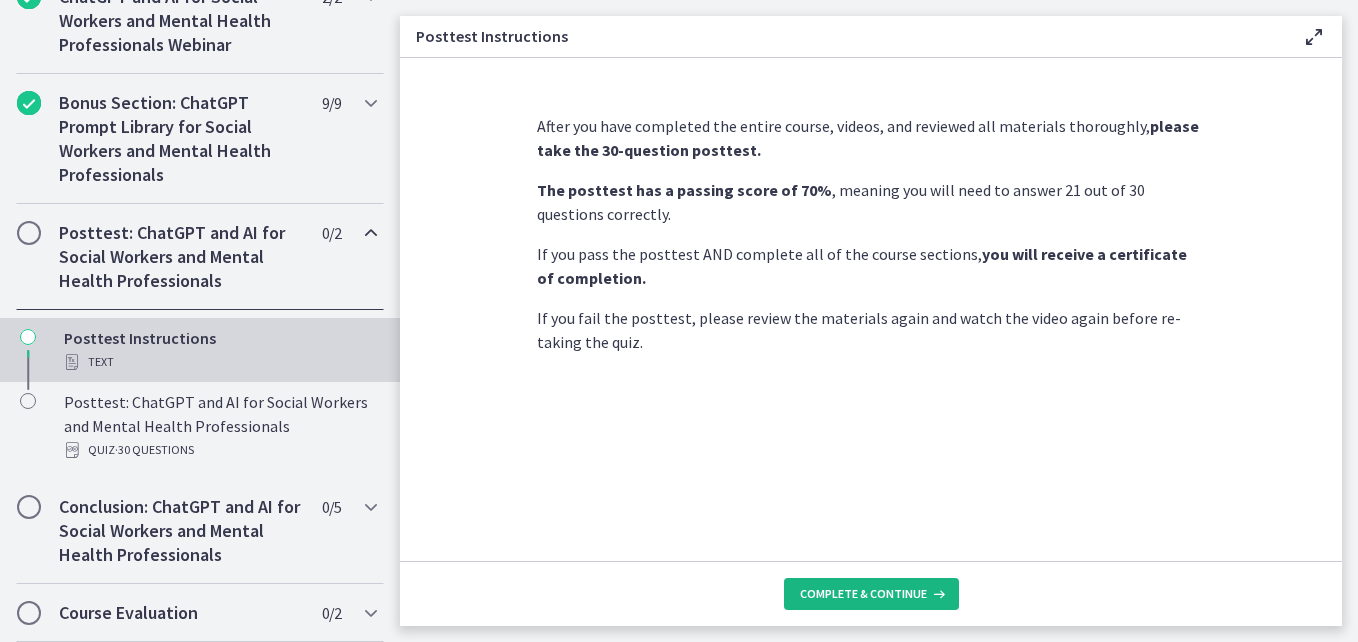 click on "Complete & continue" at bounding box center (863, 594) 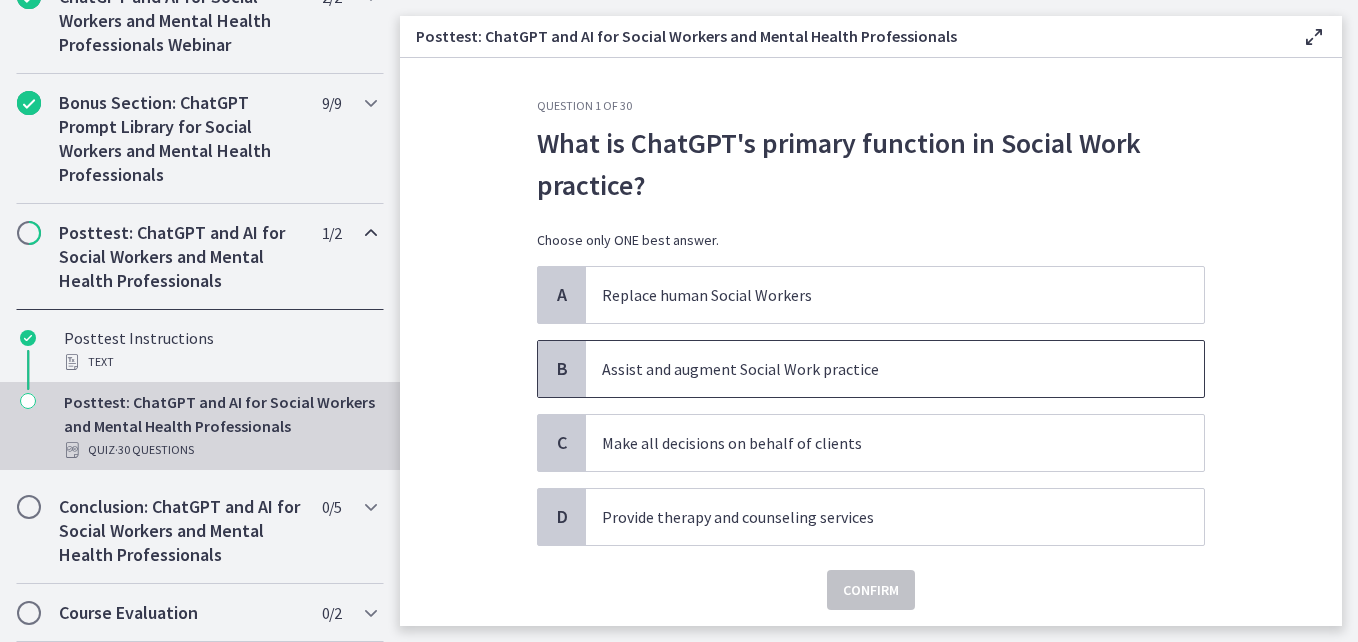click on "Assist and augment Social Work practice" at bounding box center [895, 369] 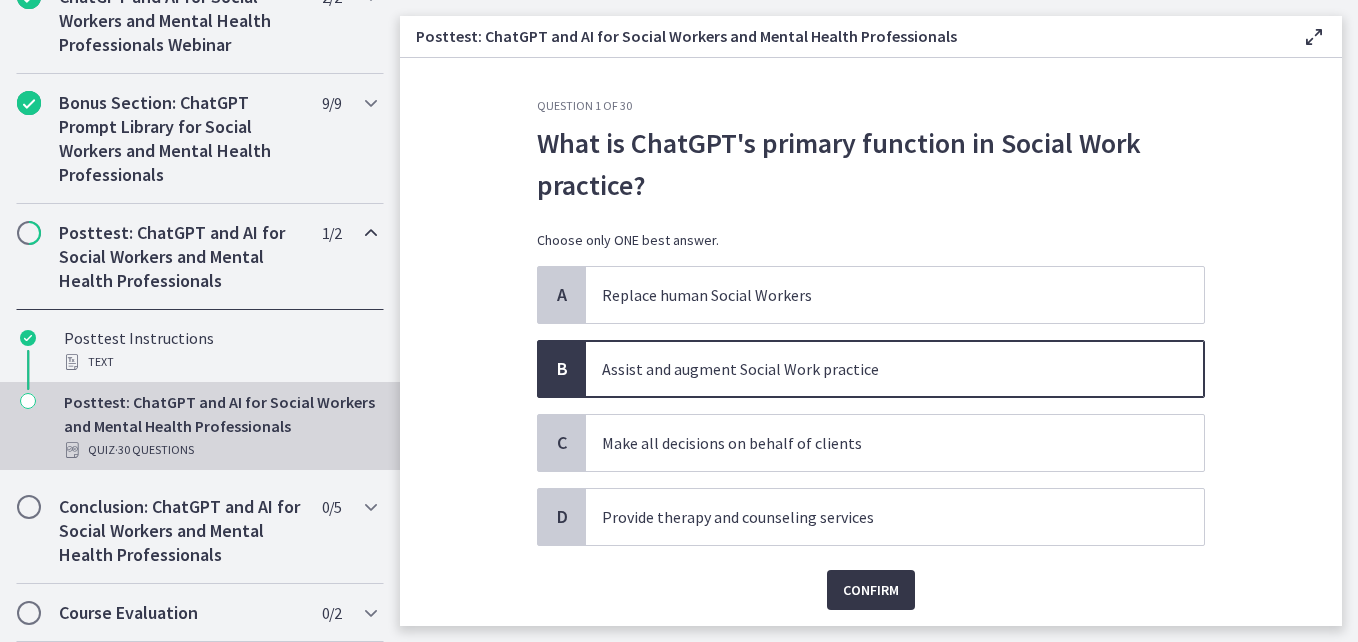 click on "Confirm" at bounding box center [871, 590] 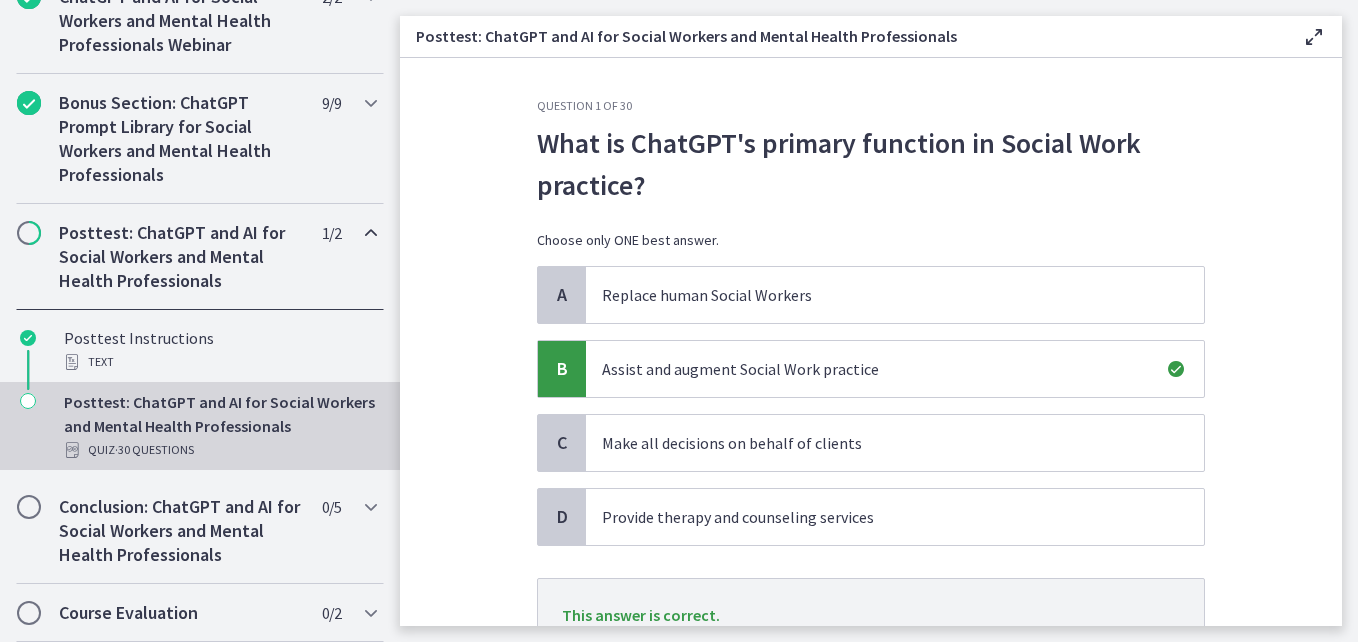 scroll, scrollTop: 170, scrollLeft: 0, axis: vertical 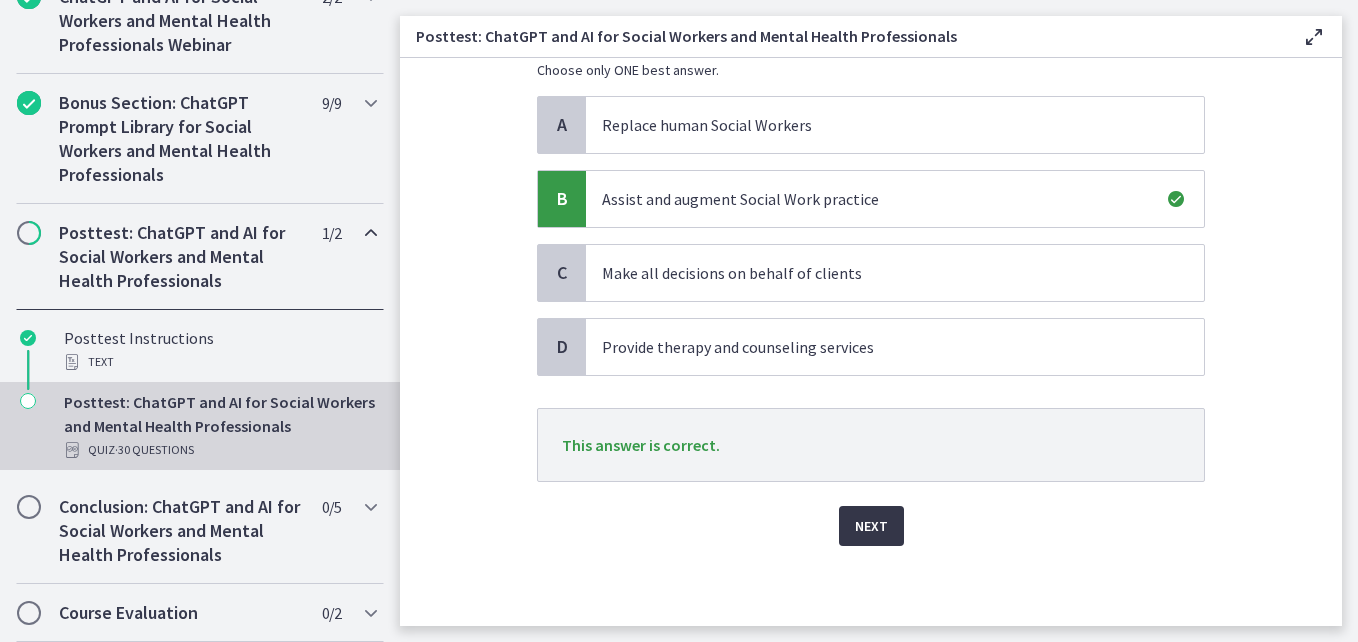 click on "Next" at bounding box center (871, 526) 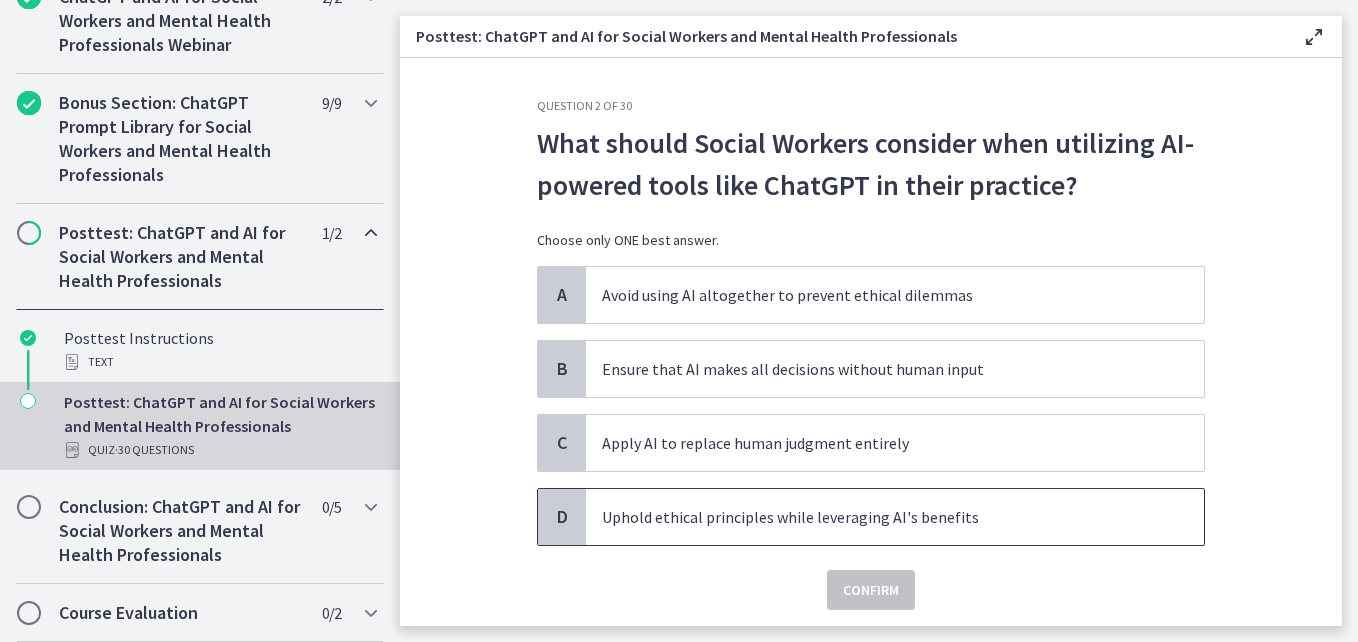 click on "Uphold ethical principles while leveraging AI's benefits" at bounding box center [875, 517] 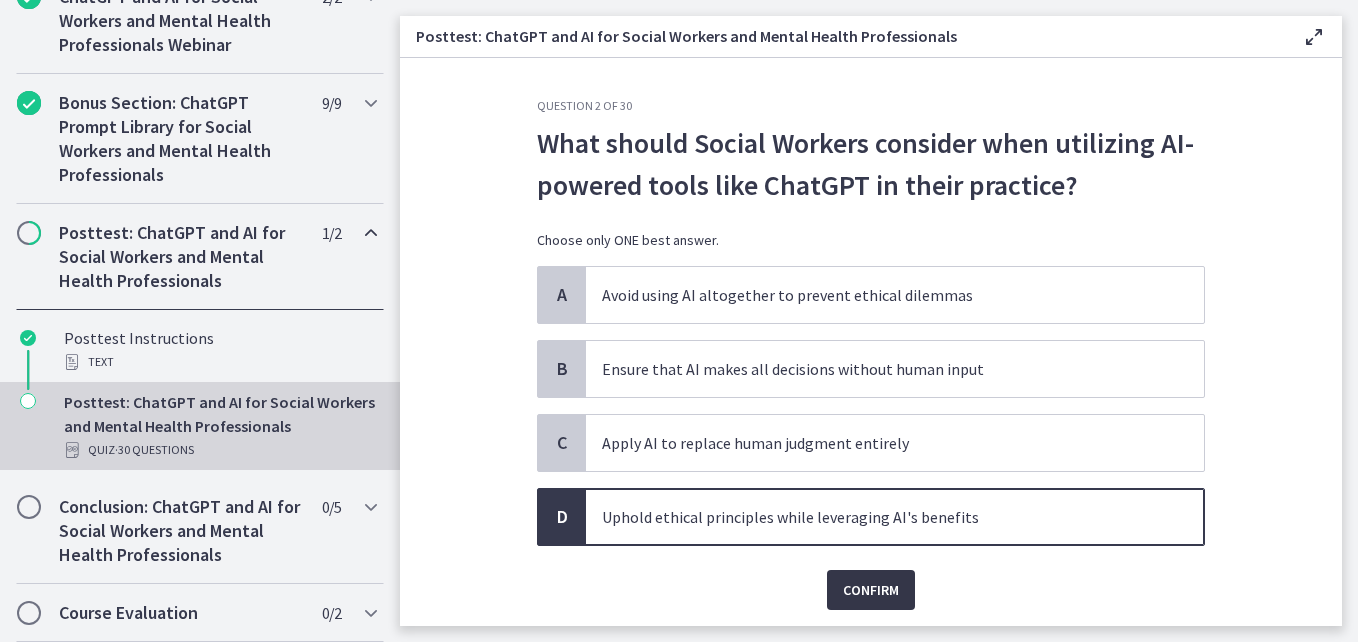 click on "Confirm" at bounding box center (871, 590) 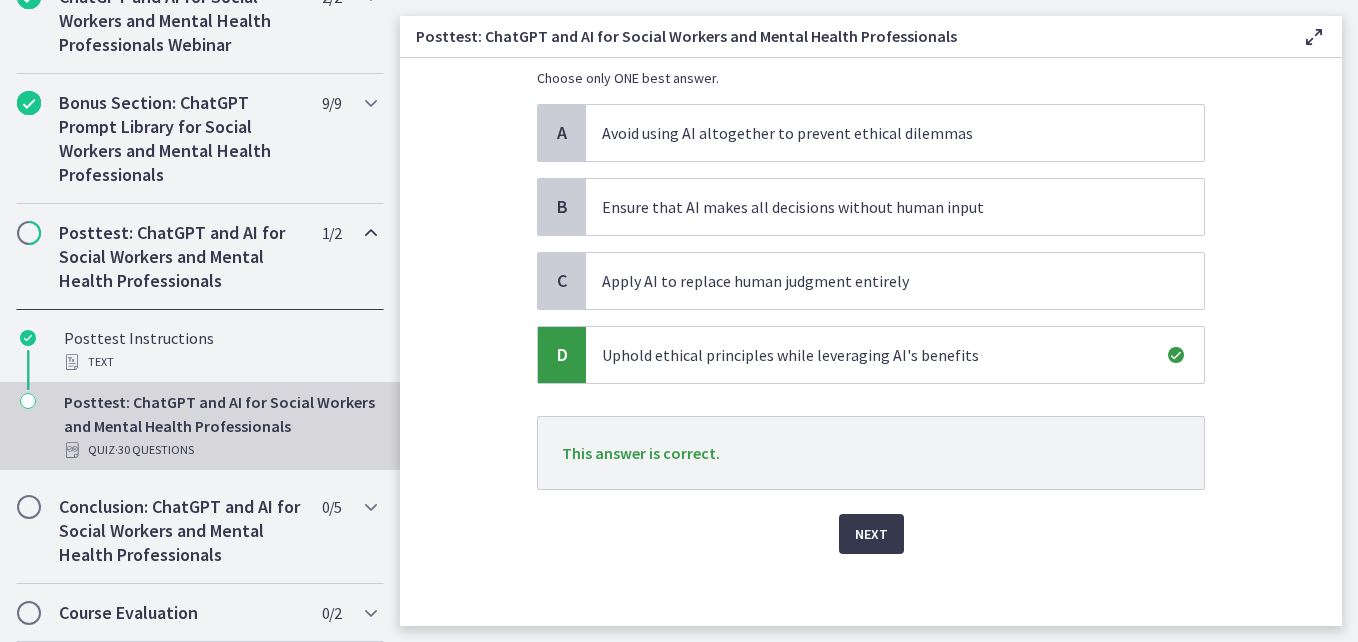 scroll, scrollTop: 170, scrollLeft: 0, axis: vertical 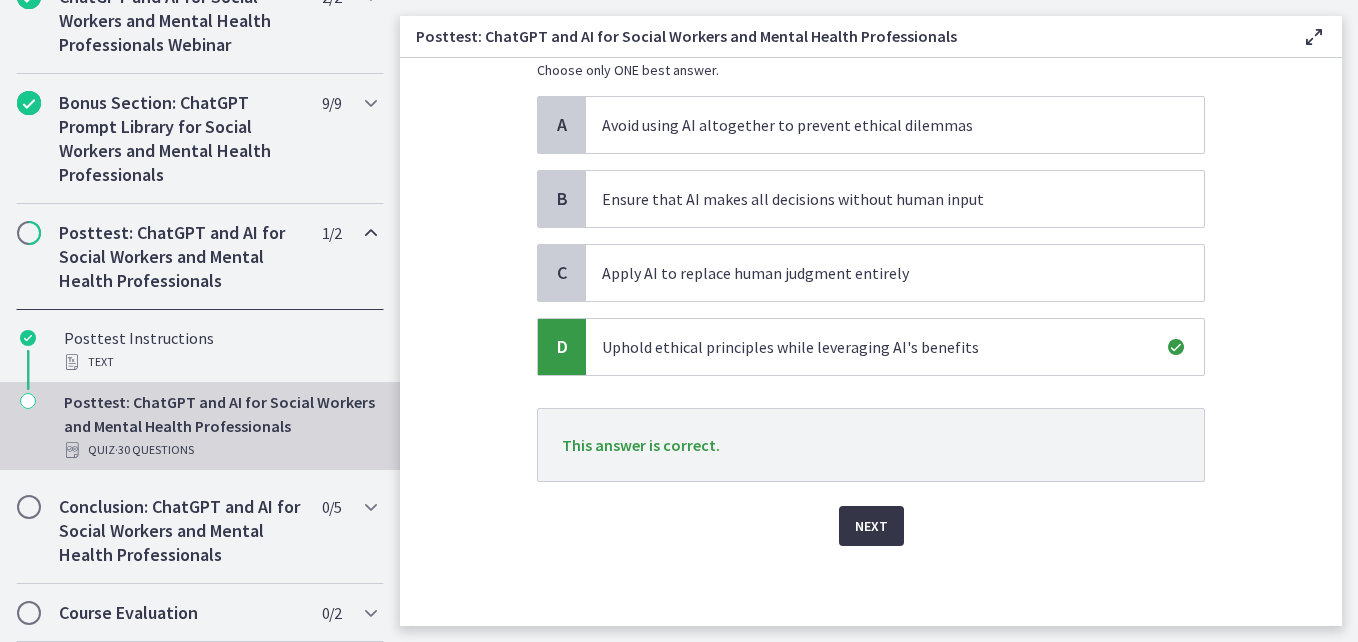 click on "Next" at bounding box center (871, 526) 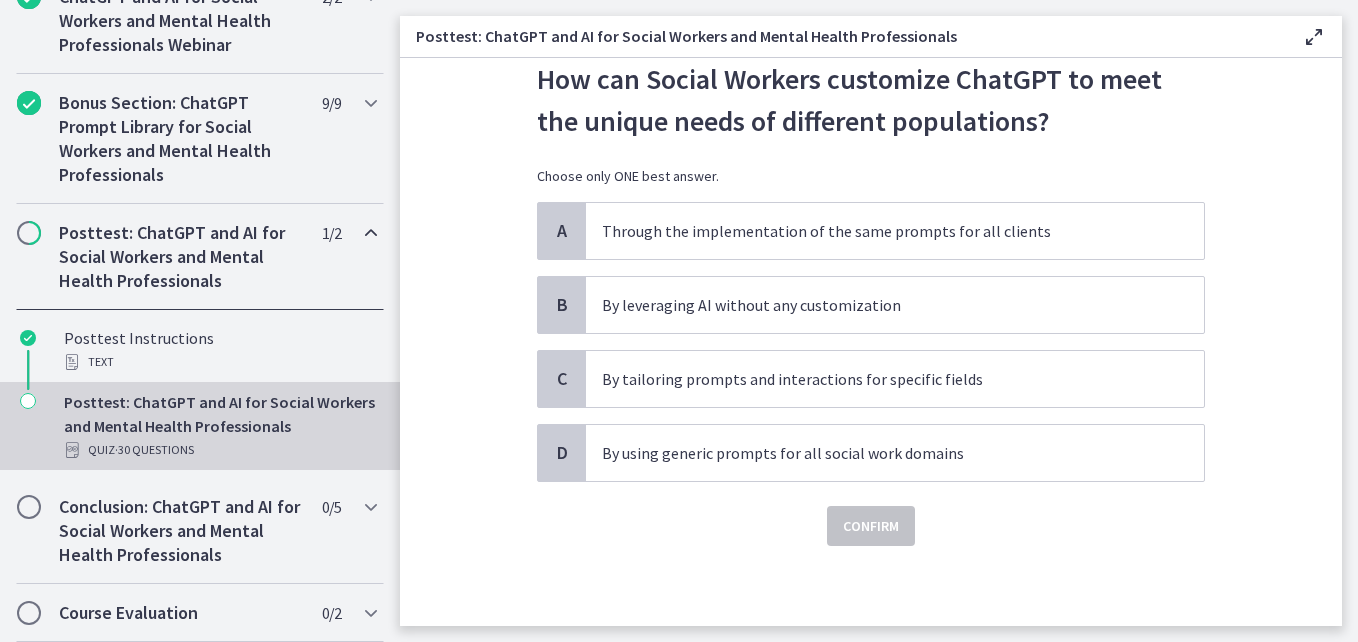 scroll, scrollTop: 0, scrollLeft: 0, axis: both 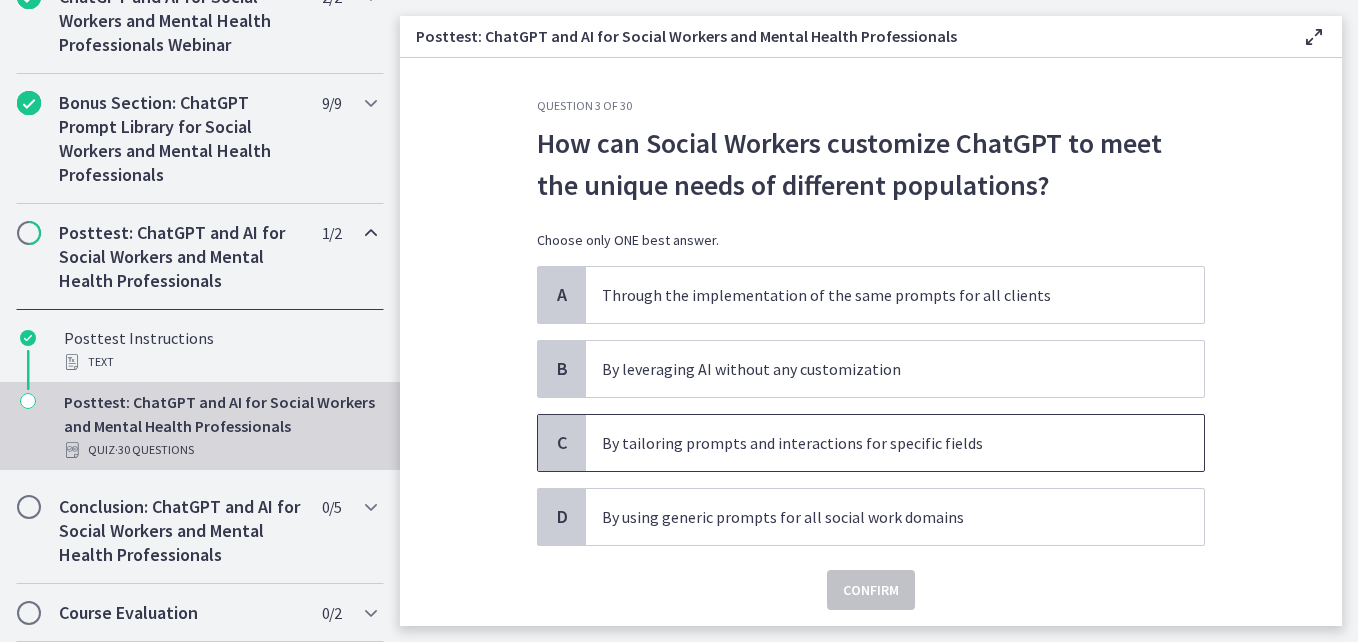 click on "By tailoring prompts and interactions for specific fields" at bounding box center [875, 443] 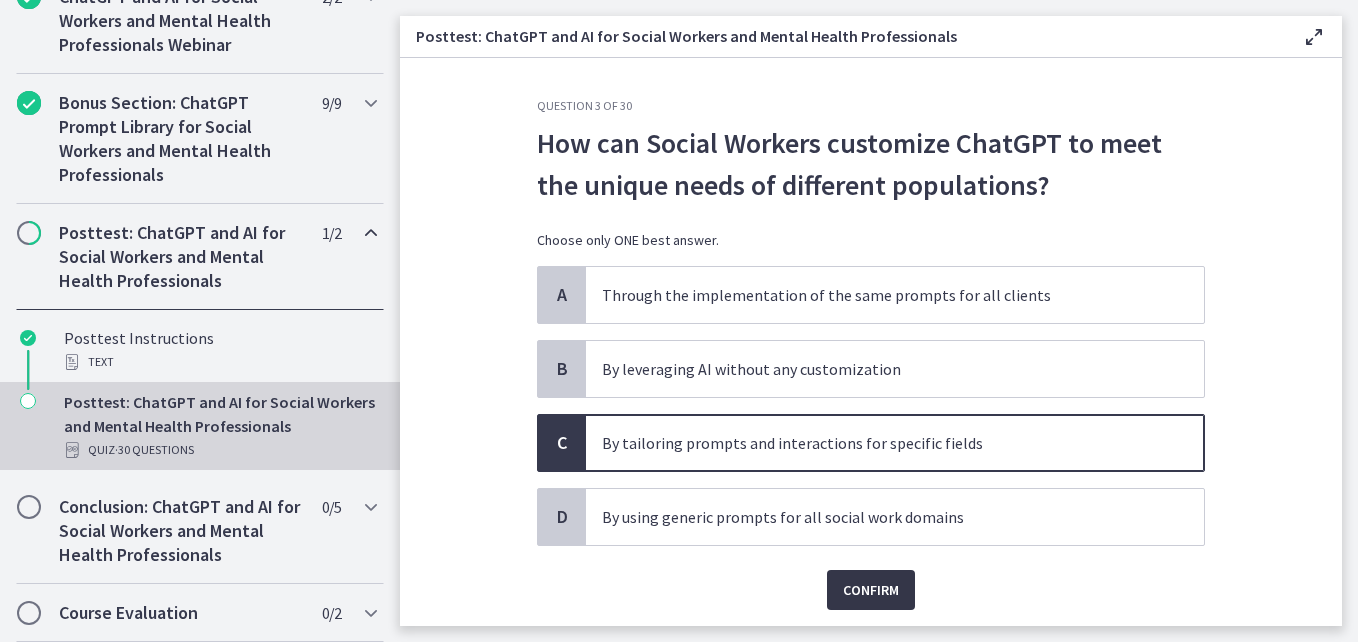click on "Confirm" at bounding box center [871, 590] 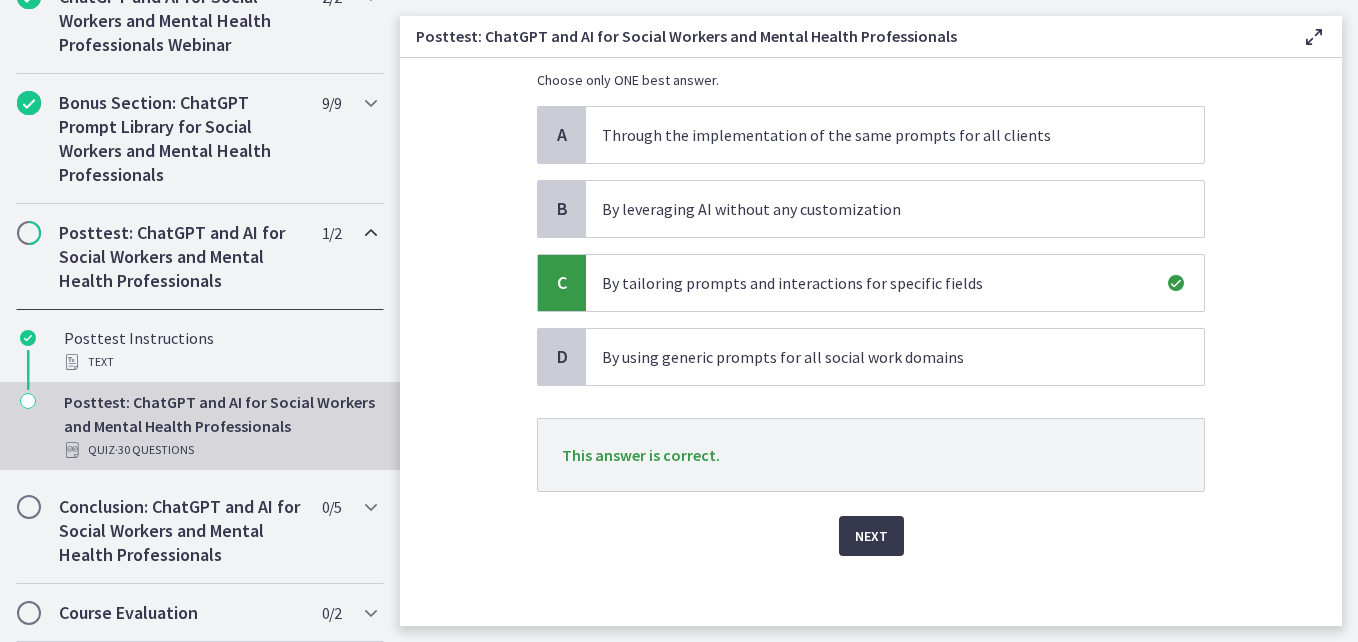 scroll, scrollTop: 166, scrollLeft: 0, axis: vertical 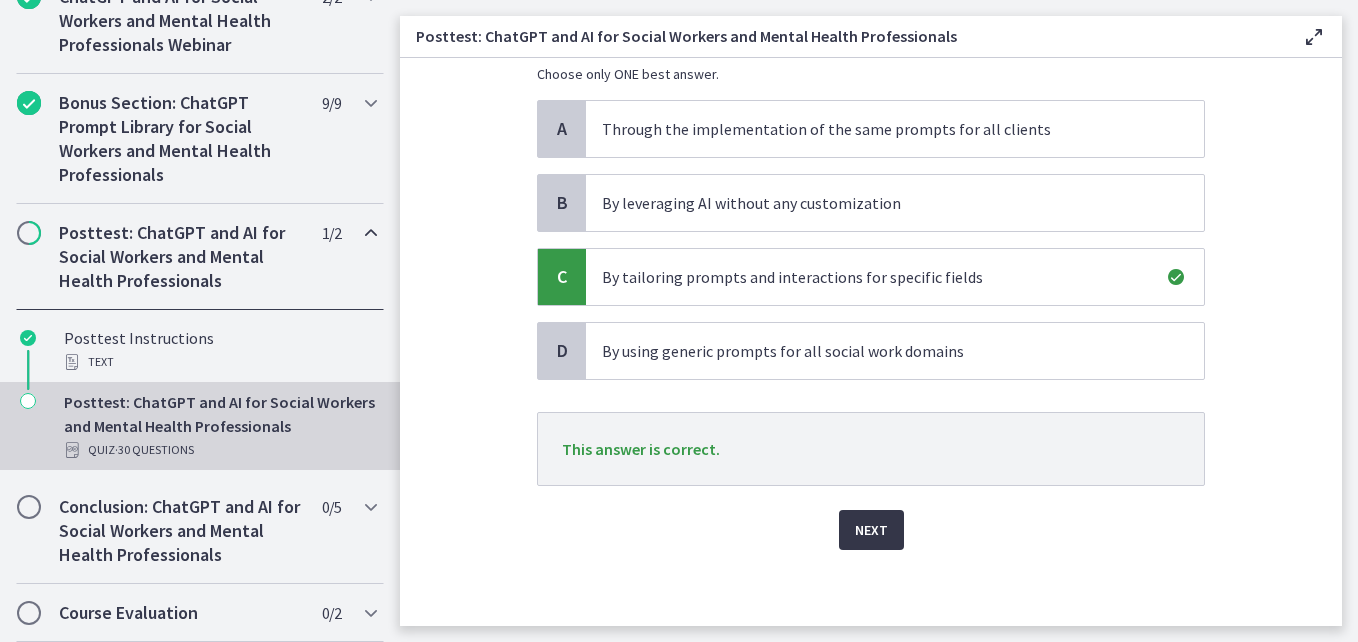 click on "Next" at bounding box center [871, 530] 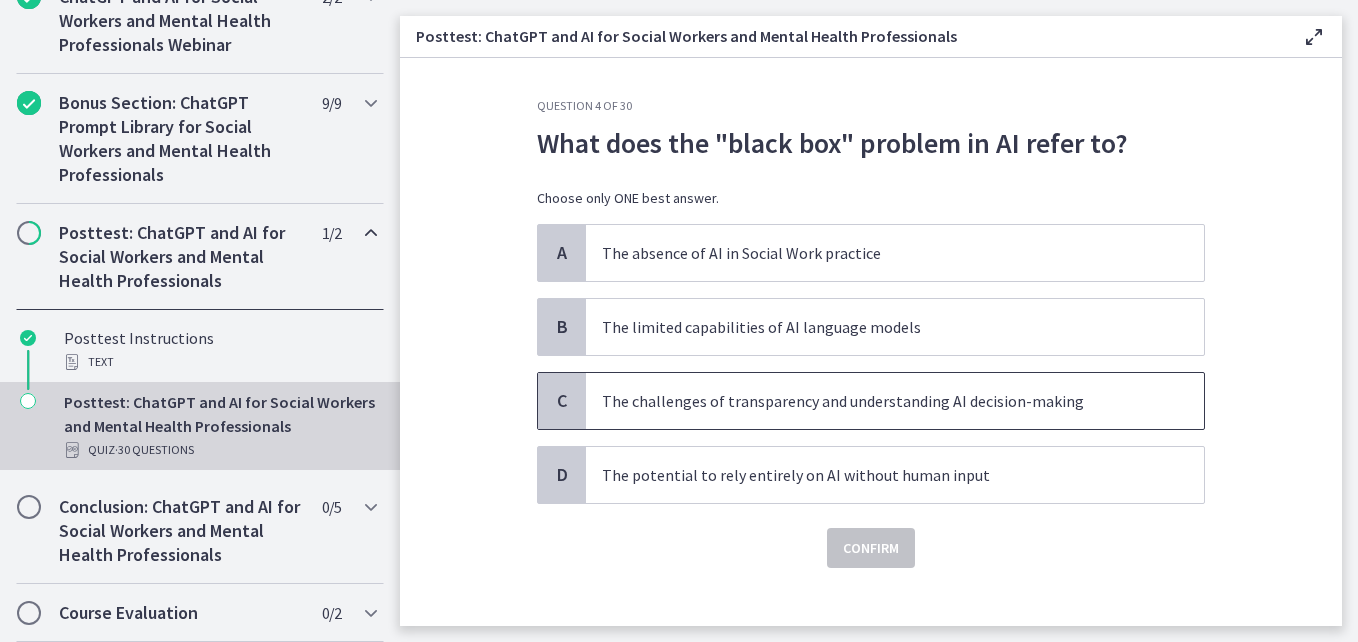 click on "The challenges of transparency and understanding AI decision-making" at bounding box center [875, 401] 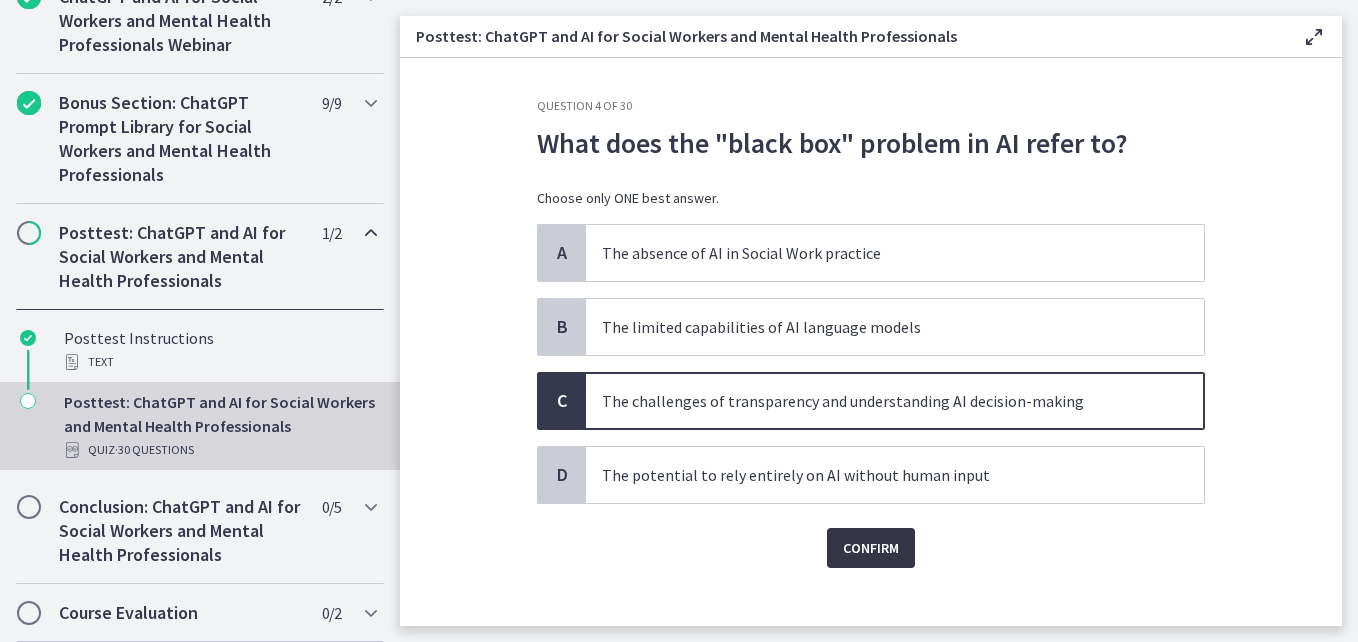 click on "Confirm" at bounding box center (871, 548) 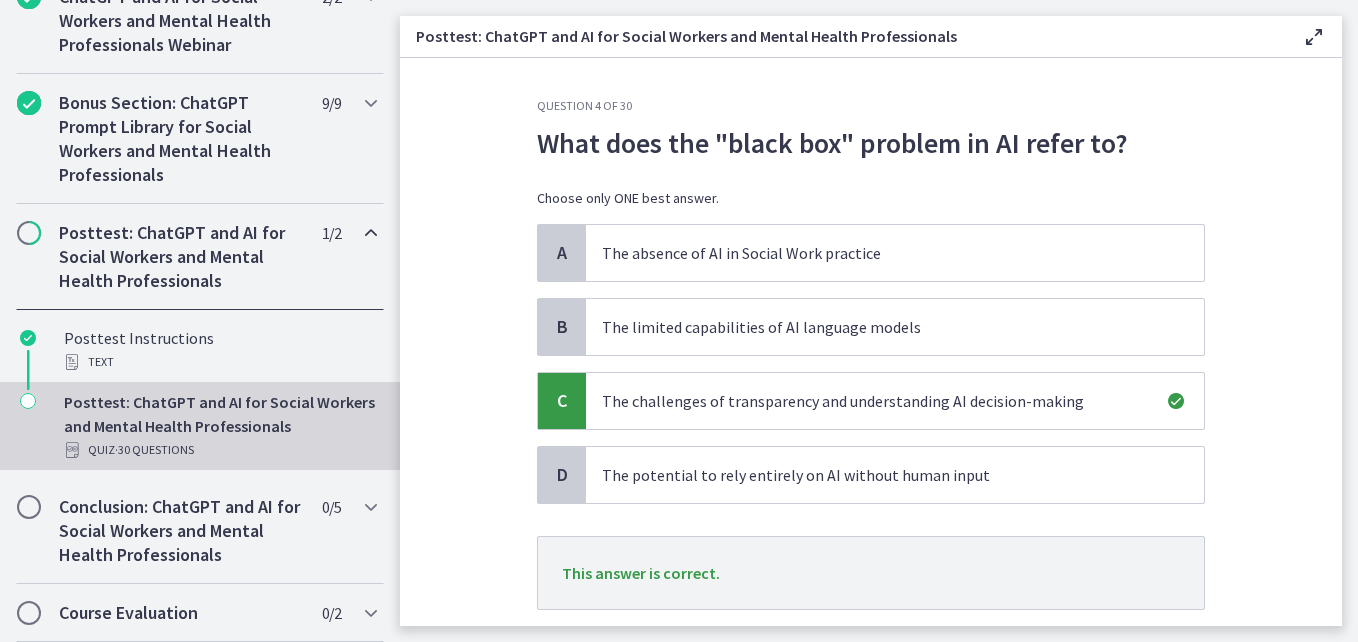 scroll, scrollTop: 128, scrollLeft: 0, axis: vertical 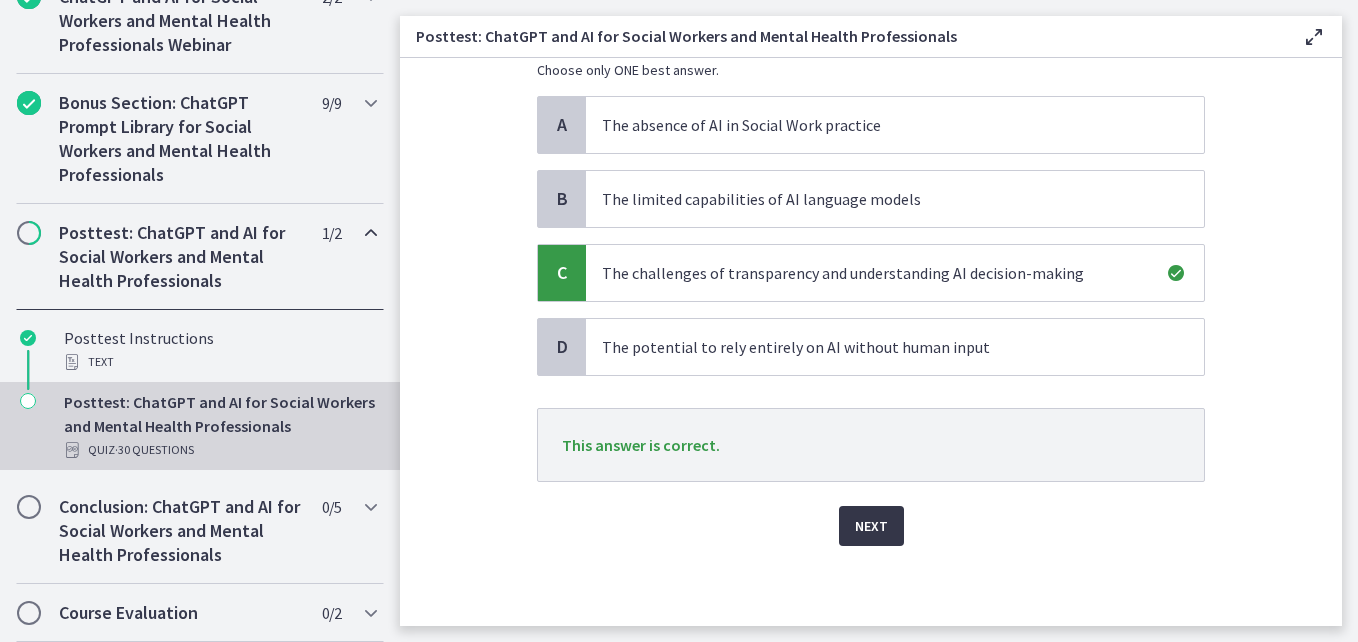 click on "Next" at bounding box center [871, 526] 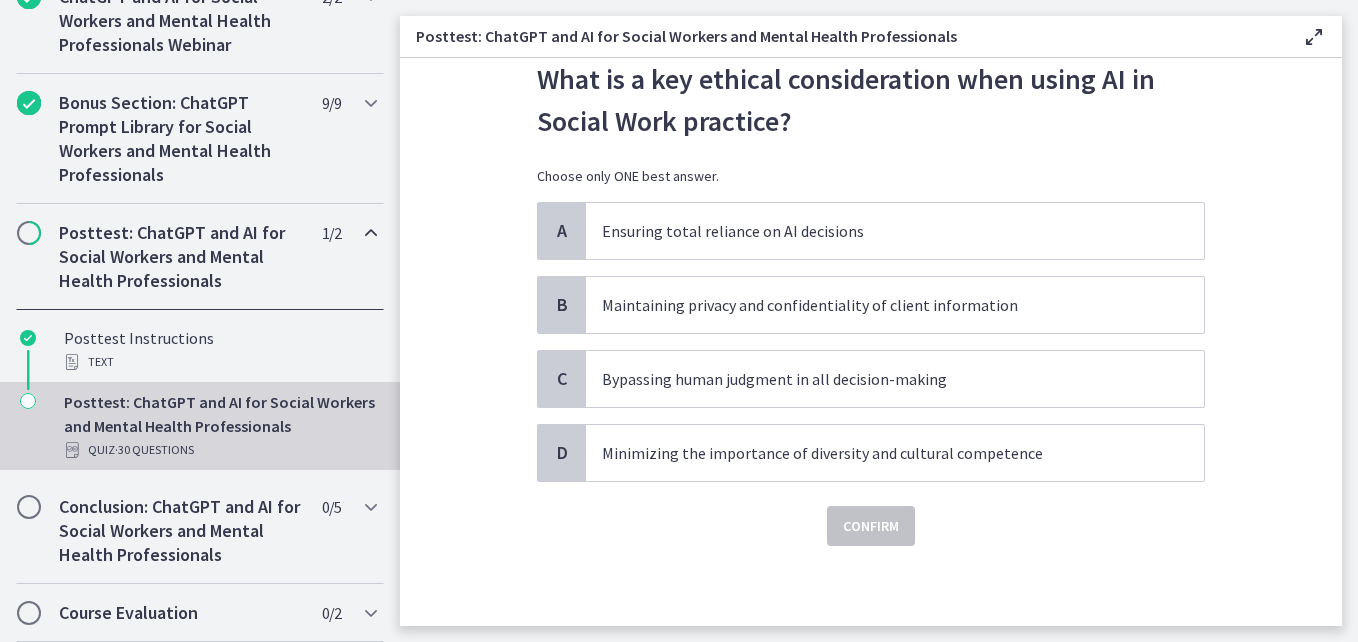scroll, scrollTop: 0, scrollLeft: 0, axis: both 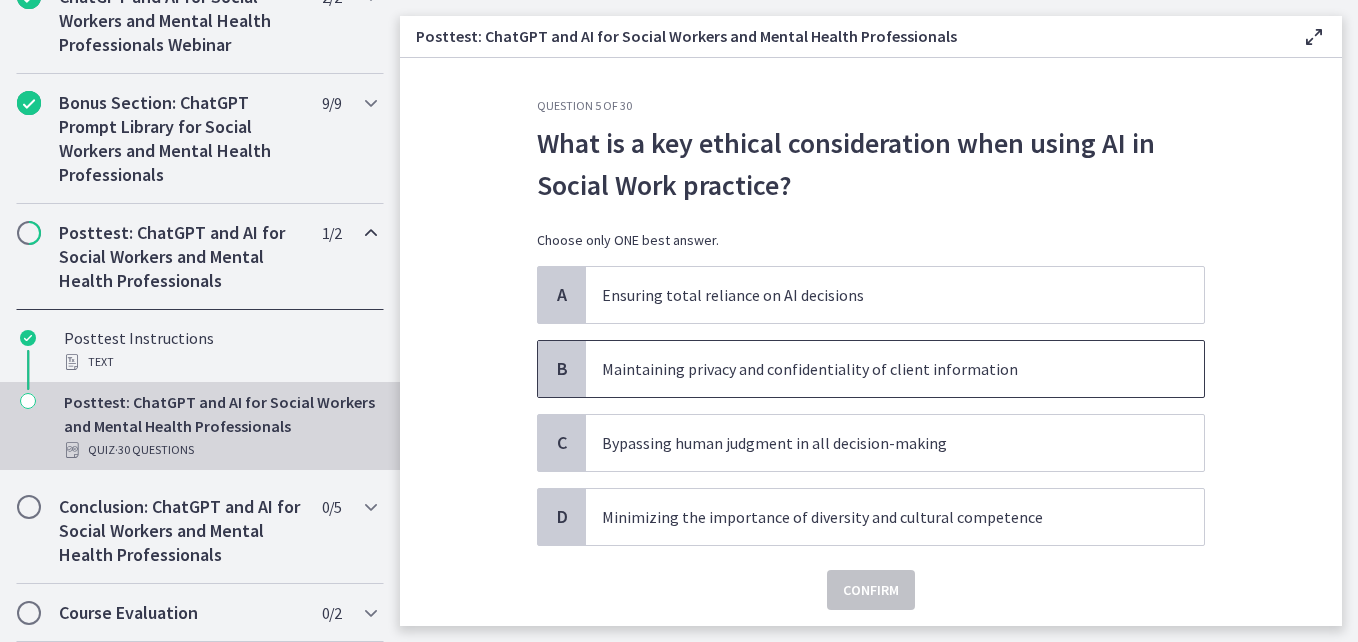 click on "Maintaining privacy and confidentiality of client information" at bounding box center [875, 369] 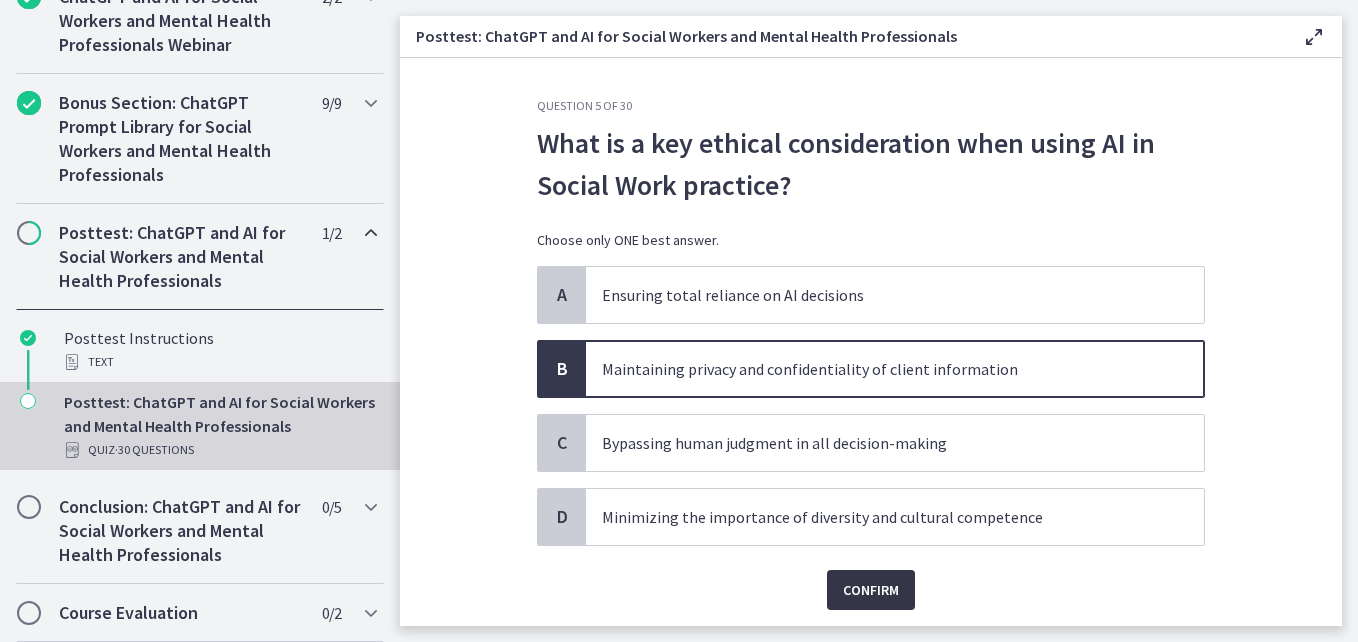 click on "Confirm" at bounding box center [871, 590] 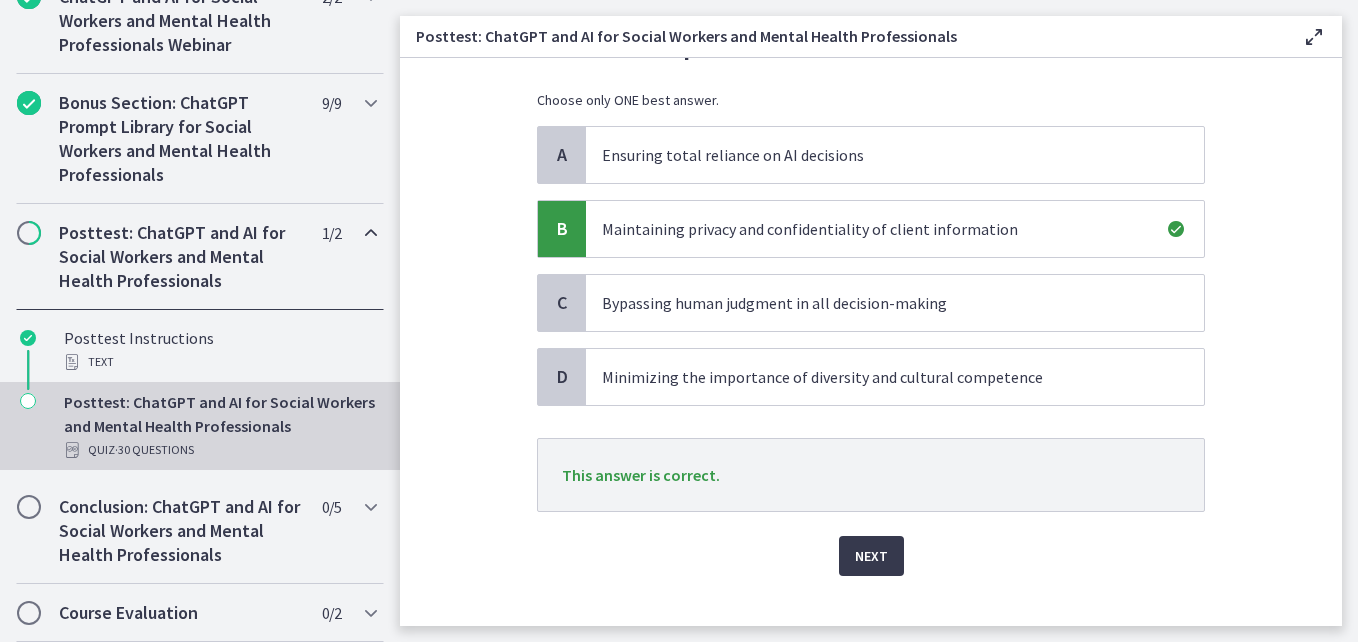 scroll, scrollTop: 170, scrollLeft: 0, axis: vertical 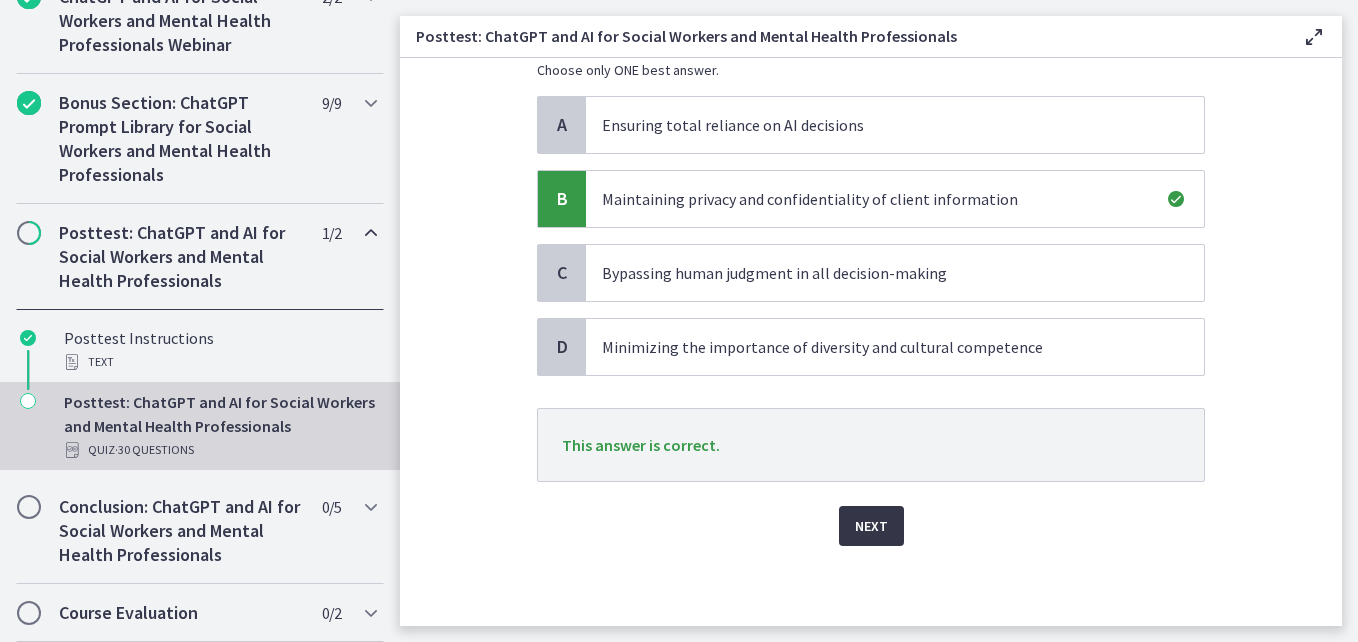 click on "Next" at bounding box center [871, 526] 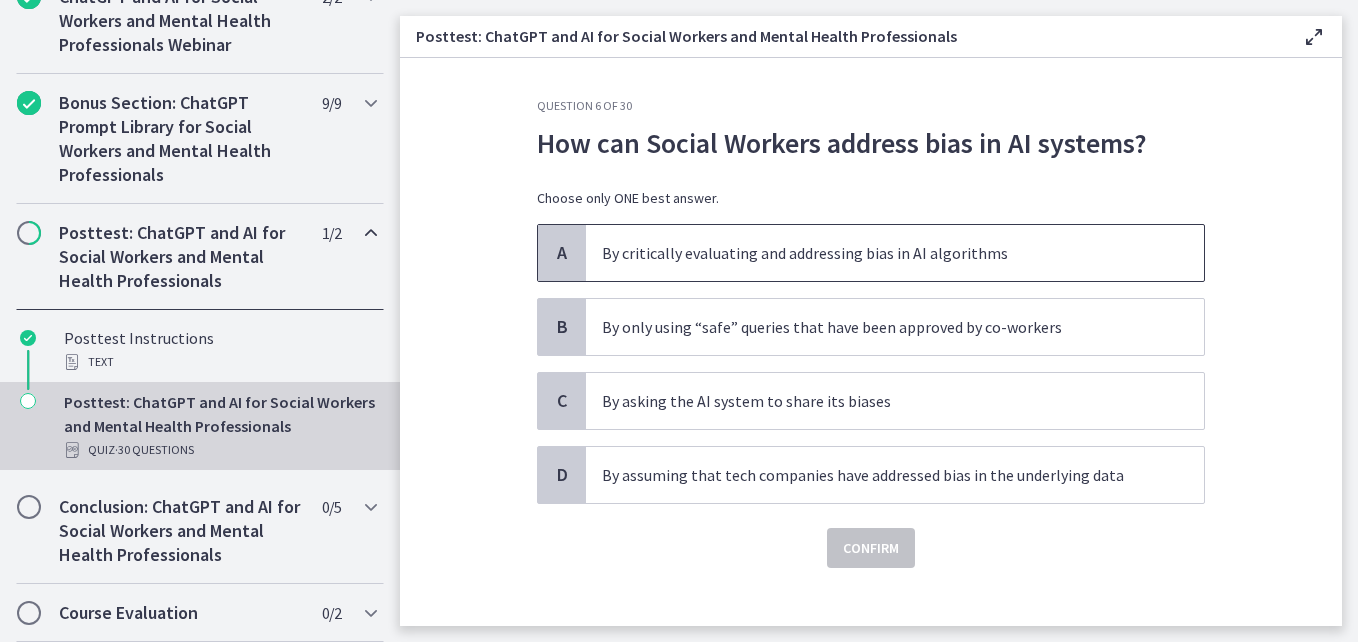 click on "By critically evaluating and addressing bias in AI algorithms" at bounding box center (875, 253) 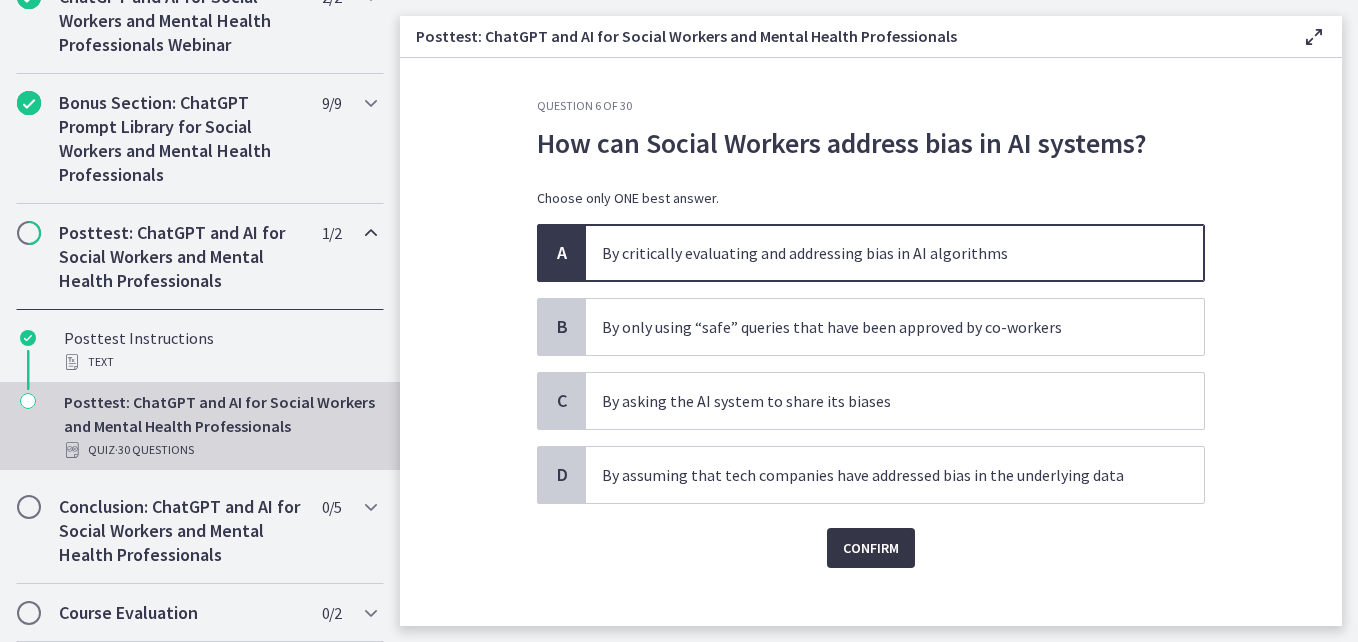 click on "Confirm" at bounding box center (871, 548) 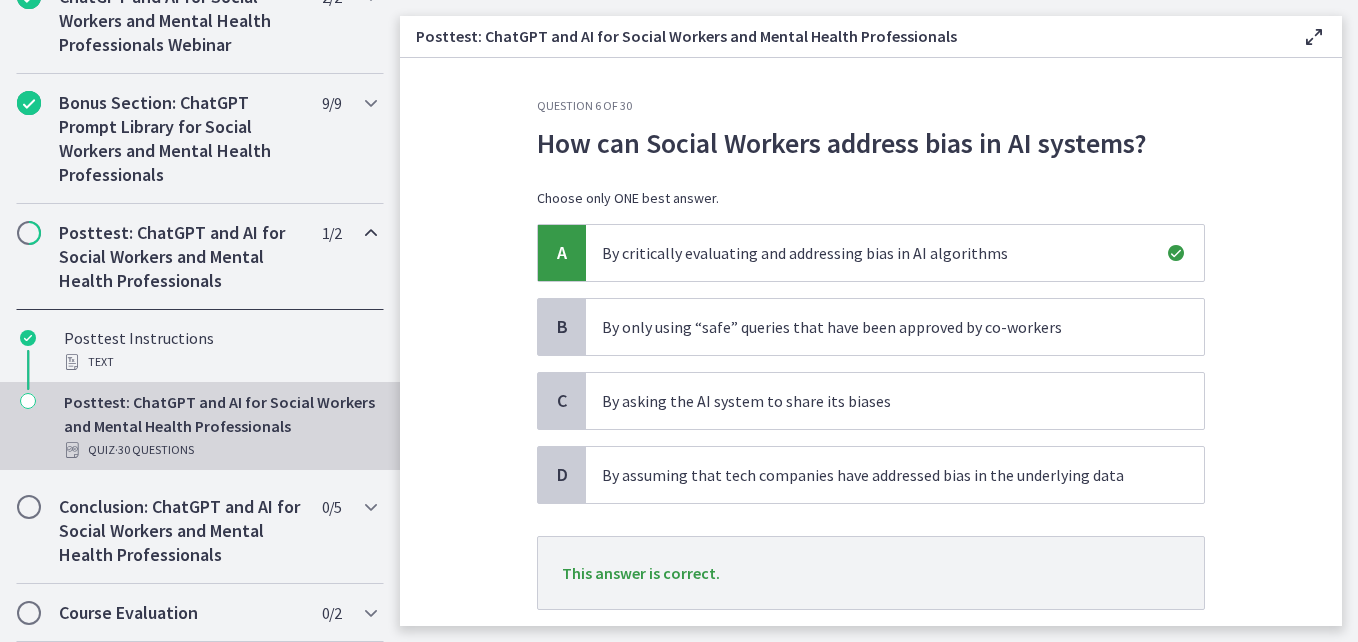 scroll, scrollTop: 128, scrollLeft: 0, axis: vertical 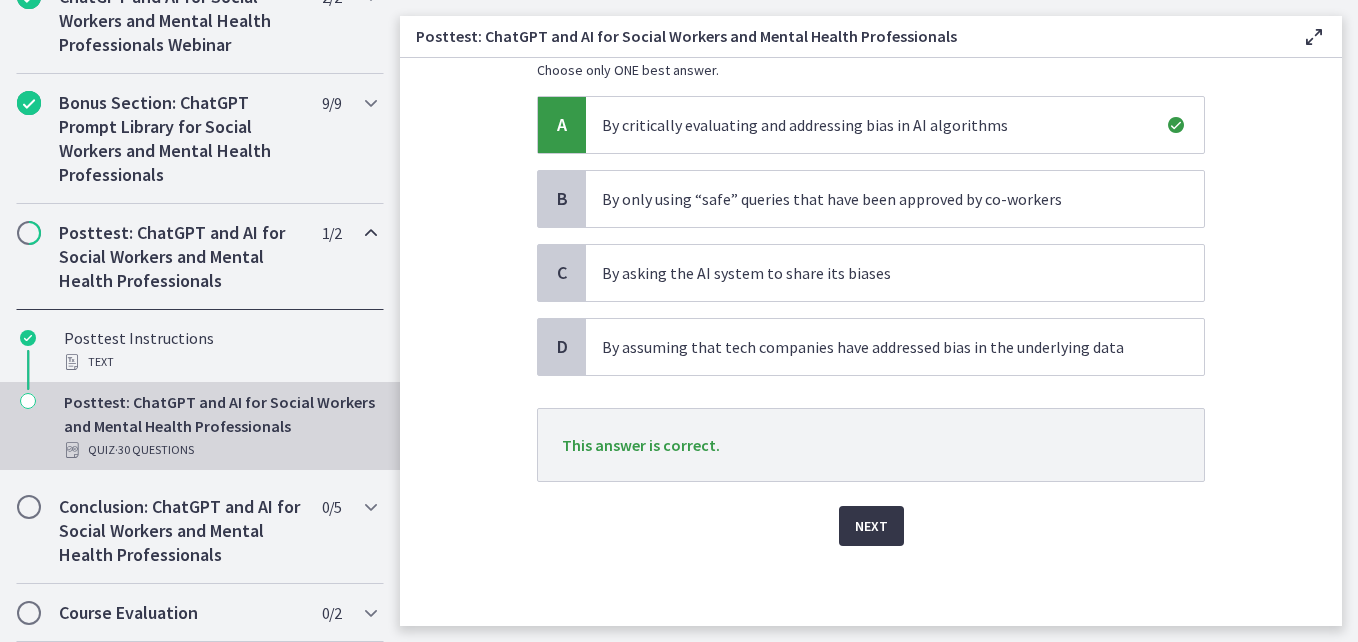 click on "Next" at bounding box center (871, 526) 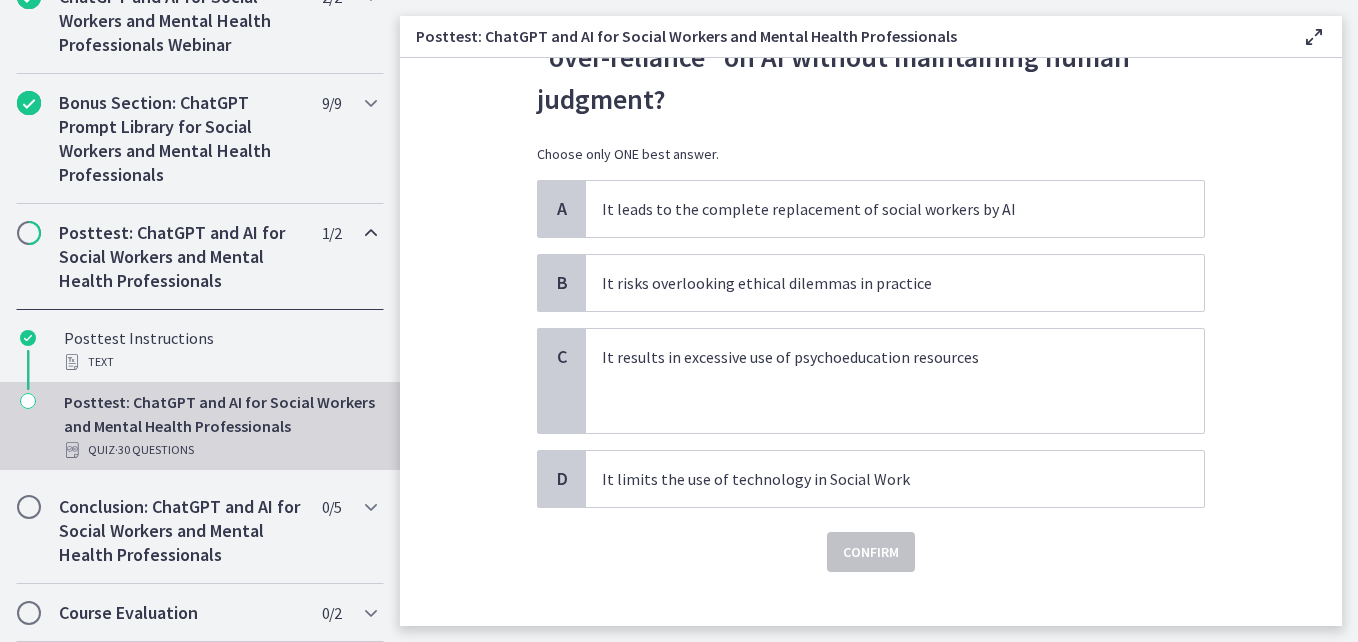scroll, scrollTop: 0, scrollLeft: 0, axis: both 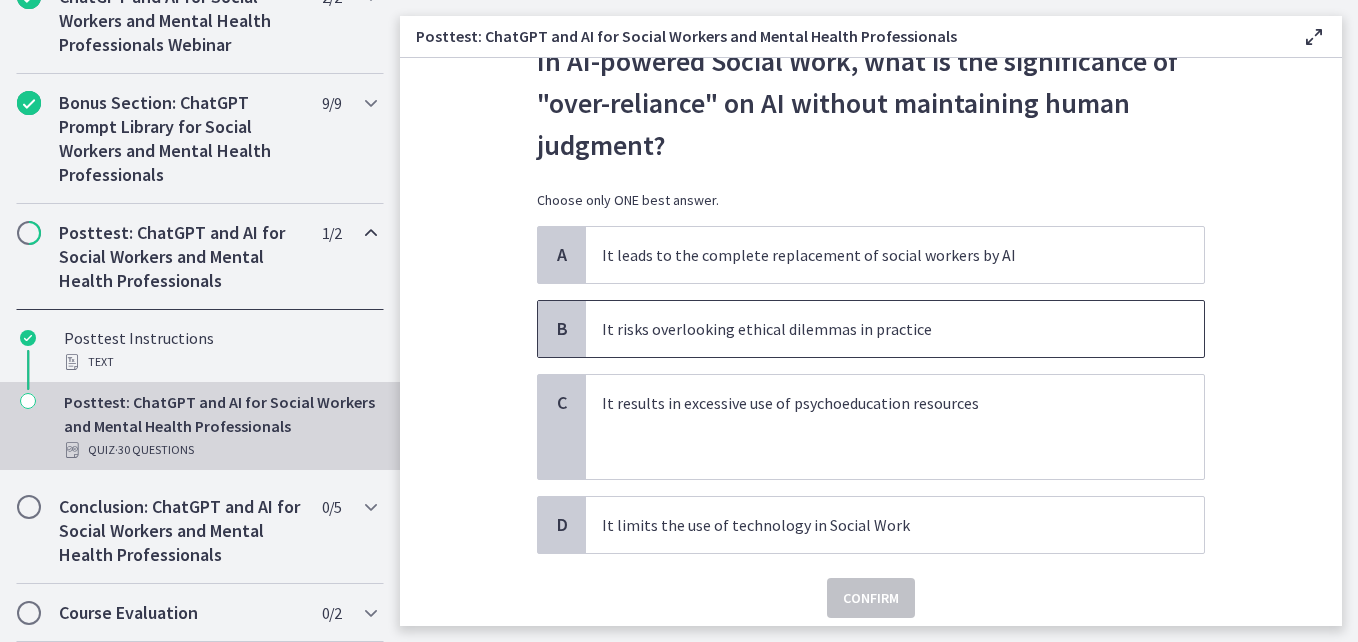 click on "It risks overlooking ethical dilemmas in practice" at bounding box center [895, 329] 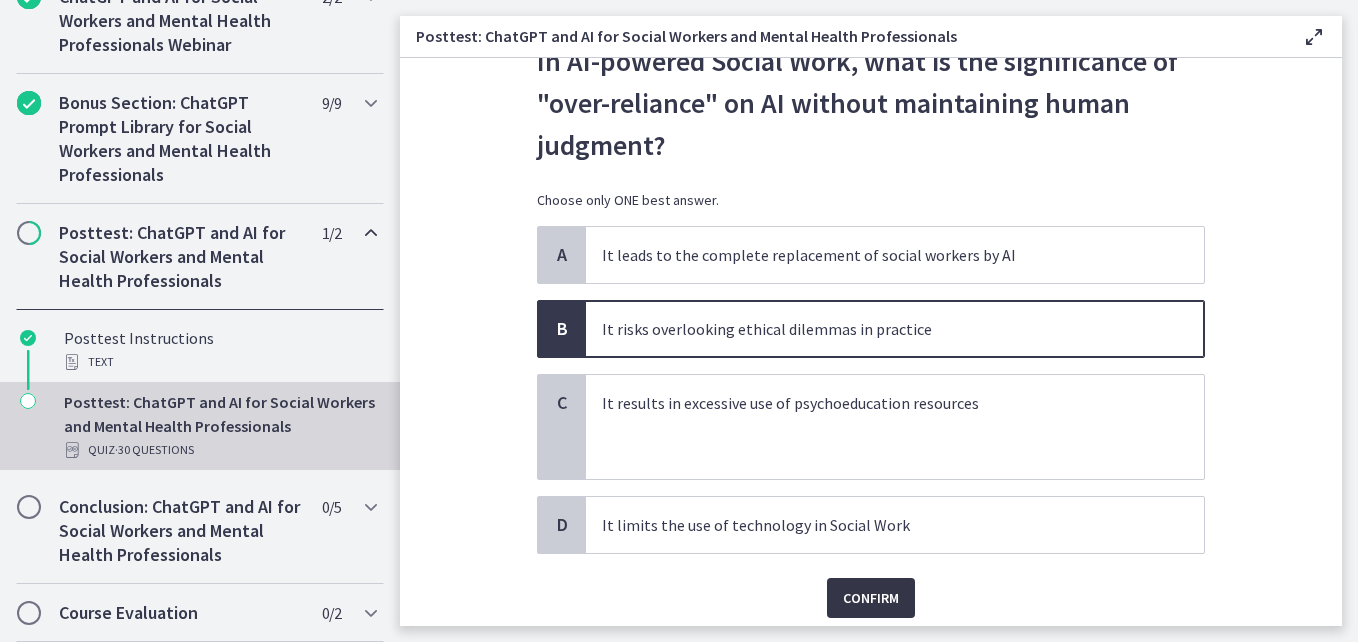 click on "Confirm" at bounding box center [871, 598] 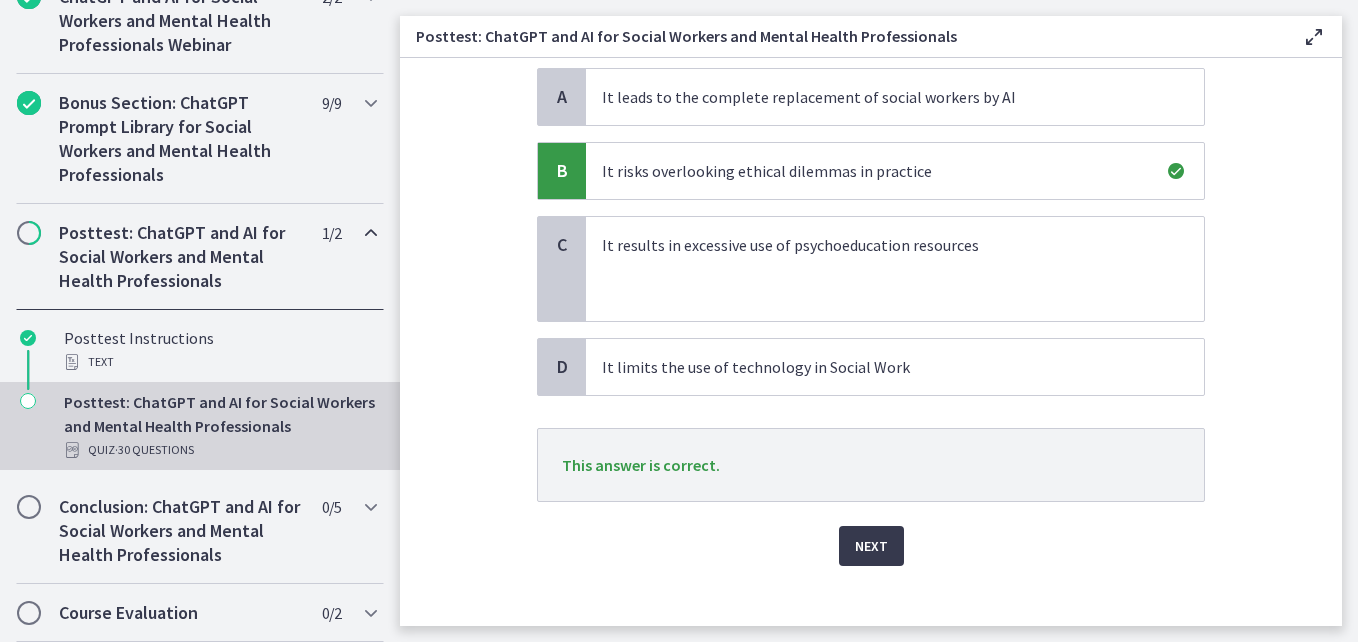 scroll, scrollTop: 260, scrollLeft: 0, axis: vertical 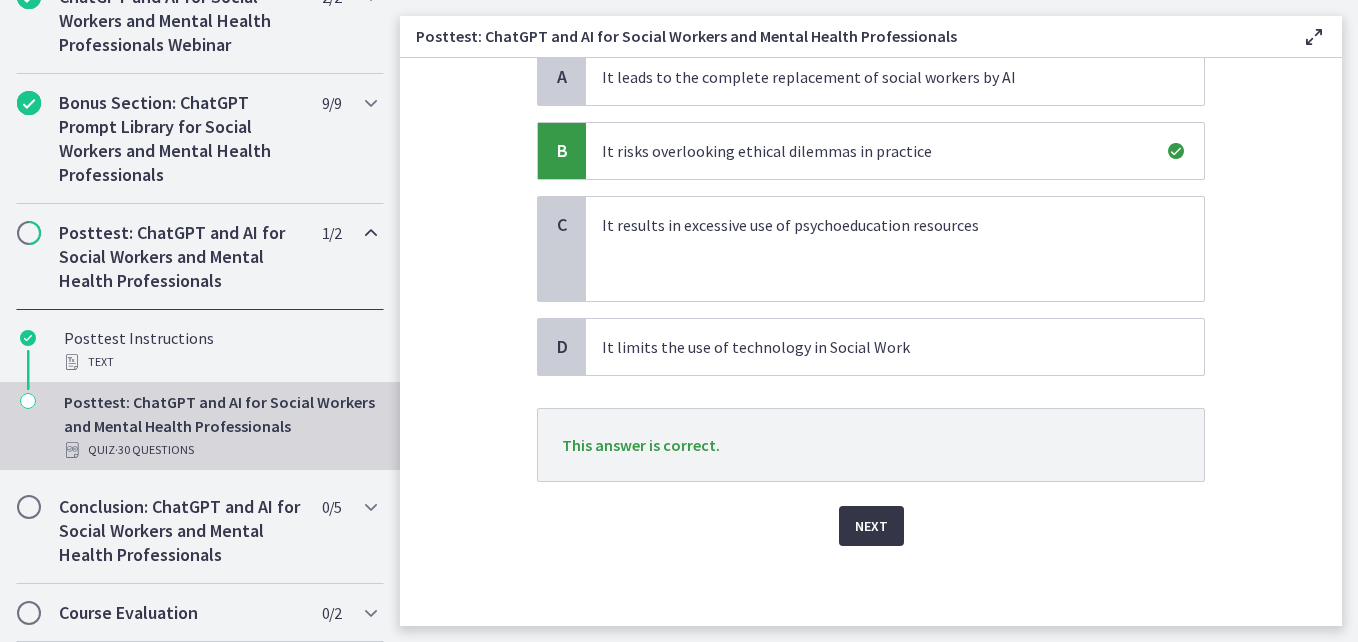 click on "Next" at bounding box center [871, 526] 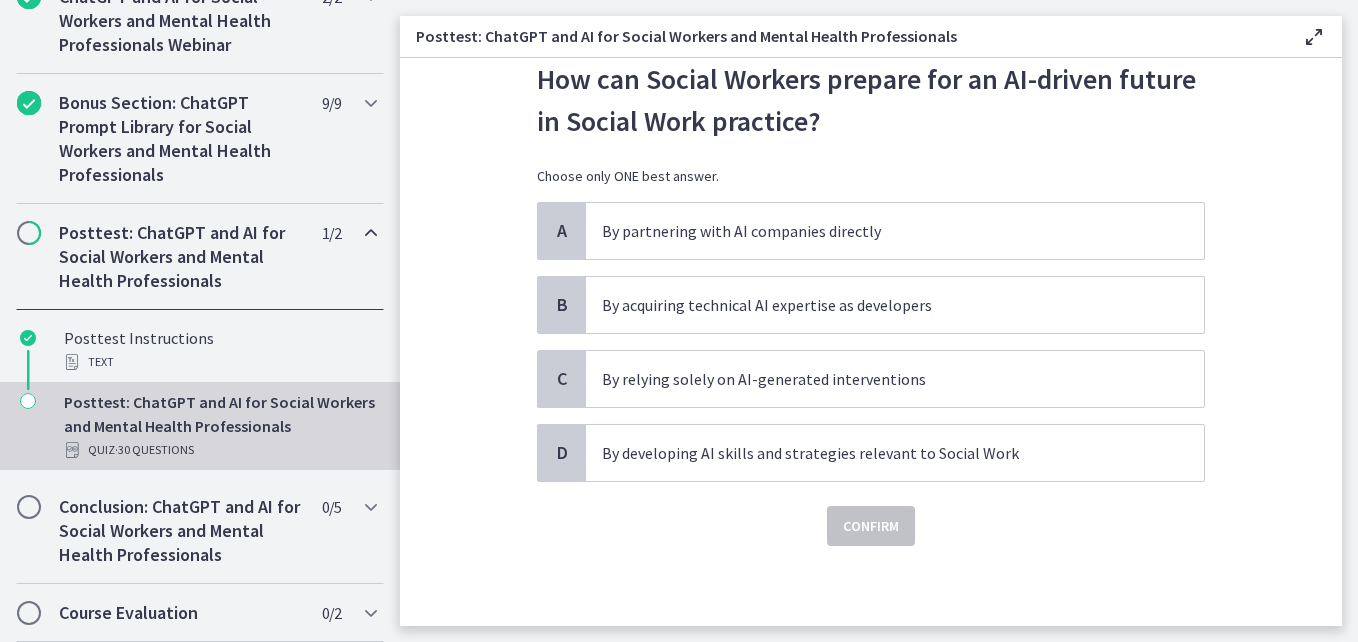 scroll, scrollTop: 0, scrollLeft: 0, axis: both 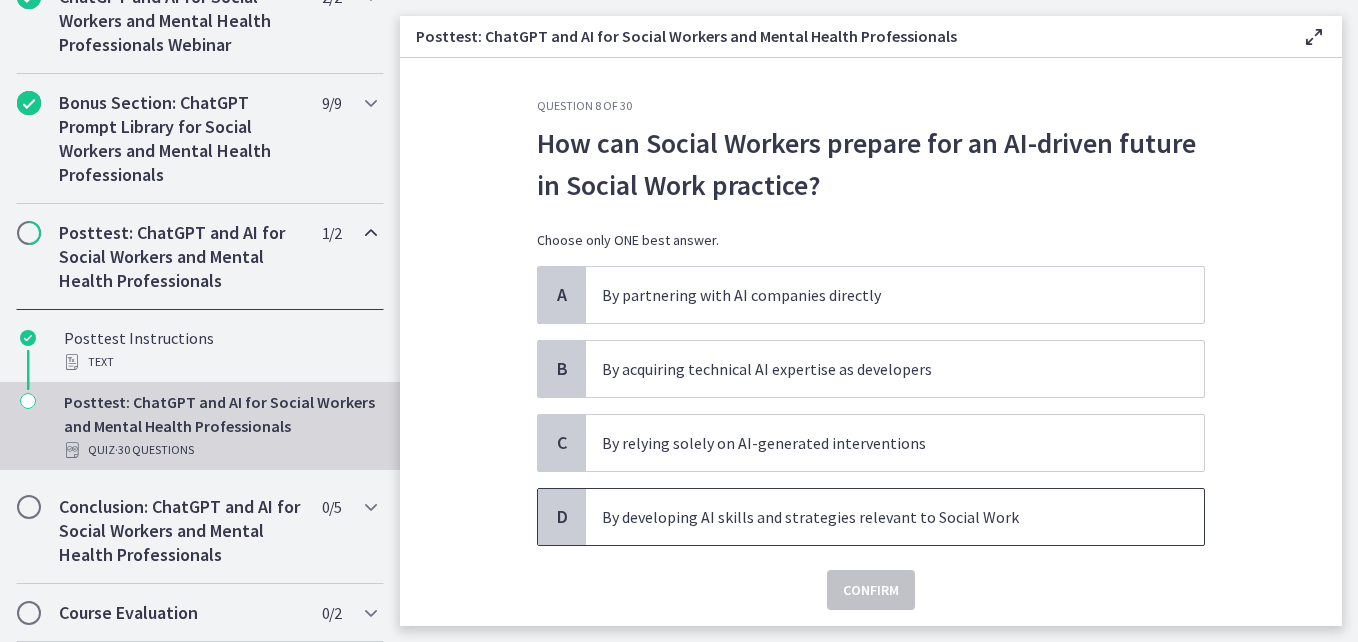 click on "By developing AI skills and strategies relevant to Social Work" at bounding box center (875, 517) 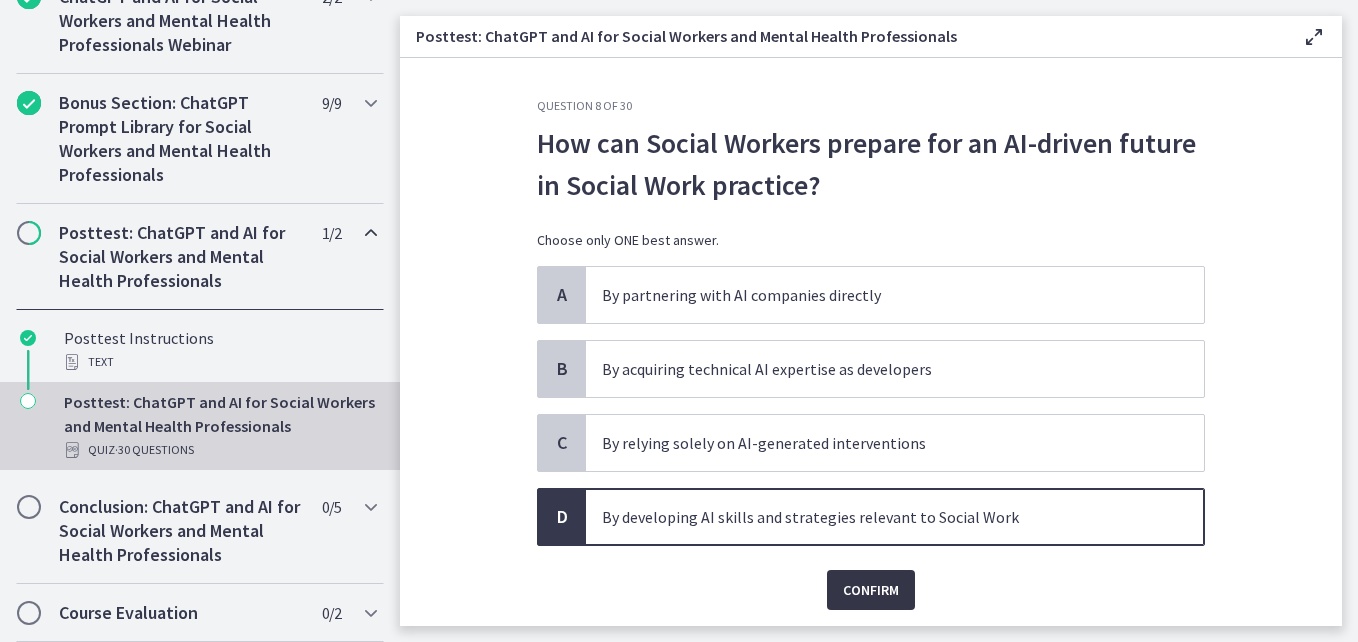 click on "Confirm" at bounding box center (871, 590) 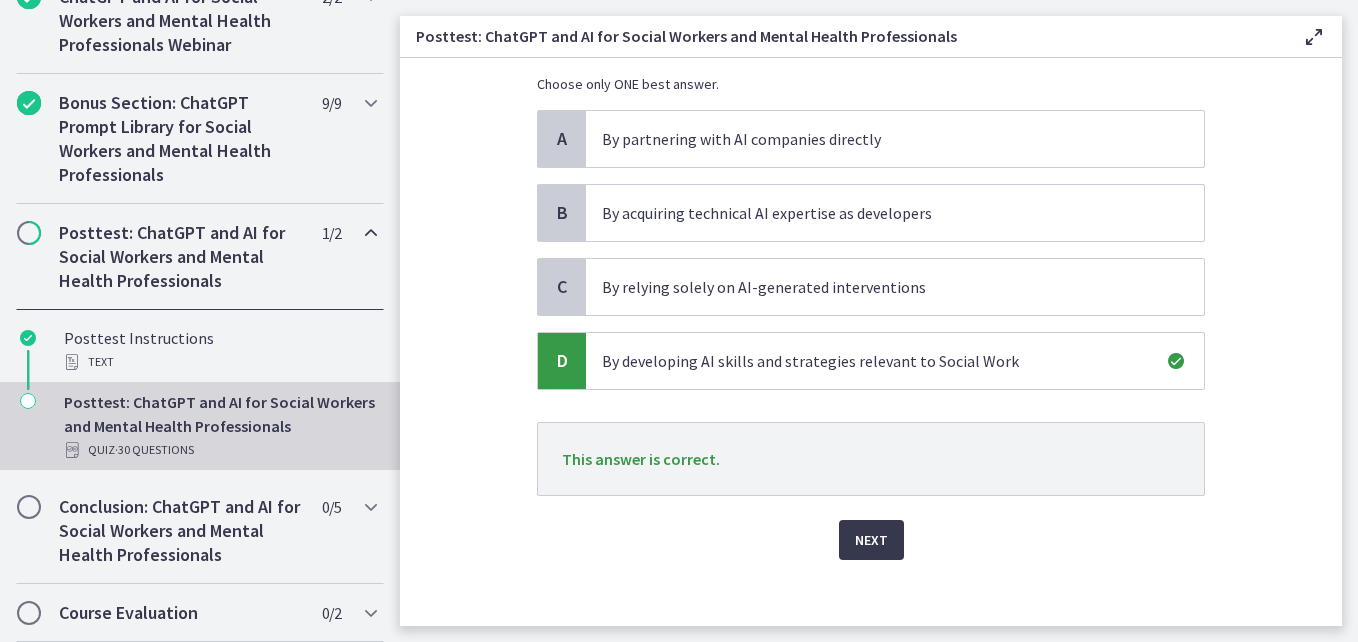 scroll, scrollTop: 167, scrollLeft: 0, axis: vertical 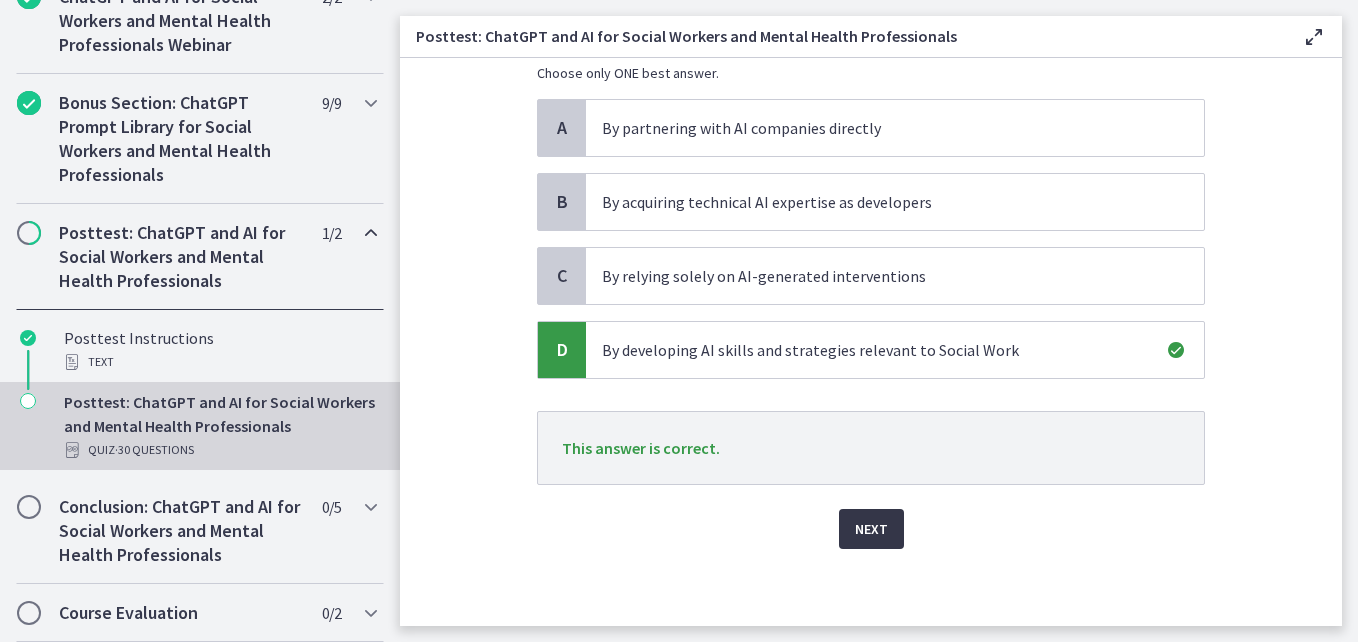 click on "Next" at bounding box center [871, 529] 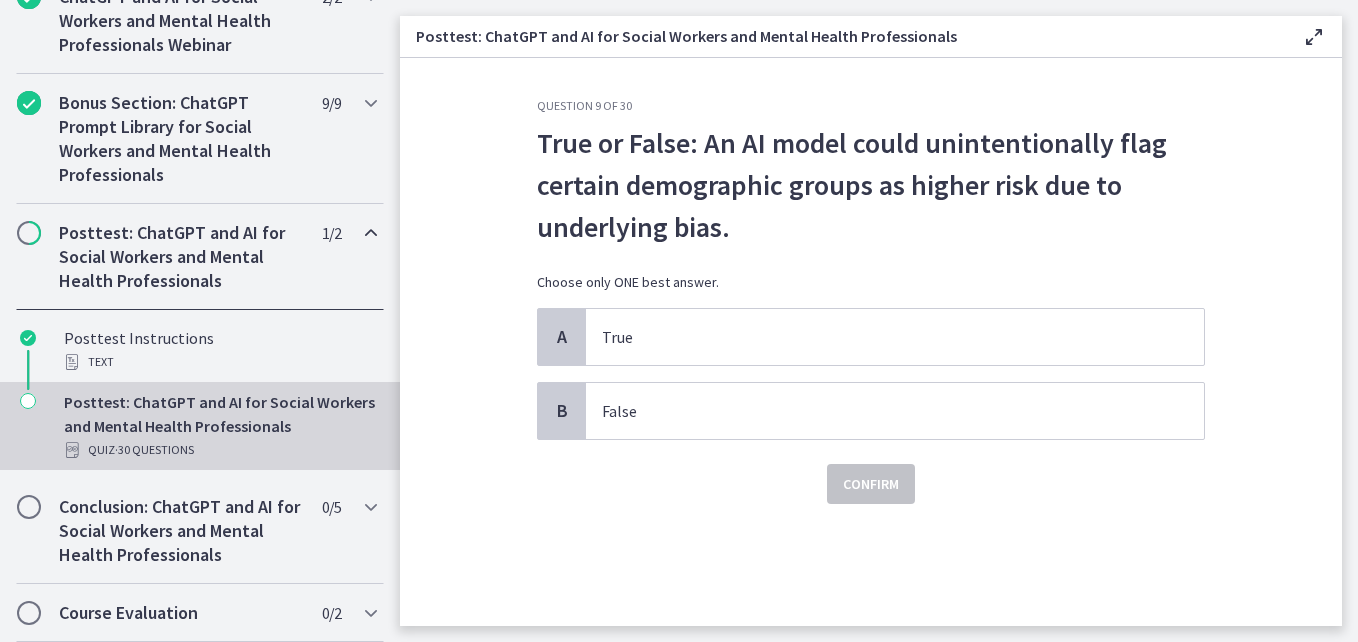 scroll, scrollTop: 0, scrollLeft: 0, axis: both 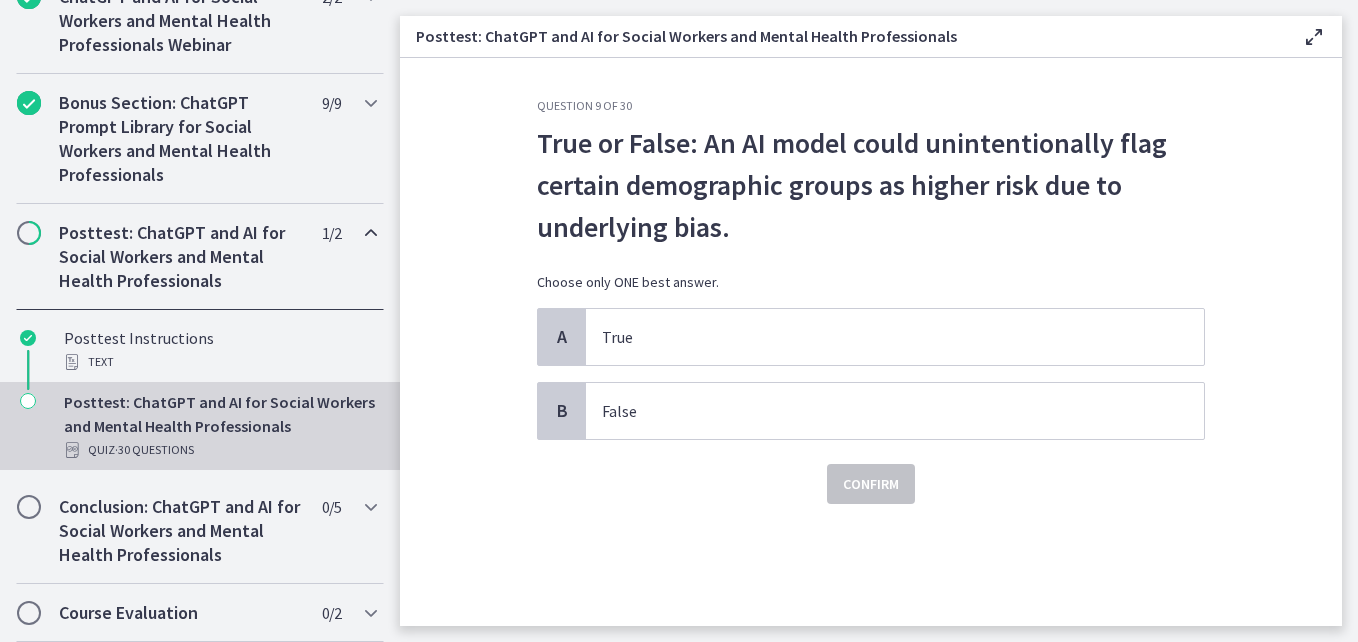 drag, startPoint x: 665, startPoint y: 335, endPoint x: 1126, endPoint y: 466, distance: 479.2515 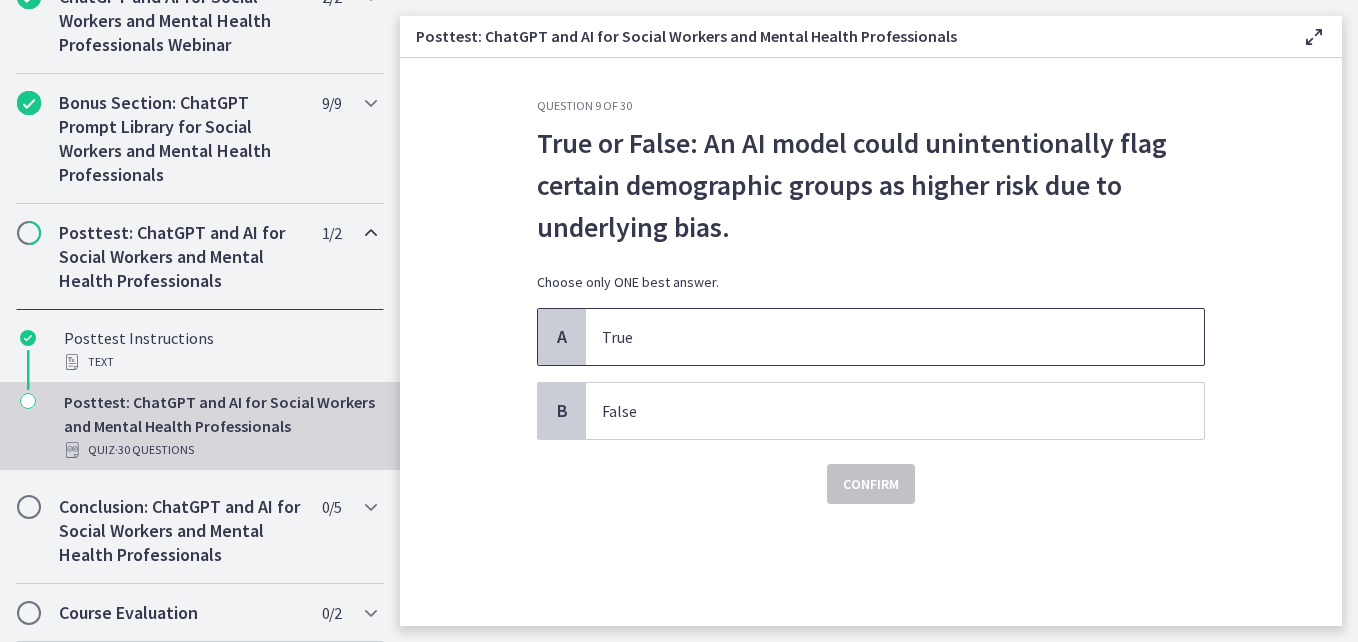 drag, startPoint x: 1126, startPoint y: 466, endPoint x: 801, endPoint y: 351, distance: 344.74628 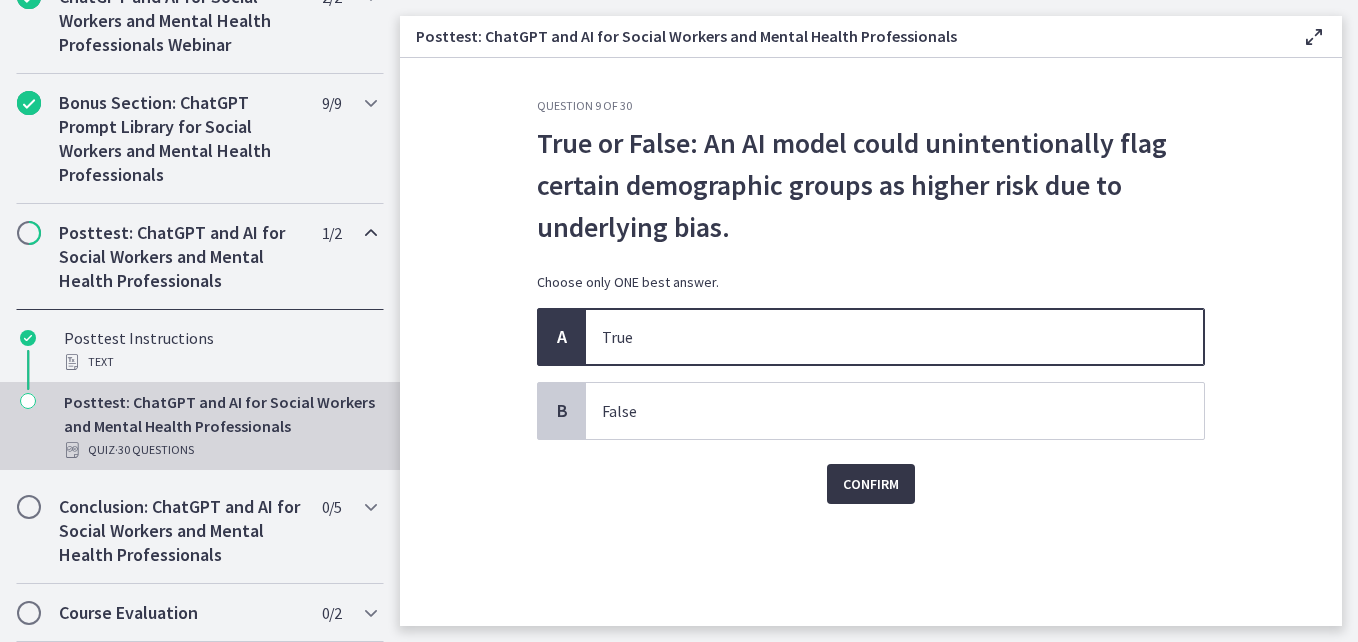 click on "Confirm" at bounding box center (871, 484) 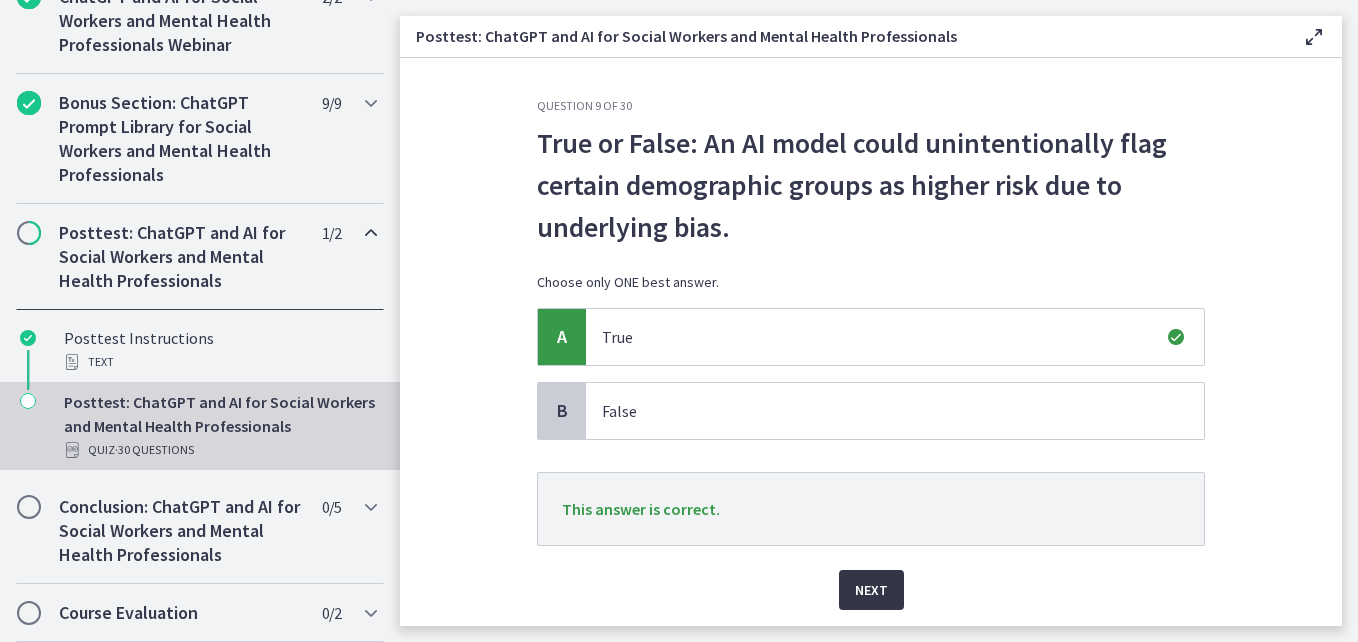 drag, startPoint x: 1345, startPoint y: 520, endPoint x: 857, endPoint y: 601, distance: 494.67667 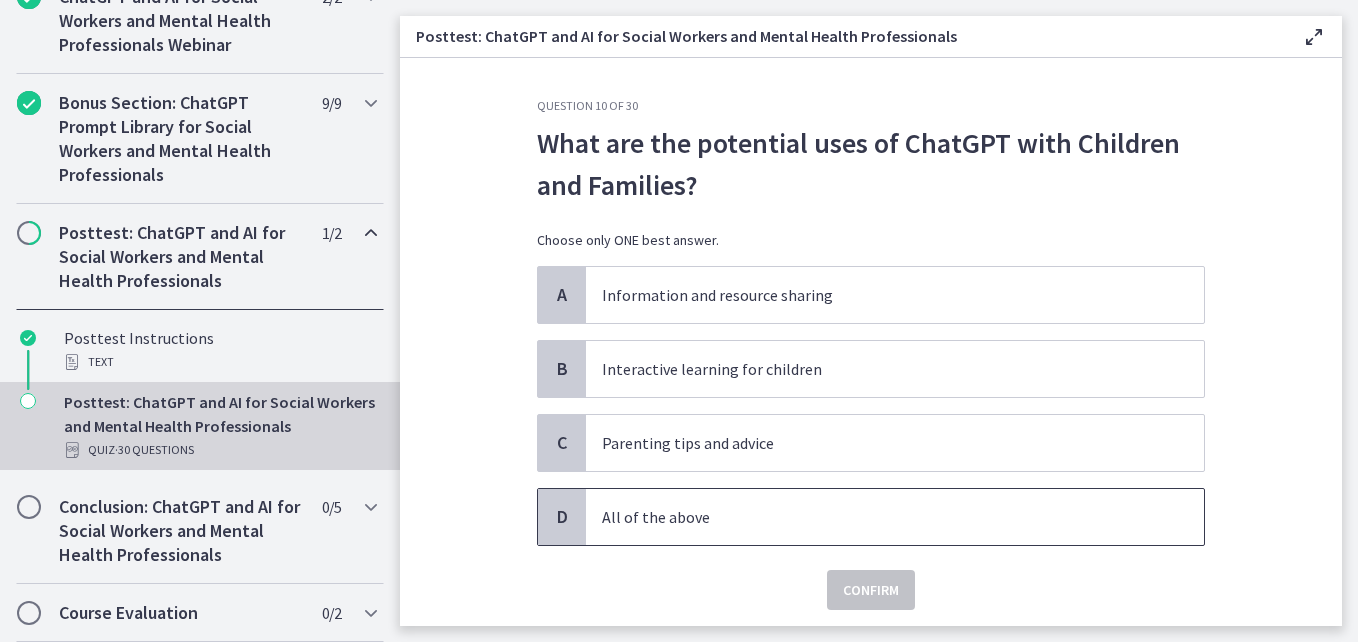 drag, startPoint x: 846, startPoint y: 600, endPoint x: 714, endPoint y: 516, distance: 156.46086 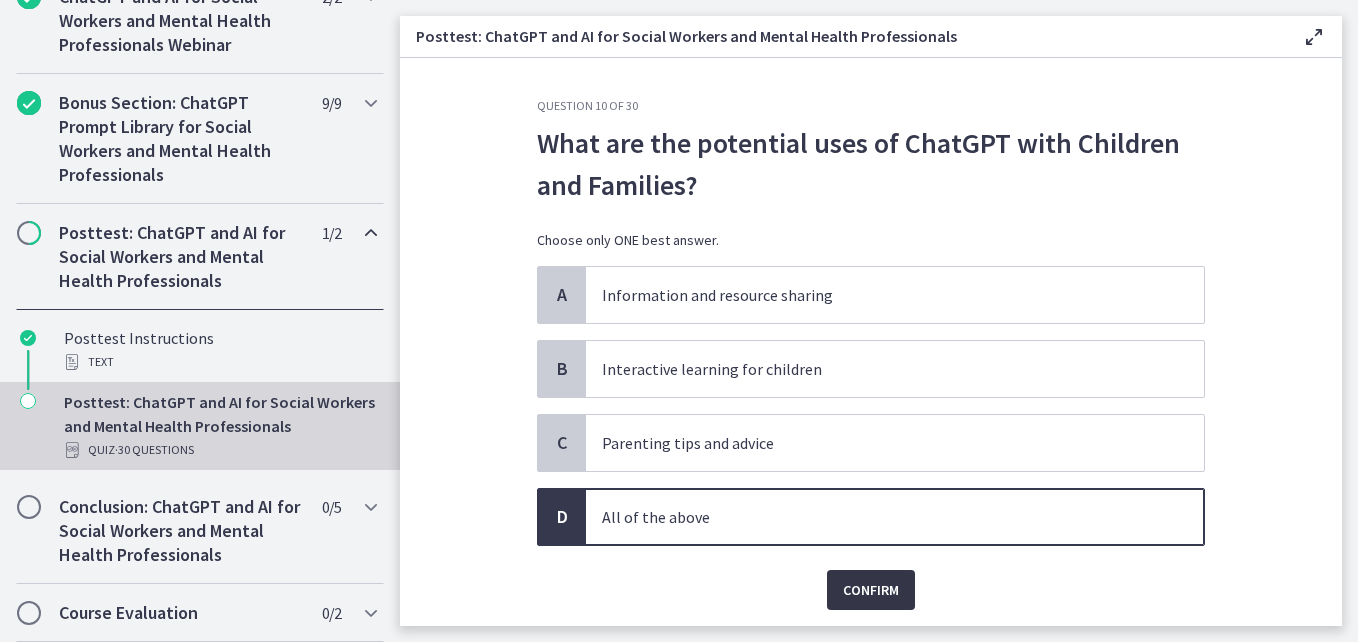 click on "Confirm" at bounding box center (871, 590) 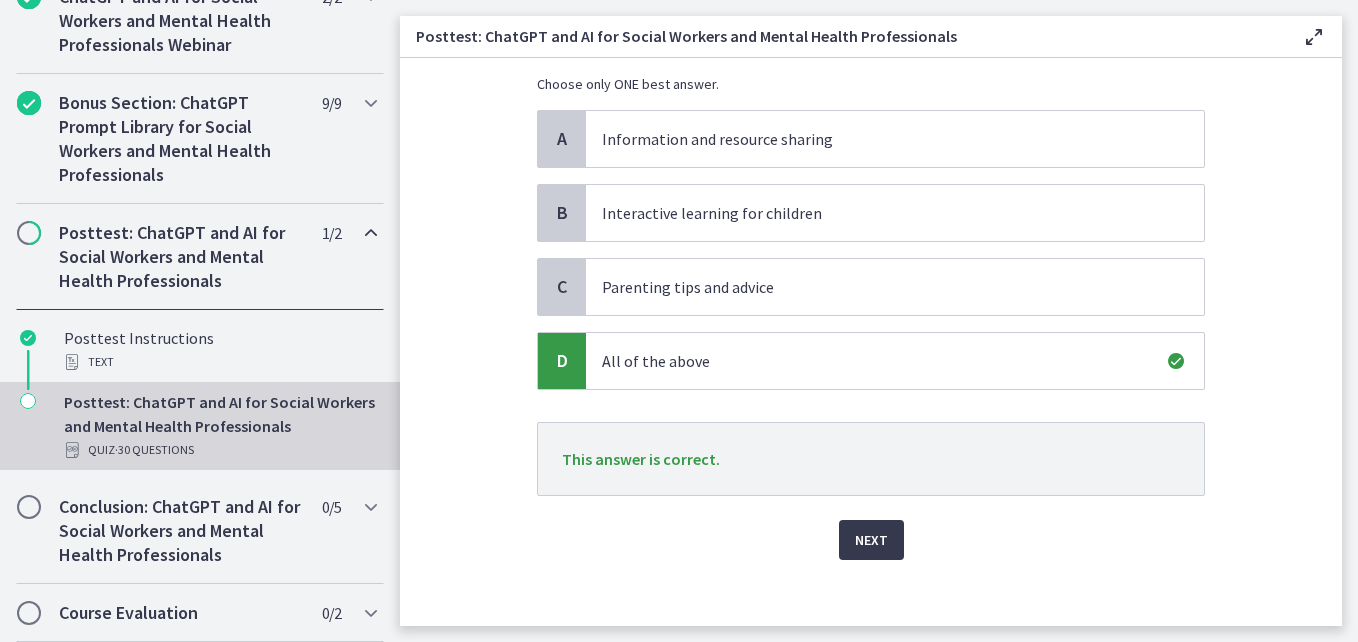 scroll, scrollTop: 170, scrollLeft: 0, axis: vertical 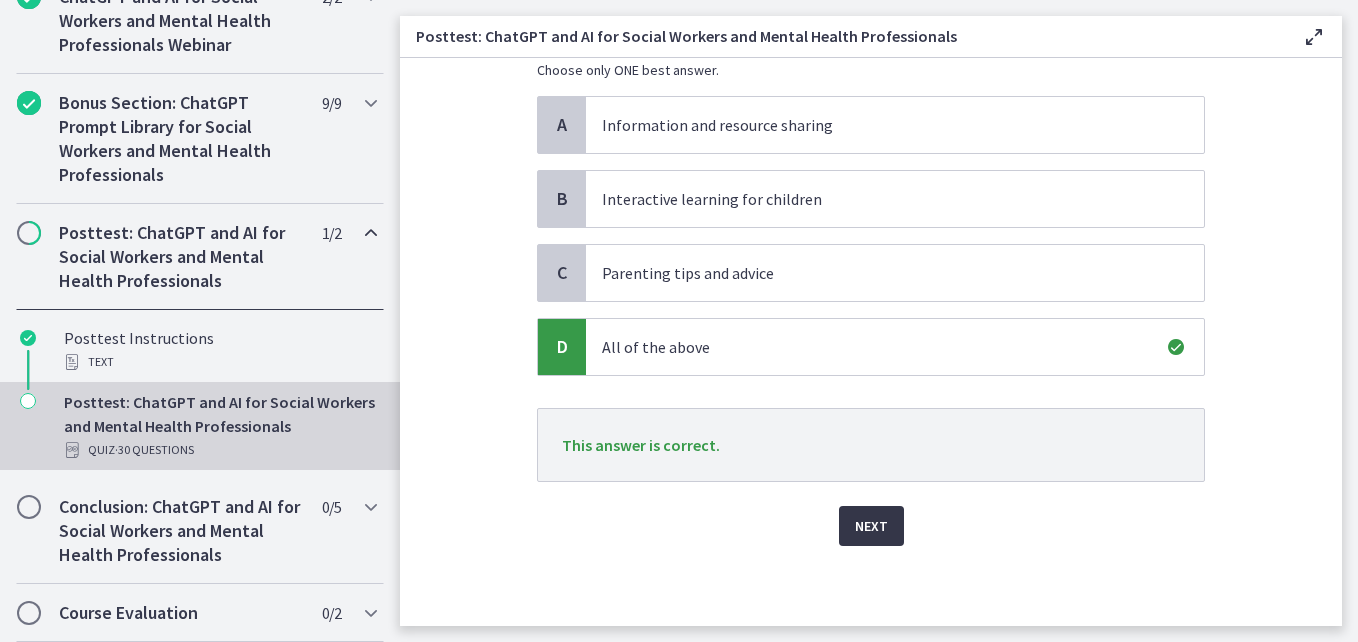click on "Next" at bounding box center (871, 526) 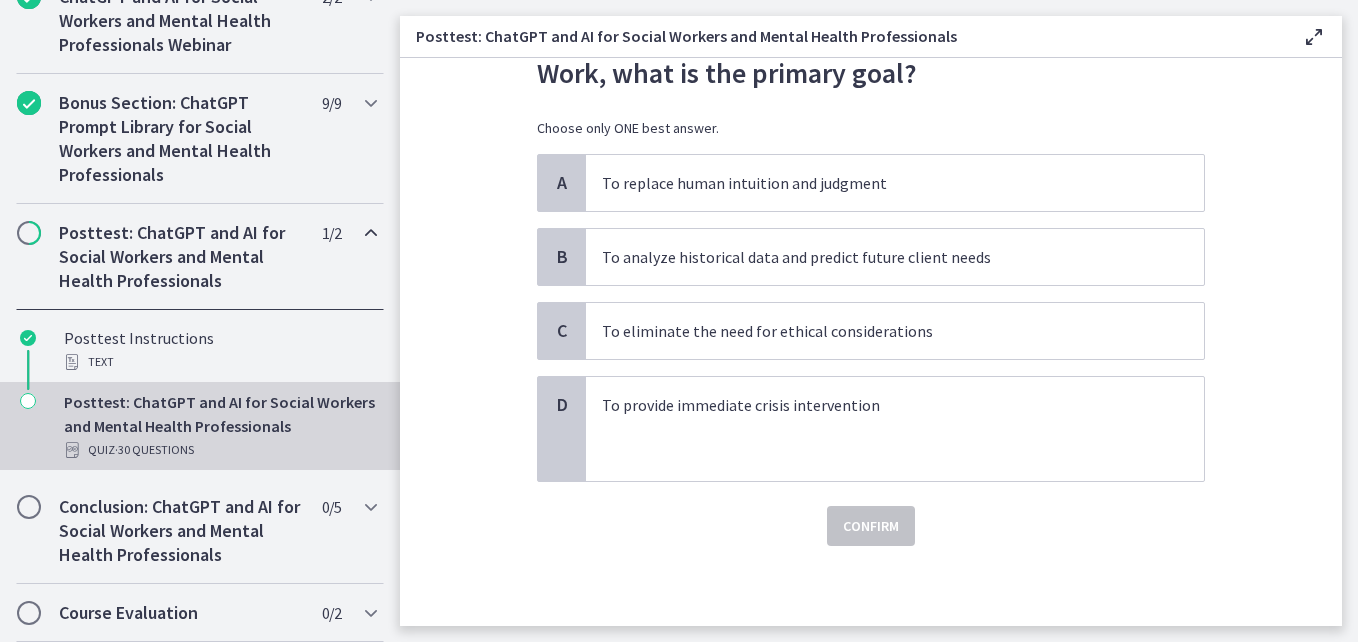 scroll, scrollTop: 0, scrollLeft: 0, axis: both 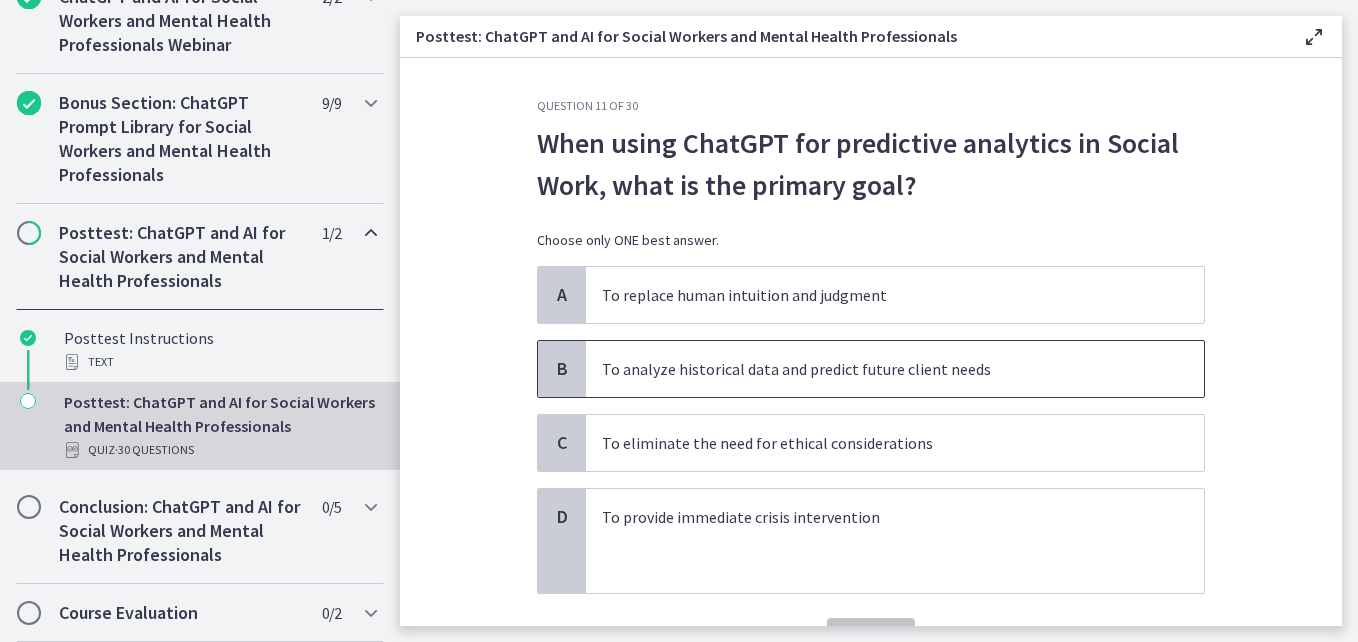 click on "To analyze historical data and predict future client needs" at bounding box center (875, 369) 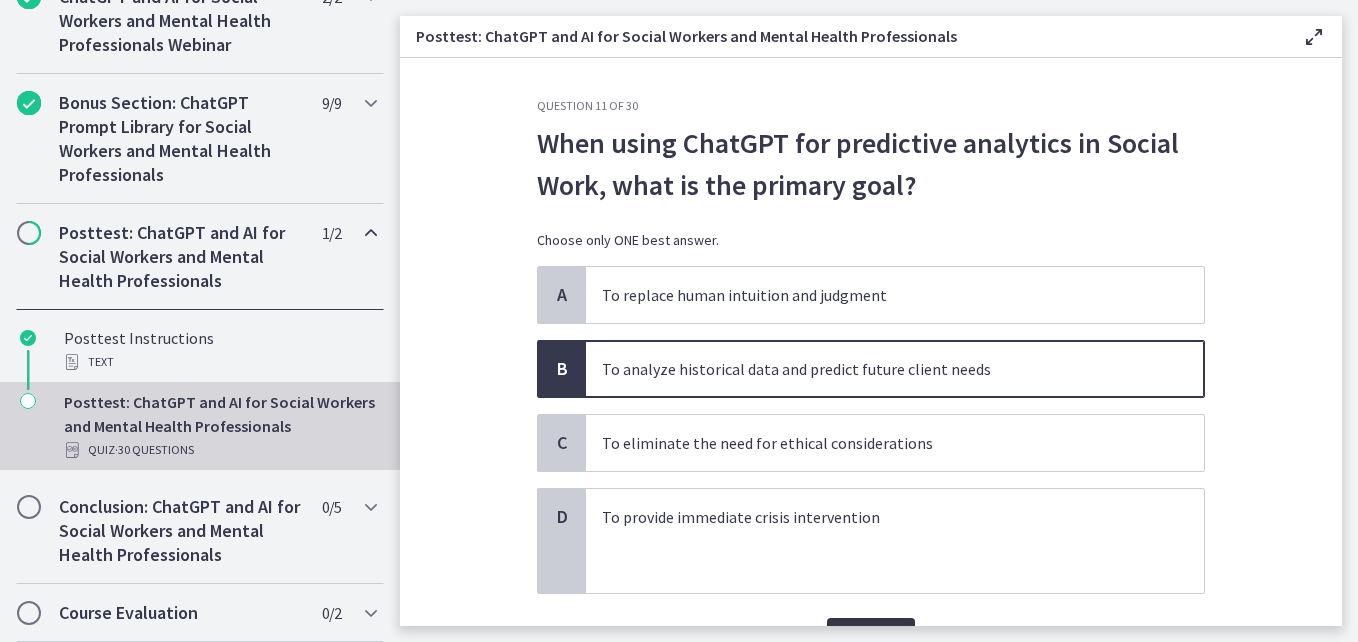 click on "Confirm" at bounding box center (871, 638) 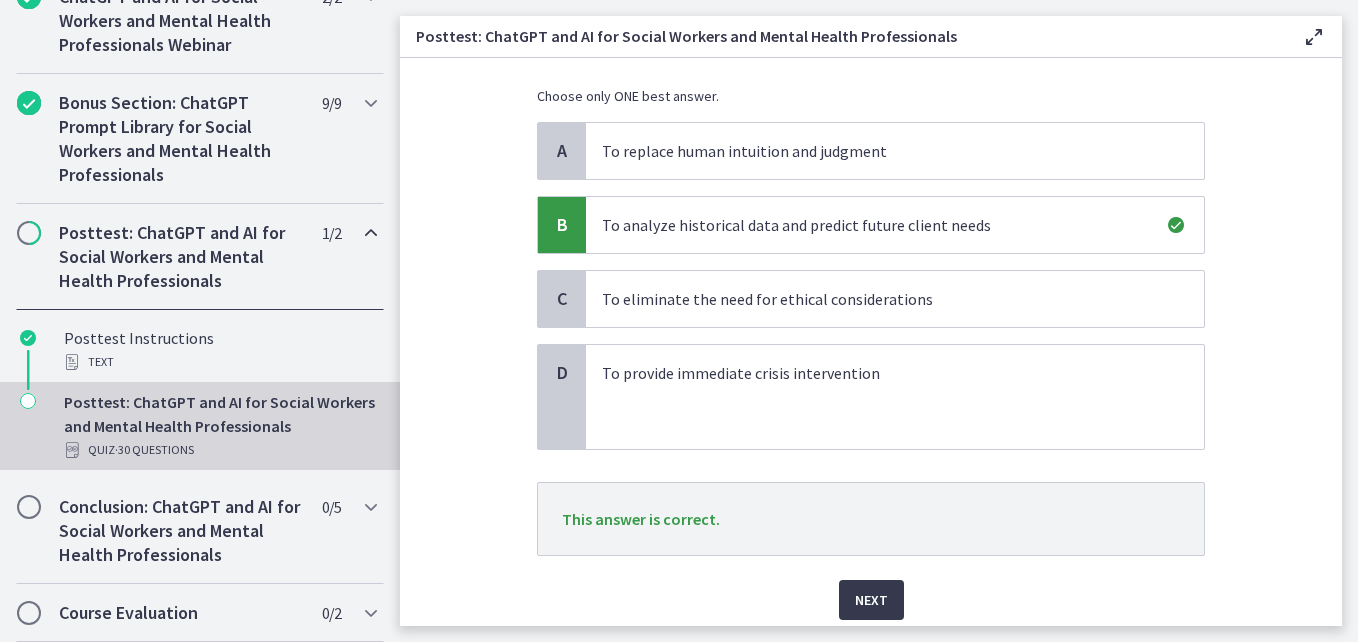 scroll, scrollTop: 218, scrollLeft: 0, axis: vertical 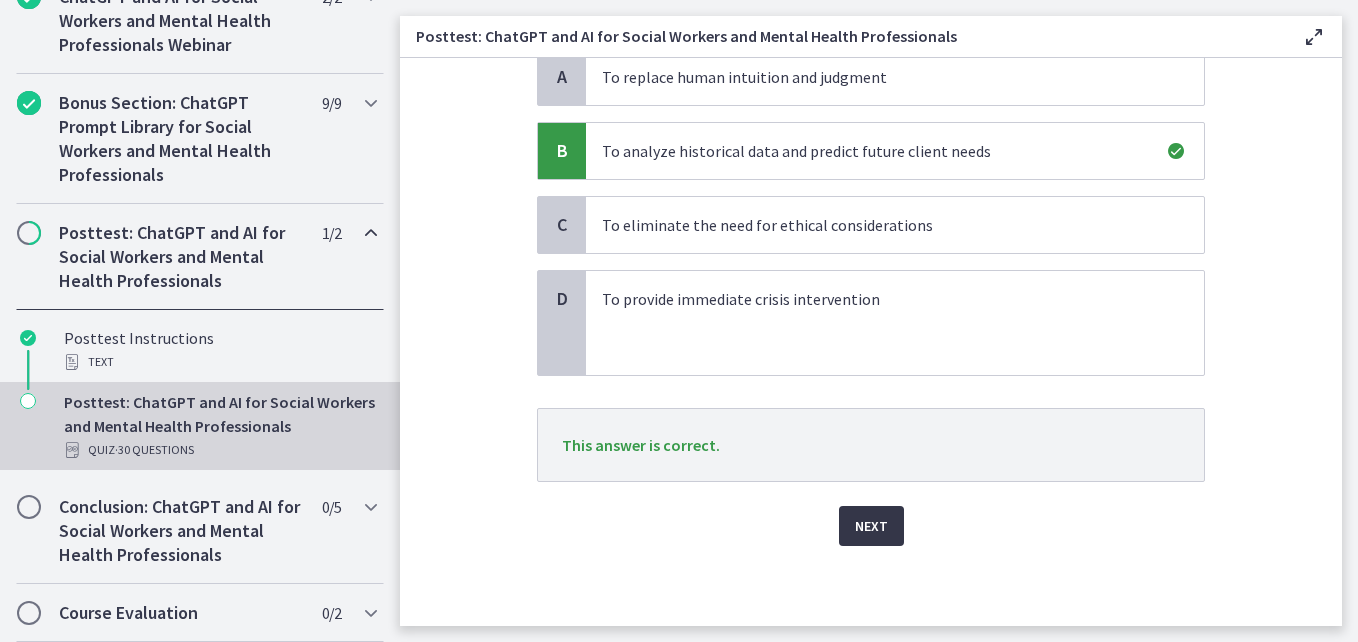 click on "Next" at bounding box center (871, 526) 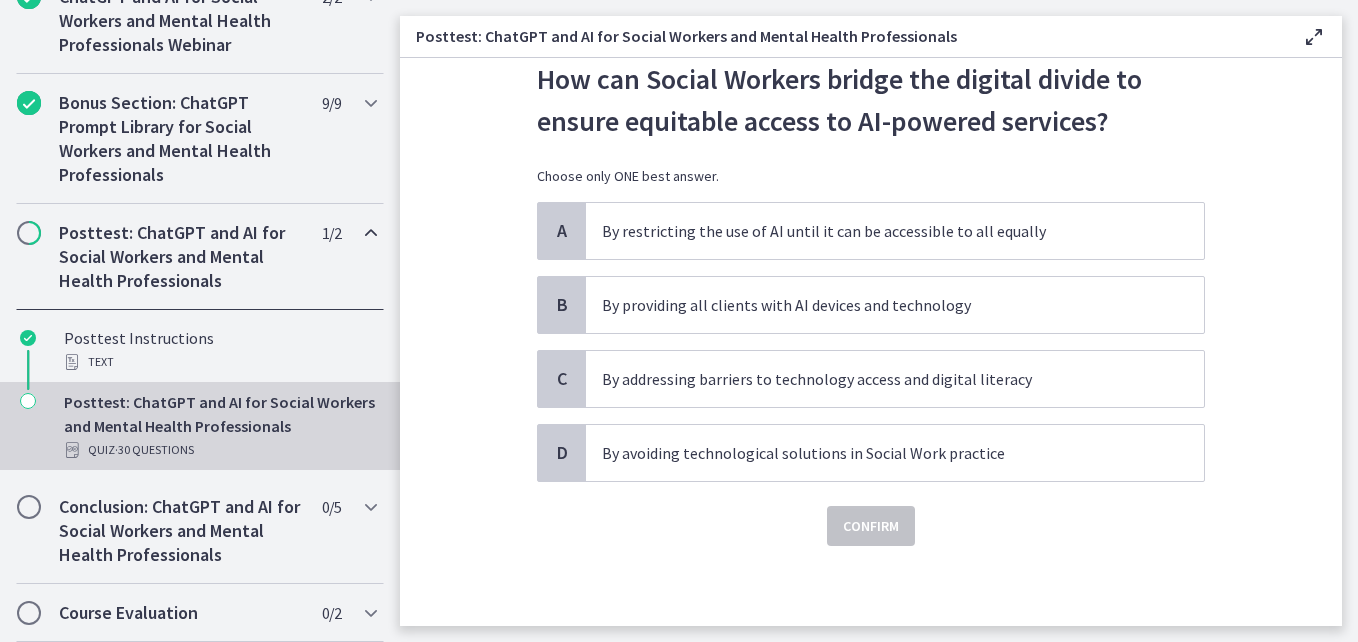 scroll, scrollTop: 0, scrollLeft: 0, axis: both 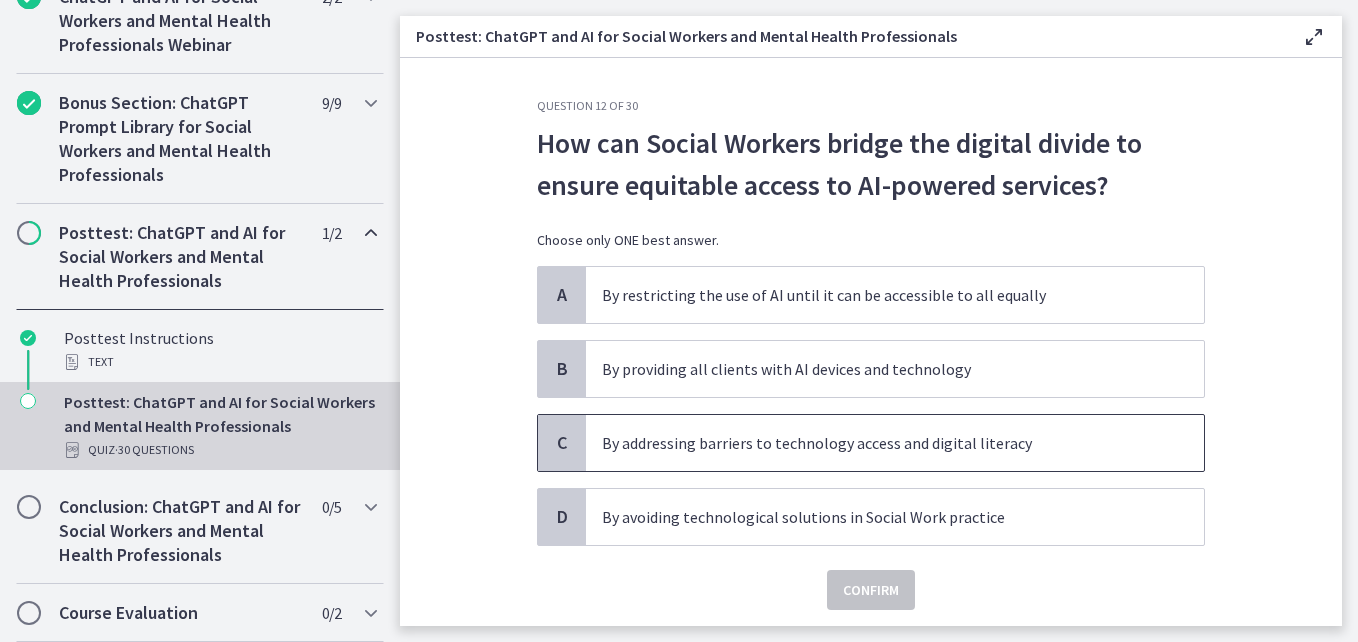 click on "By addressing barriers to technology access and digital literacy" at bounding box center (875, 443) 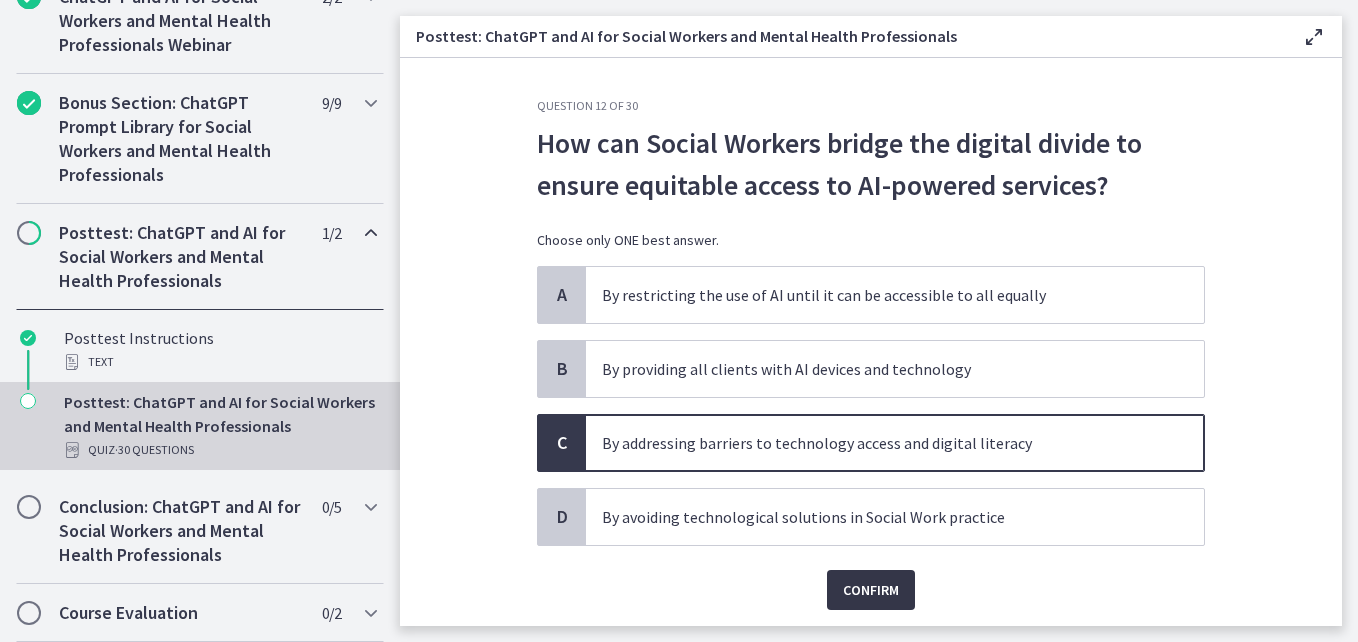 click on "Confirm" at bounding box center (871, 590) 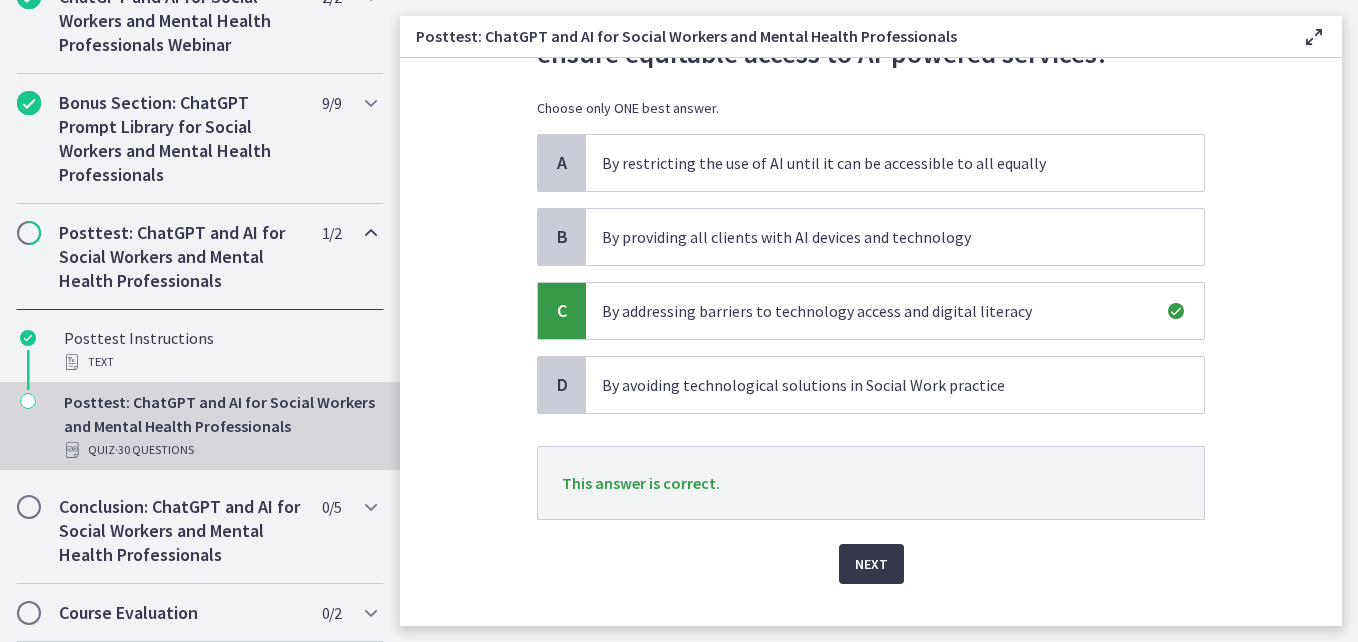 scroll, scrollTop: 170, scrollLeft: 0, axis: vertical 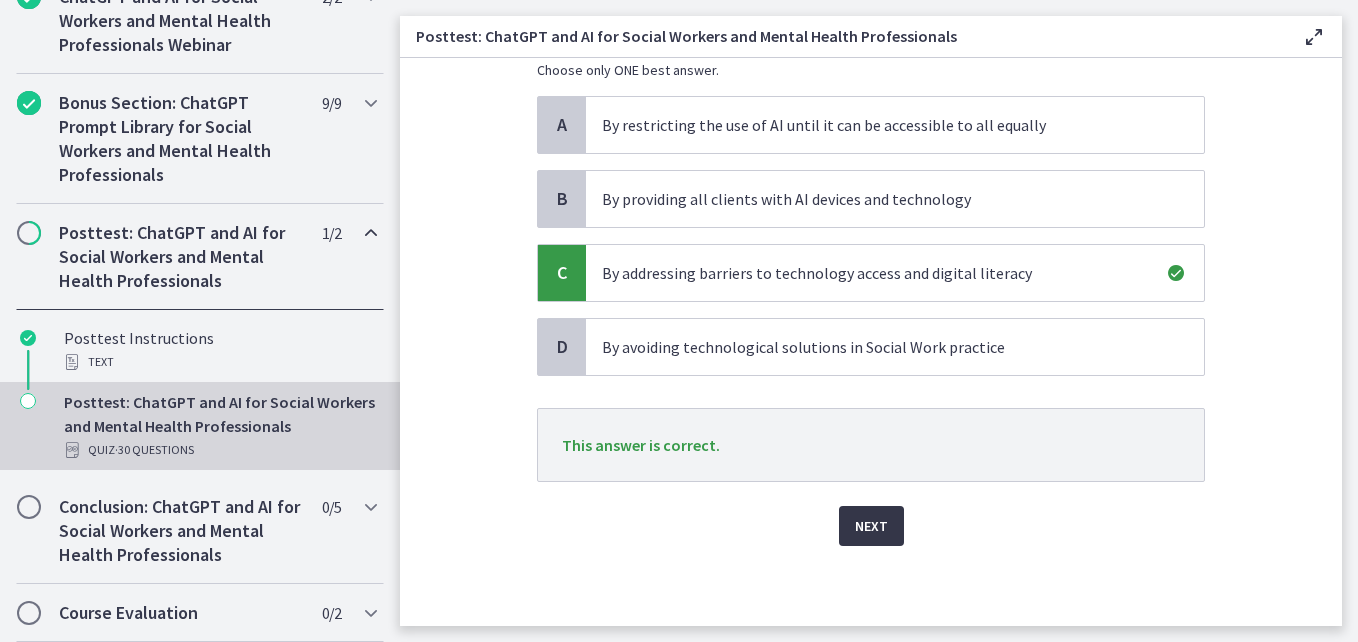 click on "Next" at bounding box center (871, 526) 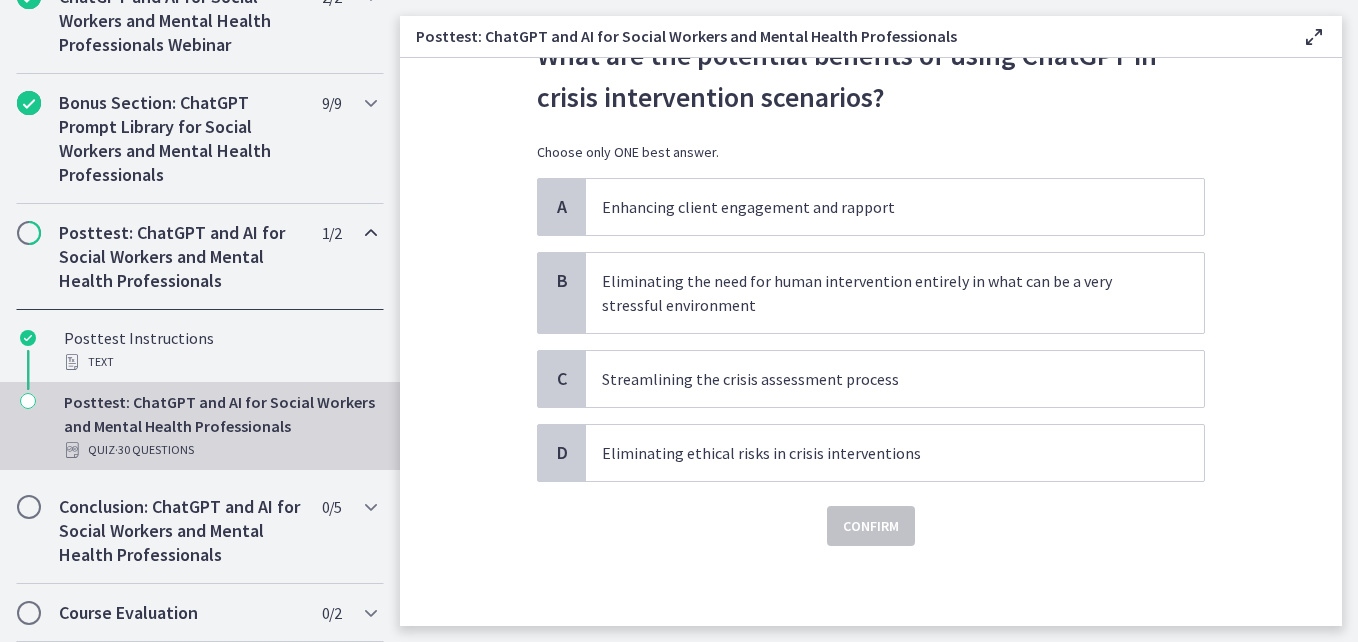 scroll, scrollTop: 0, scrollLeft: 0, axis: both 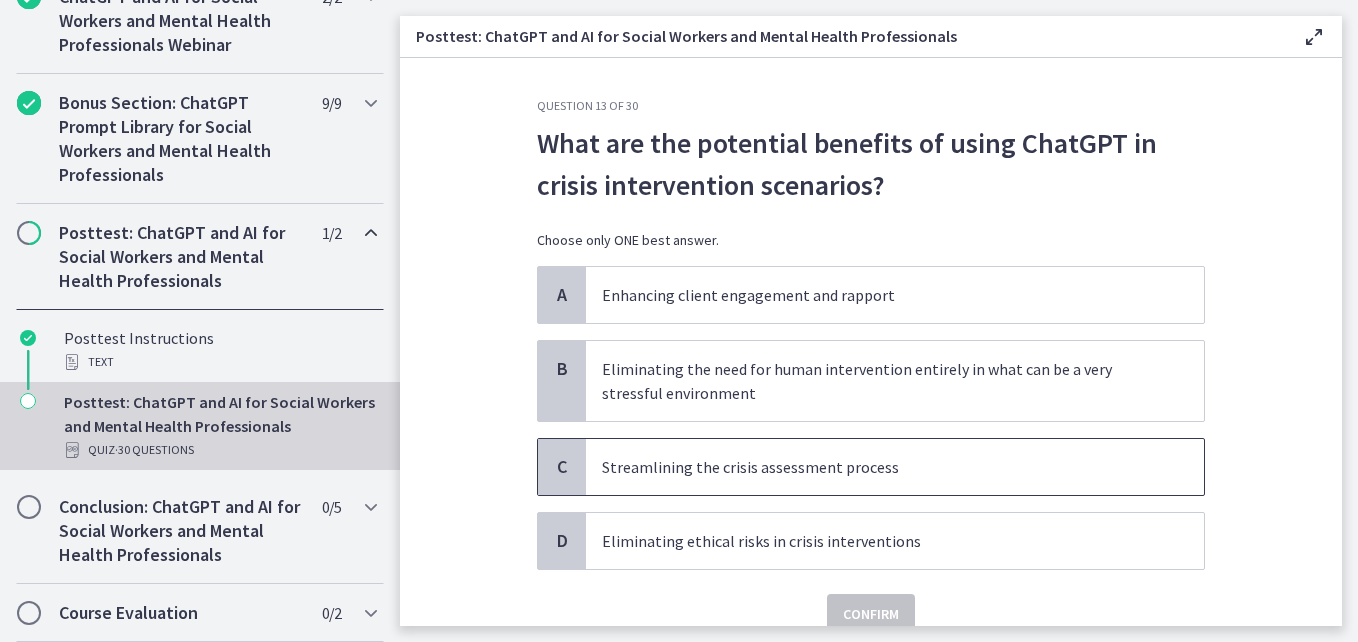 click on "Streamlining the crisis assessment process" at bounding box center (875, 467) 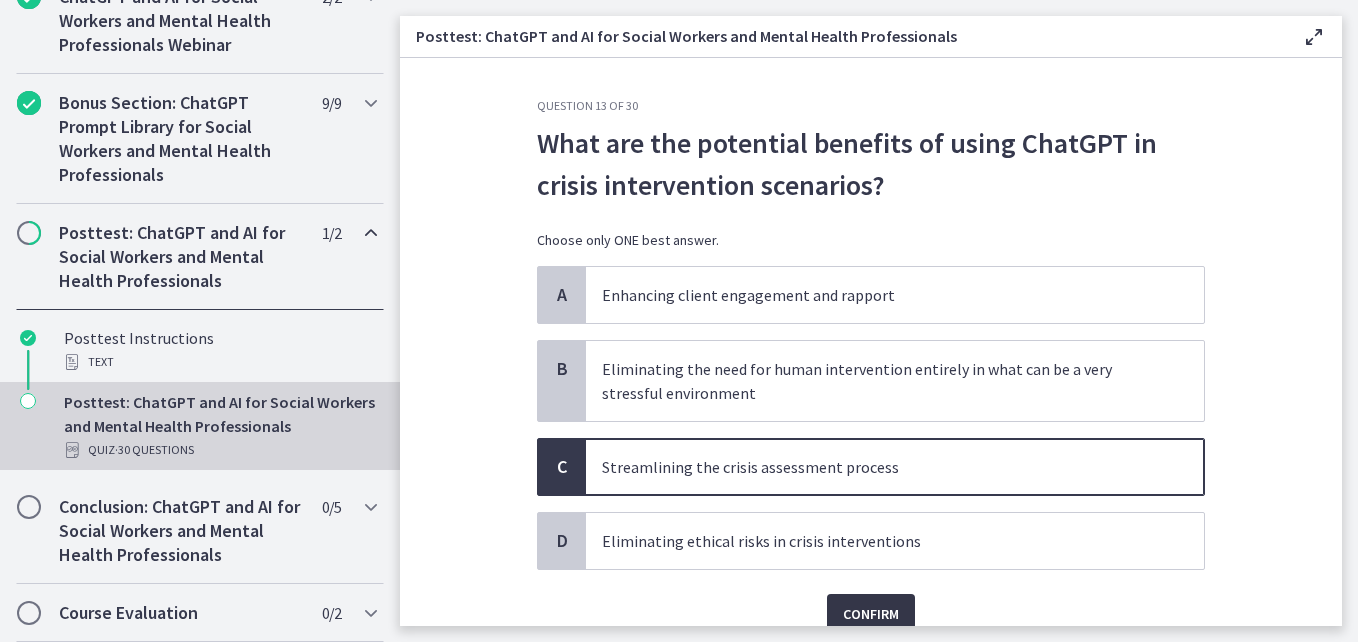 click on "Confirm" at bounding box center (871, 614) 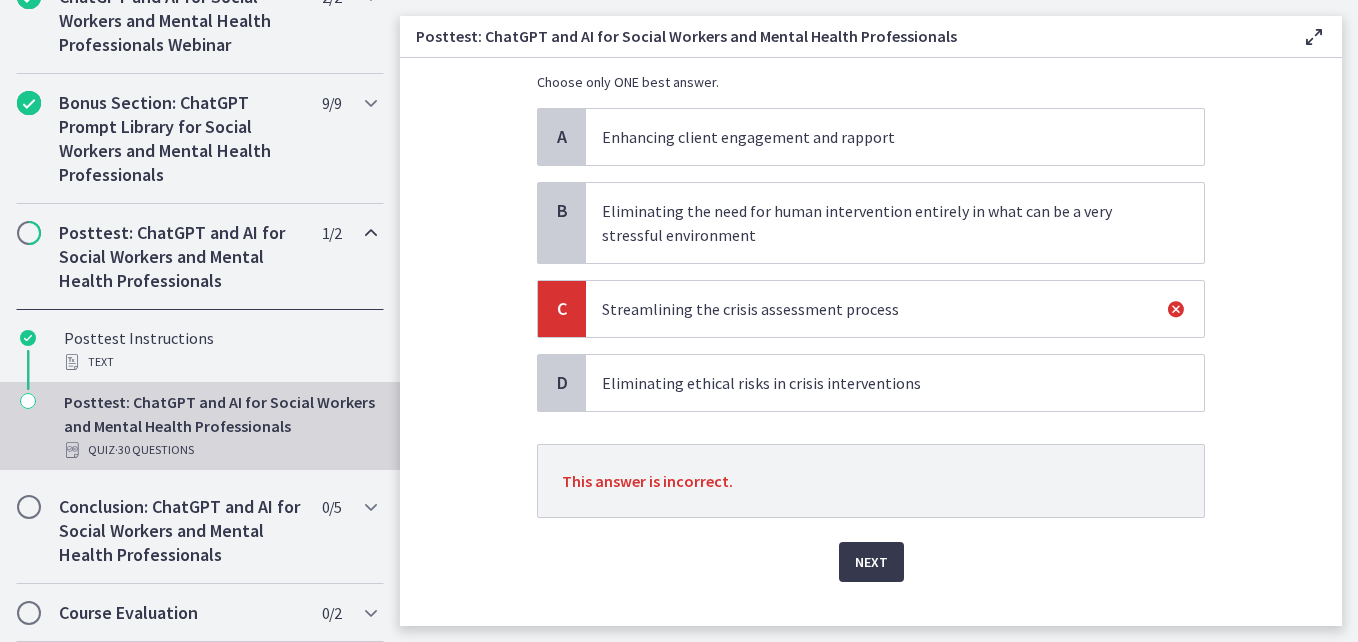 scroll, scrollTop: 160, scrollLeft: 0, axis: vertical 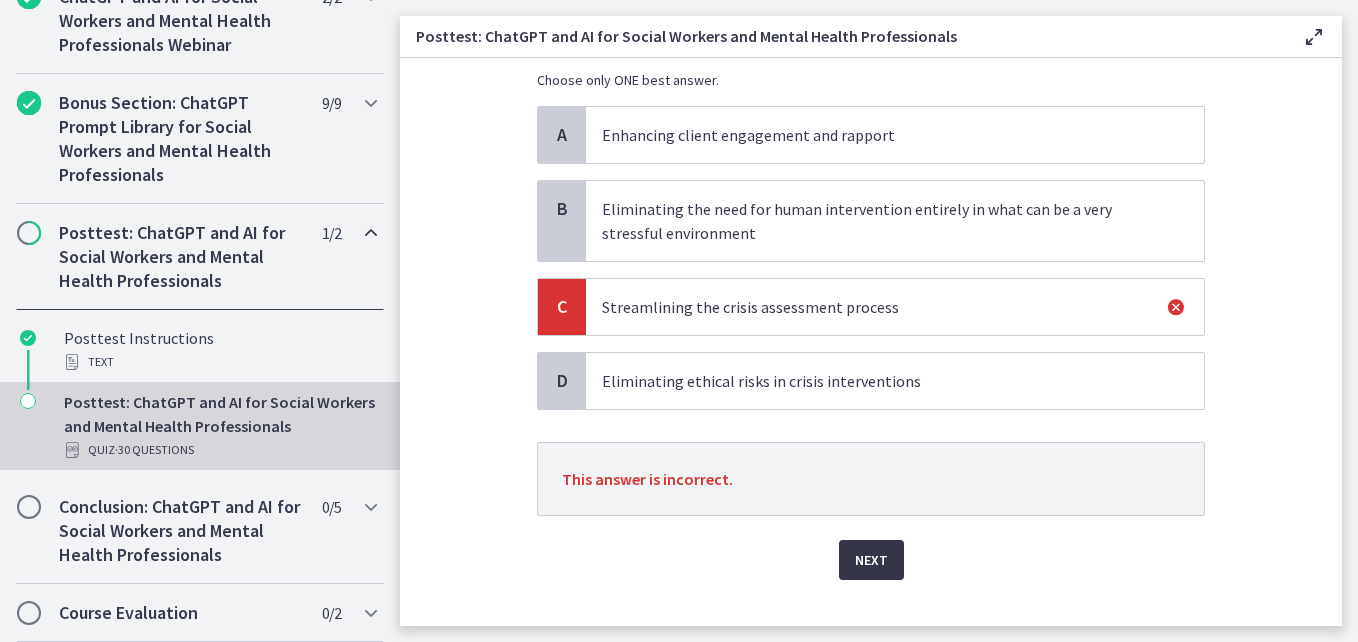click on "Next" at bounding box center (871, 560) 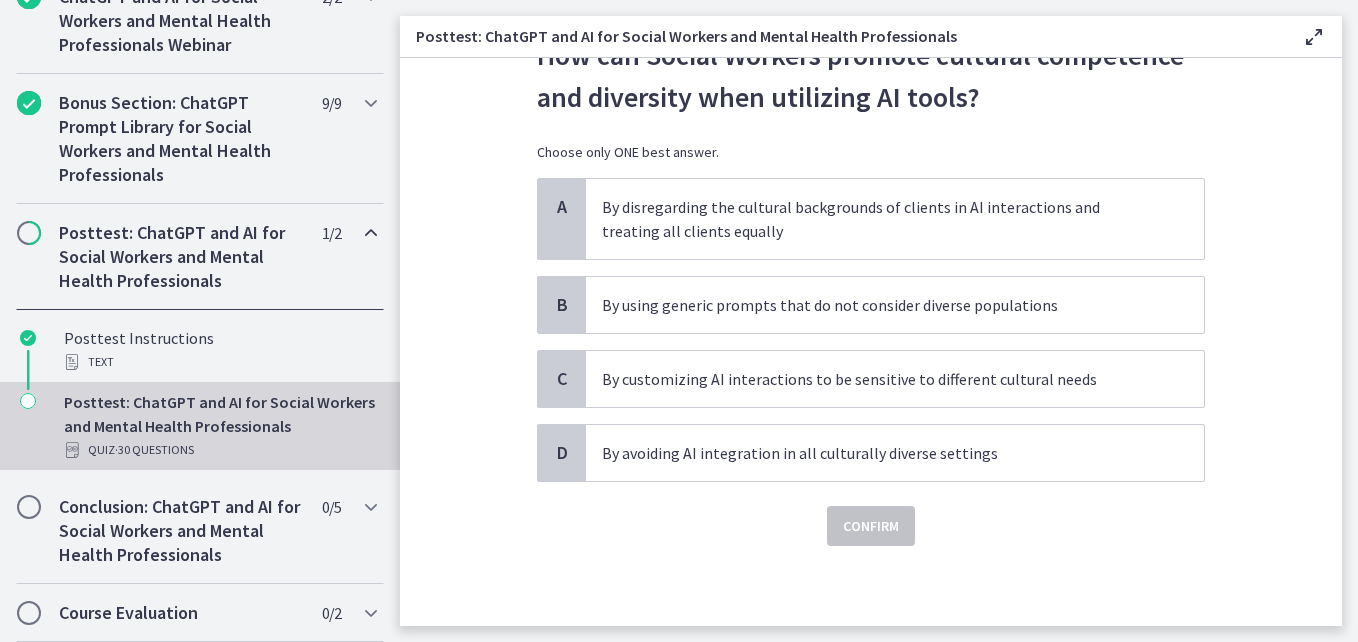 scroll, scrollTop: 0, scrollLeft: 0, axis: both 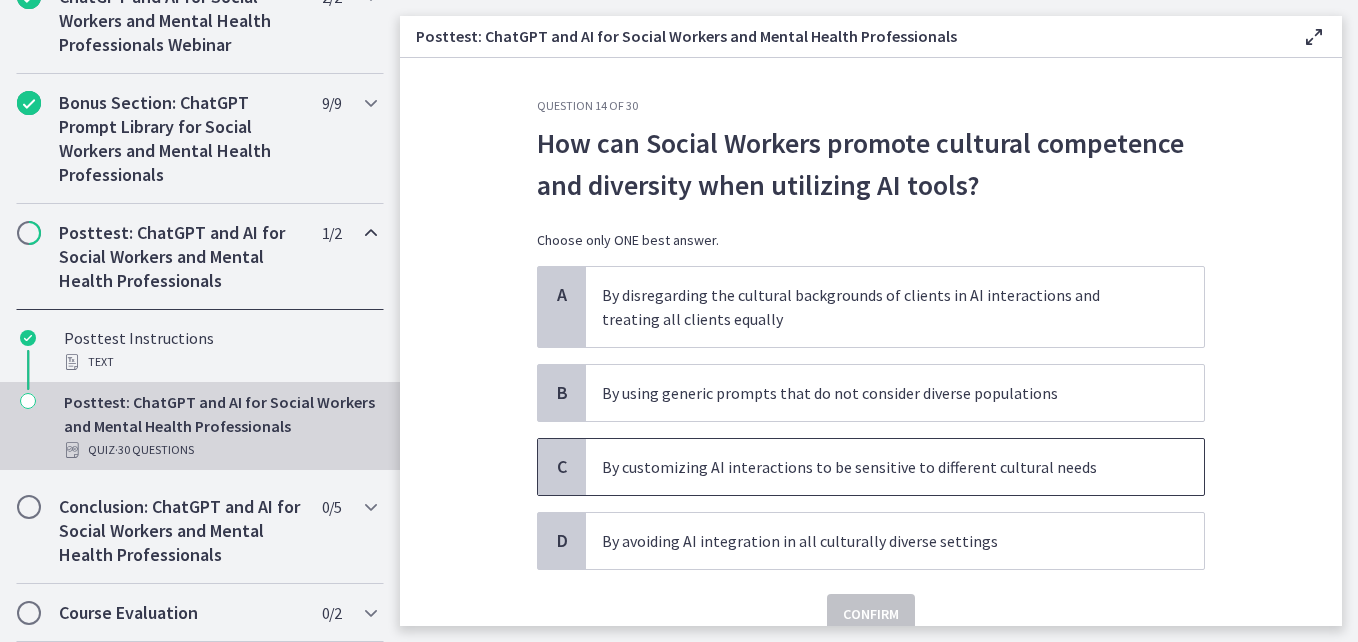 click on "By customizing AI interactions to be sensitive to different cultural needs" at bounding box center [875, 467] 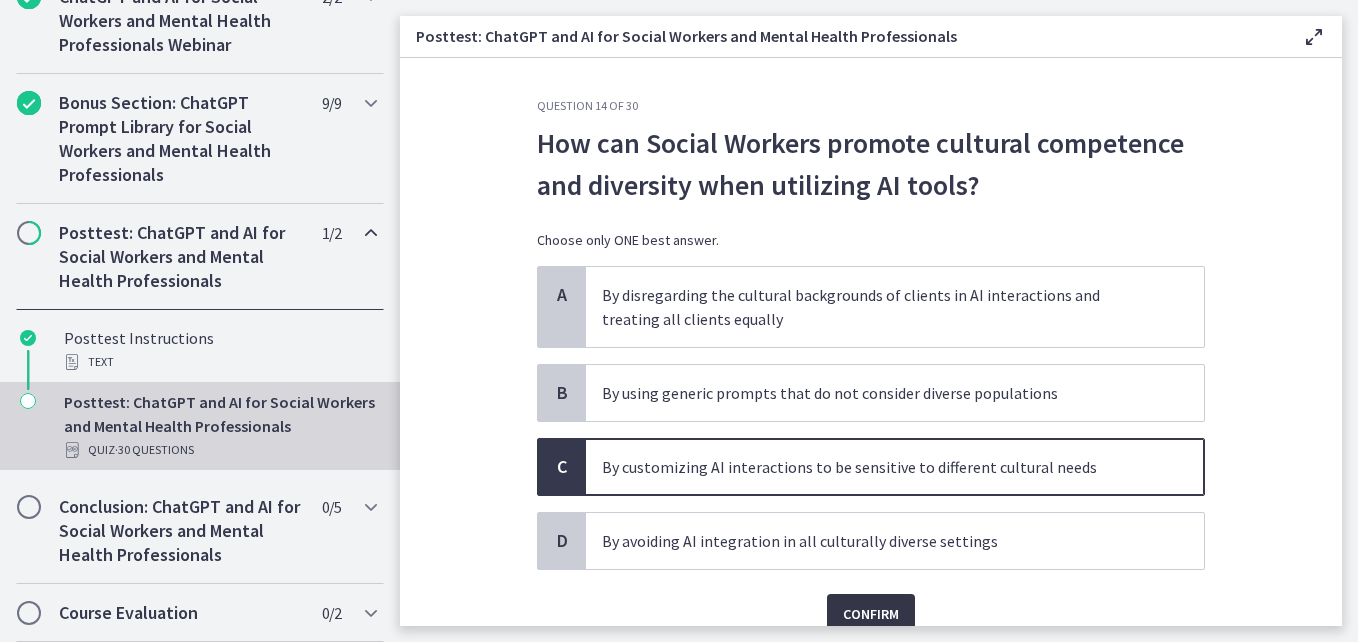click on "Confirm" at bounding box center [871, 614] 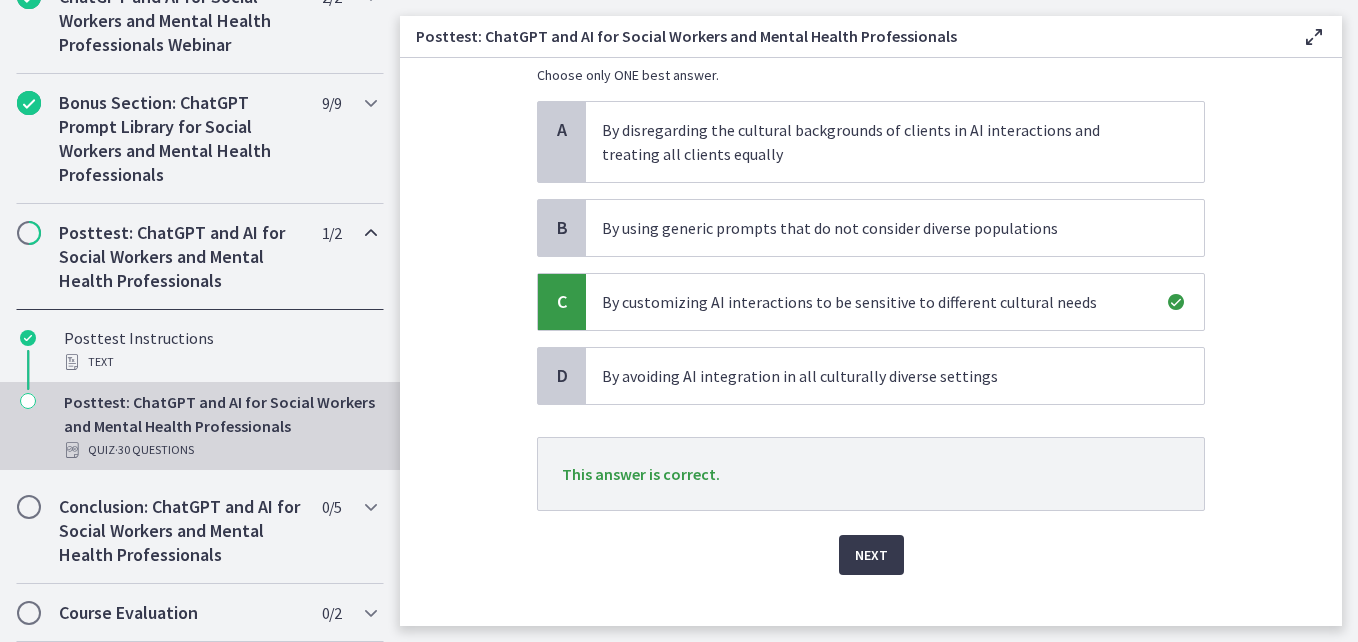 scroll, scrollTop: 175, scrollLeft: 0, axis: vertical 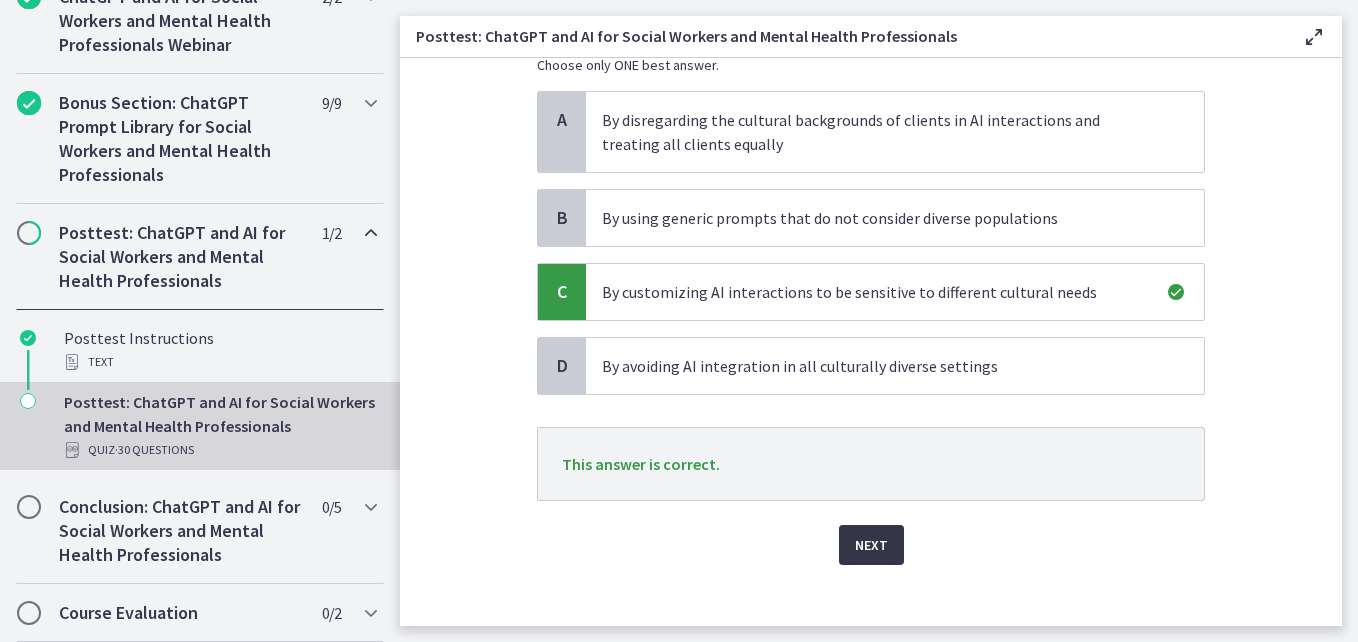click on "Next" at bounding box center [871, 545] 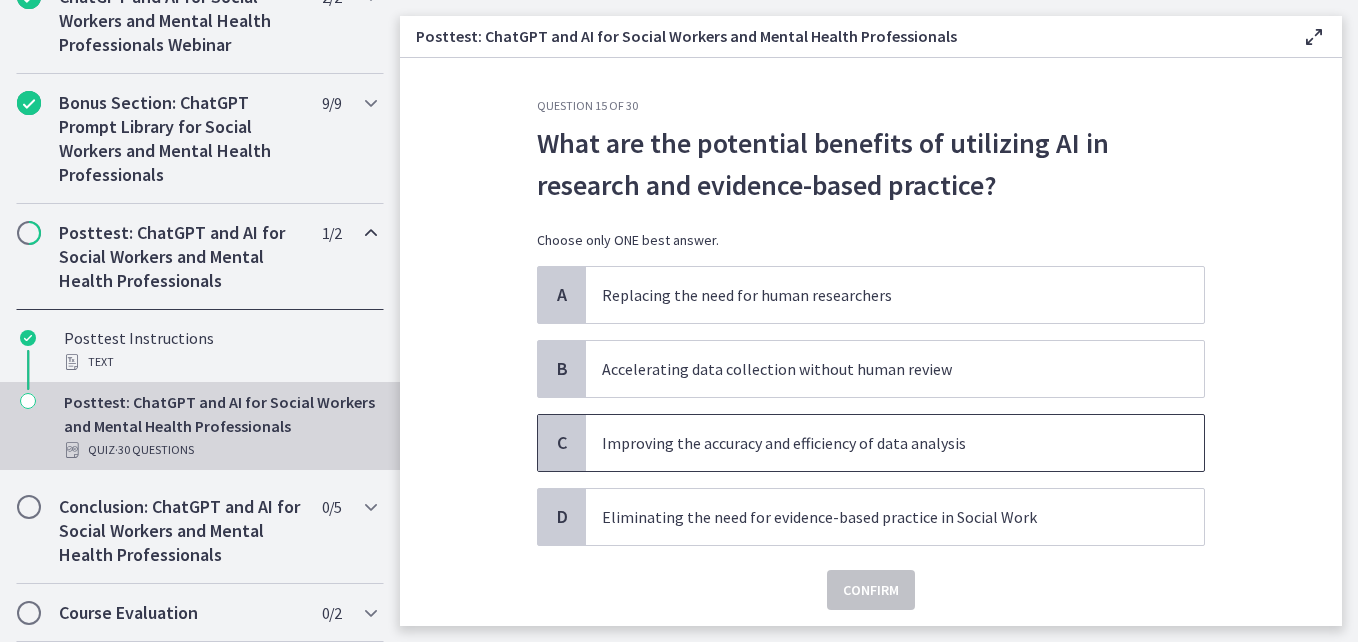 click on "Improving the accuracy and efficiency of data analysis" at bounding box center (895, 443) 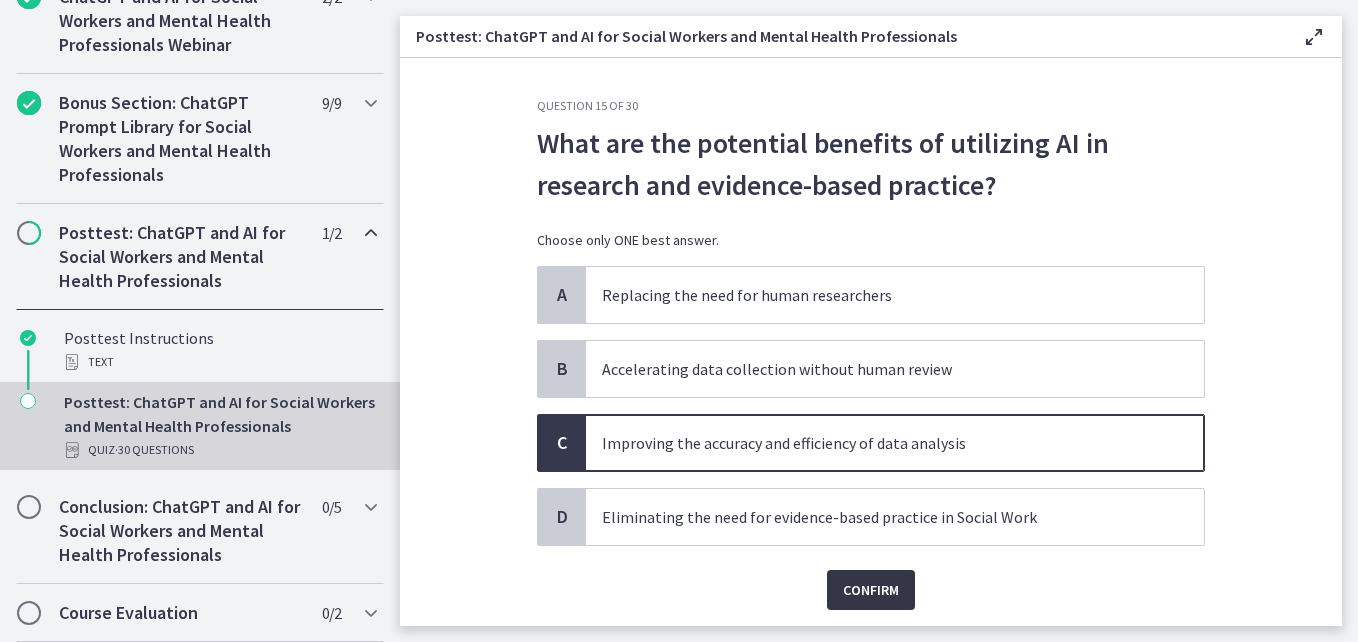 click on "Confirm" at bounding box center [871, 590] 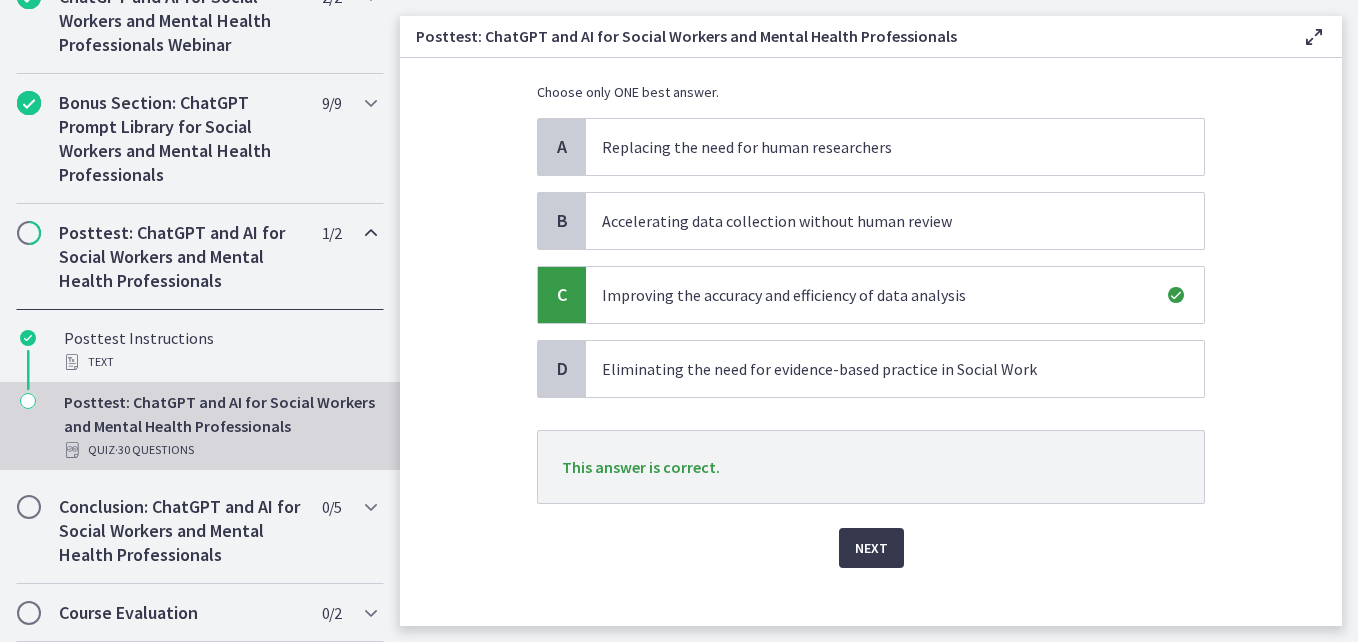 scroll, scrollTop: 166, scrollLeft: 0, axis: vertical 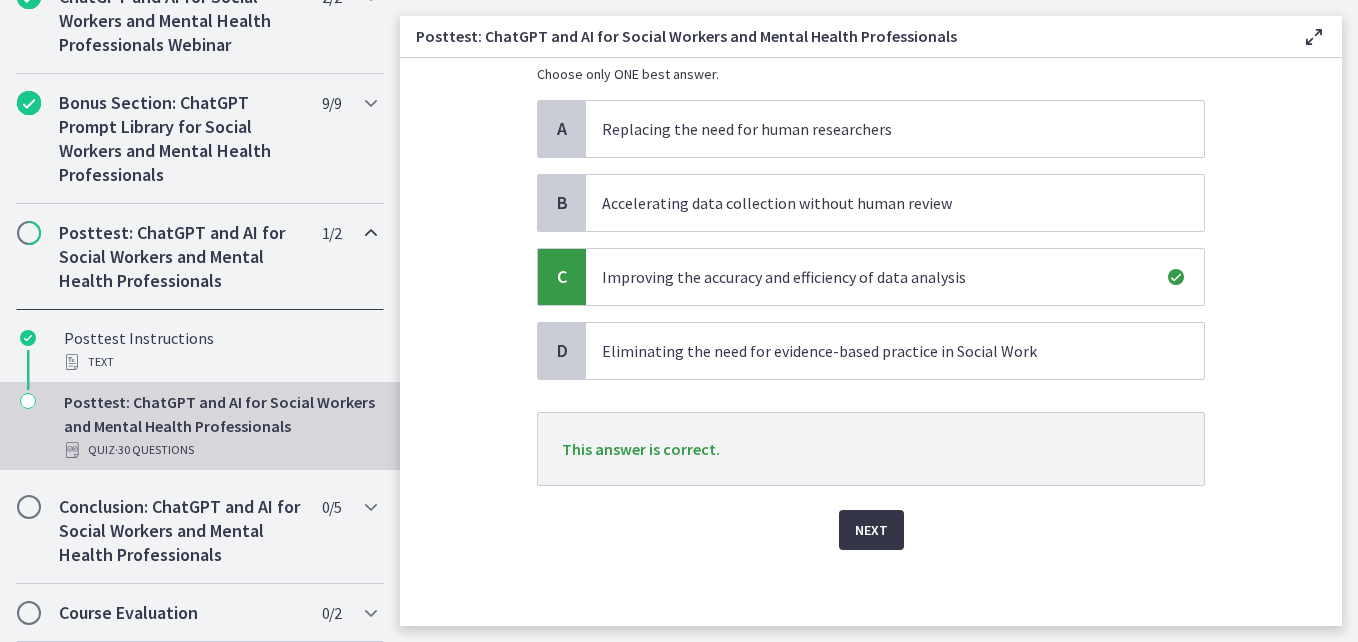 click on "Next" at bounding box center [871, 530] 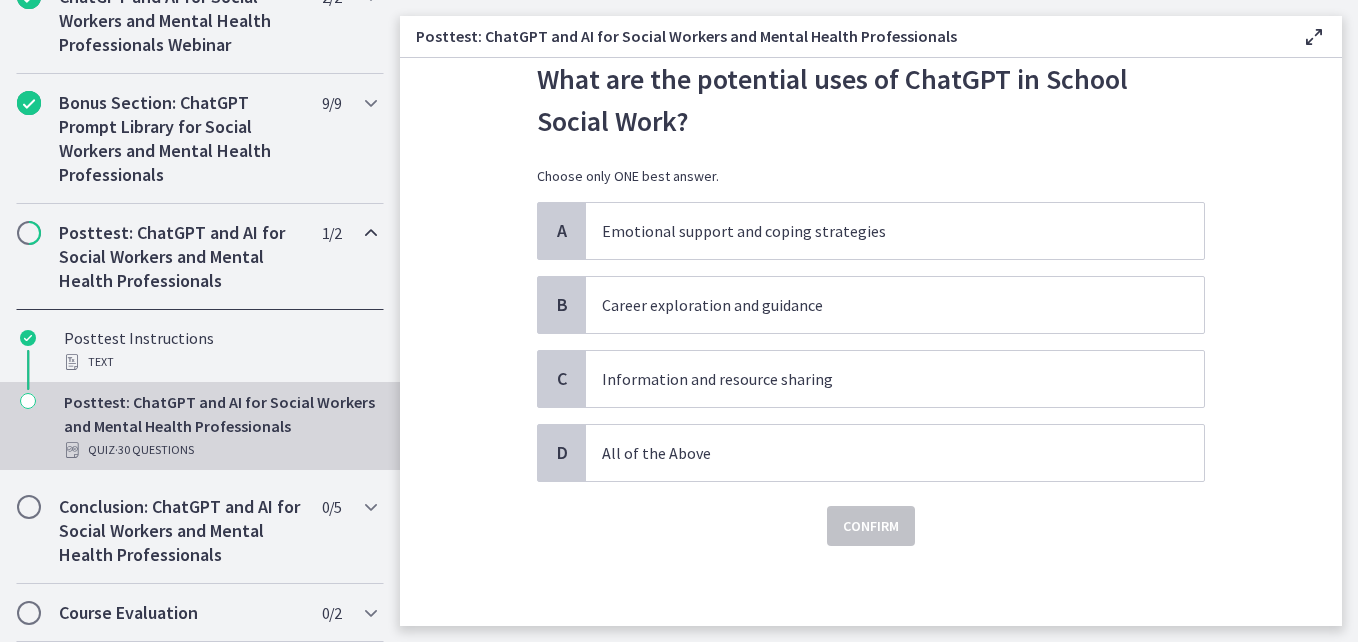 scroll, scrollTop: 0, scrollLeft: 0, axis: both 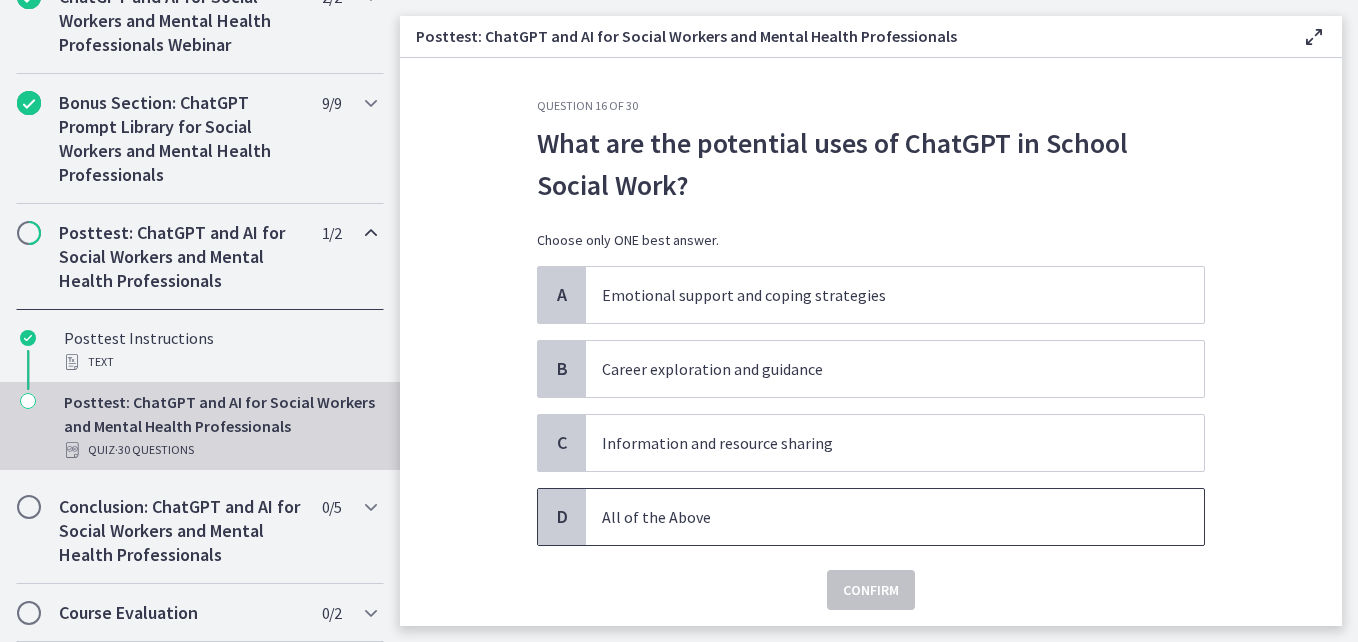 click on "All of the Above" at bounding box center (875, 517) 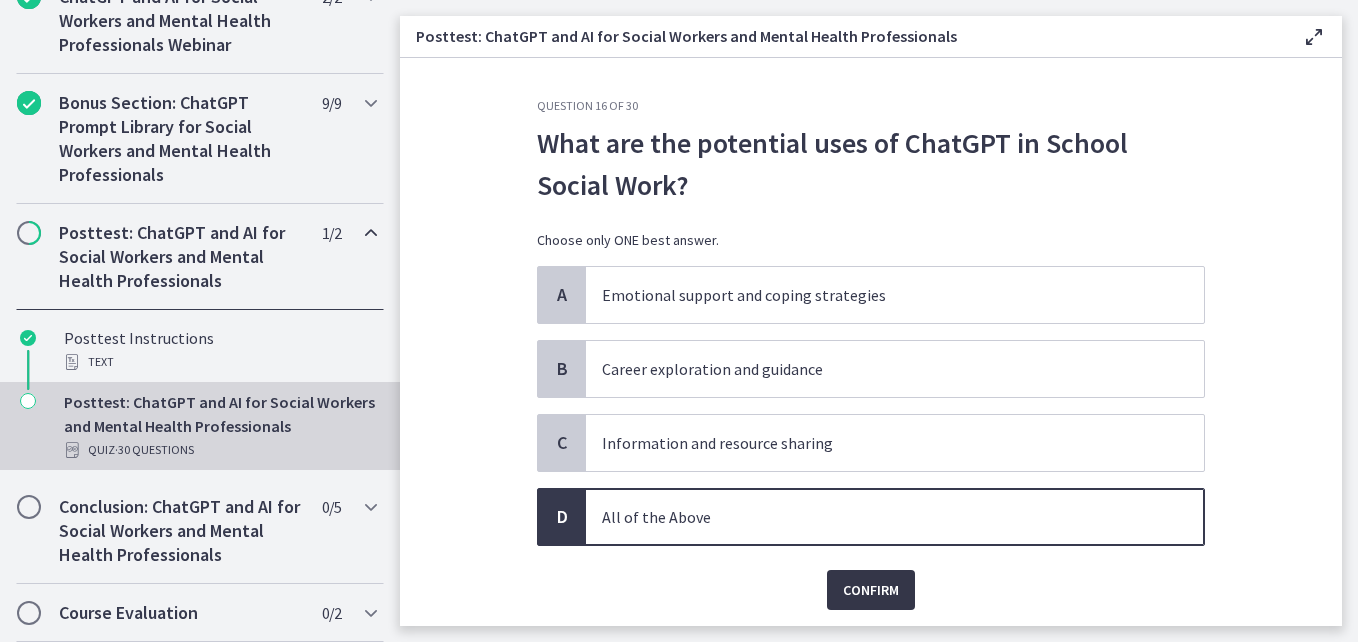 click on "Confirm" at bounding box center (871, 590) 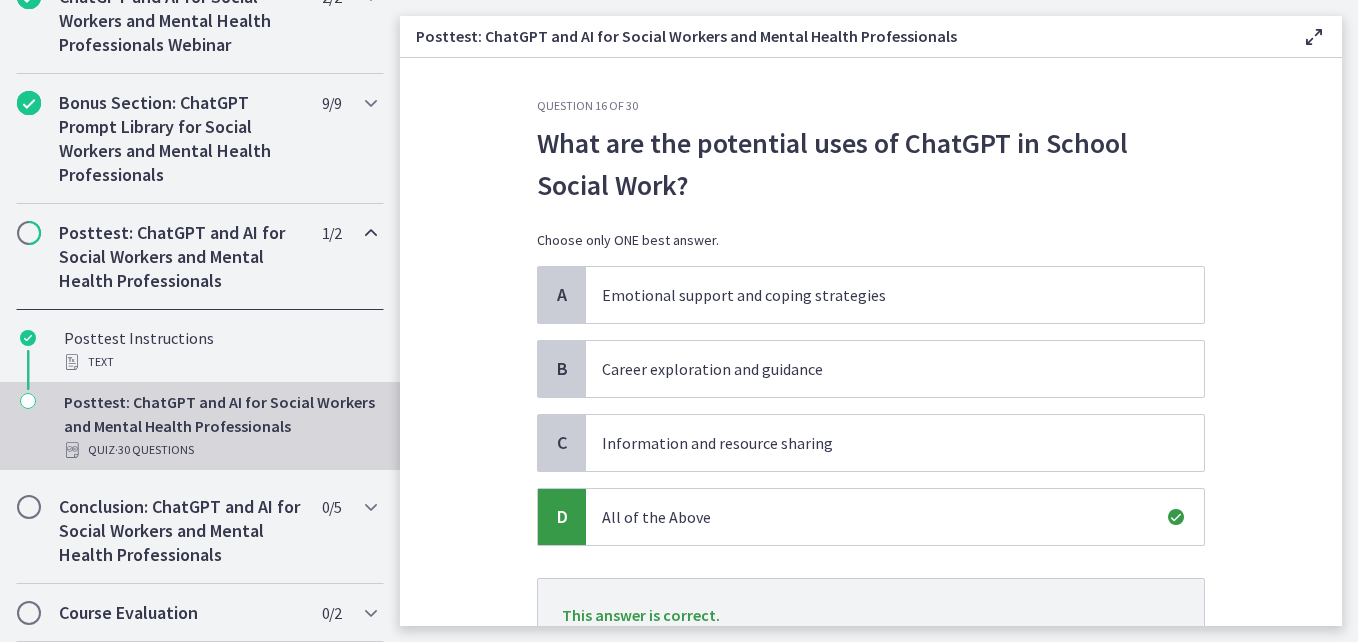 drag, startPoint x: 1331, startPoint y: 418, endPoint x: 1266, endPoint y: 583, distance: 177.34148 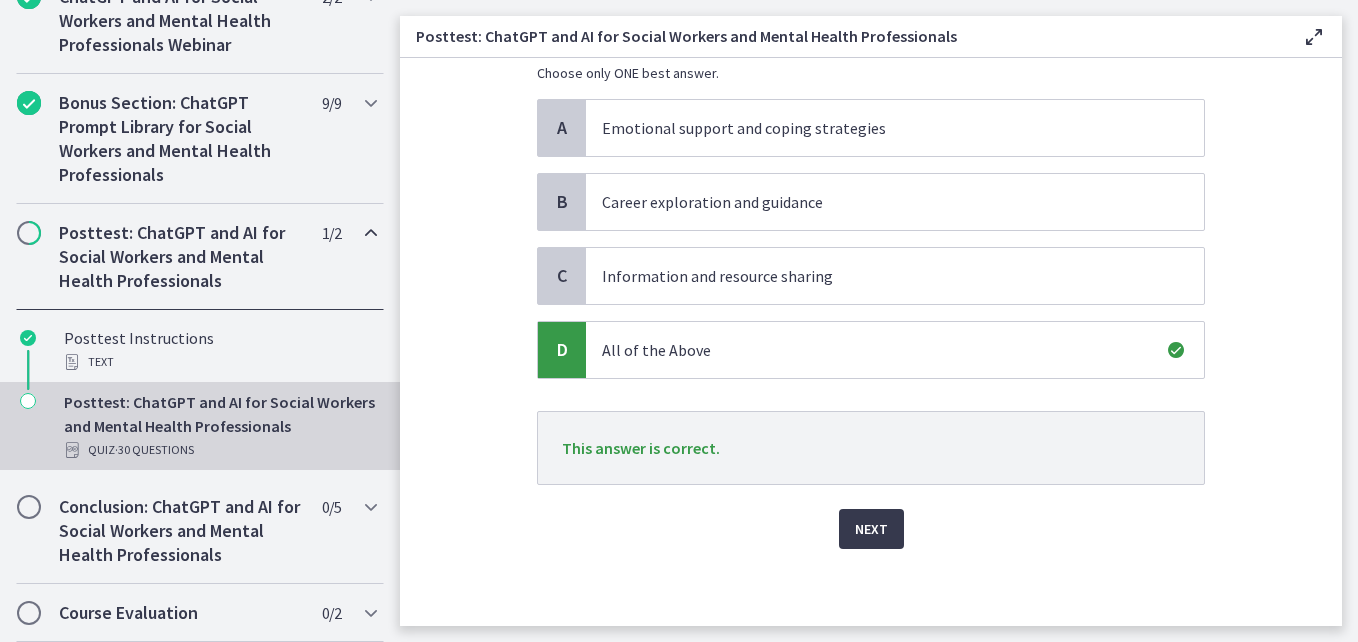 scroll, scrollTop: 169, scrollLeft: 0, axis: vertical 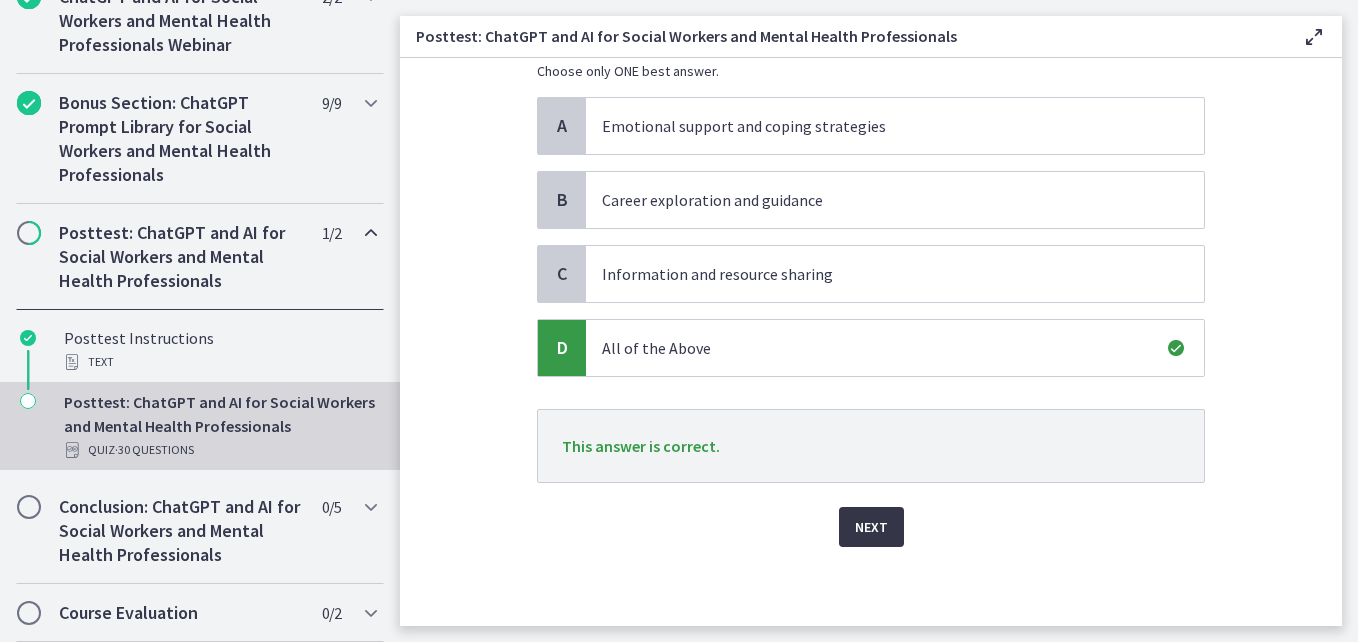 click on "Next" at bounding box center [871, 527] 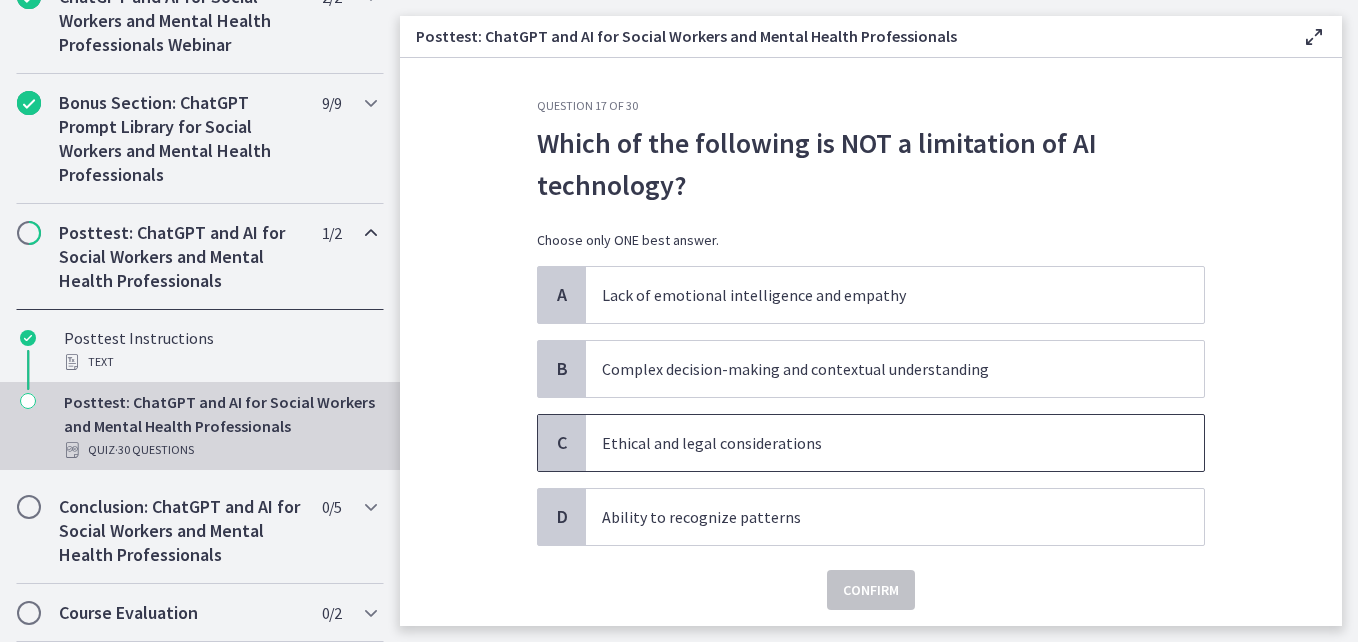 click on "Ethical and legal considerations" at bounding box center (875, 443) 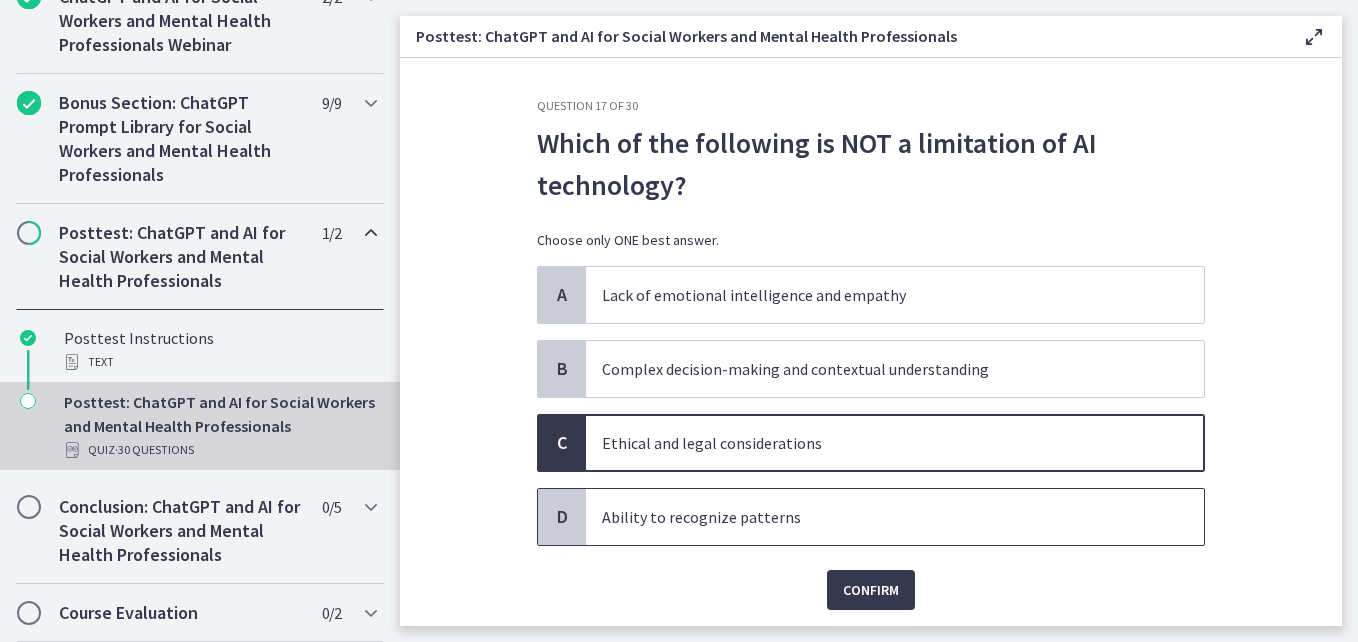 click on "Ability to recognize patterns" at bounding box center [895, 517] 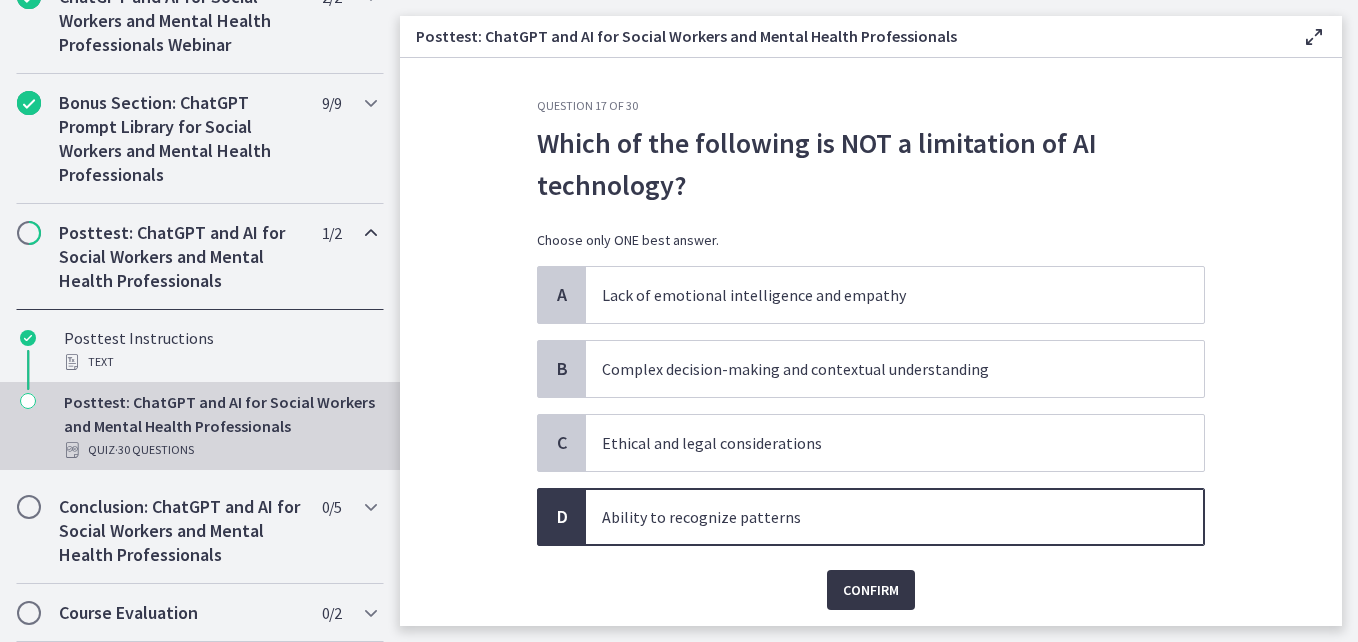 click on "Confirm" at bounding box center [871, 590] 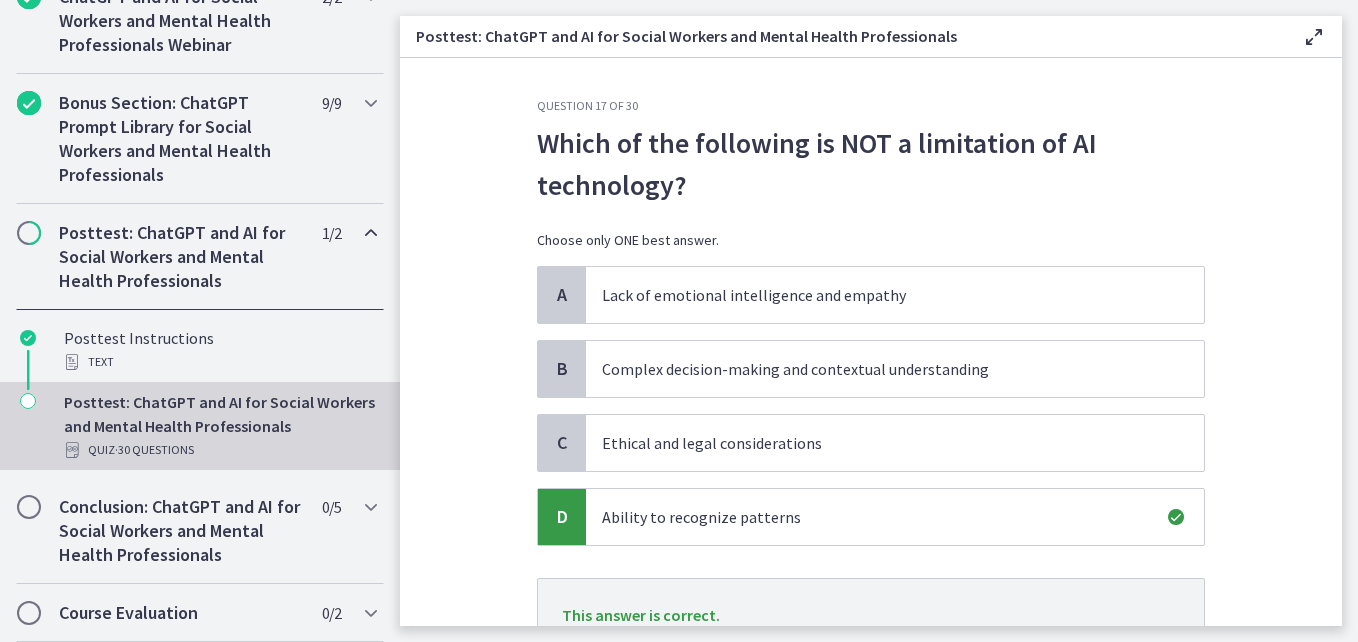 scroll, scrollTop: 170, scrollLeft: 0, axis: vertical 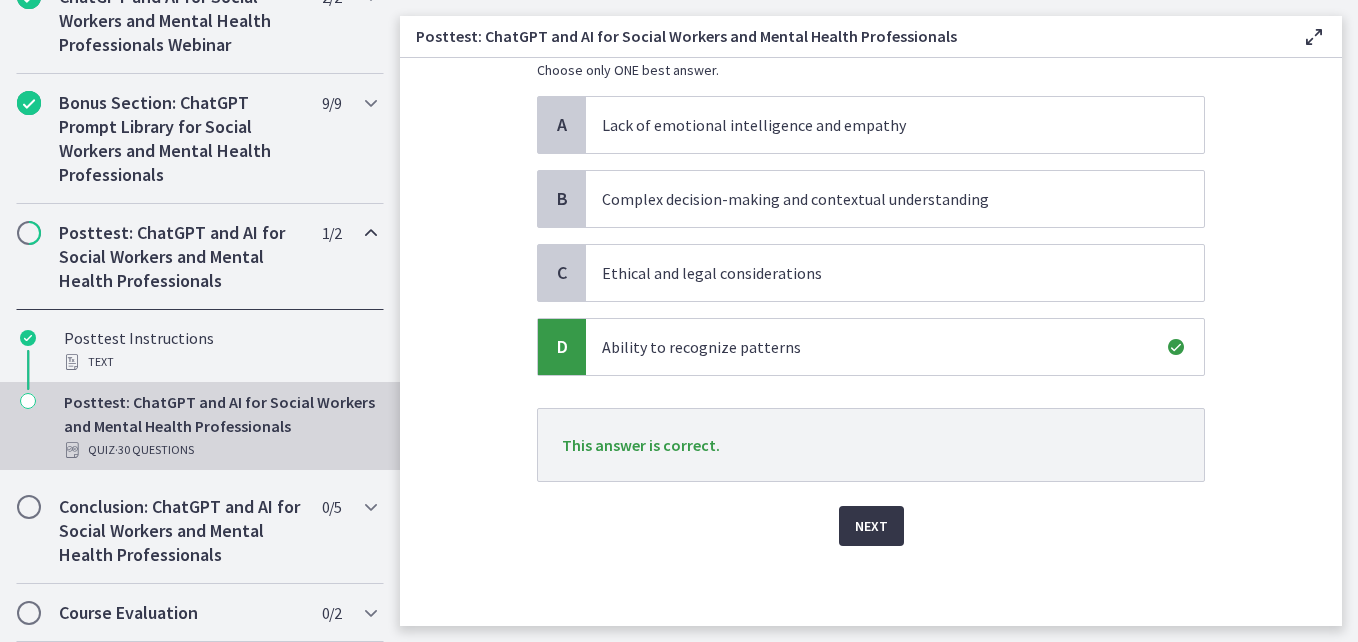 click on "Next" at bounding box center (871, 526) 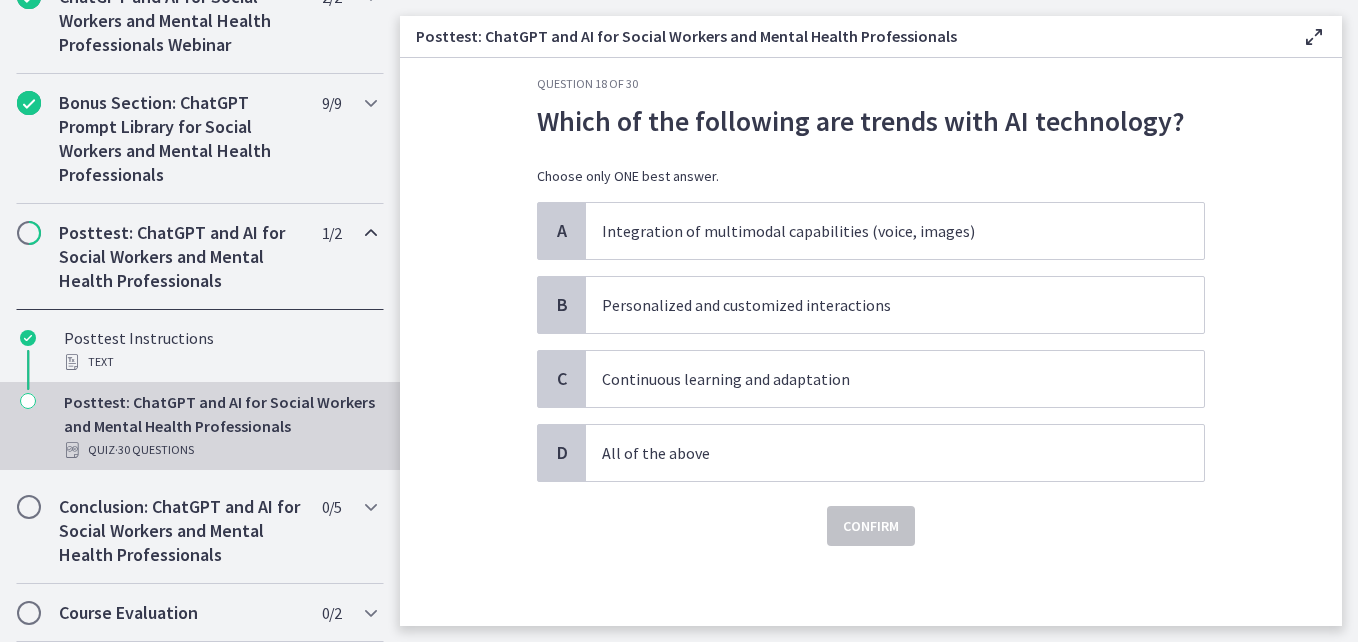 scroll, scrollTop: 0, scrollLeft: 0, axis: both 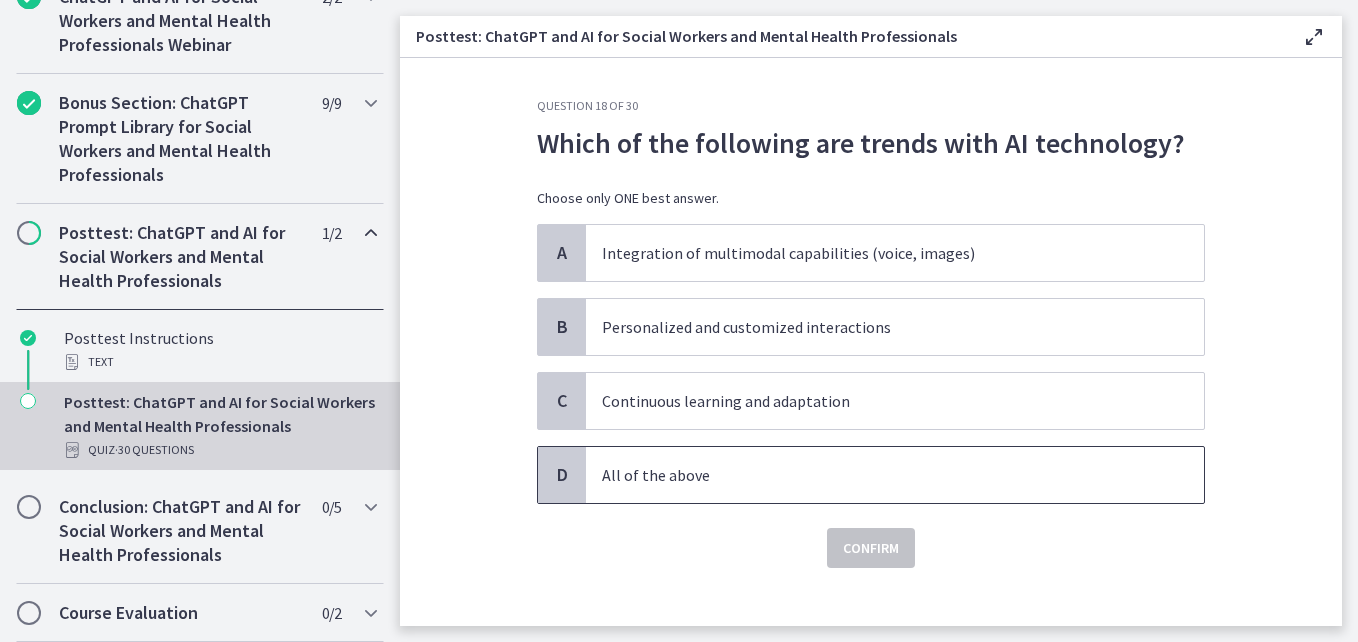 click on "All of the above" at bounding box center [875, 475] 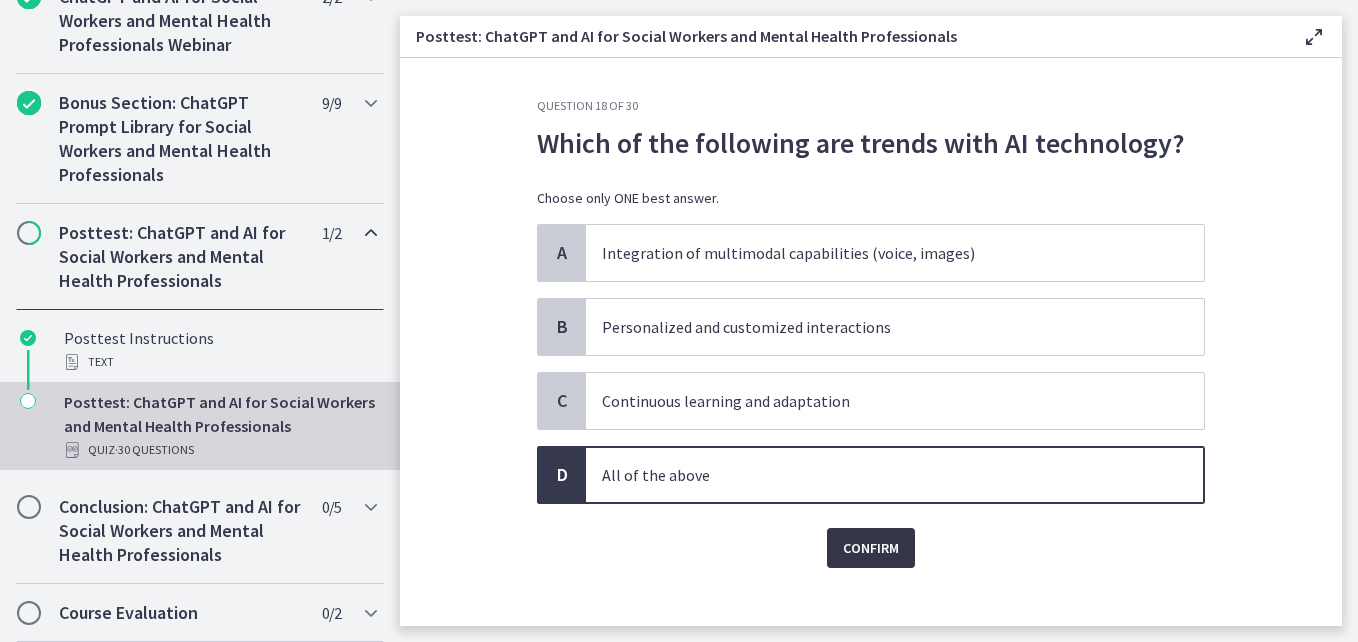 click on "Confirm" at bounding box center (871, 548) 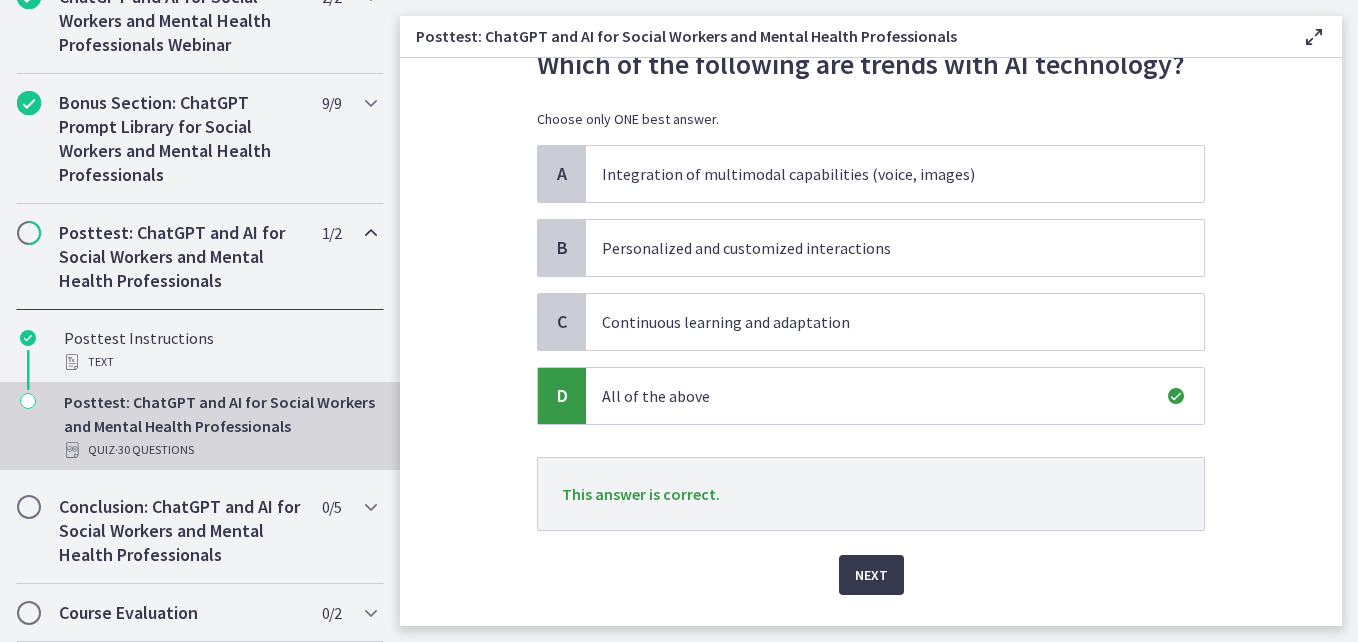 scroll, scrollTop: 92, scrollLeft: 0, axis: vertical 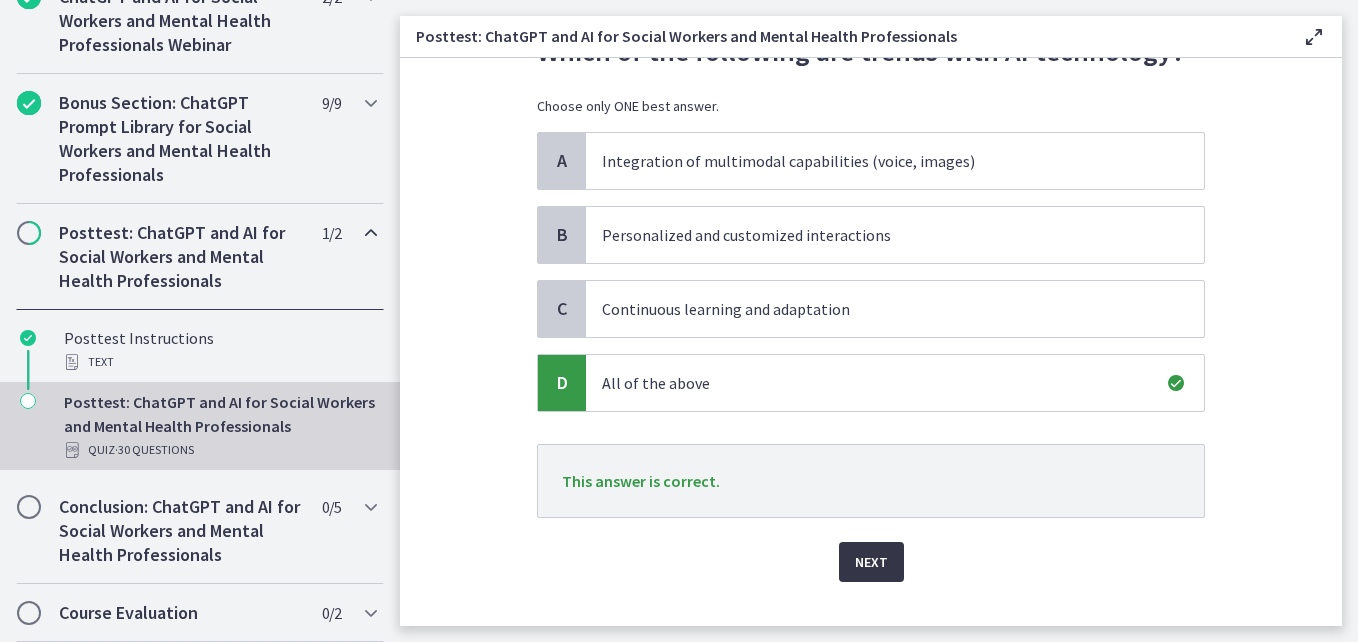click on "Next" at bounding box center [871, 562] 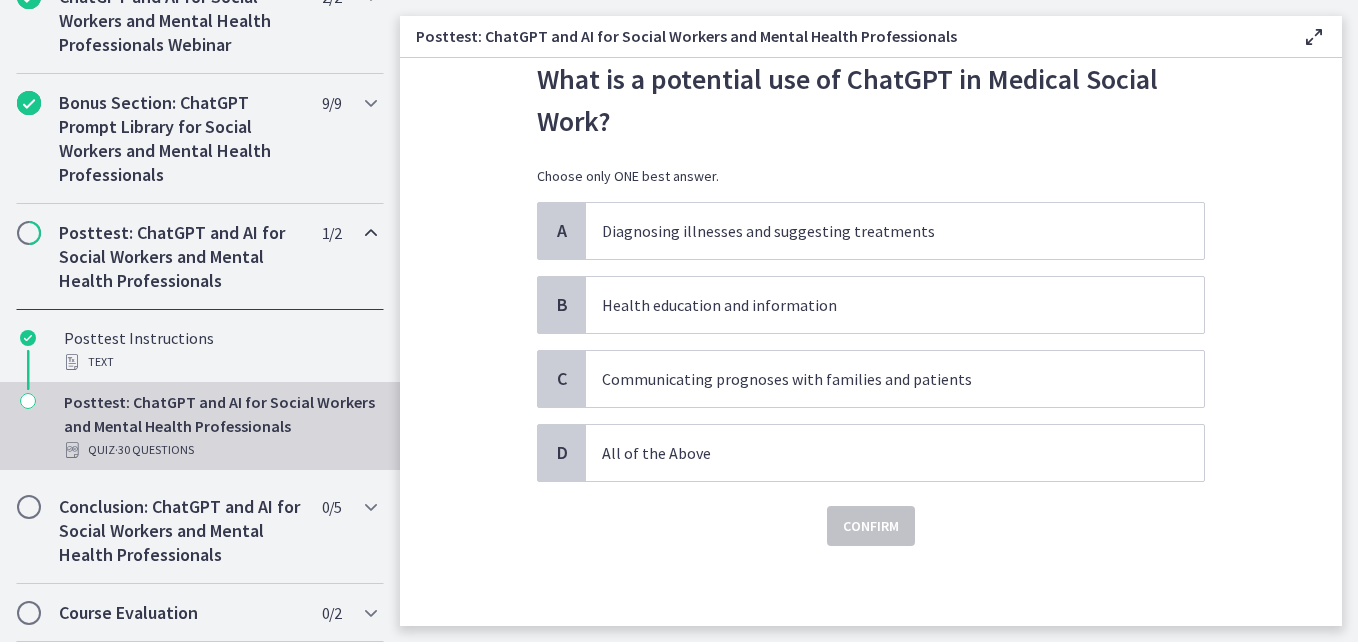 scroll, scrollTop: 0, scrollLeft: 0, axis: both 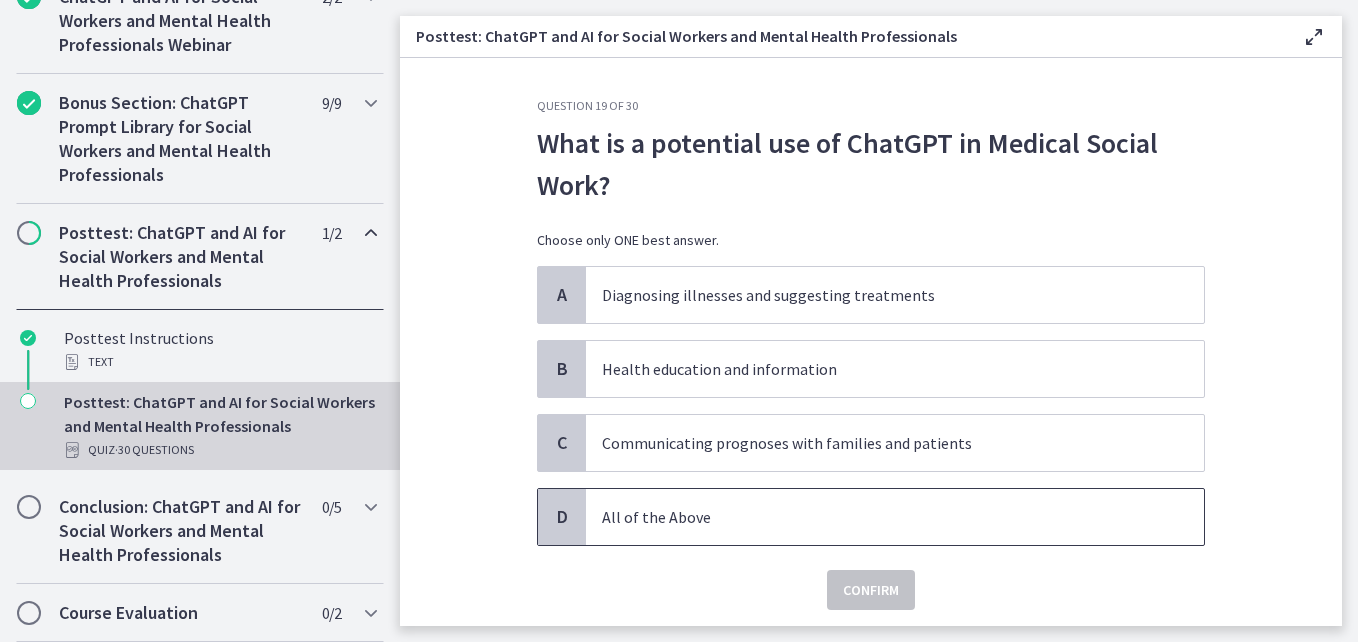 click on "All of the Above" at bounding box center [875, 517] 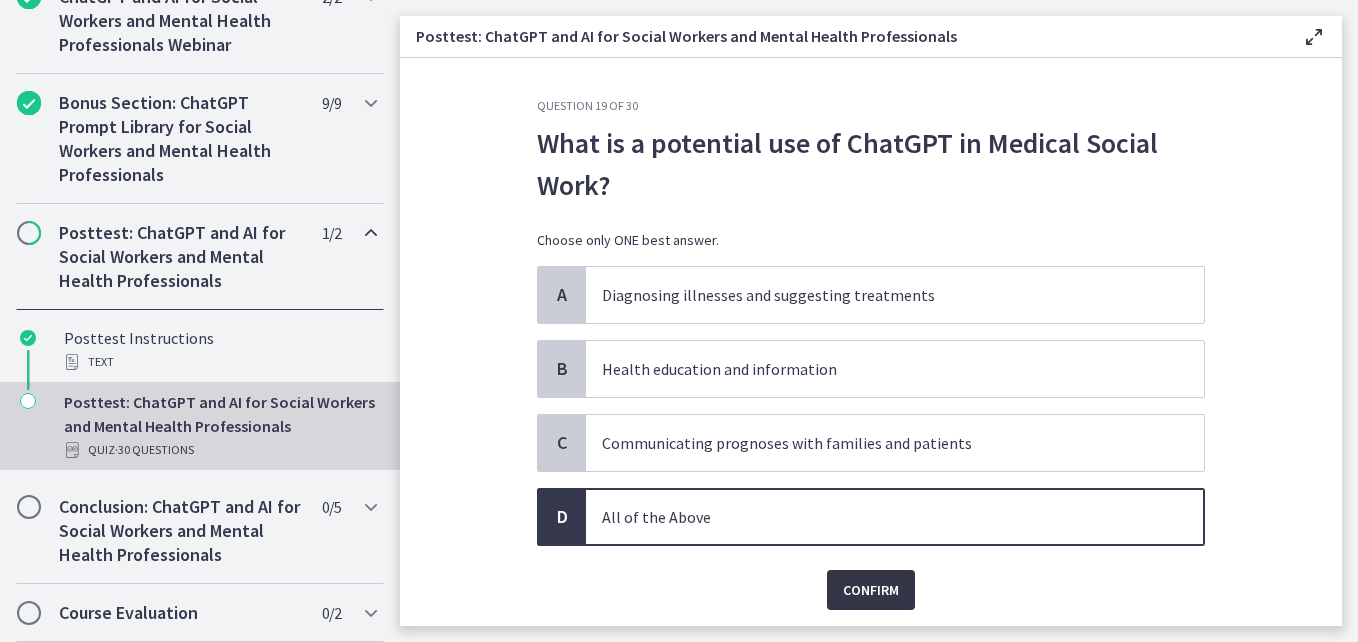 click on "Confirm" at bounding box center (871, 590) 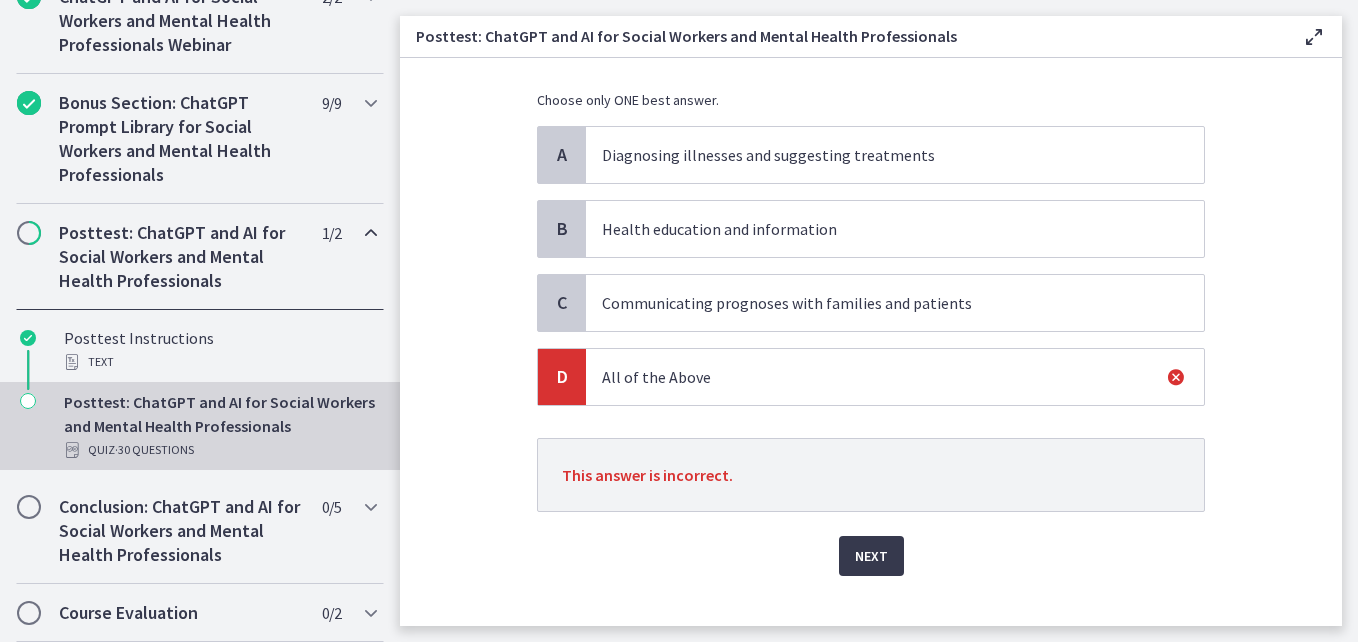scroll, scrollTop: 170, scrollLeft: 0, axis: vertical 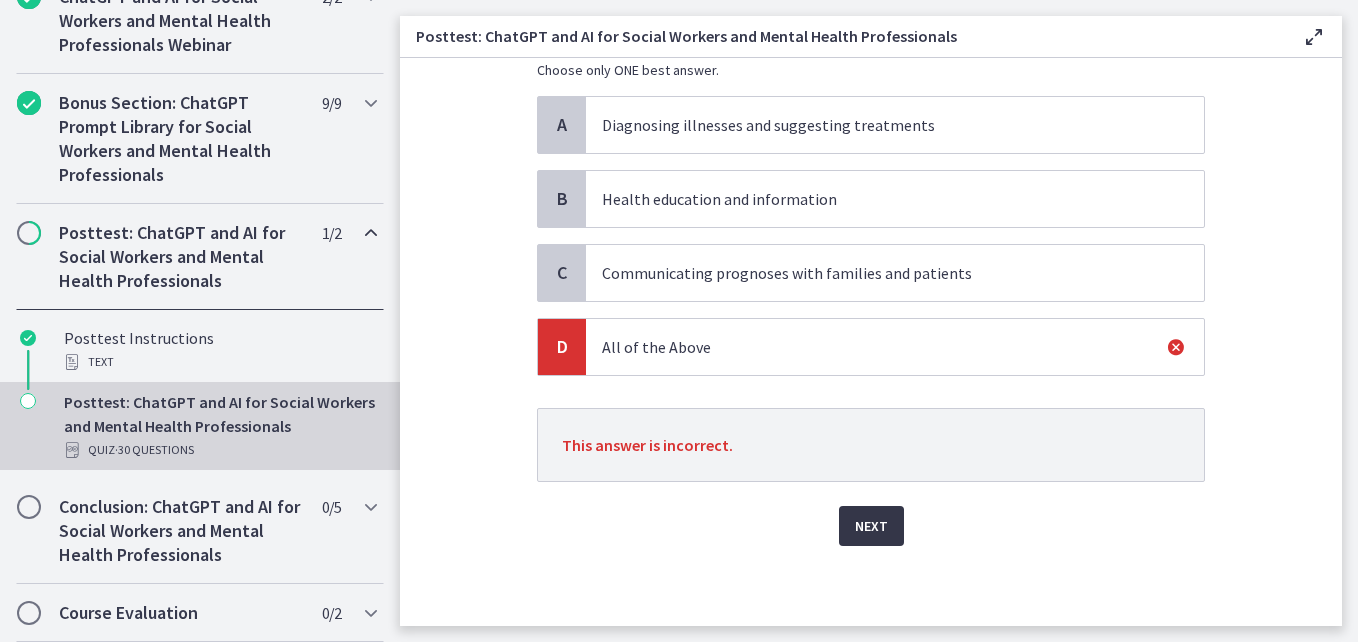 click on "Next" at bounding box center (871, 526) 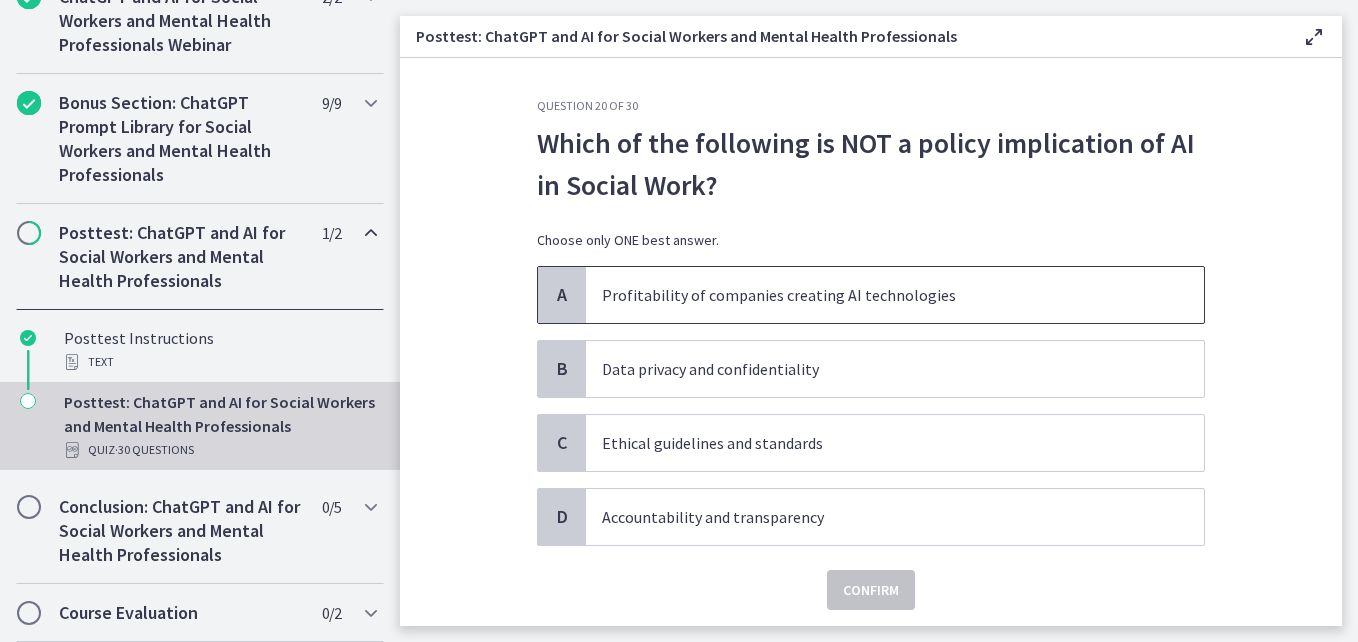 click on "Profitability of companies creating AI technologies" at bounding box center [875, 295] 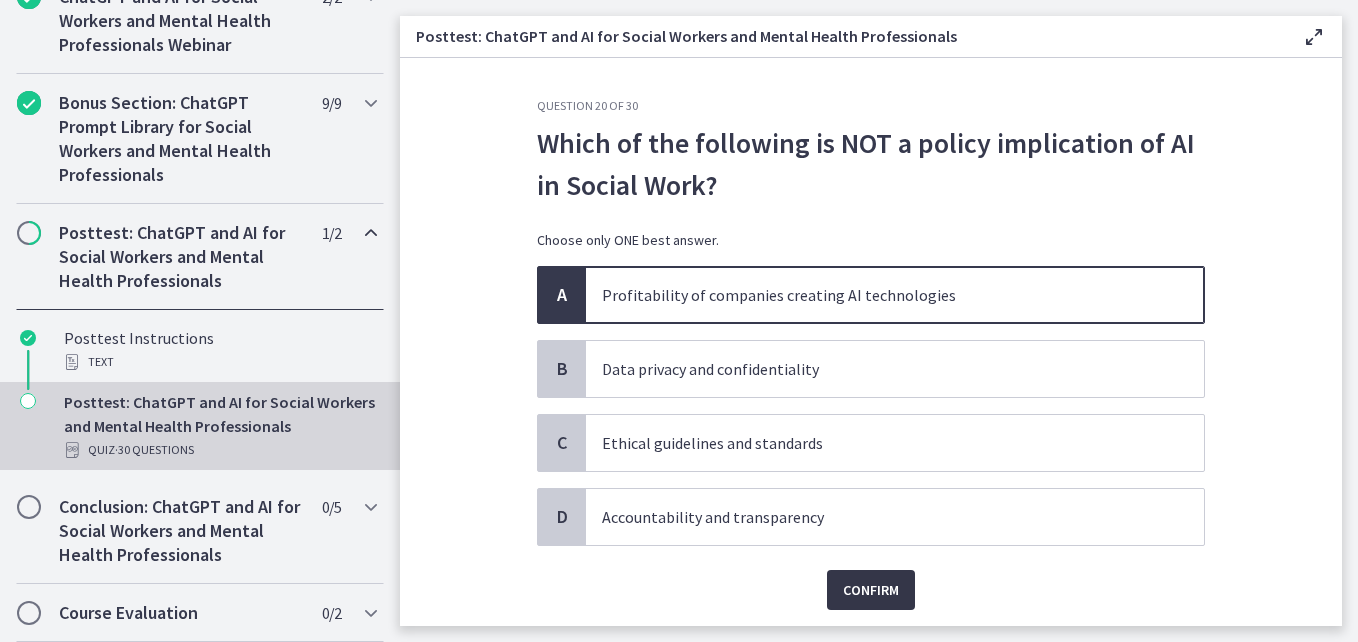 click on "Confirm" at bounding box center [871, 590] 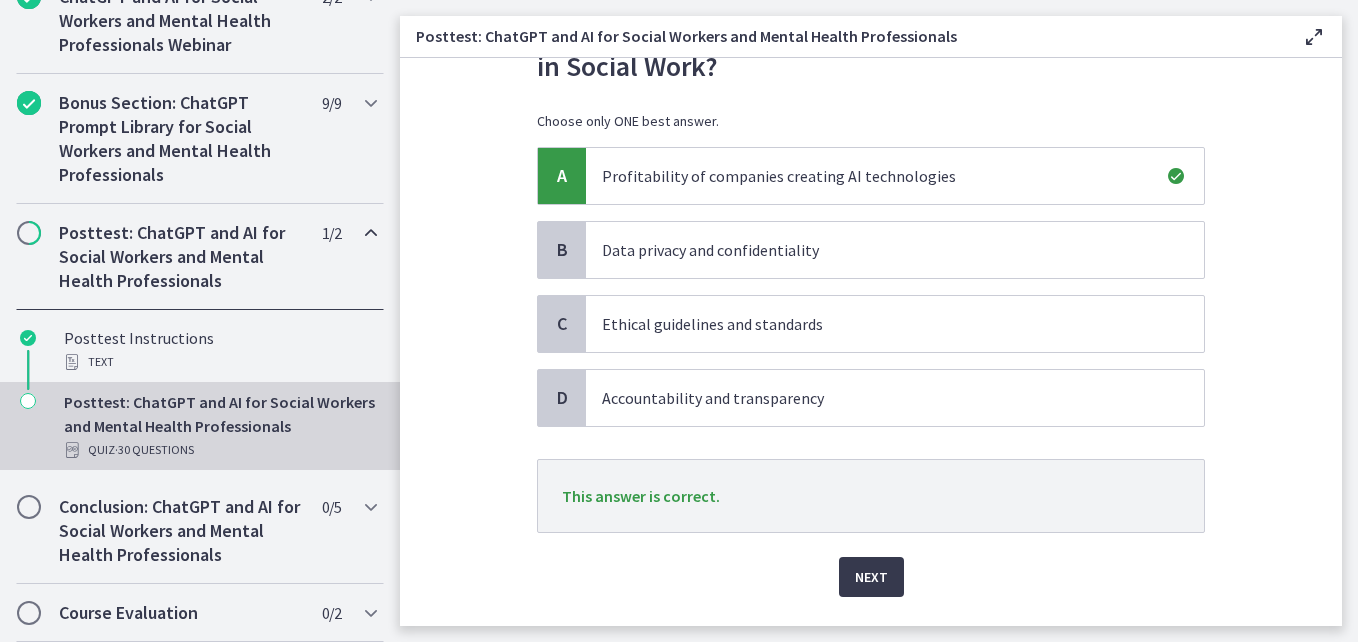 scroll, scrollTop: 170, scrollLeft: 0, axis: vertical 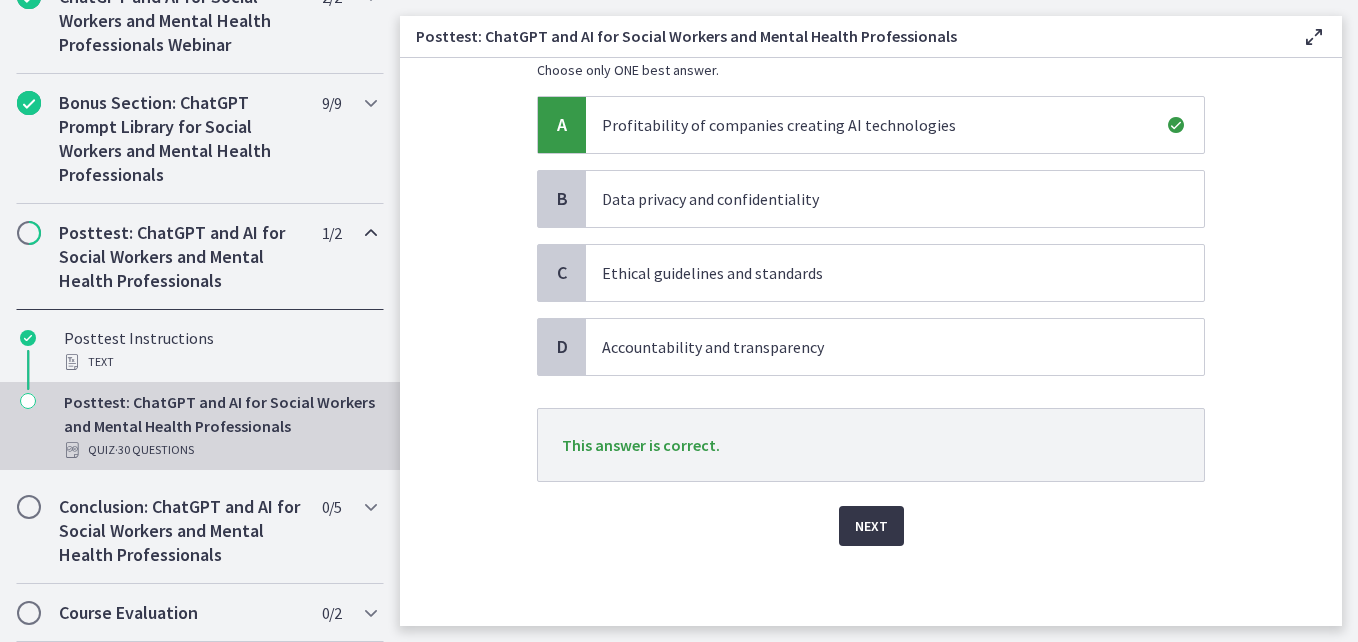 click on "Next" at bounding box center (871, 526) 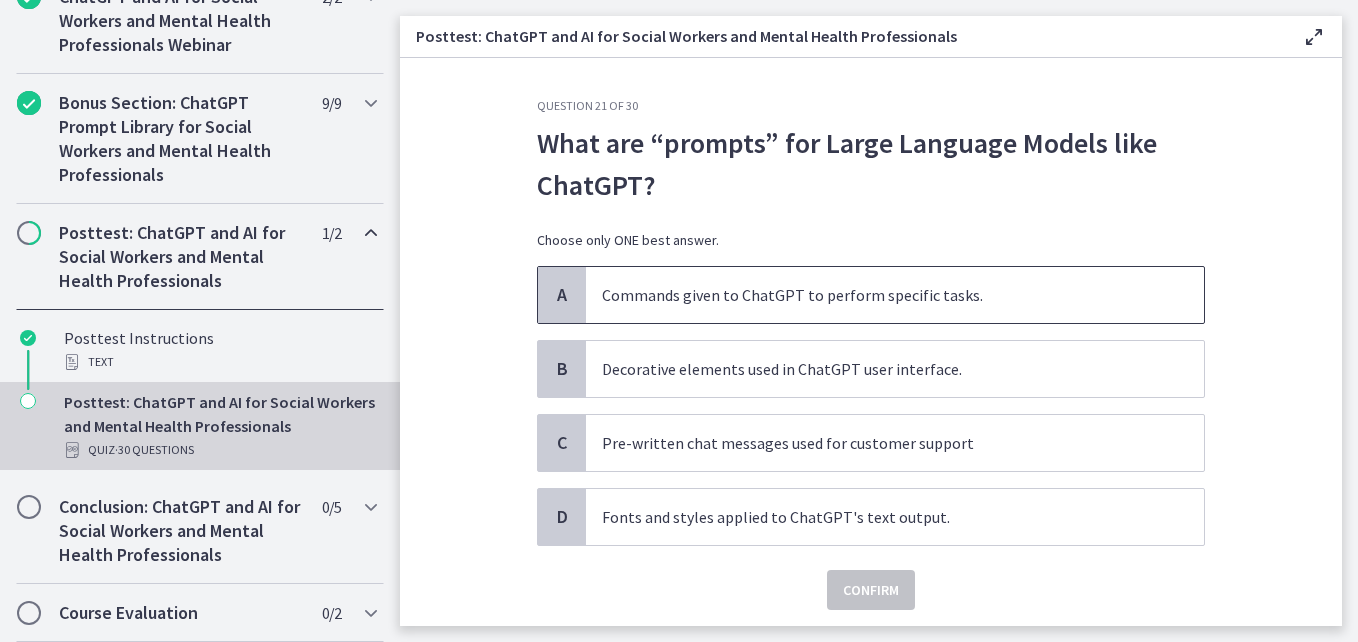 click on "Commands given to ChatGPT to perform specific tasks." at bounding box center [875, 295] 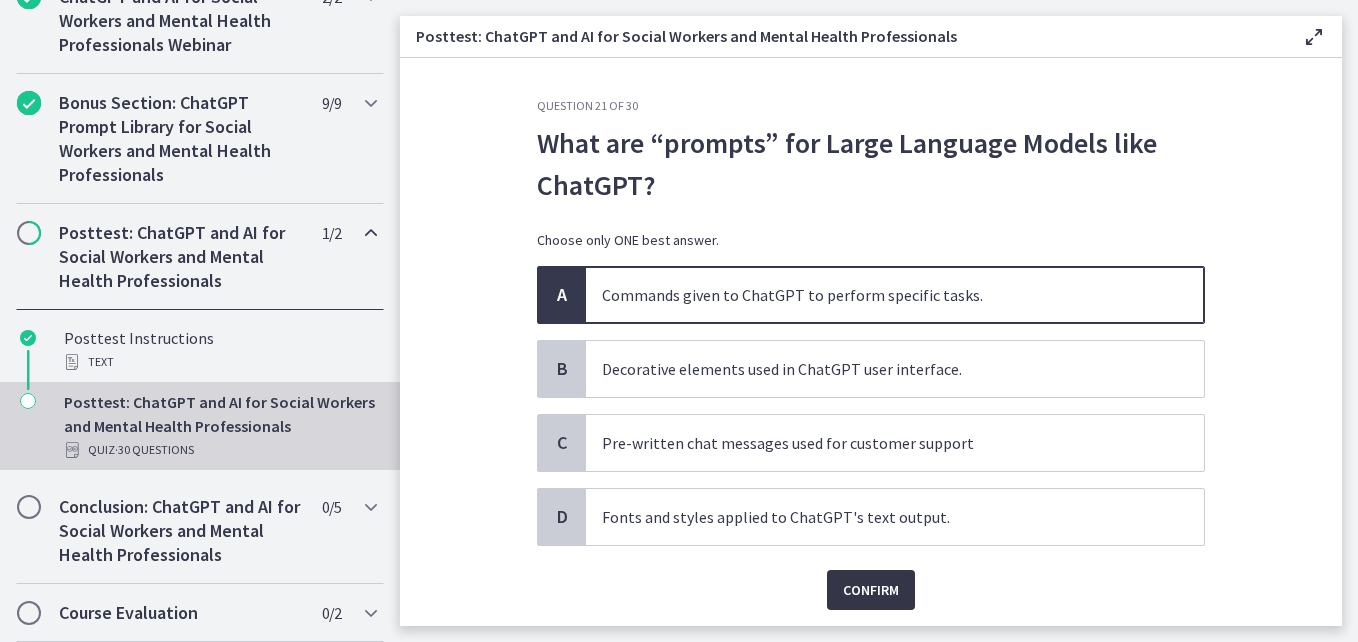 click on "Confirm" at bounding box center (871, 590) 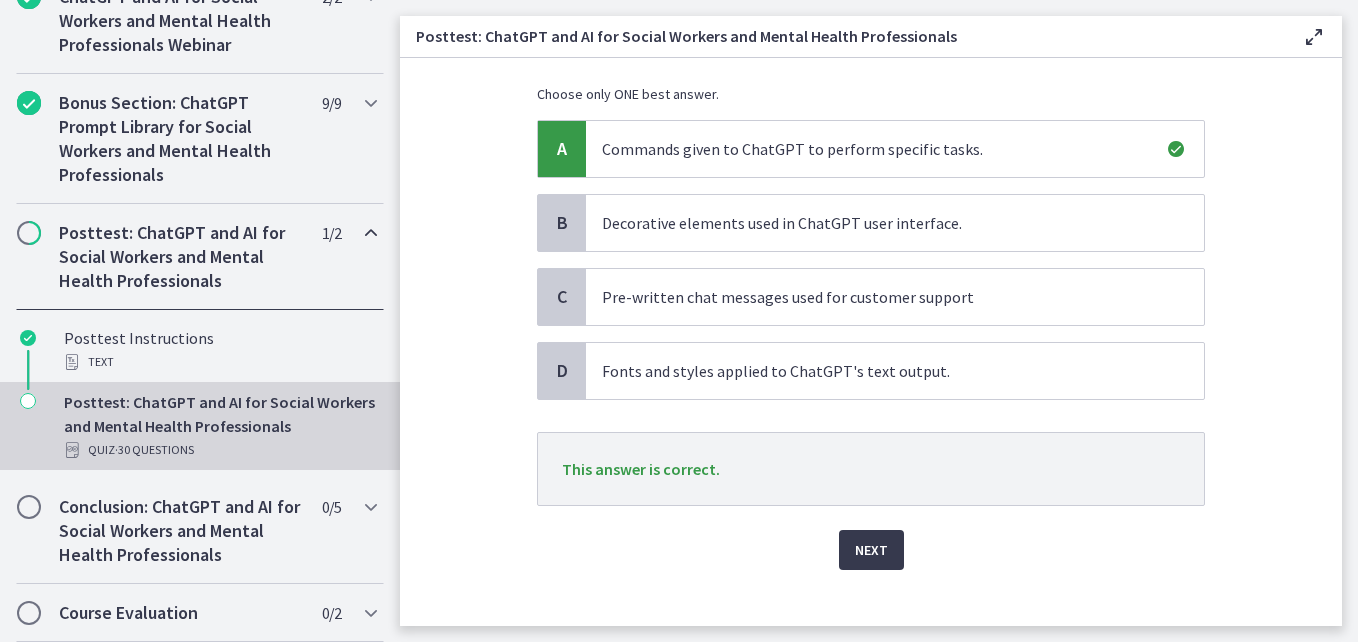 scroll, scrollTop: 163, scrollLeft: 0, axis: vertical 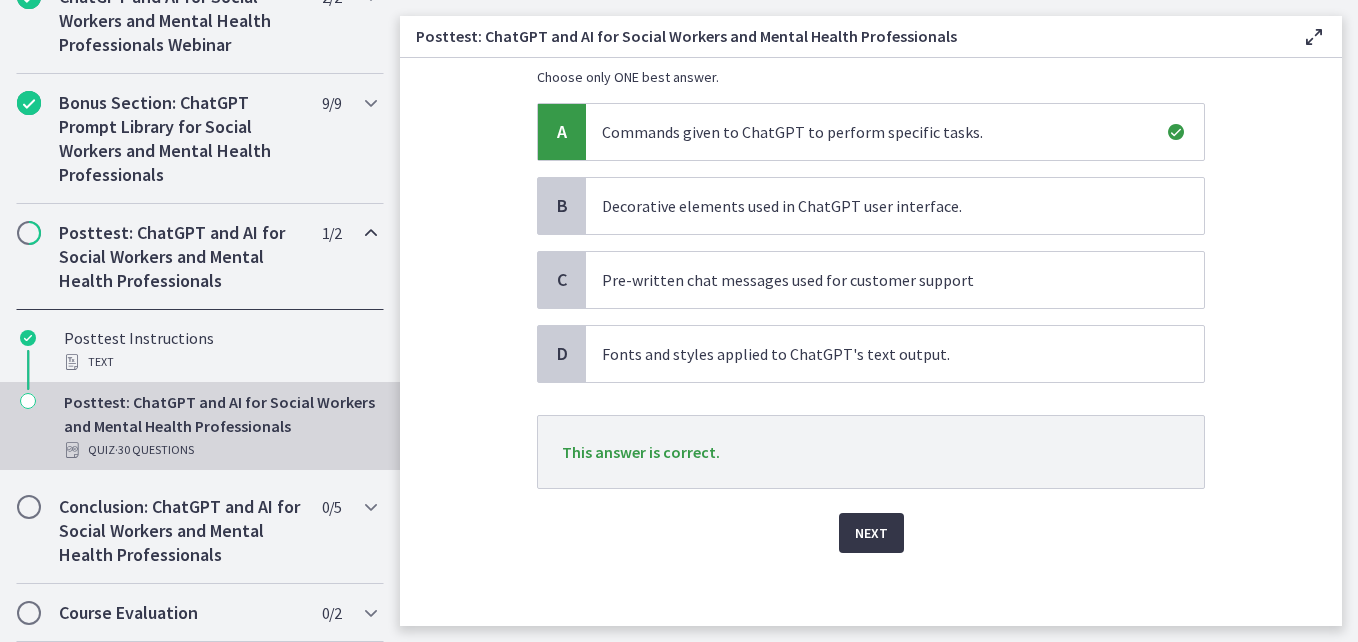 click on "Next" at bounding box center [871, 533] 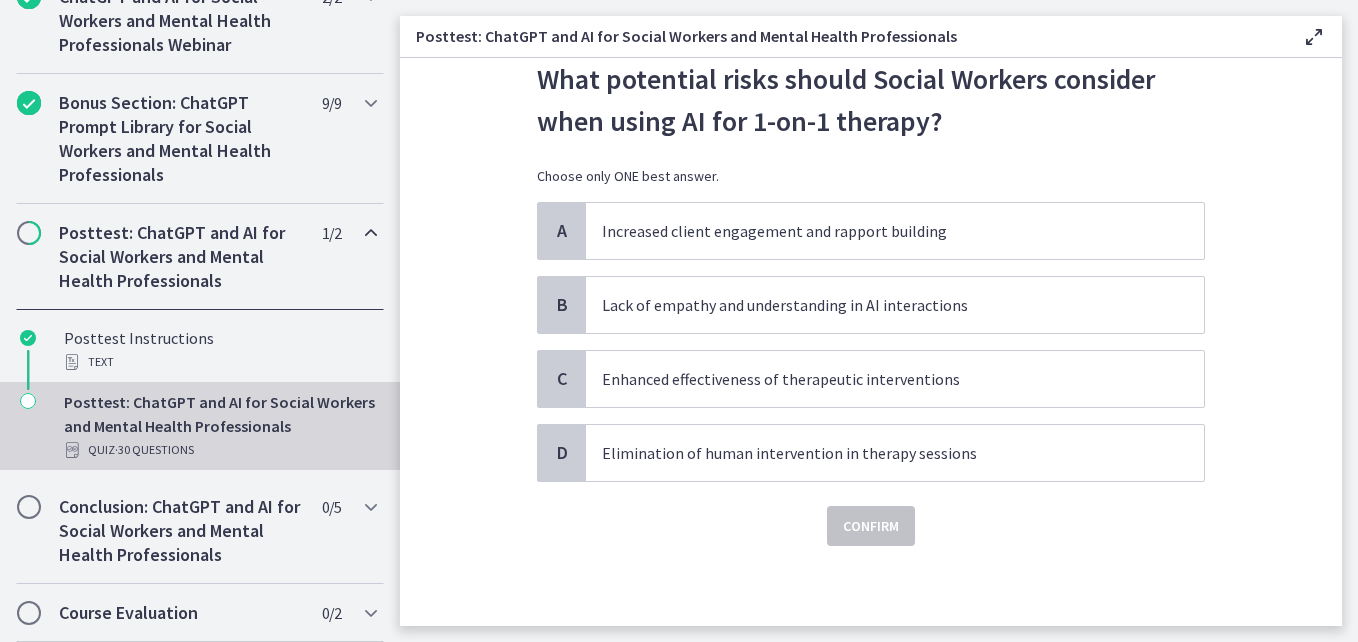 scroll, scrollTop: 0, scrollLeft: 0, axis: both 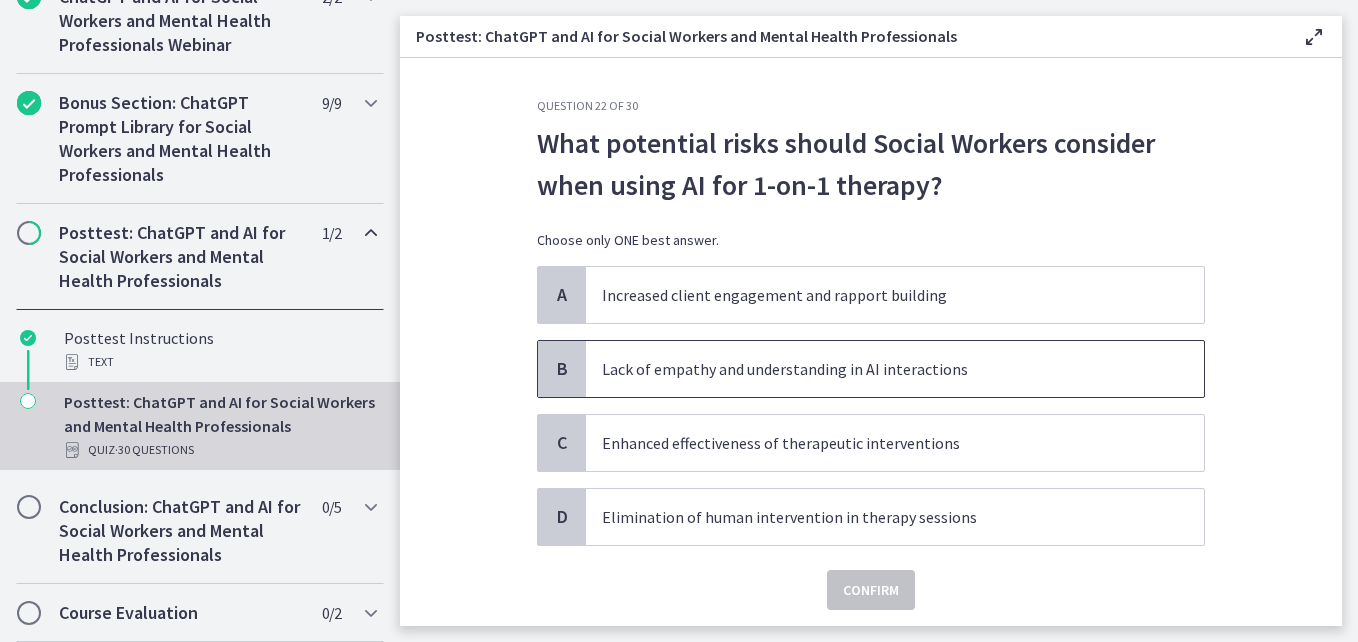 click on "Lack of empathy and understanding in AI interactions" at bounding box center (875, 369) 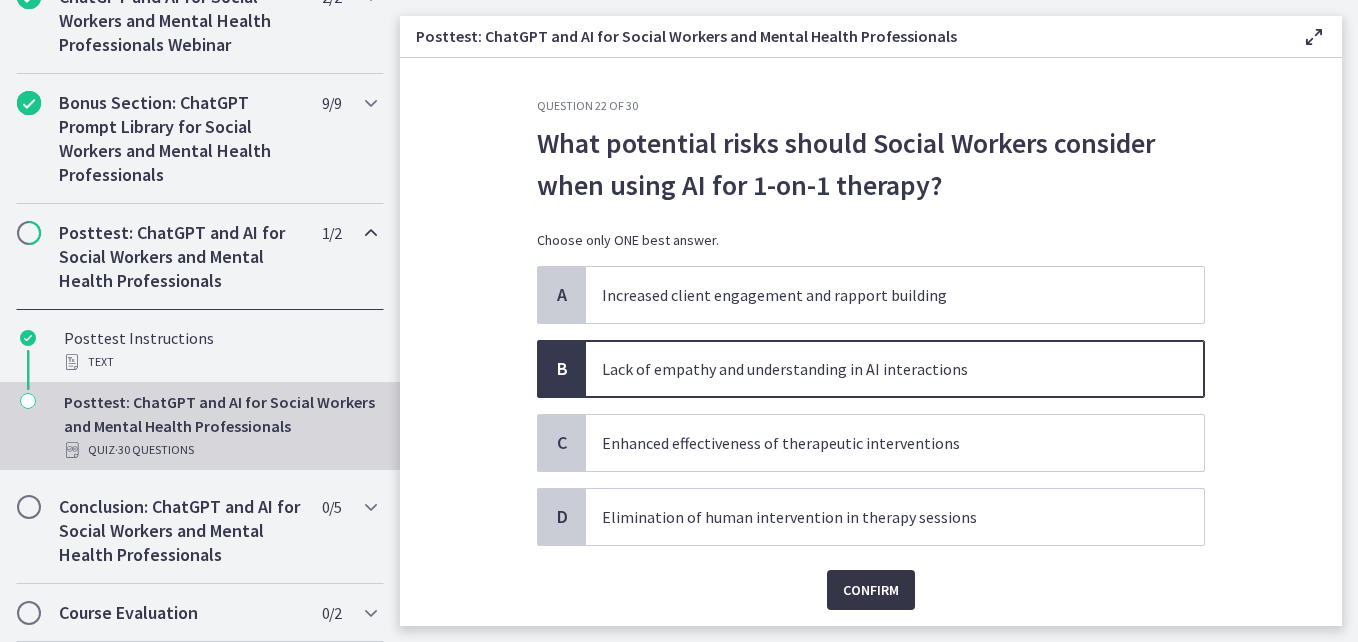 click on "Confirm" at bounding box center (871, 590) 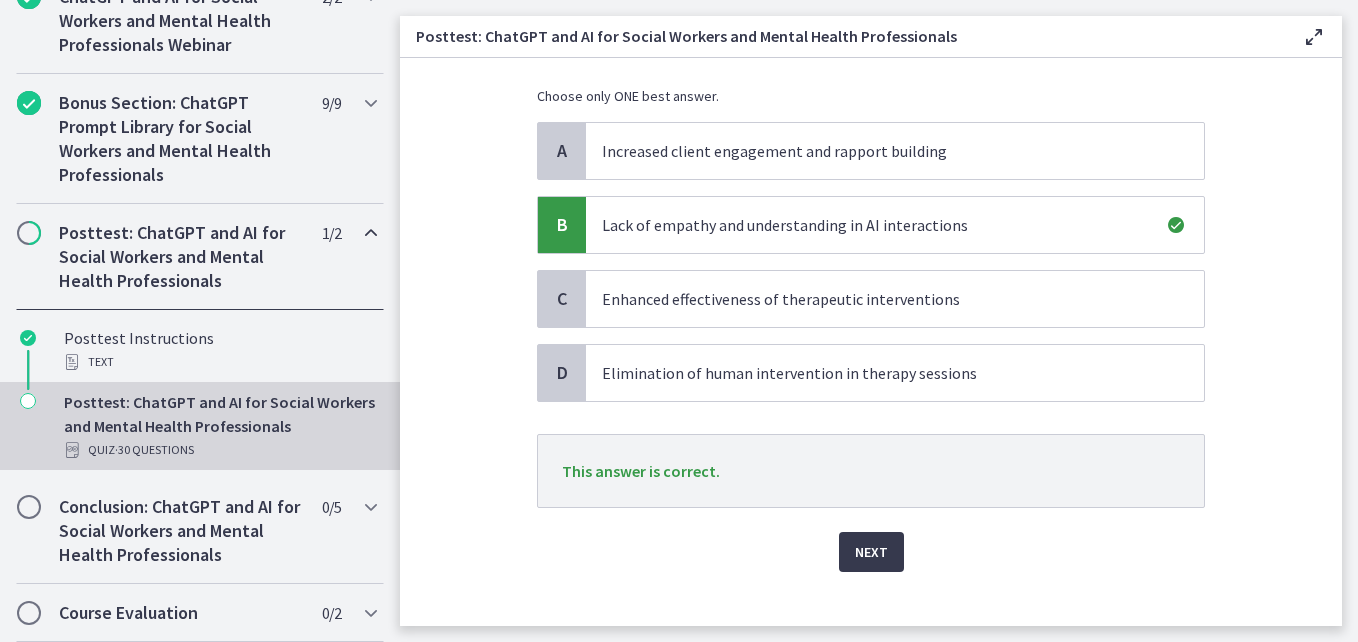 scroll, scrollTop: 170, scrollLeft: 0, axis: vertical 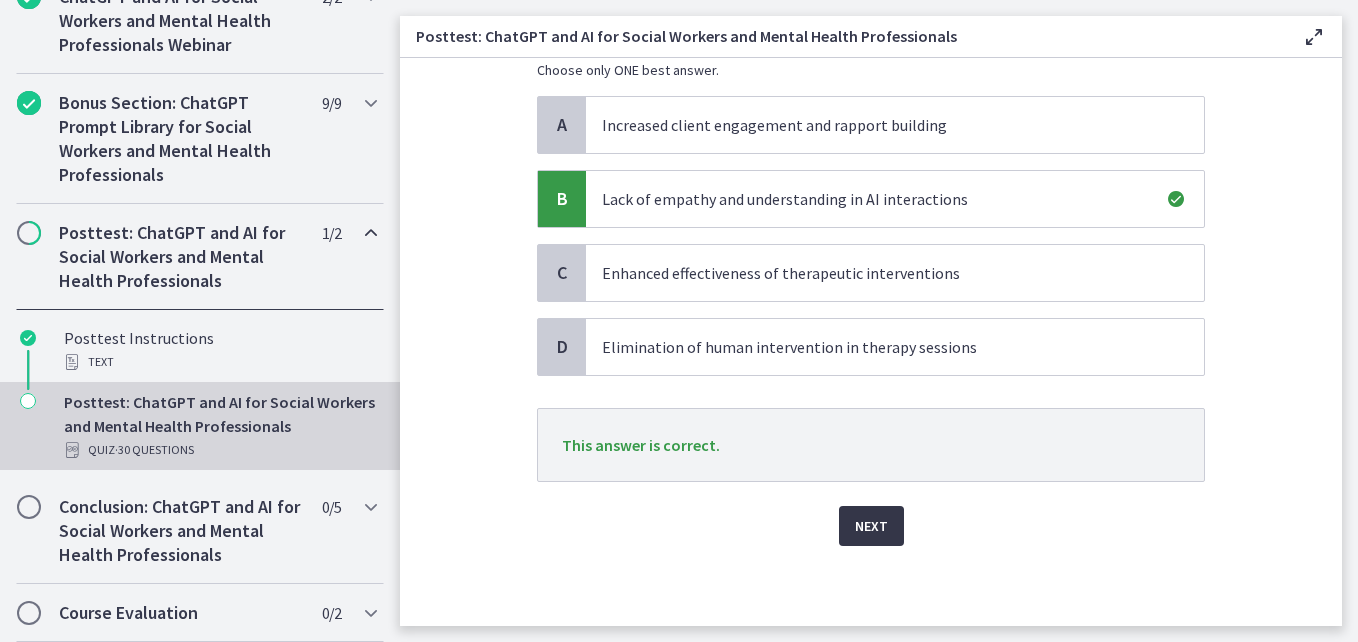 click on "Next" at bounding box center (871, 526) 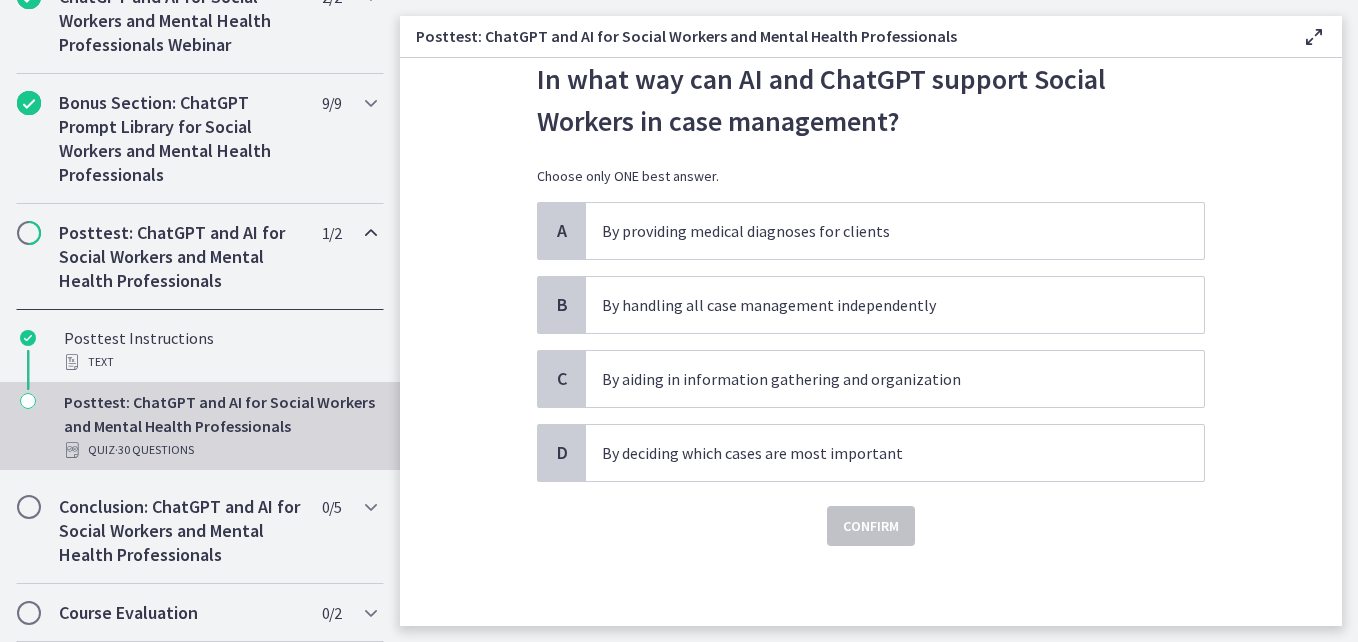 scroll, scrollTop: 0, scrollLeft: 0, axis: both 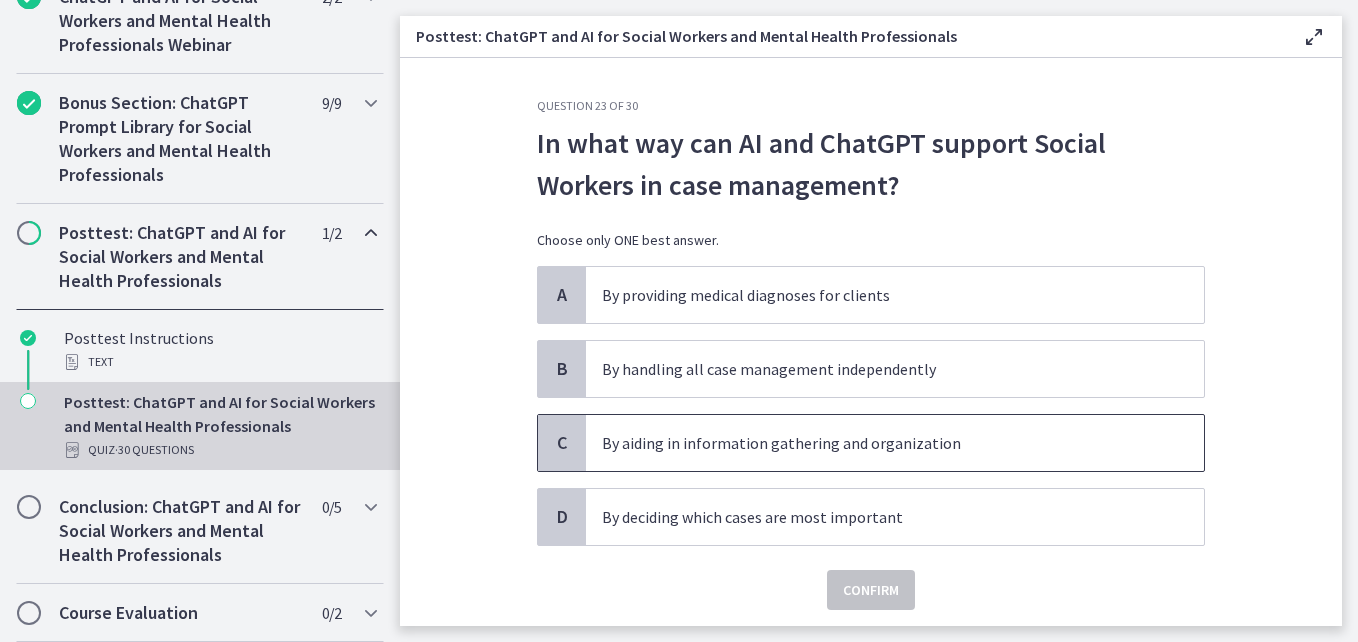 click on "By aiding in information gathering and organization" at bounding box center [875, 443] 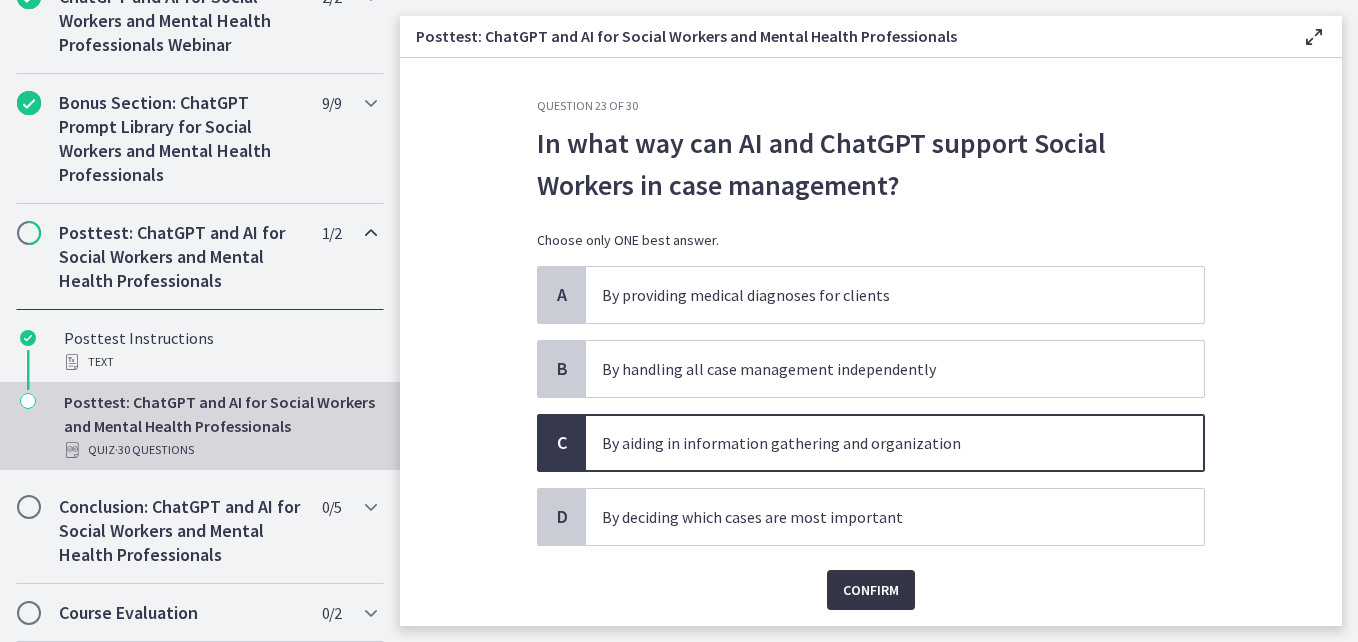 click on "Confirm" at bounding box center [871, 590] 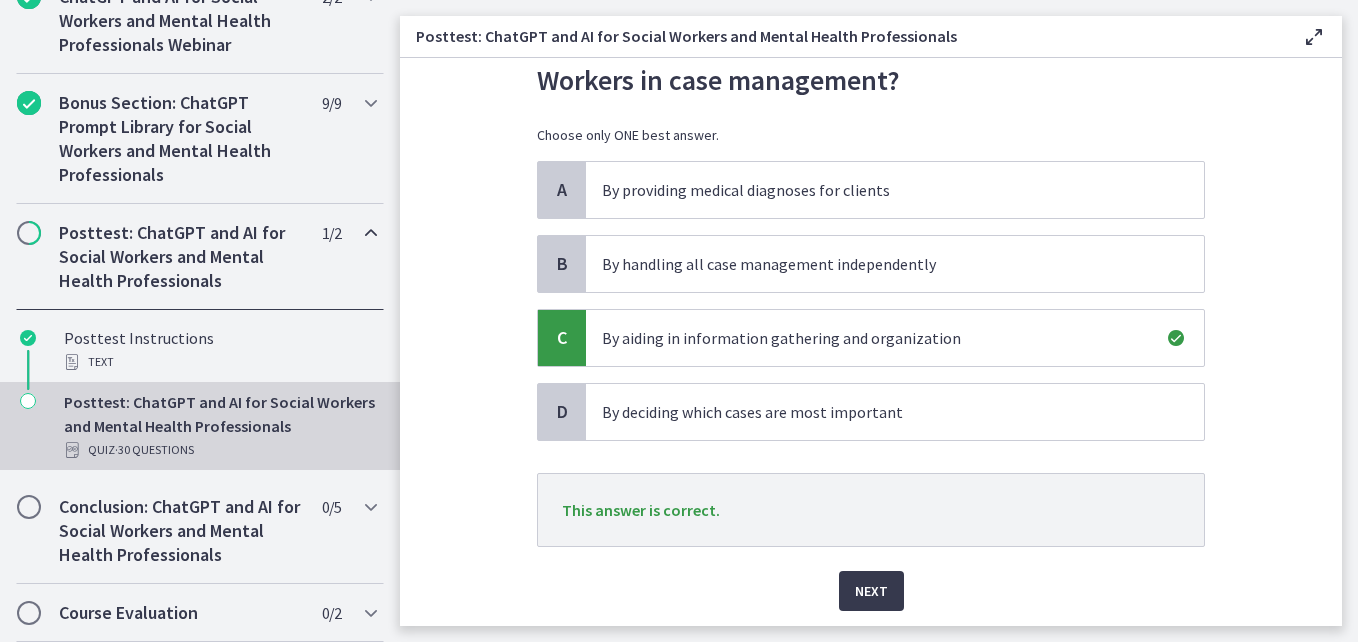 scroll, scrollTop: 115, scrollLeft: 0, axis: vertical 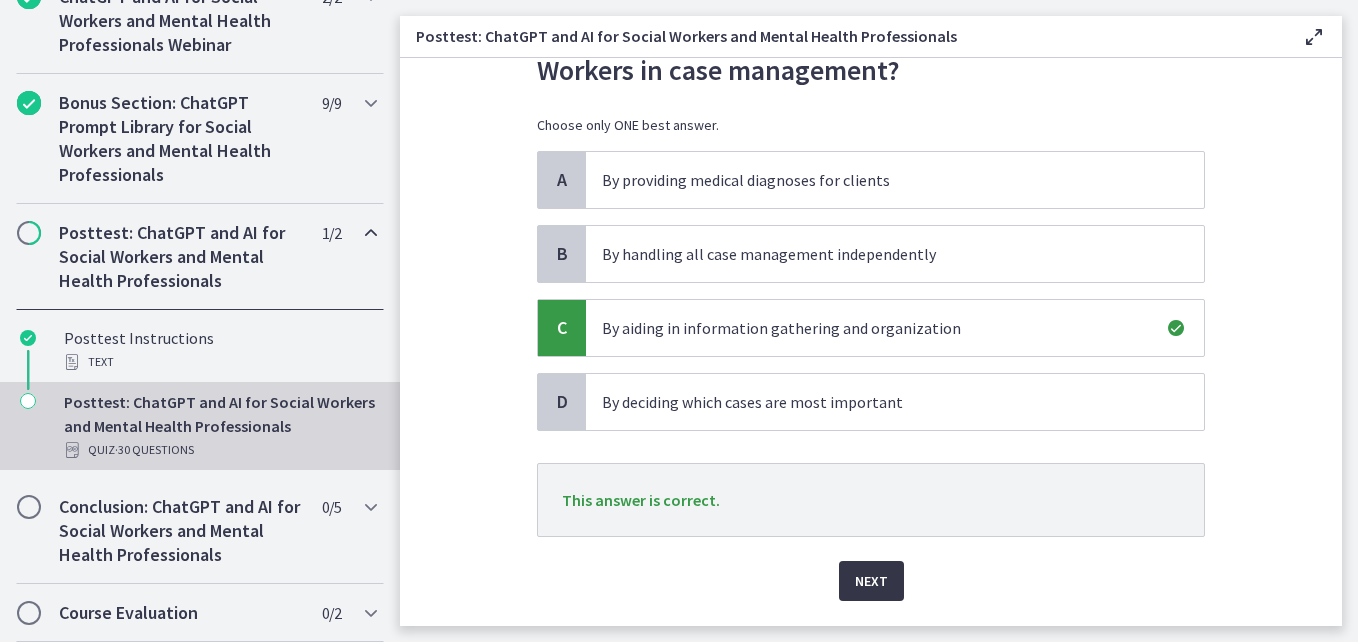 click on "Next" at bounding box center [871, 581] 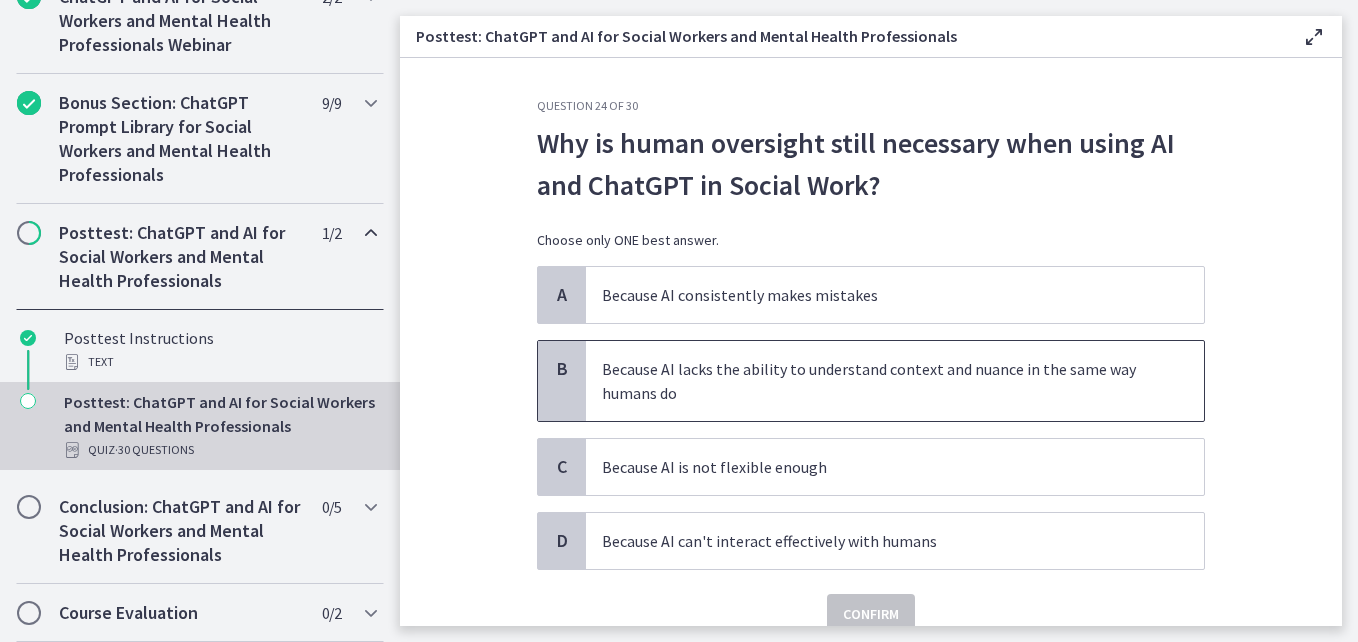 click on "Because AI lacks the ability to understand context and nuance in the same way humans do" at bounding box center [875, 381] 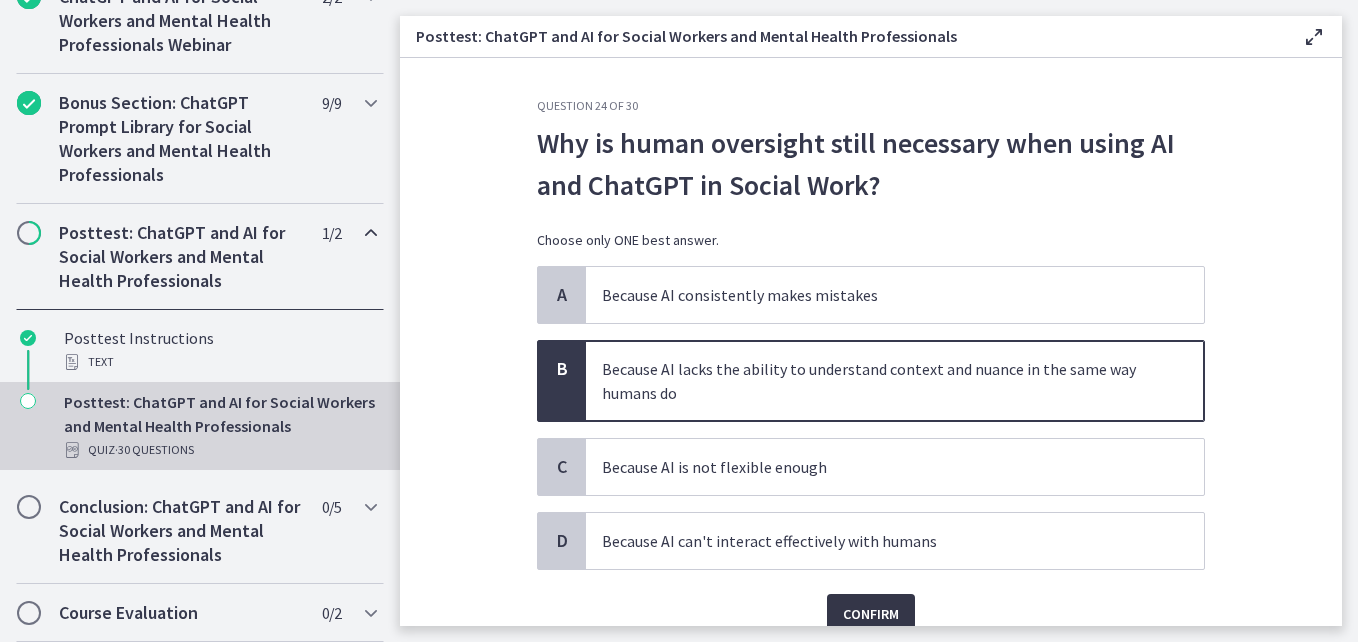 click on "Confirm" at bounding box center [871, 614] 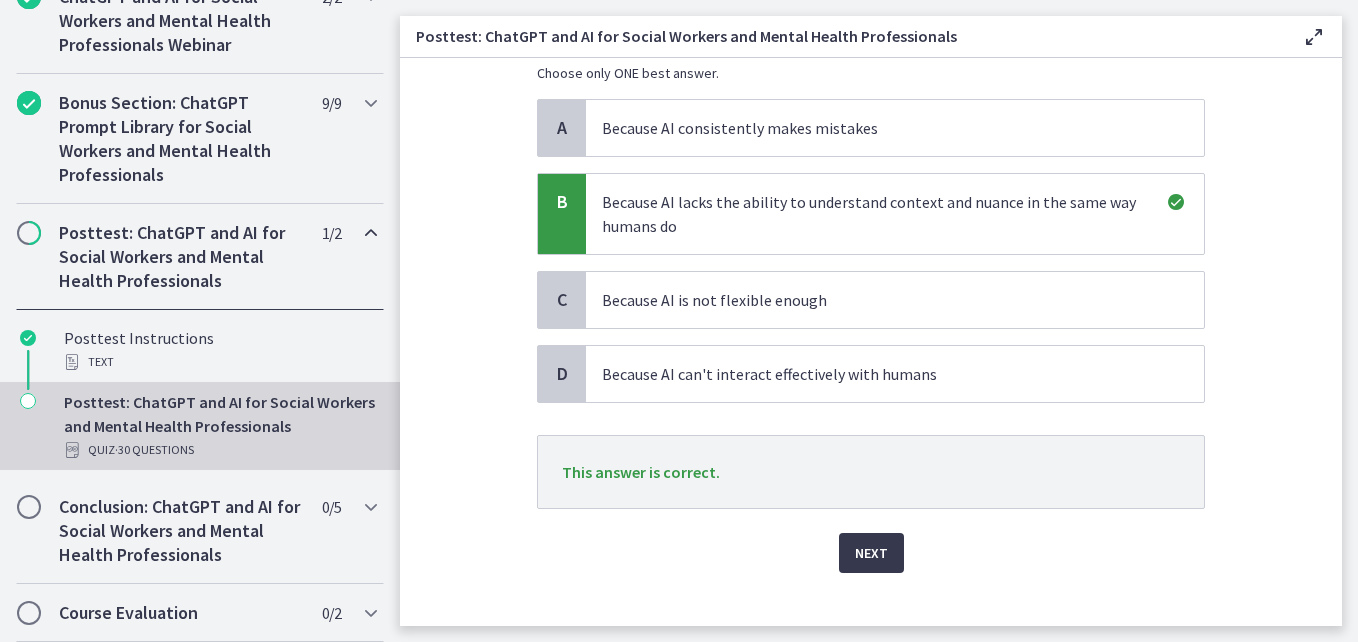 scroll, scrollTop: 194, scrollLeft: 0, axis: vertical 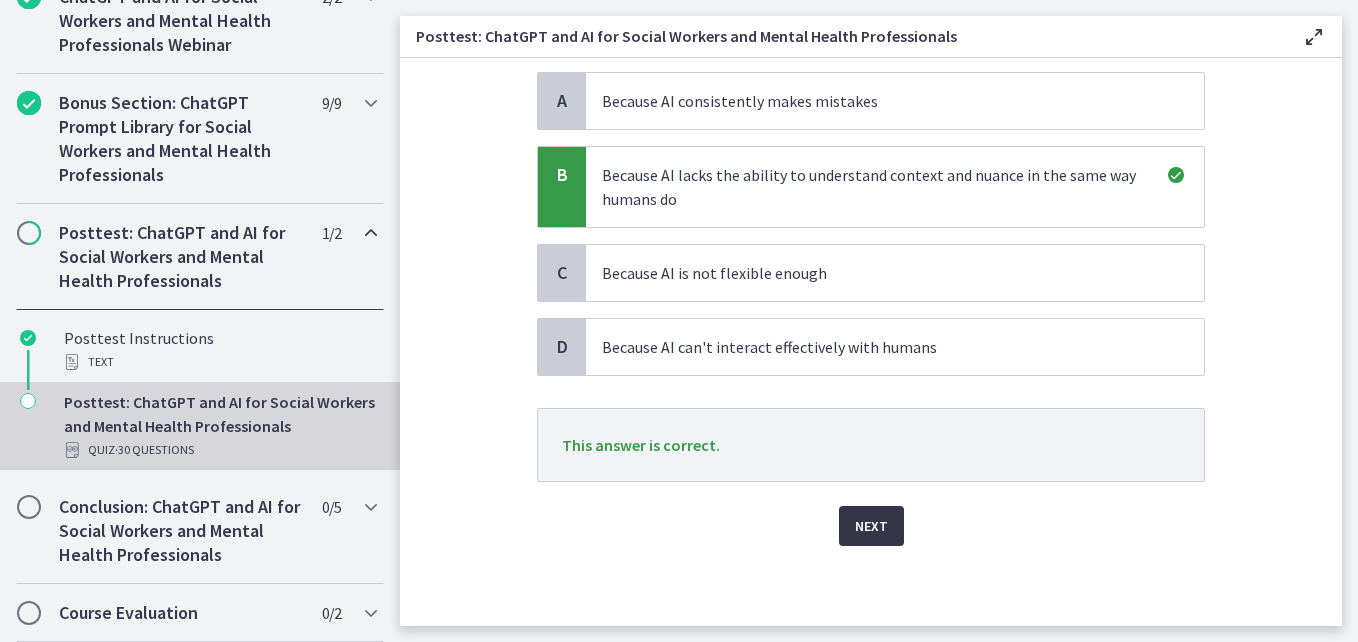 click on "Next" at bounding box center (871, 526) 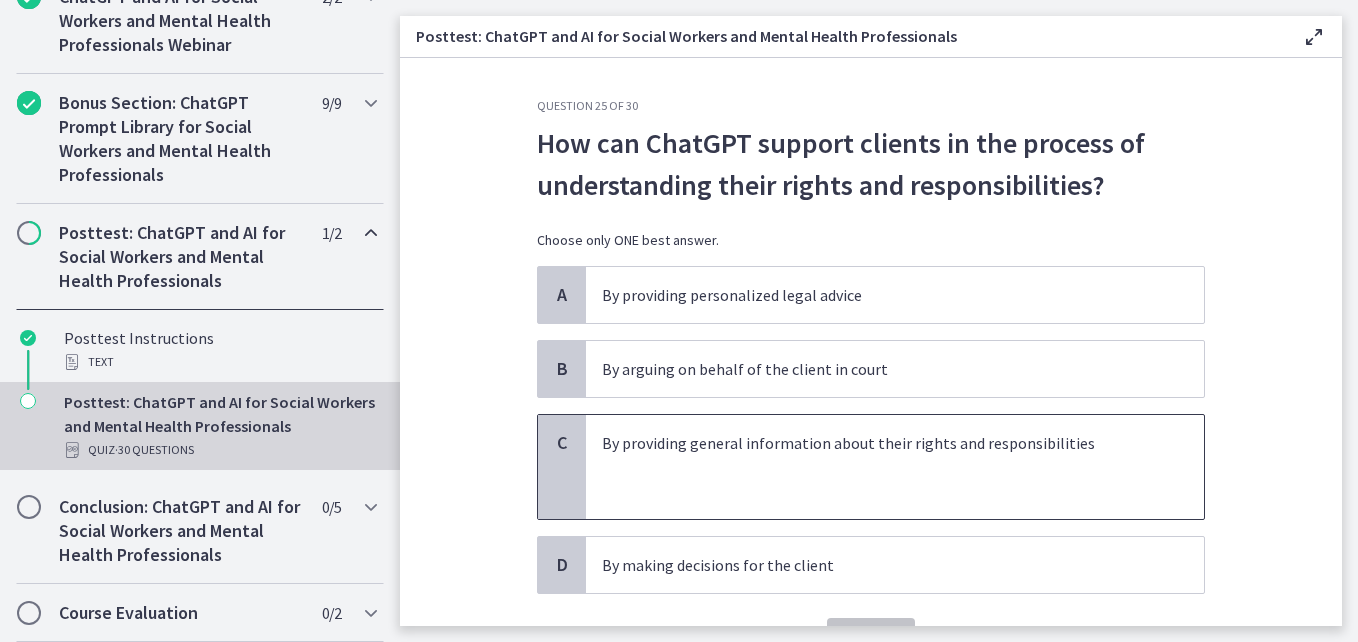 click at bounding box center (875, 467) 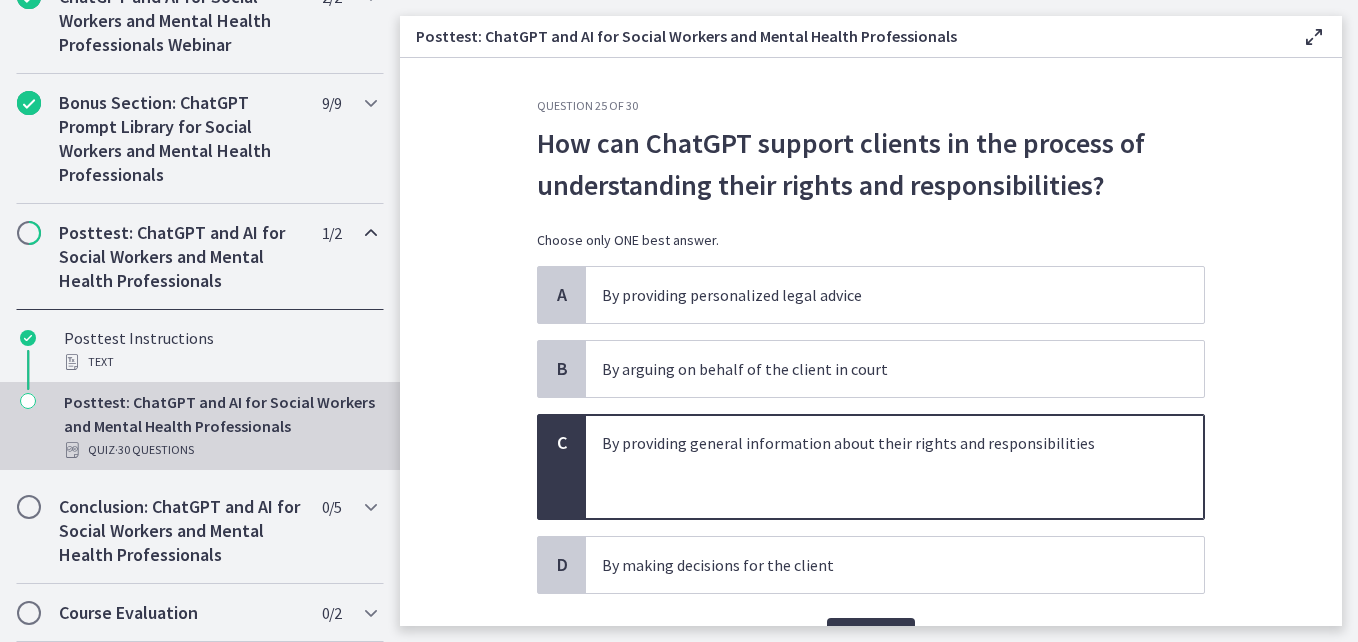 scroll, scrollTop: 112, scrollLeft: 0, axis: vertical 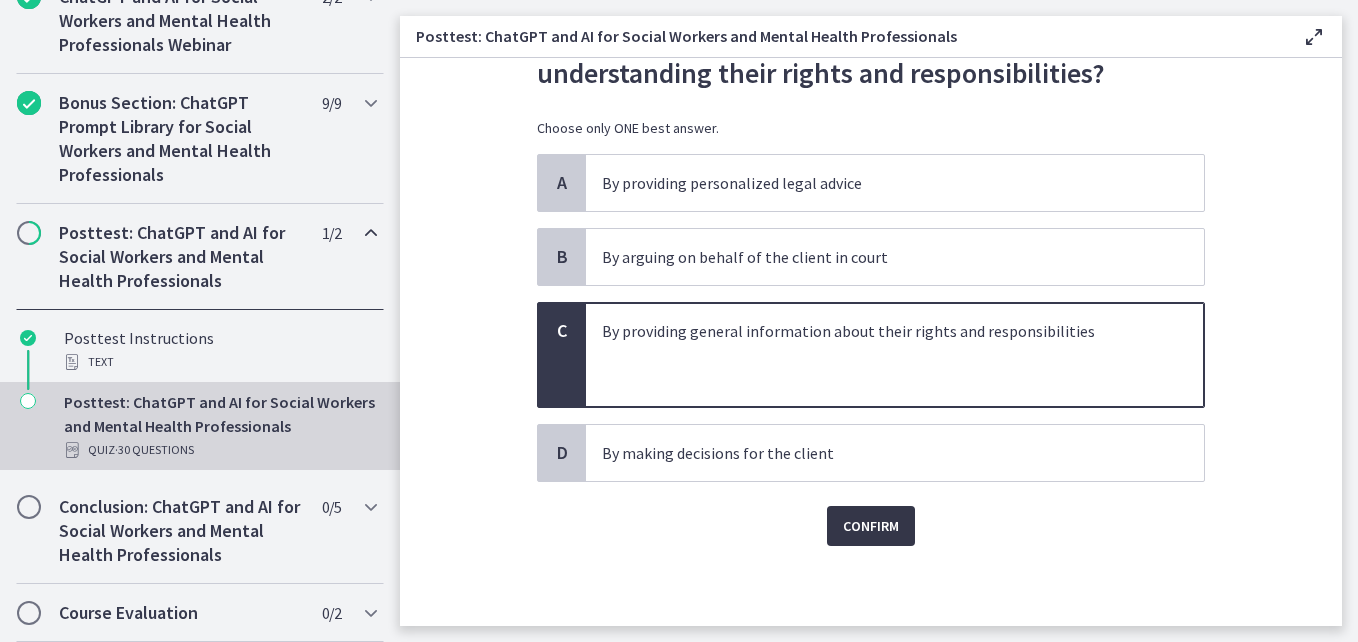 click on "Confirm" at bounding box center [871, 526] 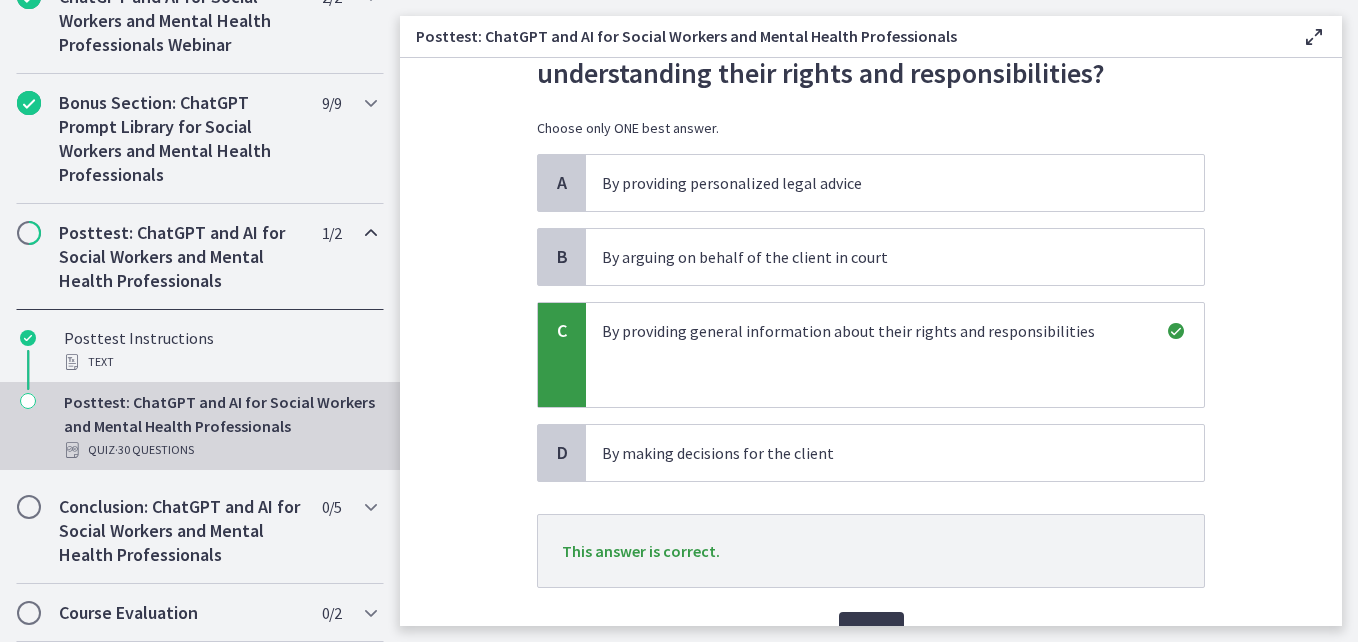 scroll, scrollTop: 218, scrollLeft: 0, axis: vertical 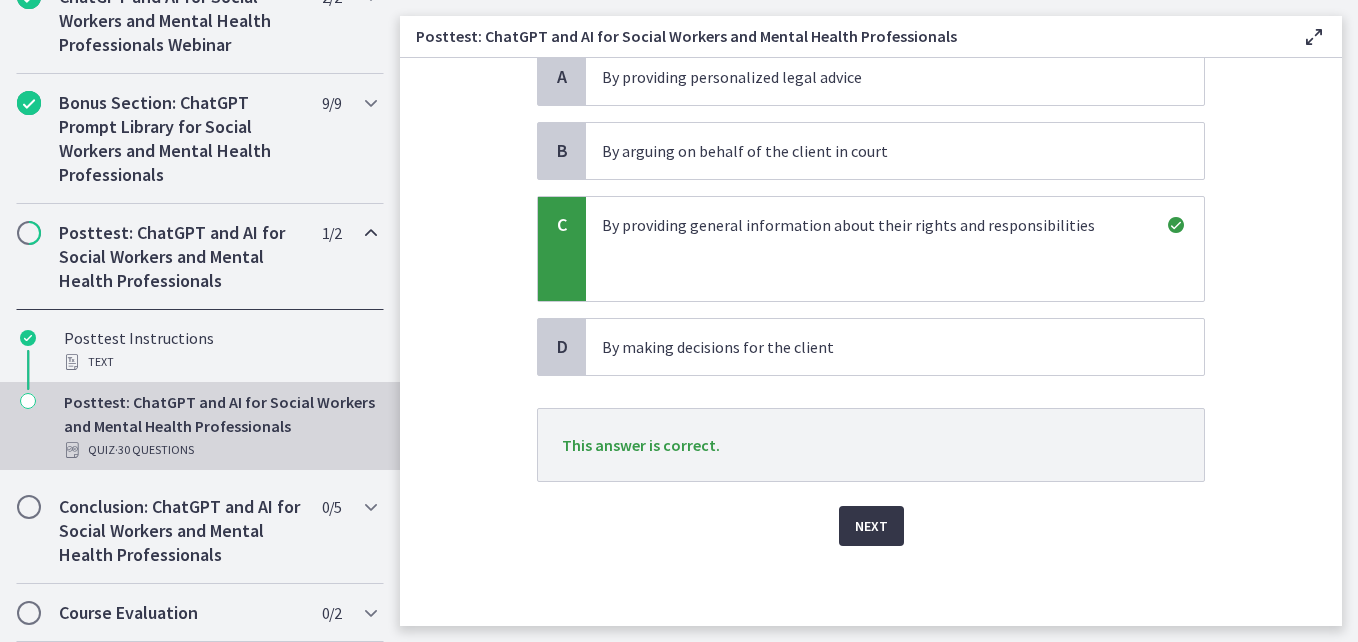 click on "Next" at bounding box center (871, 526) 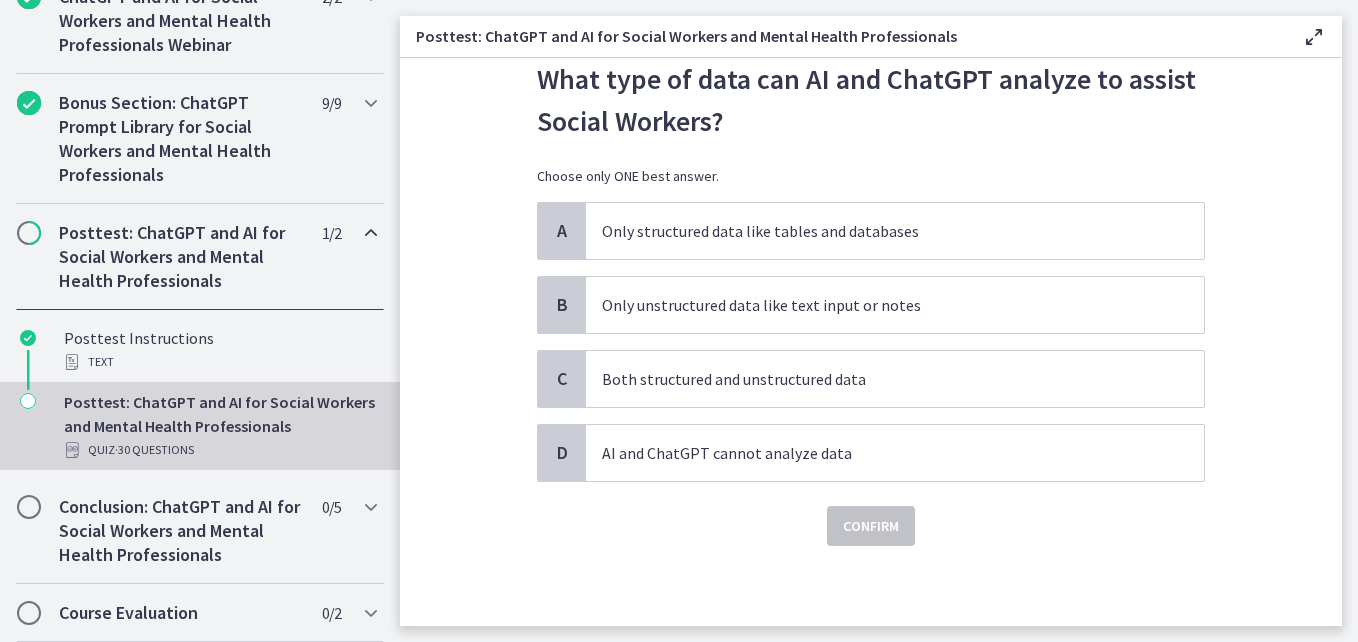 scroll, scrollTop: 0, scrollLeft: 0, axis: both 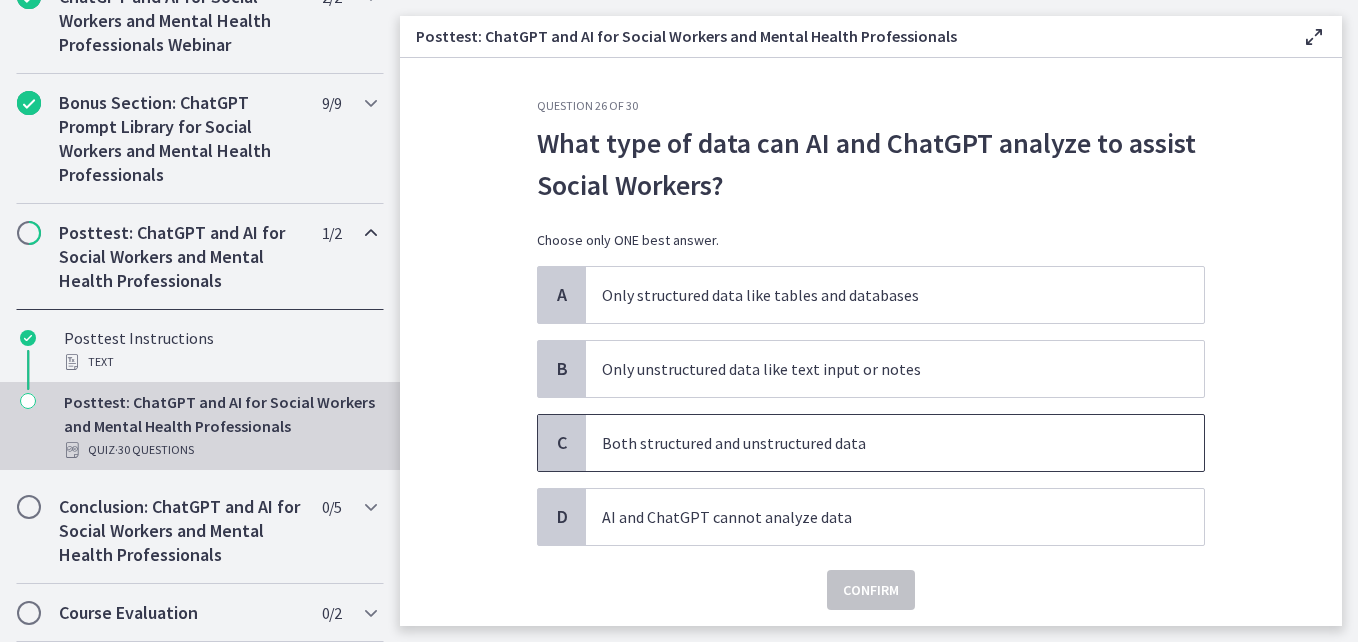 click on "Both structured and unstructured data" at bounding box center (875, 443) 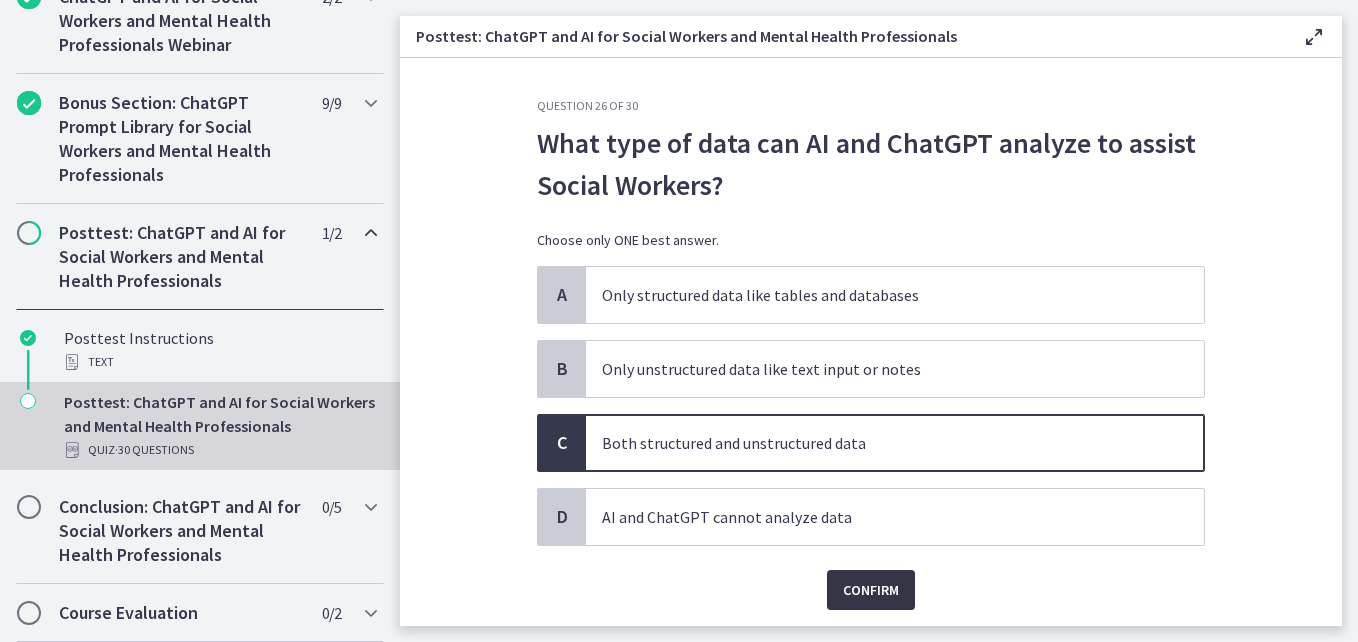 click on "Confirm" at bounding box center [871, 590] 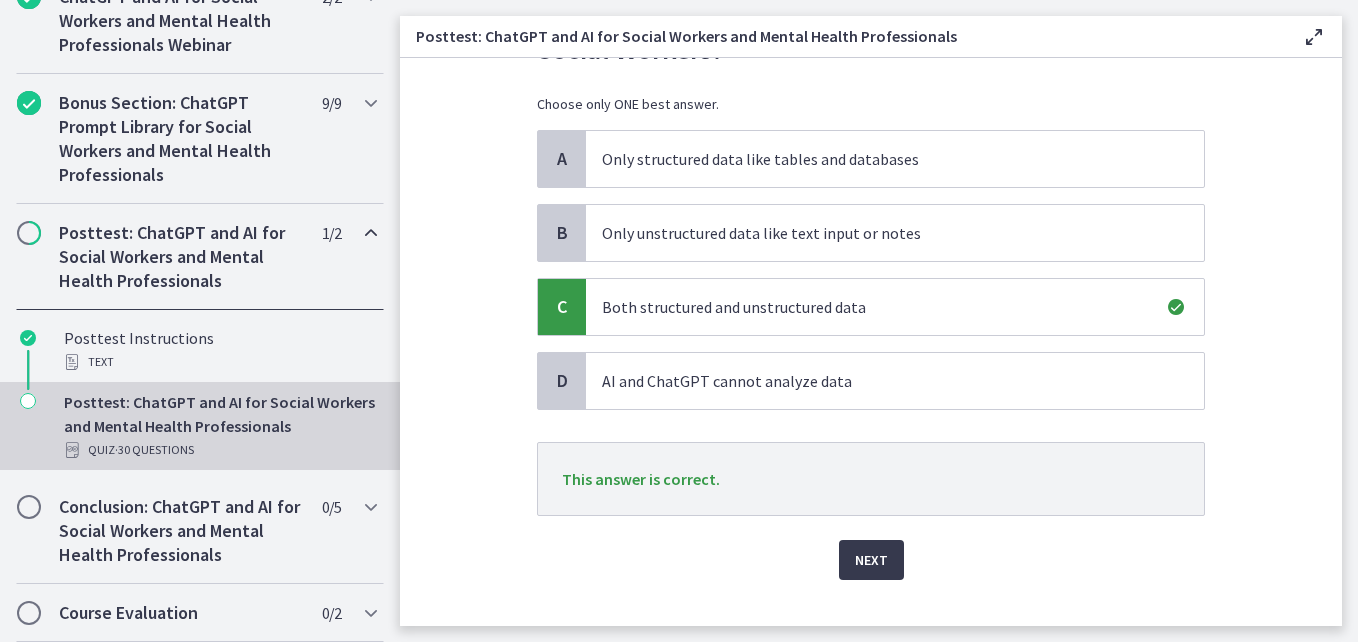 scroll, scrollTop: 170, scrollLeft: 0, axis: vertical 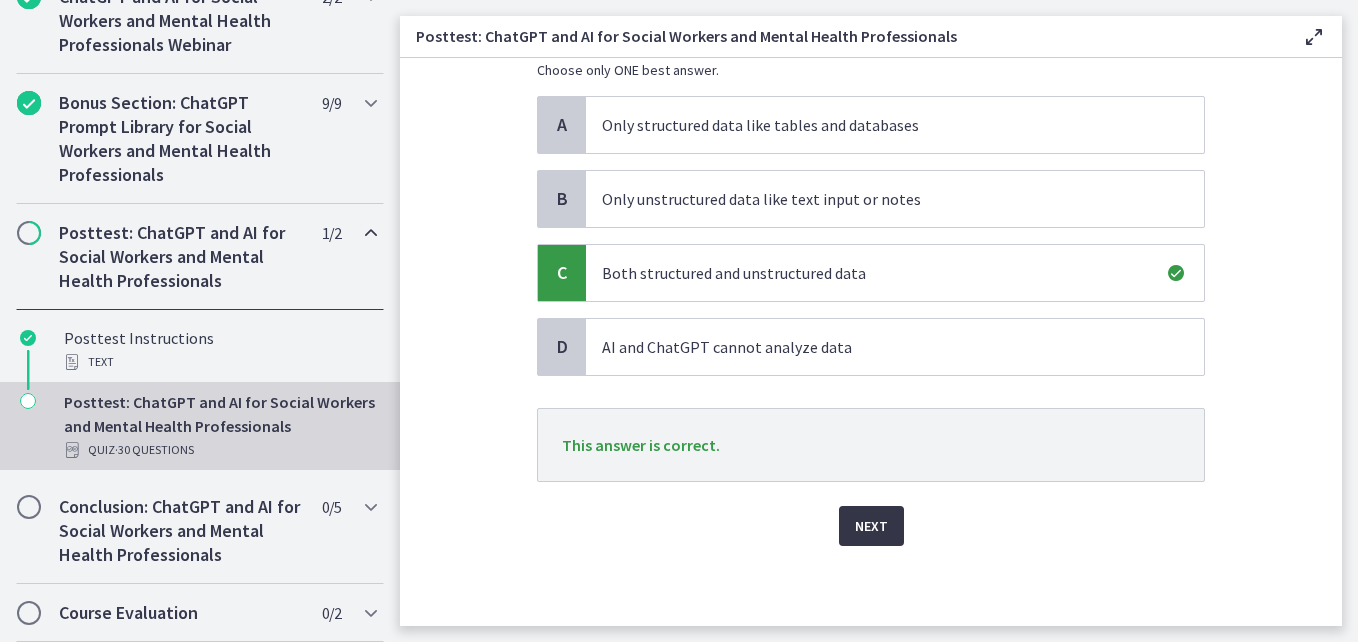 click on "Next" at bounding box center (871, 526) 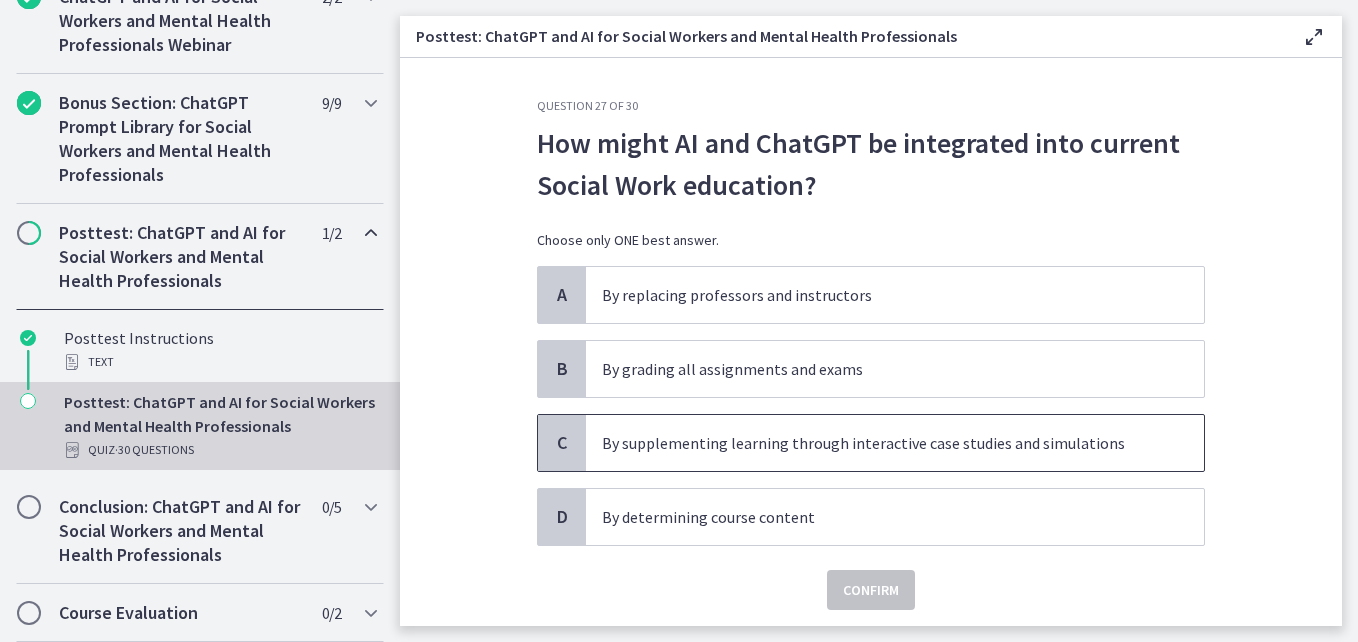 click on "By supplementing learning through interactive case studies and simulations" at bounding box center [875, 443] 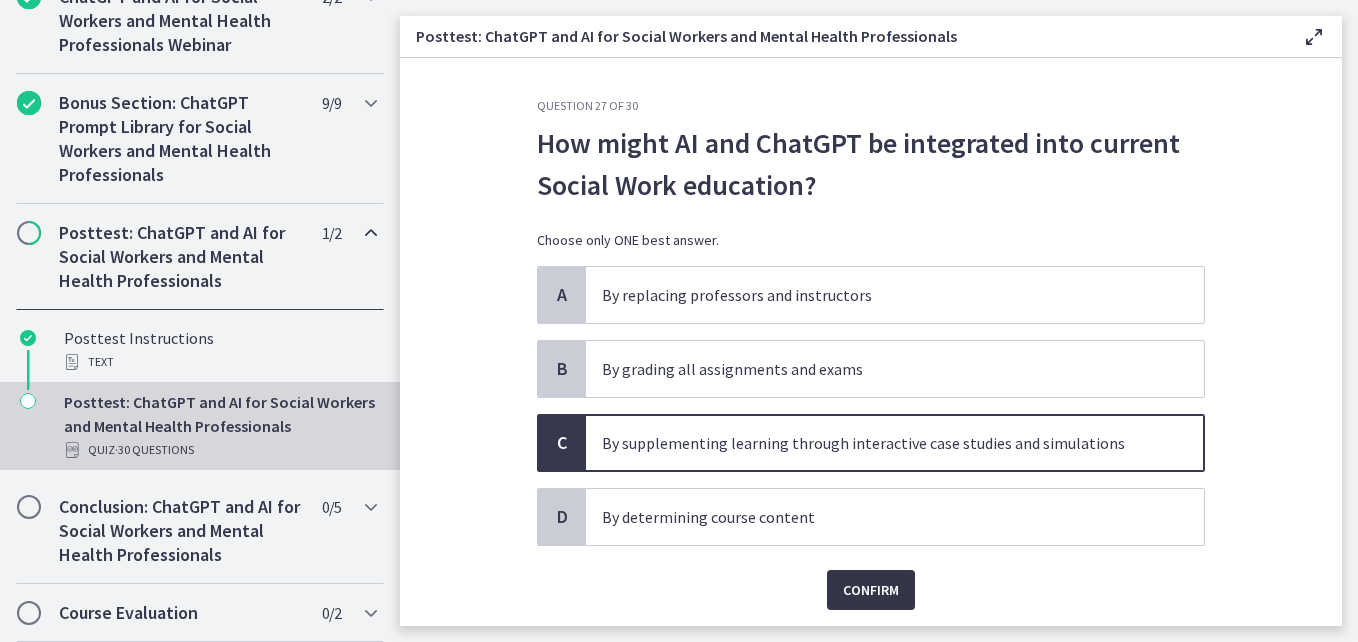 click on "Confirm" at bounding box center [871, 590] 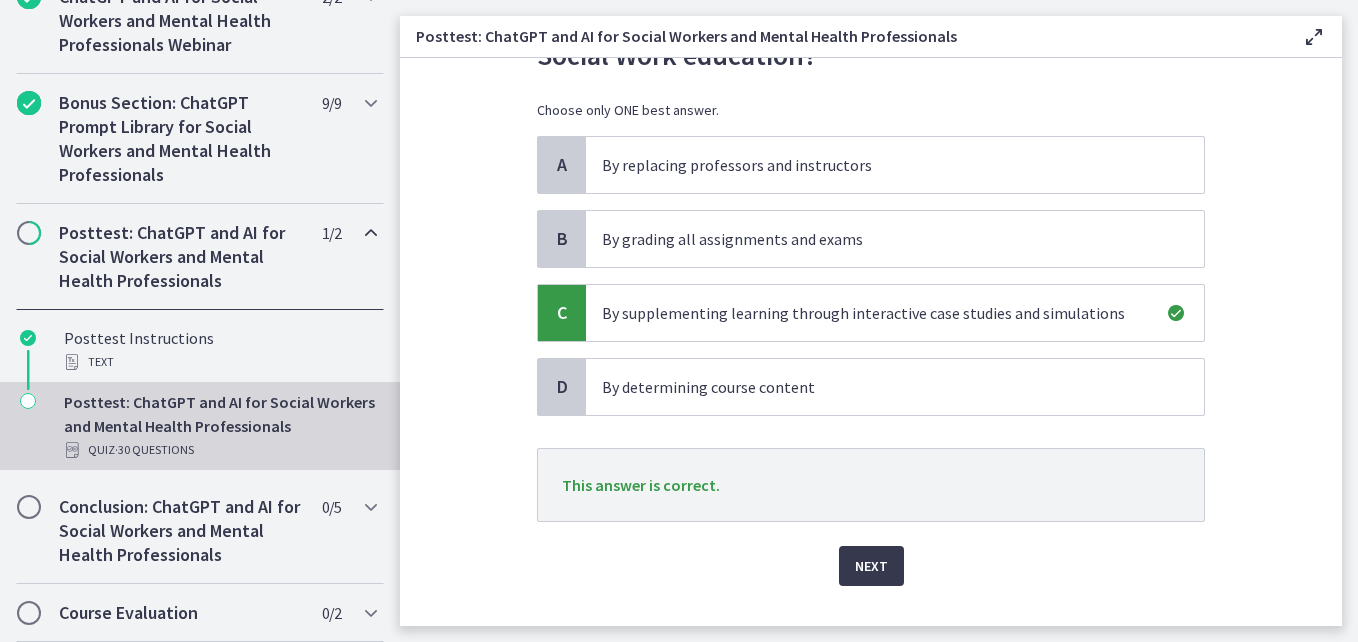 scroll, scrollTop: 167, scrollLeft: 0, axis: vertical 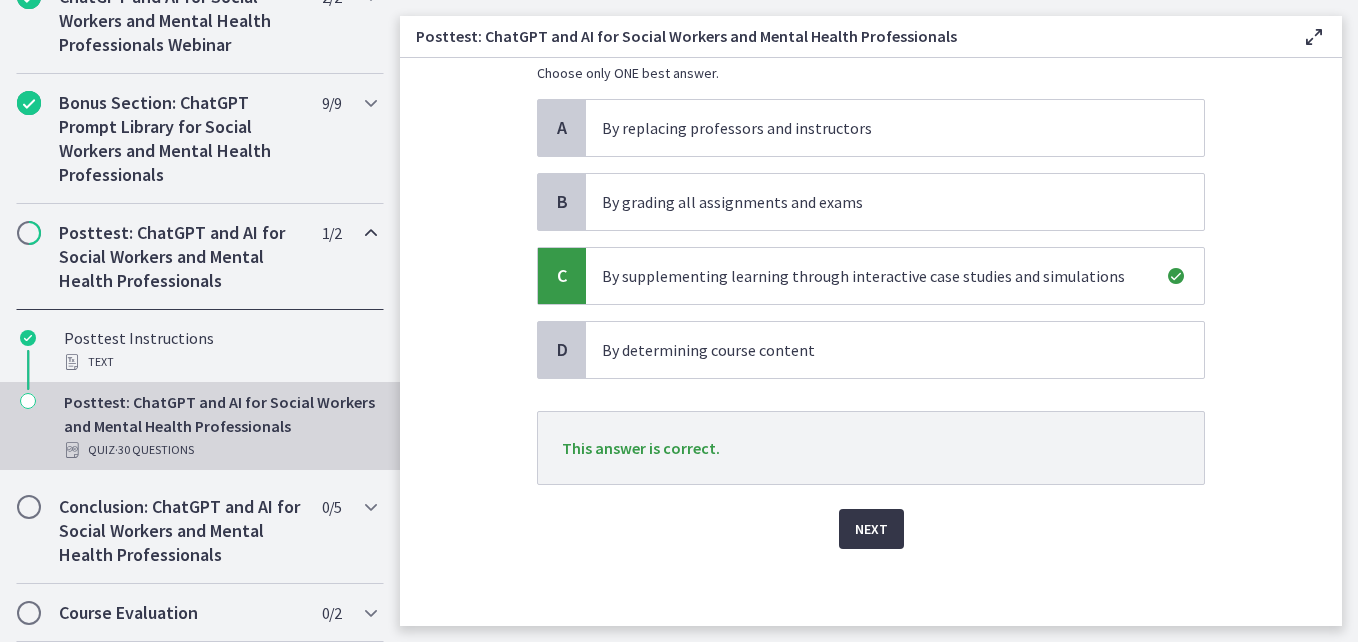 click on "Next" at bounding box center (871, 529) 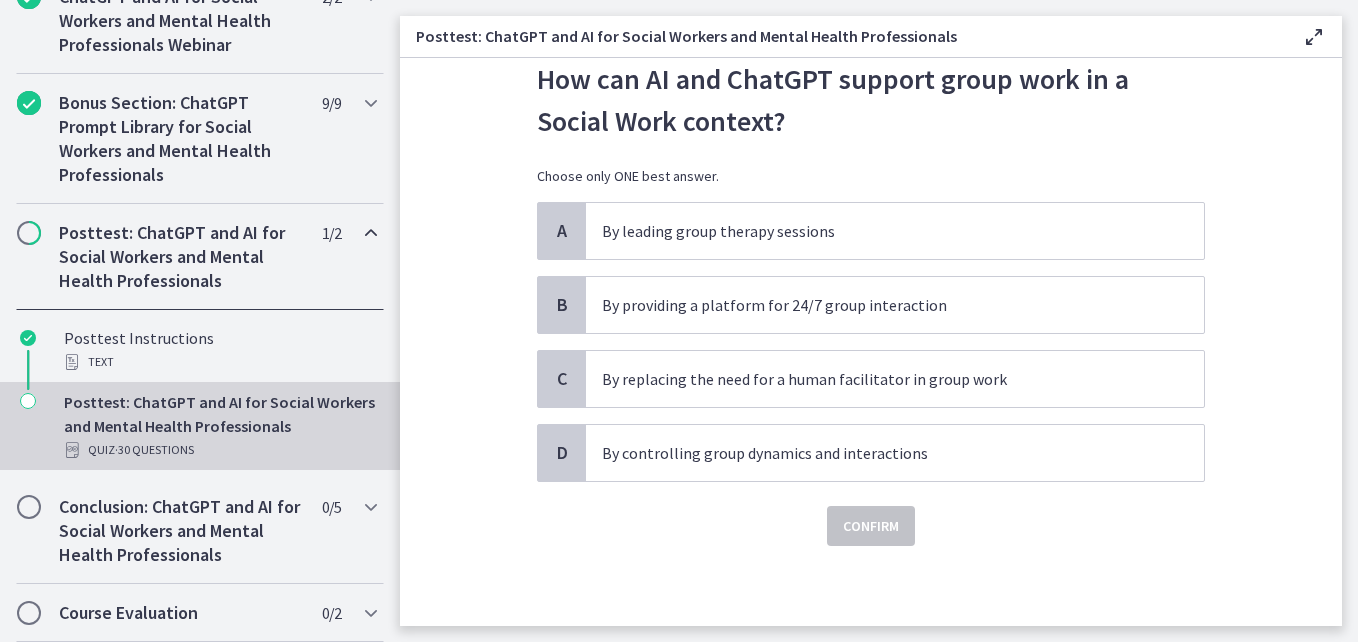 scroll, scrollTop: 0, scrollLeft: 0, axis: both 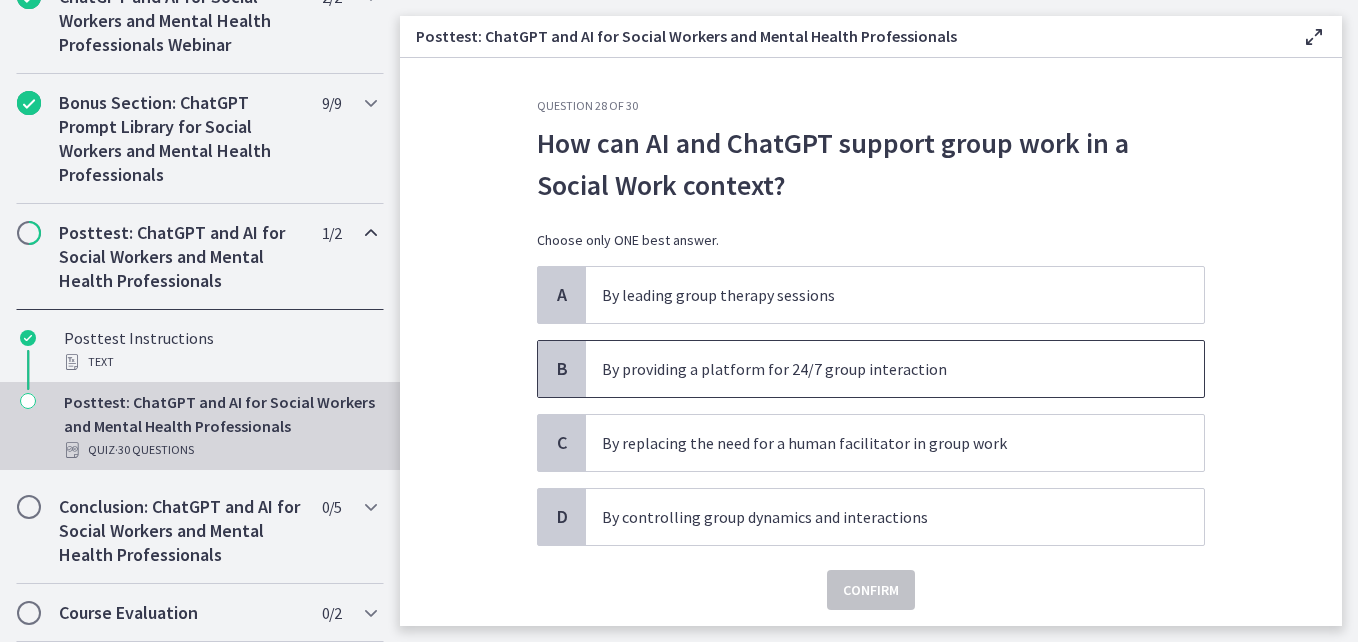 click on "By providing a platform for 24/7 group interaction" at bounding box center (875, 369) 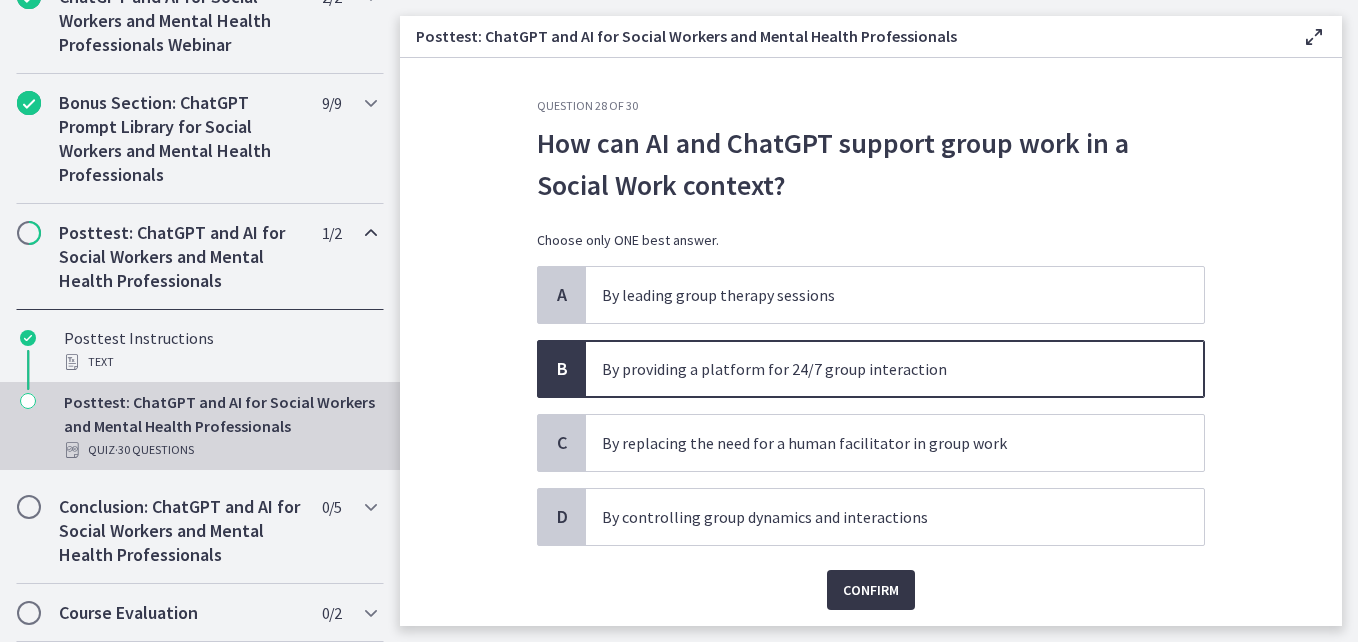 click on "Confirm" at bounding box center (871, 590) 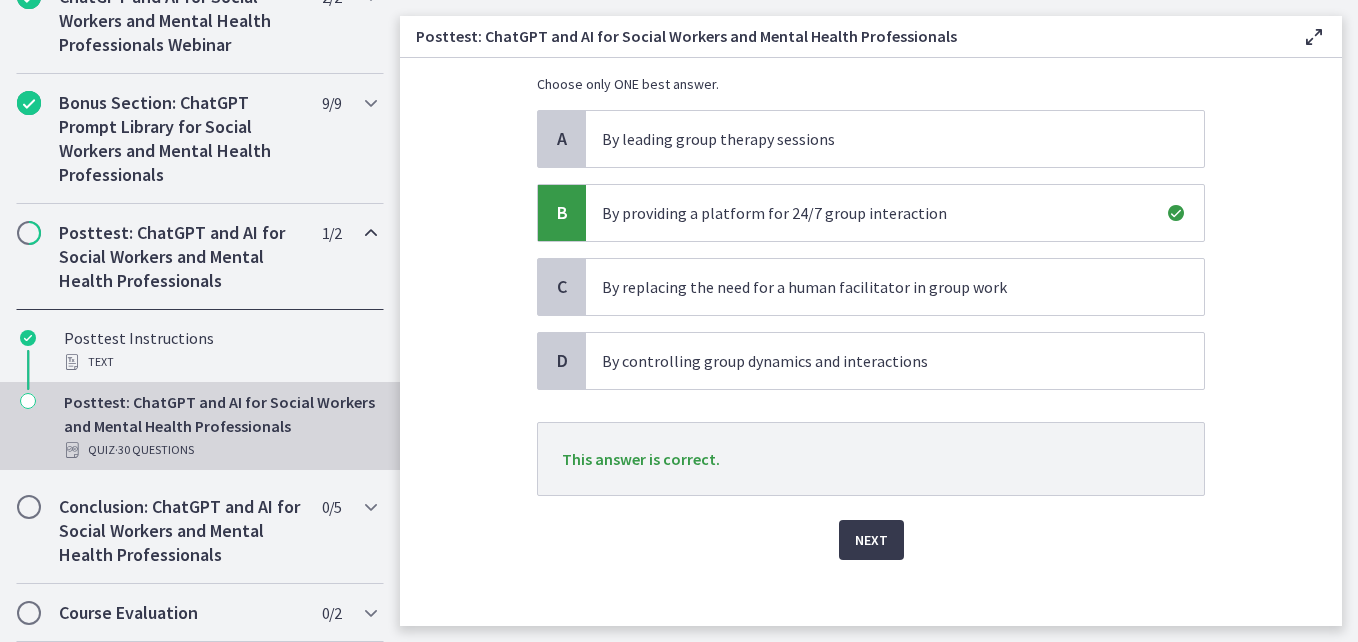 scroll, scrollTop: 170, scrollLeft: 0, axis: vertical 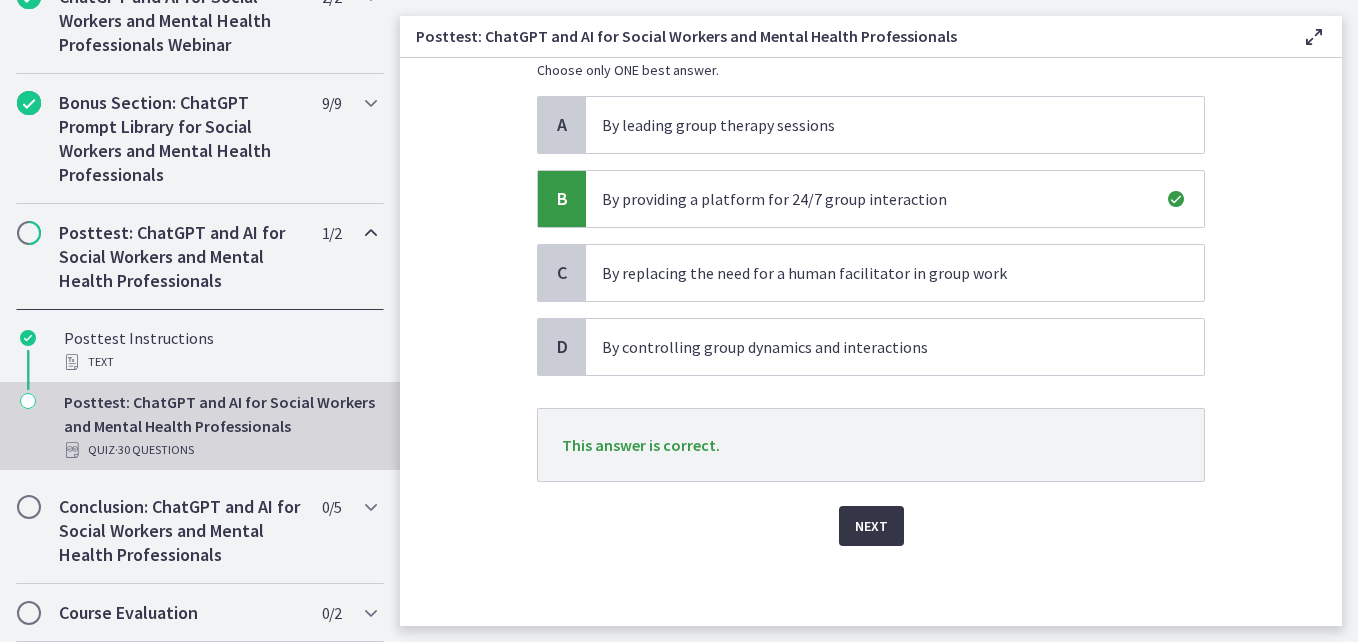 click on "Next" at bounding box center (871, 526) 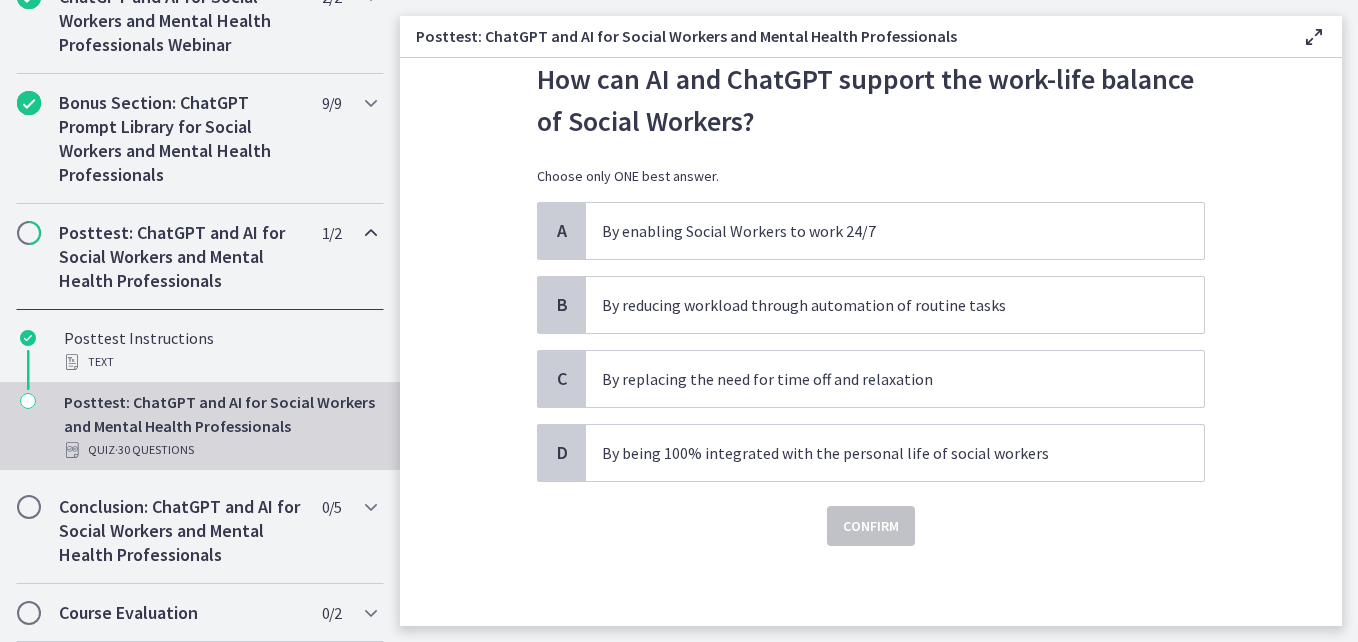 scroll, scrollTop: 0, scrollLeft: 0, axis: both 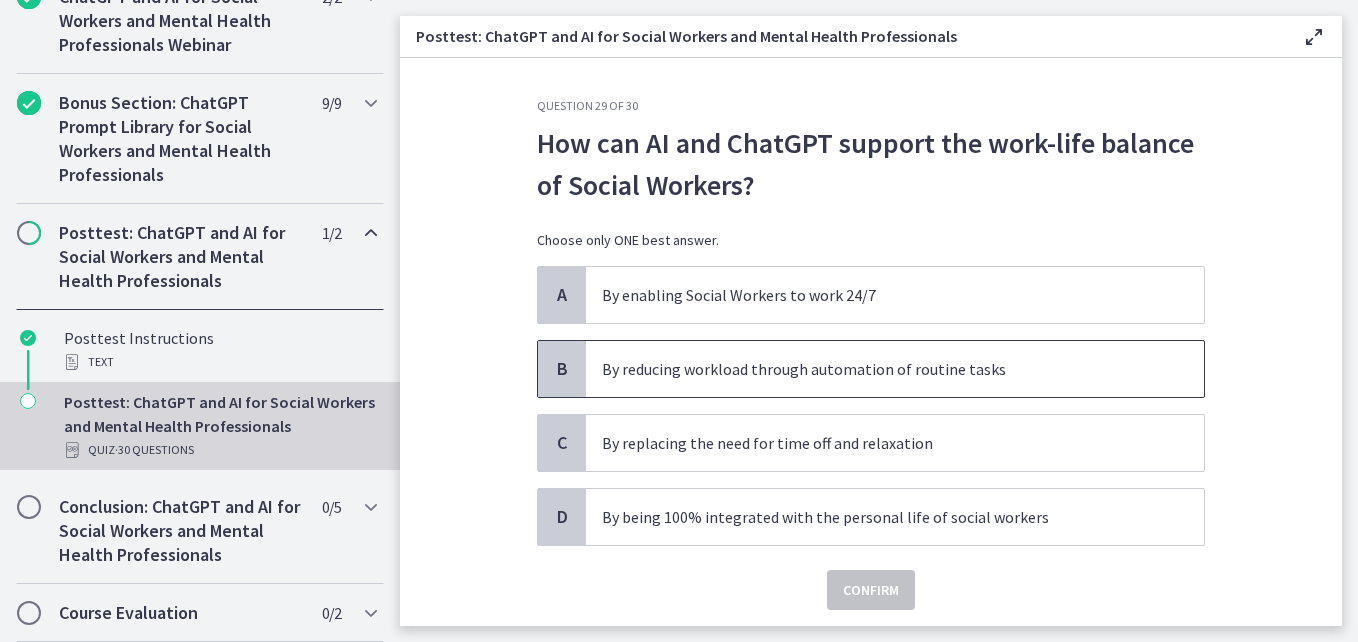 click on "By reducing workload through automation of routine tasks" at bounding box center [875, 369] 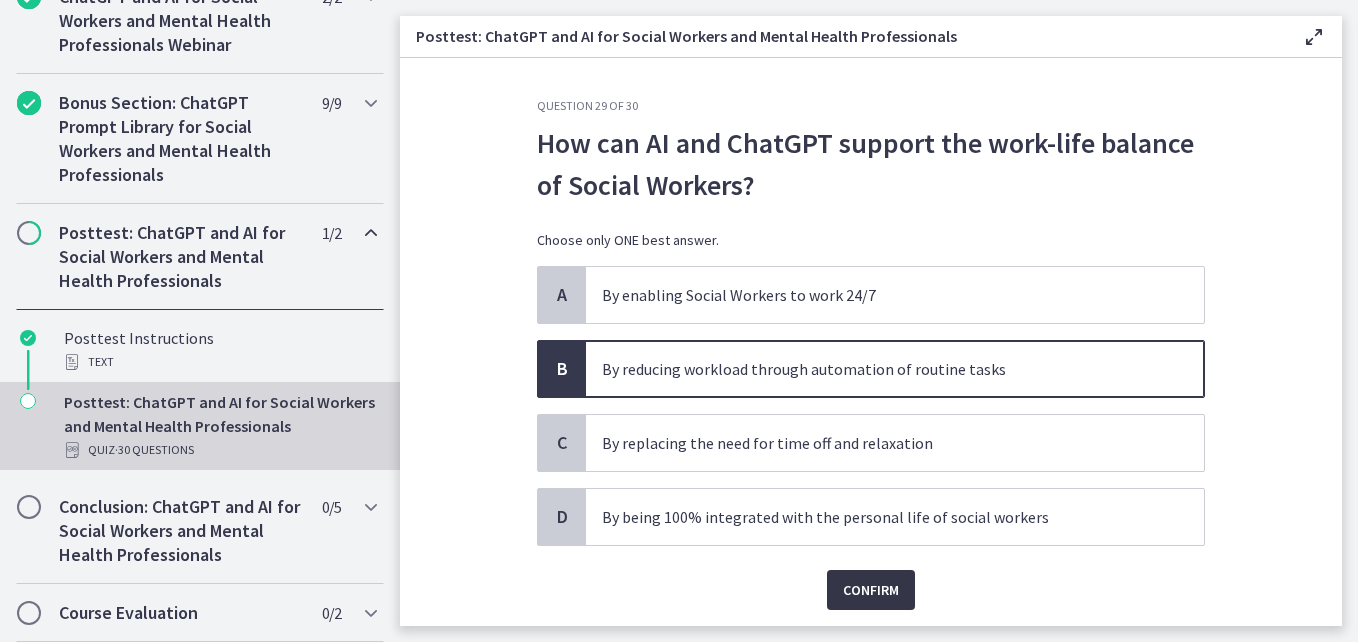click on "Confirm" at bounding box center (871, 590) 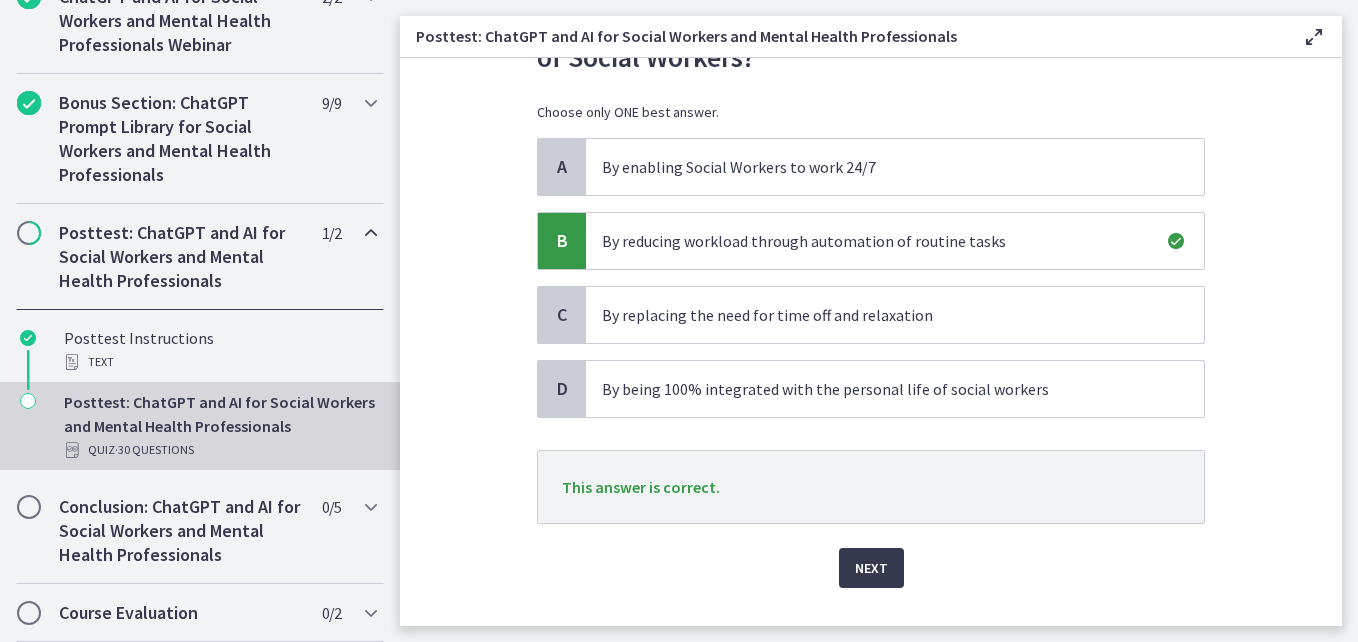 scroll, scrollTop: 170, scrollLeft: 0, axis: vertical 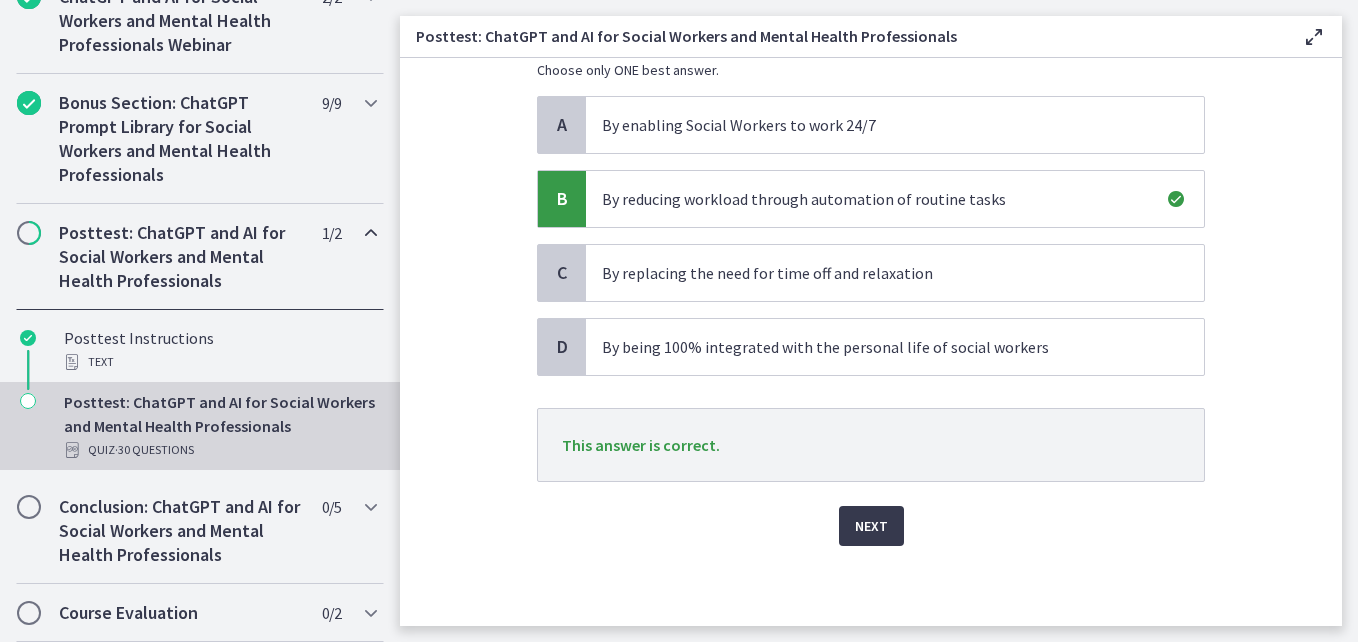 click on "Next" at bounding box center [871, 514] 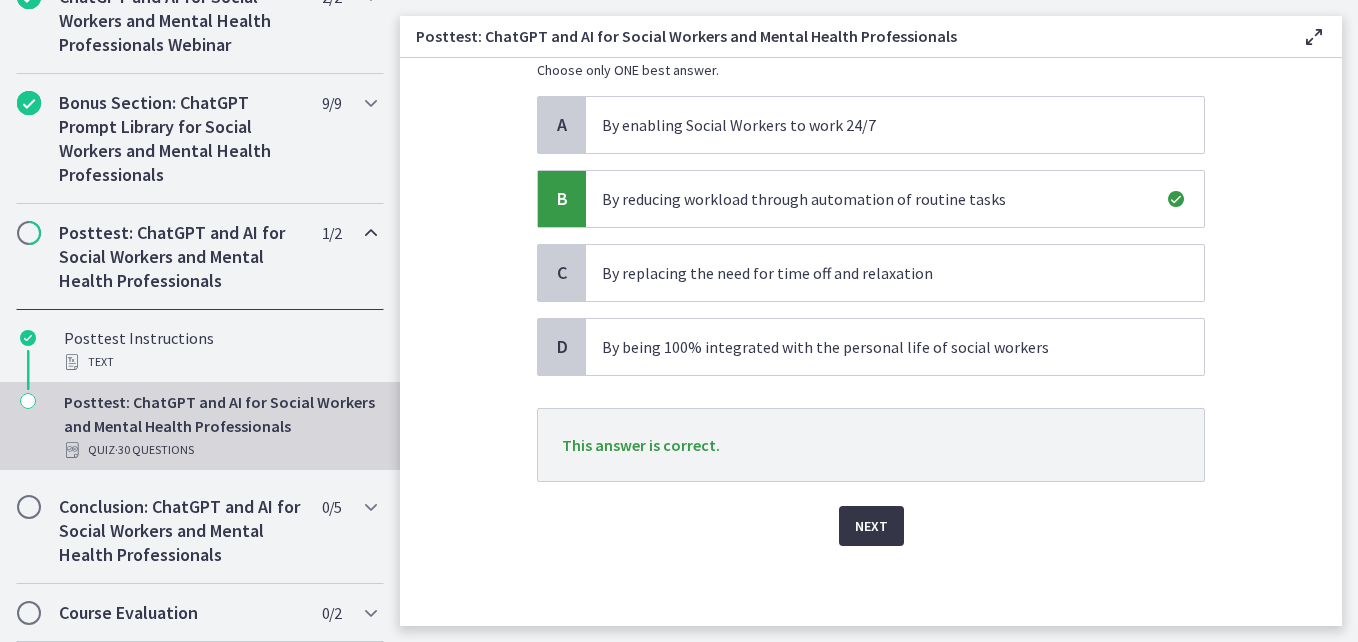click on "Next" at bounding box center [871, 526] 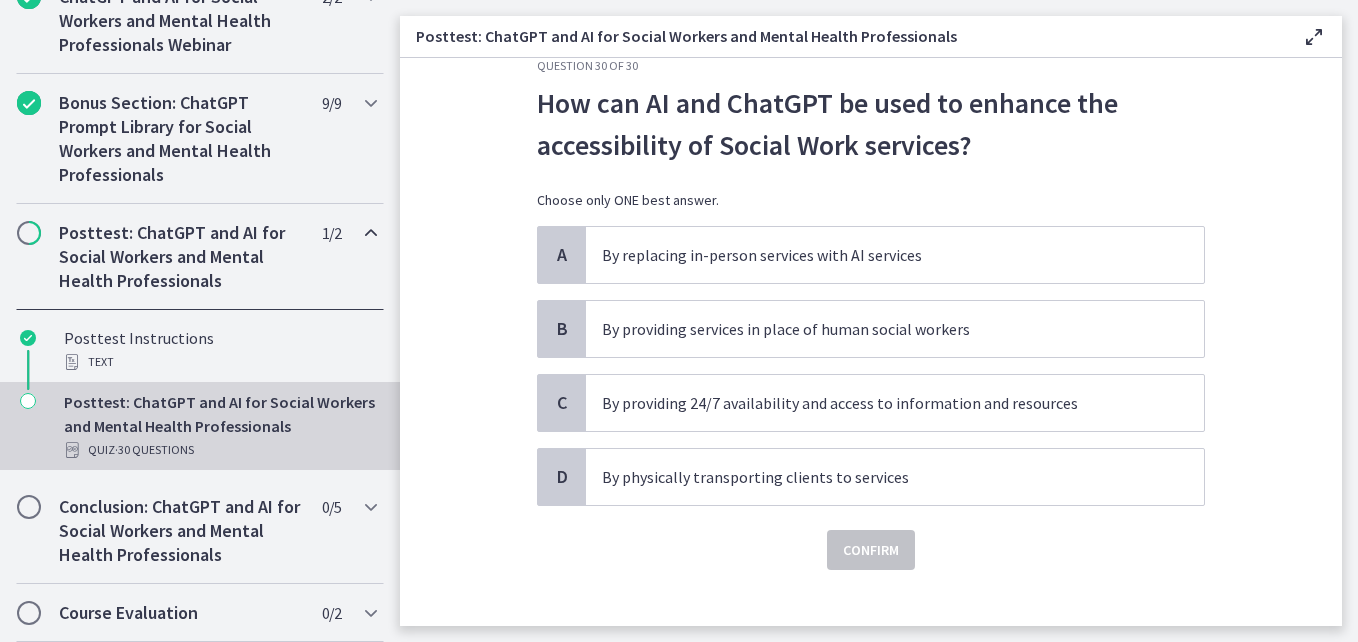 scroll, scrollTop: 64, scrollLeft: 0, axis: vertical 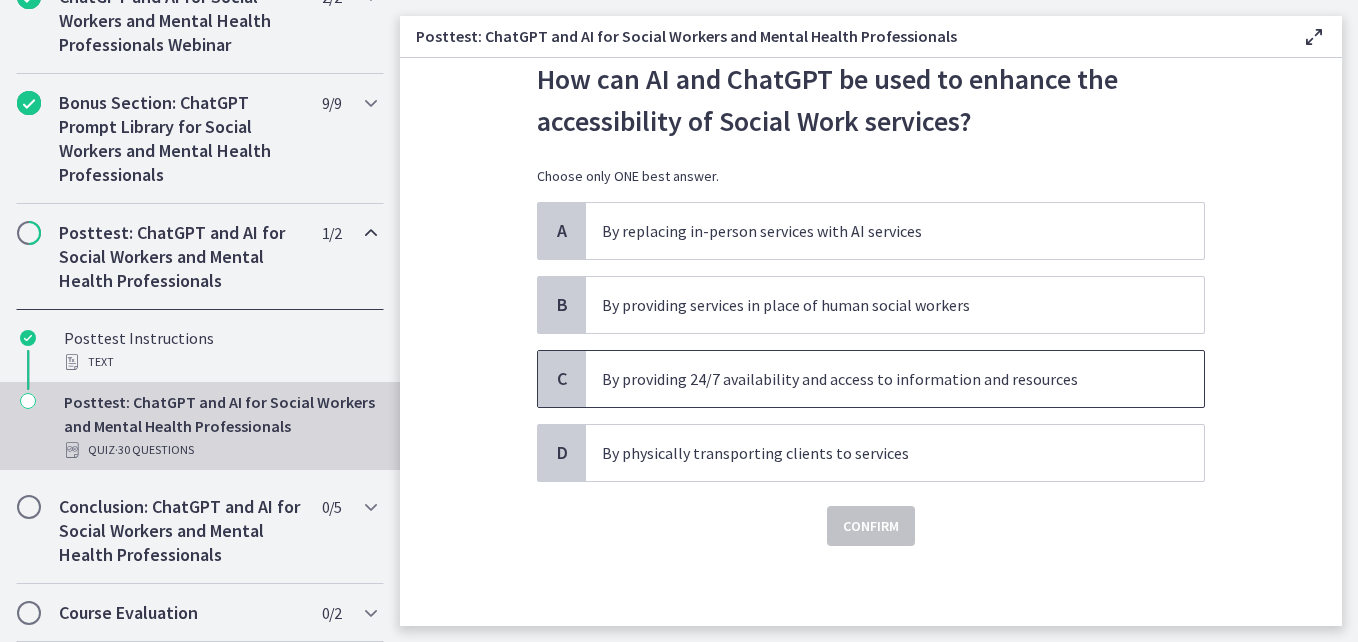 click on "By providing 24/7 availability and access to information and resources" at bounding box center [875, 379] 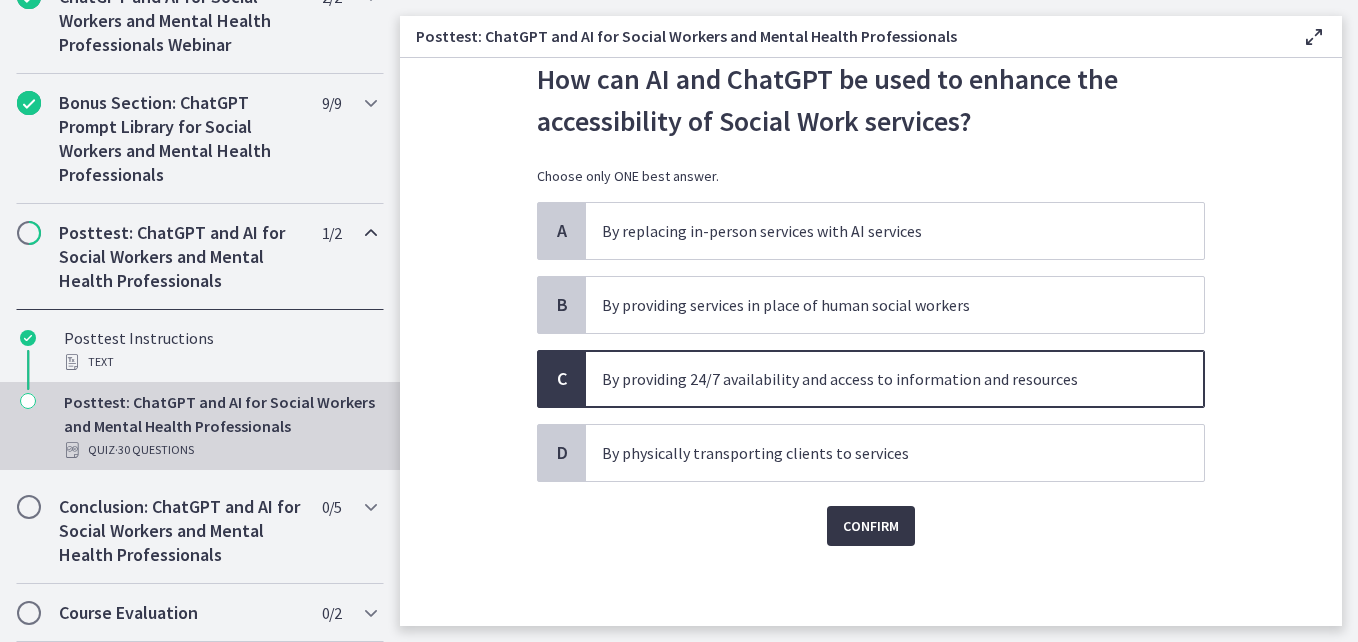 click on "Confirm" at bounding box center [871, 526] 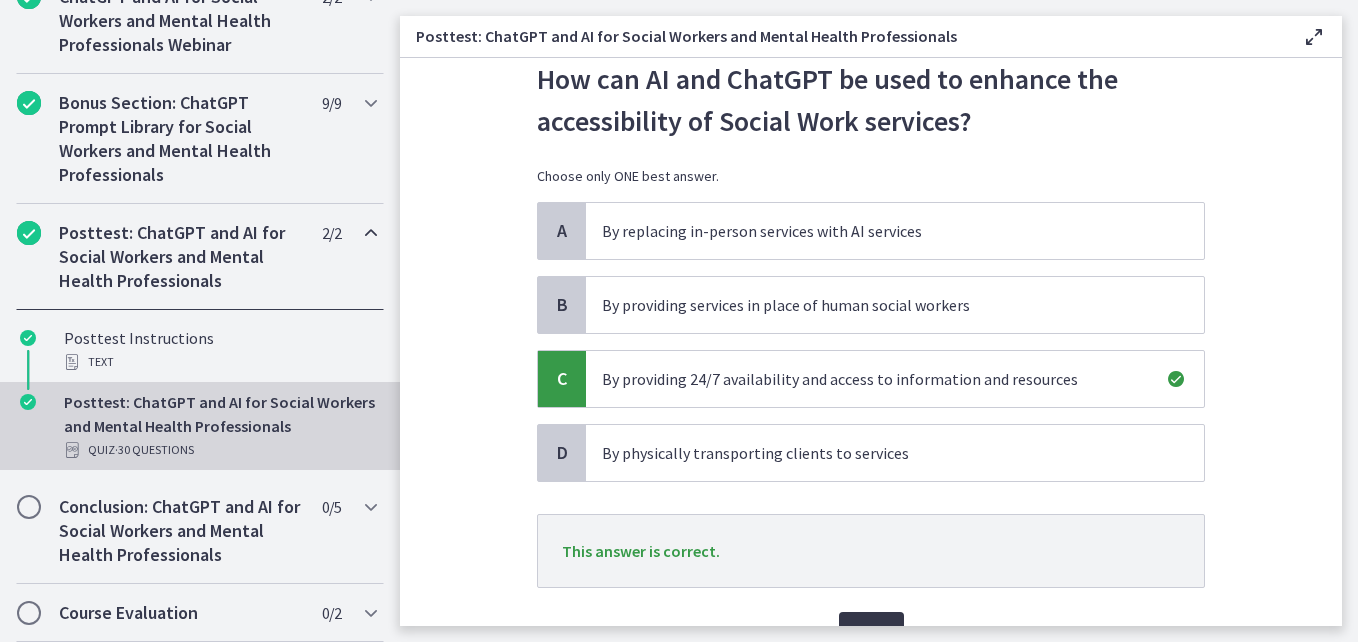 click on "Next" at bounding box center [871, 632] 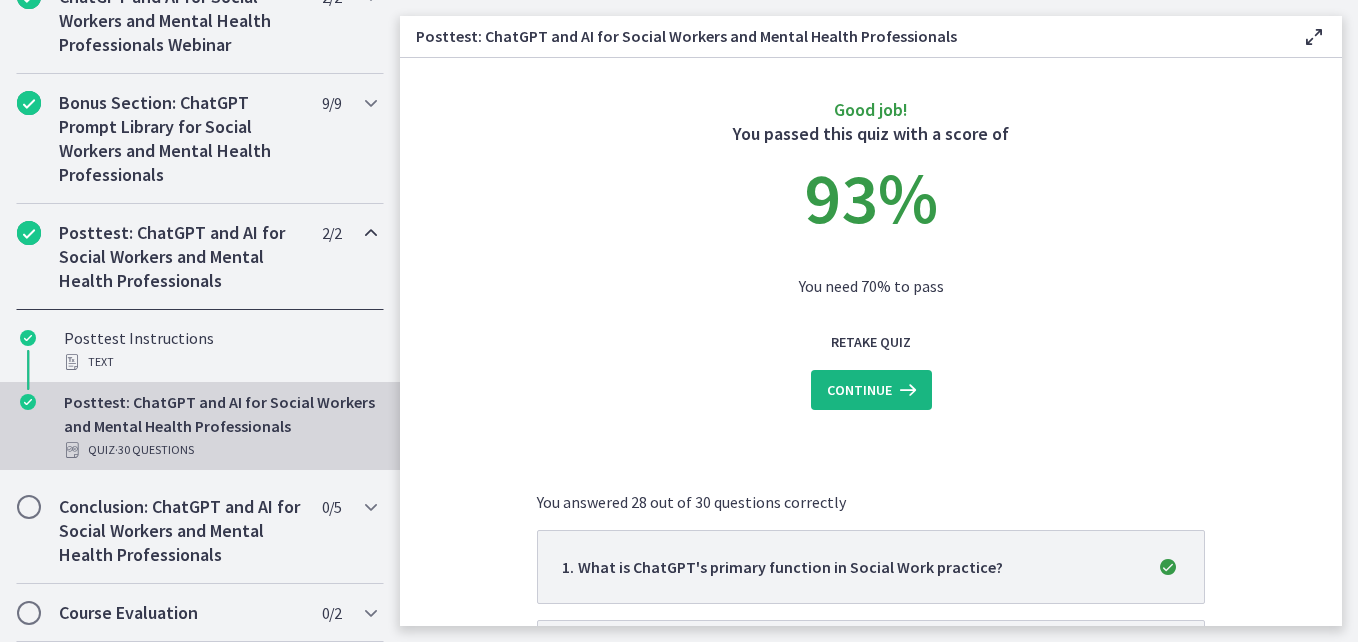 click on "Continue" at bounding box center (859, 390) 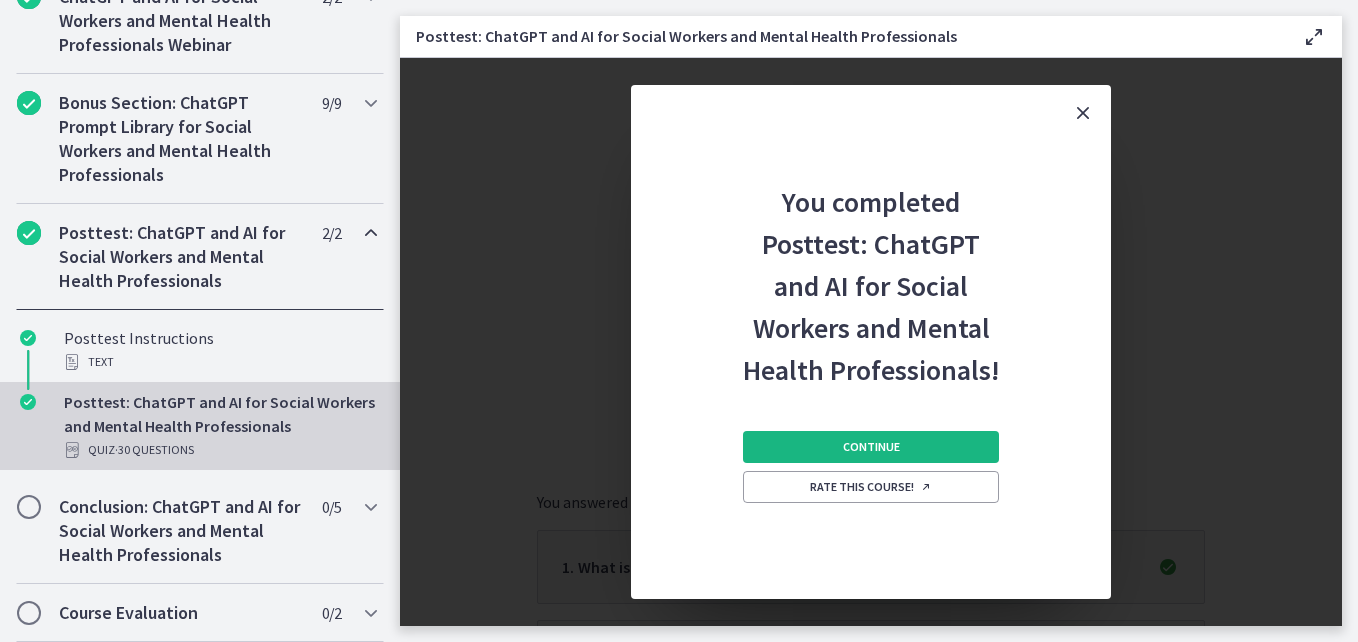 click on "Continue" at bounding box center [871, 447] 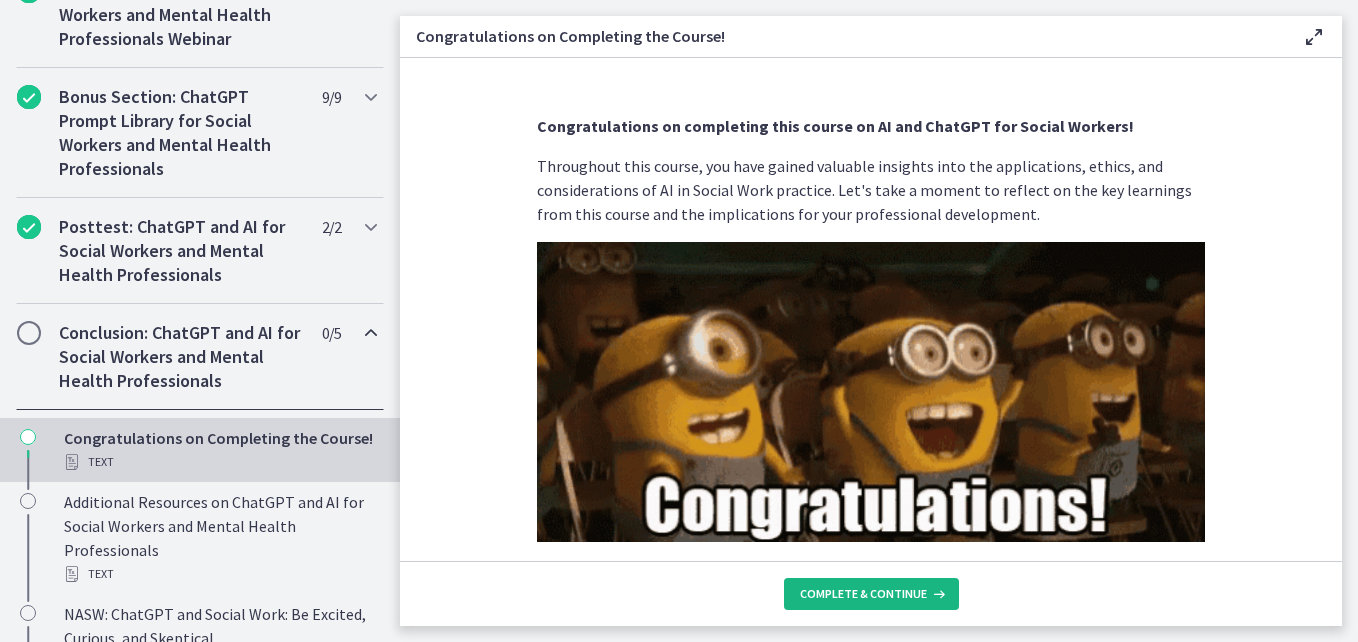 click on "Complete & continue" at bounding box center (863, 594) 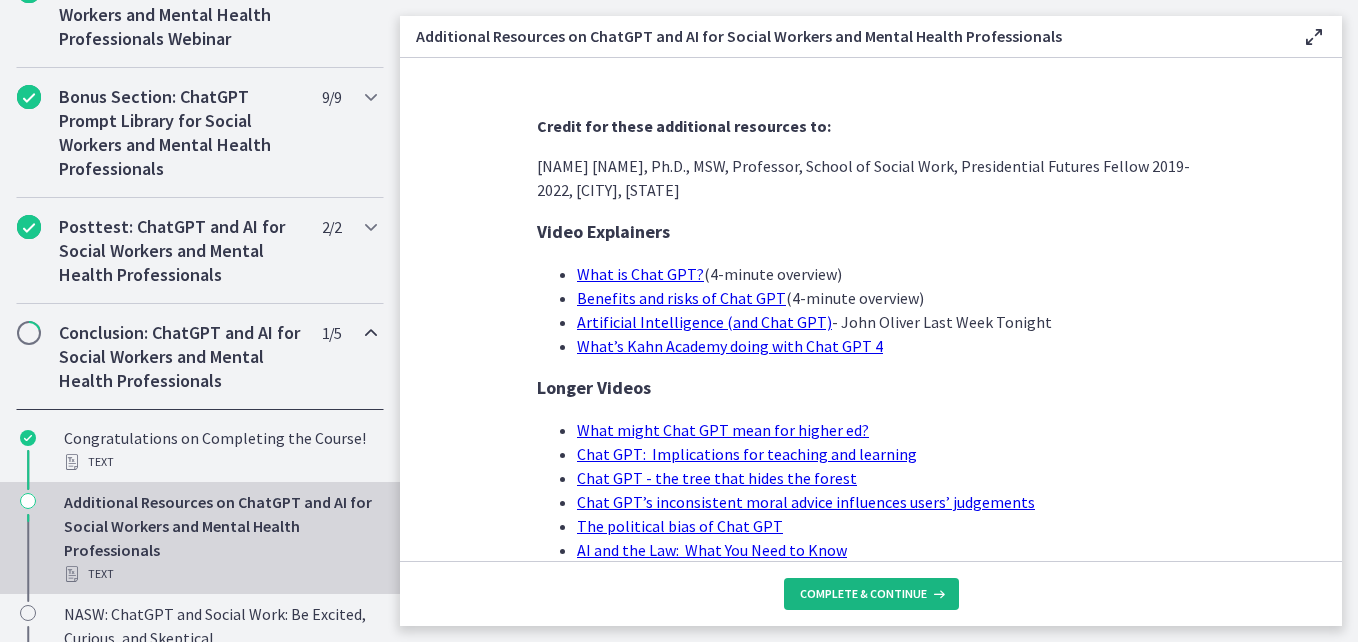 click on "Complete & continue" at bounding box center [871, 594] 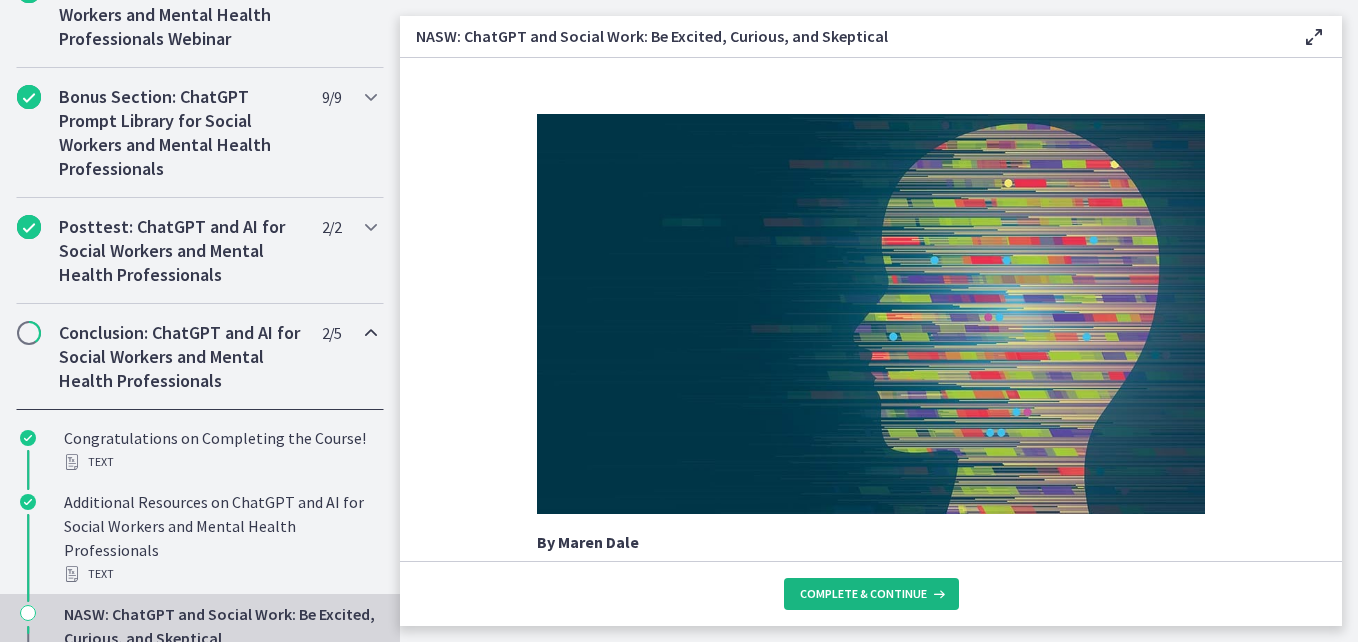 click on "Complete & continue" at bounding box center [871, 594] 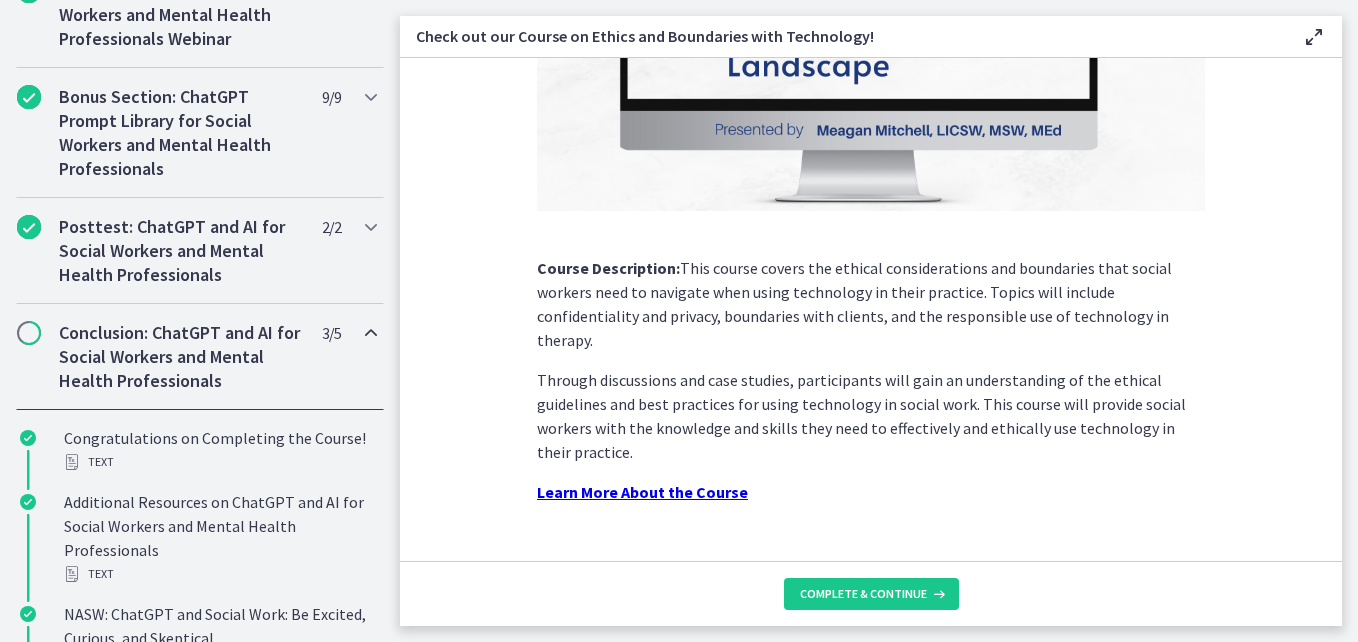 scroll, scrollTop: 358, scrollLeft: 0, axis: vertical 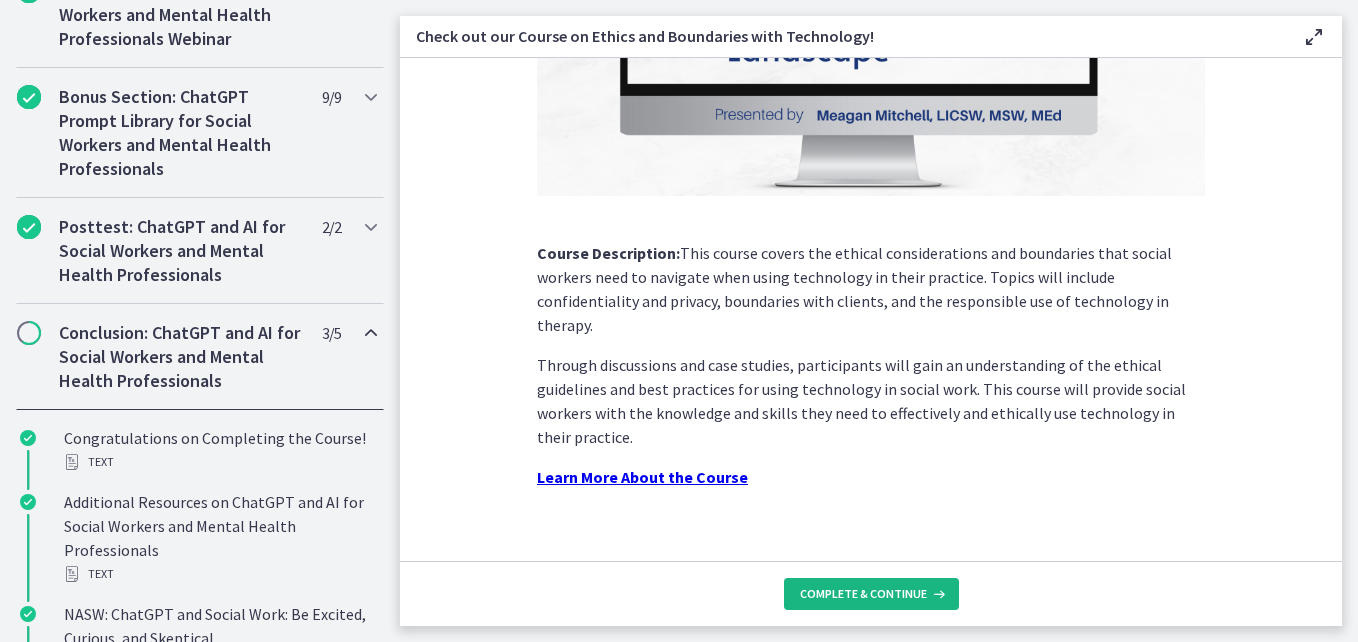 click on "Complete & continue" at bounding box center [863, 594] 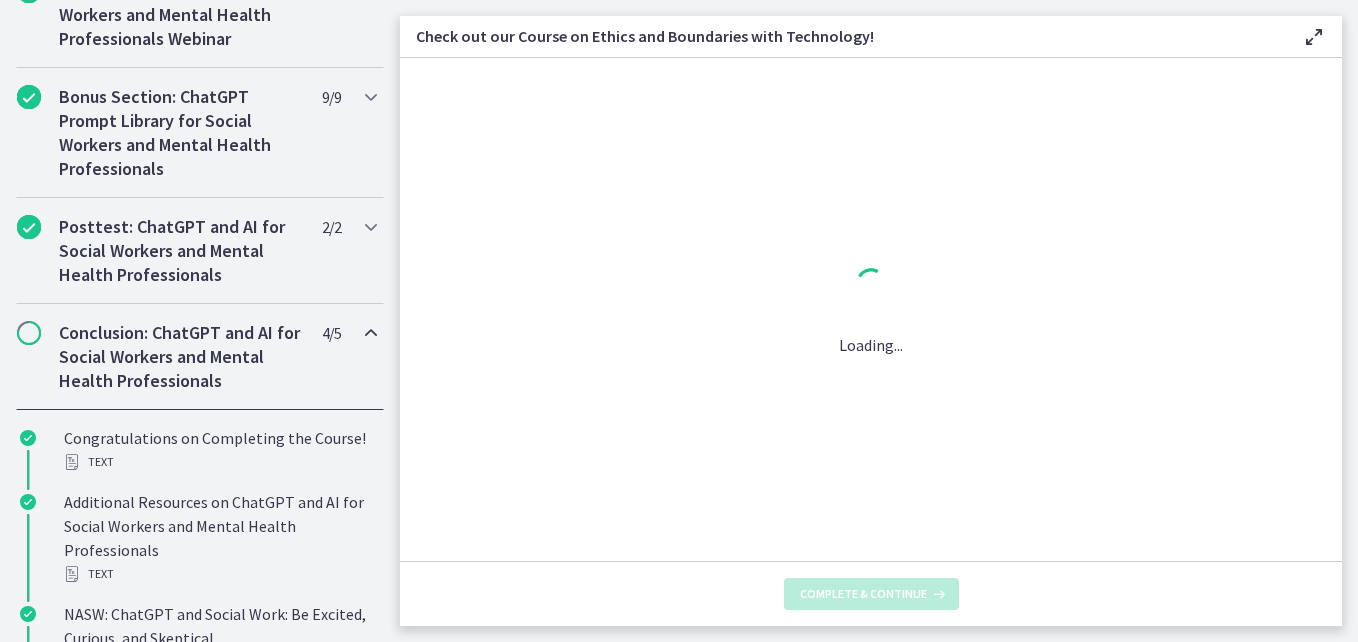 scroll, scrollTop: 0, scrollLeft: 0, axis: both 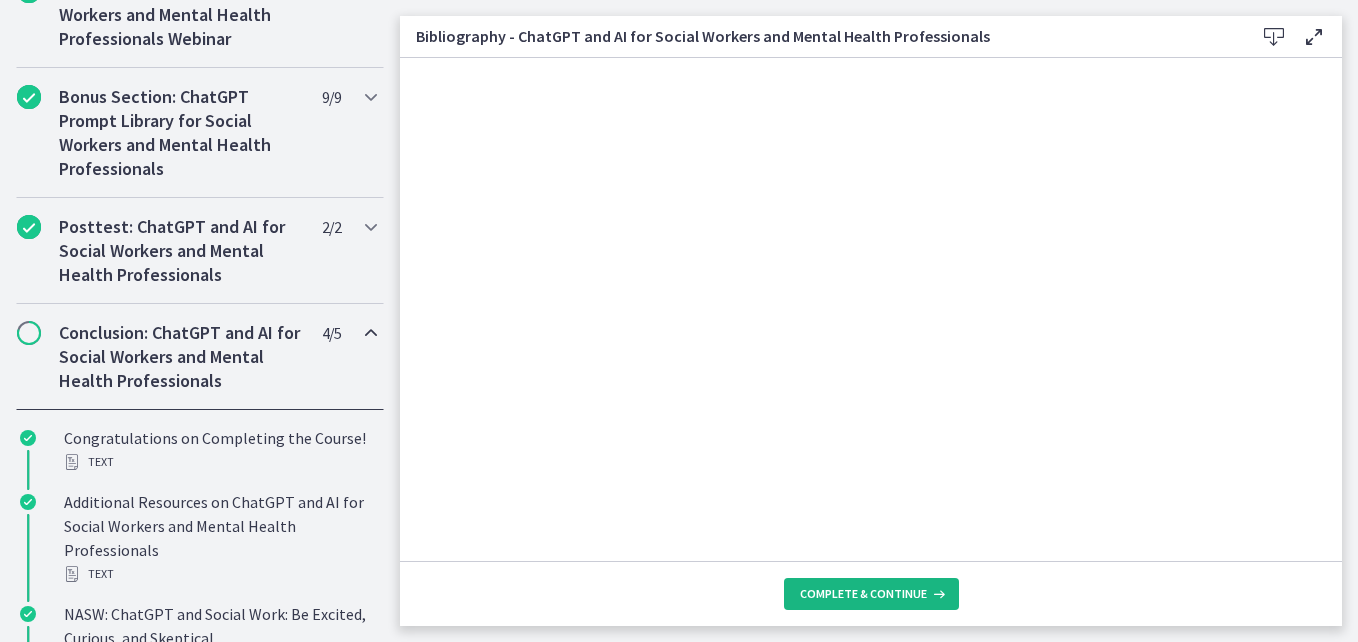 click on "Complete & continue" at bounding box center (863, 594) 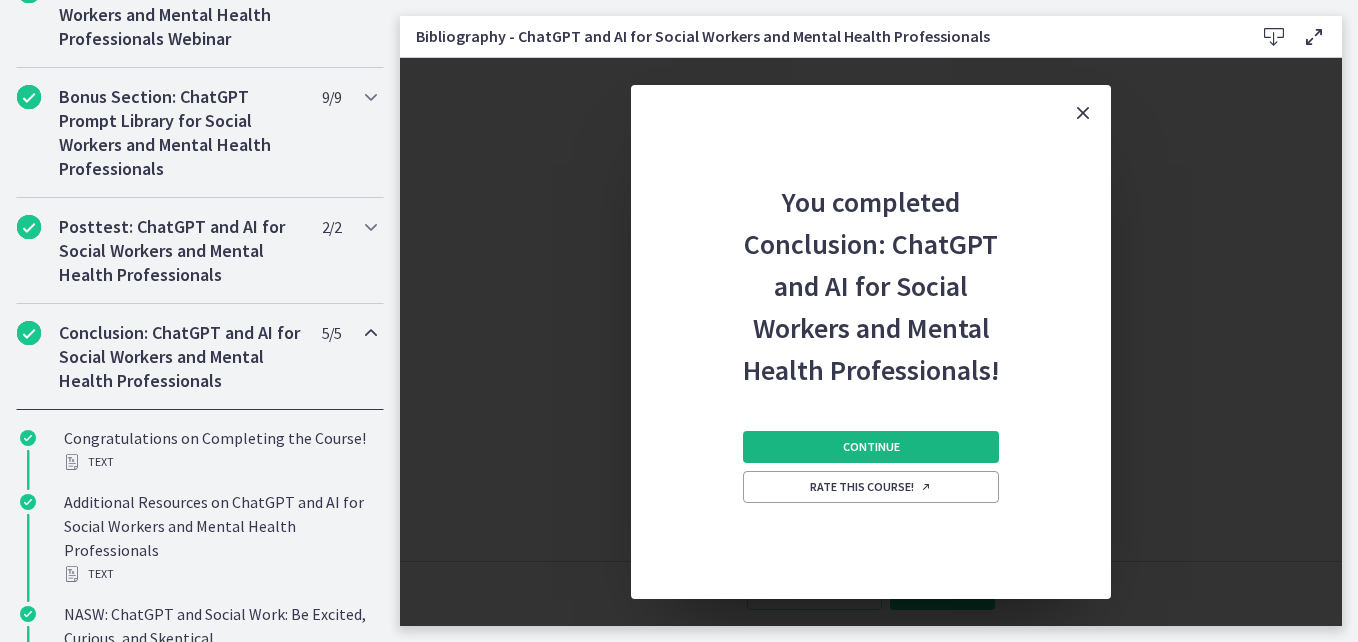 click on "Continue" at bounding box center [871, 447] 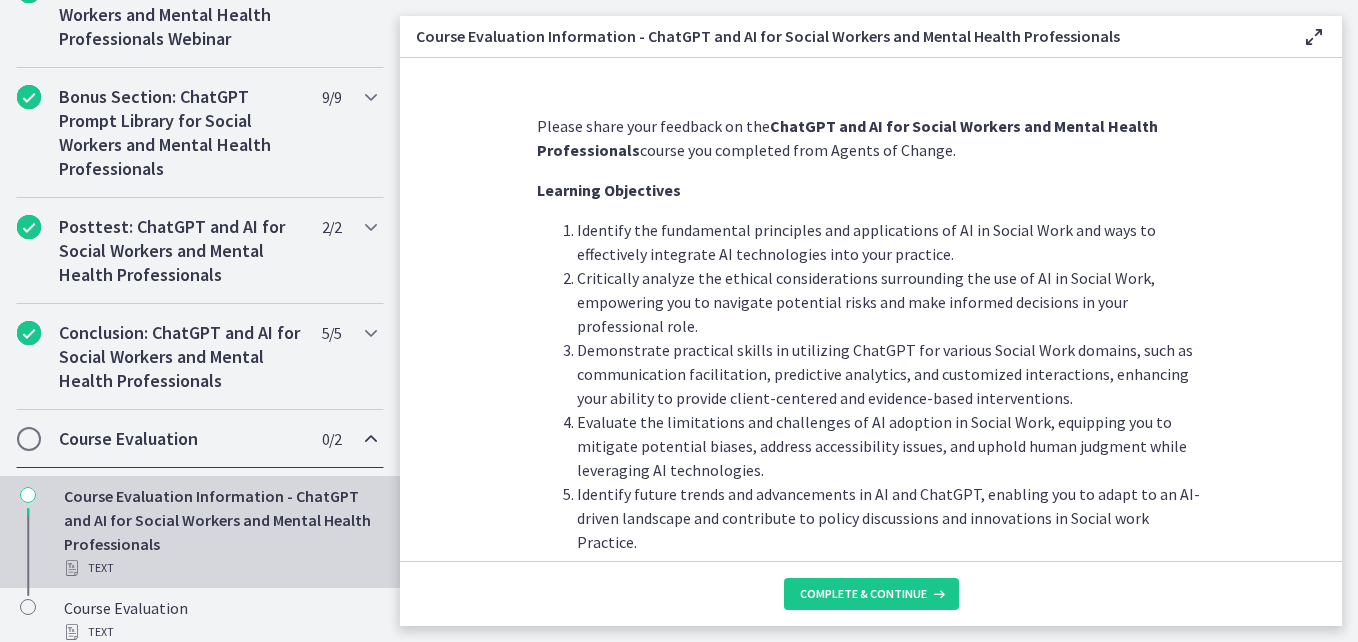 scroll, scrollTop: 65, scrollLeft: 0, axis: vertical 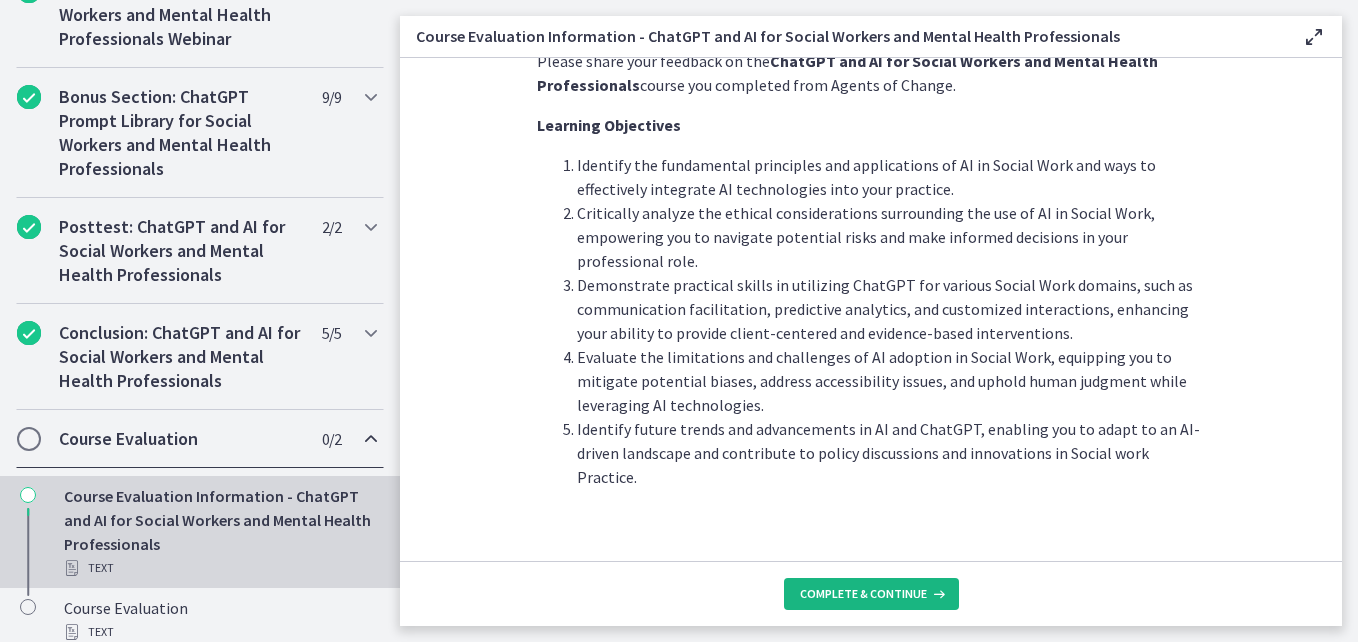 click on "Complete & continue" at bounding box center [863, 594] 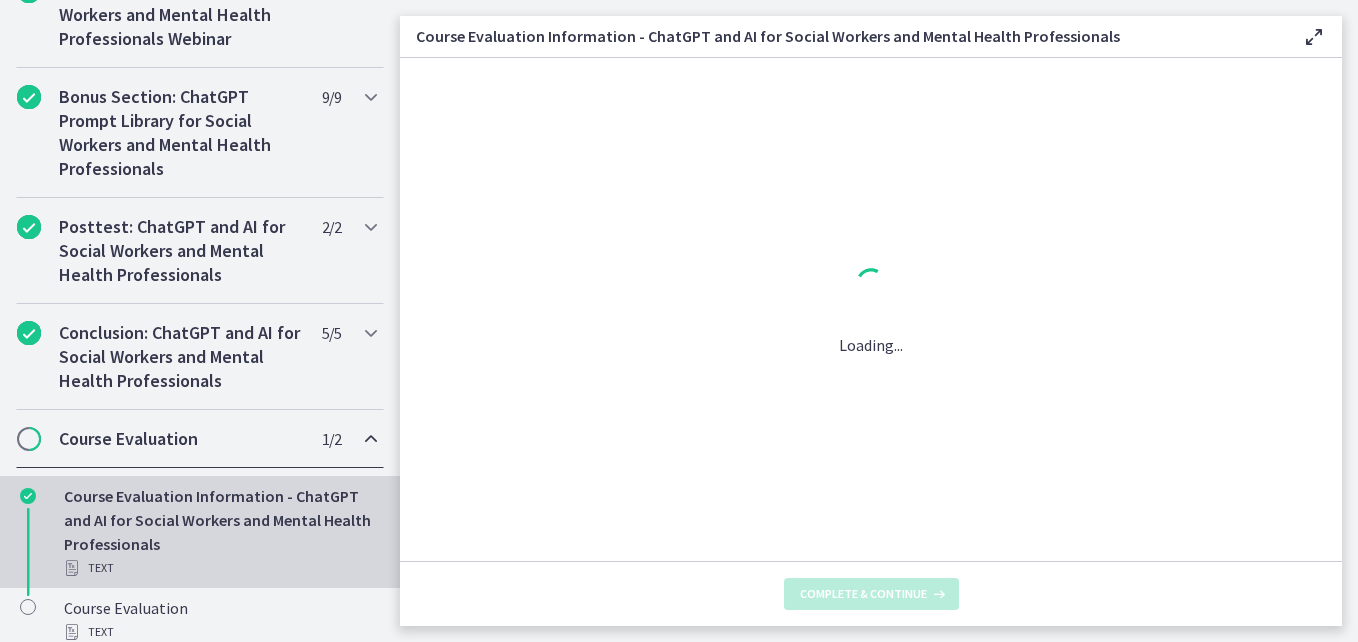 scroll, scrollTop: 0, scrollLeft: 0, axis: both 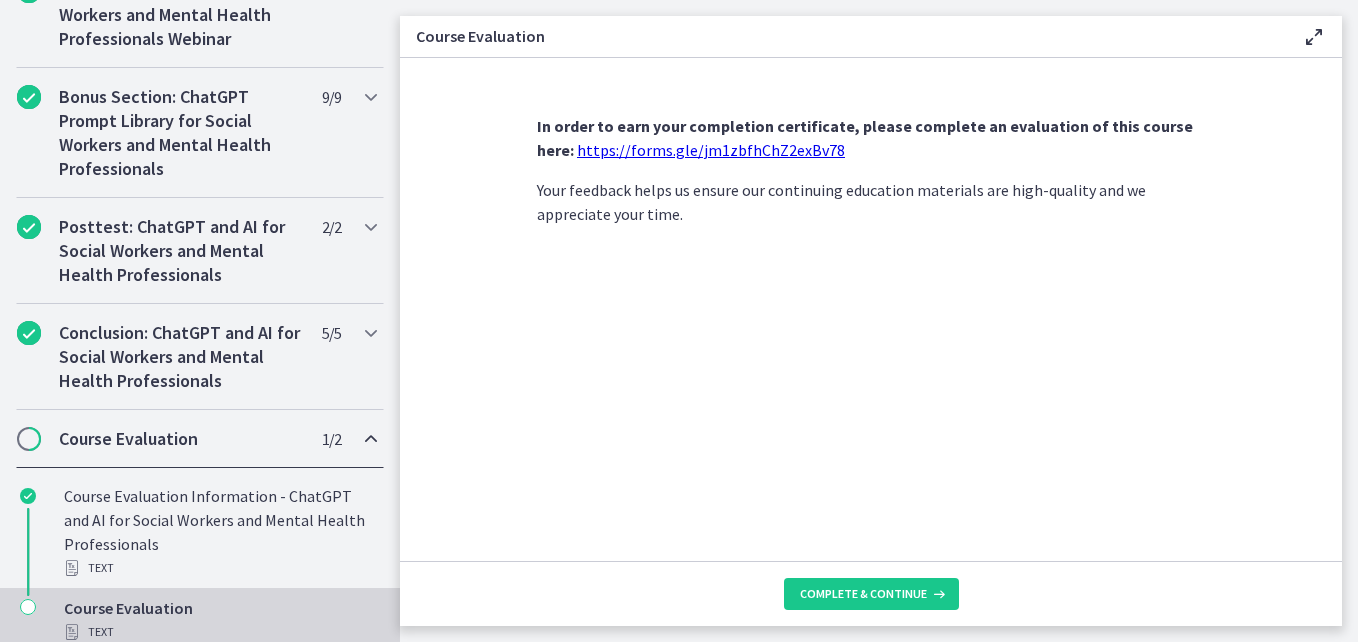 click on "https://forms.gle/jm1zbfhChZ2exBv78" at bounding box center [711, 150] 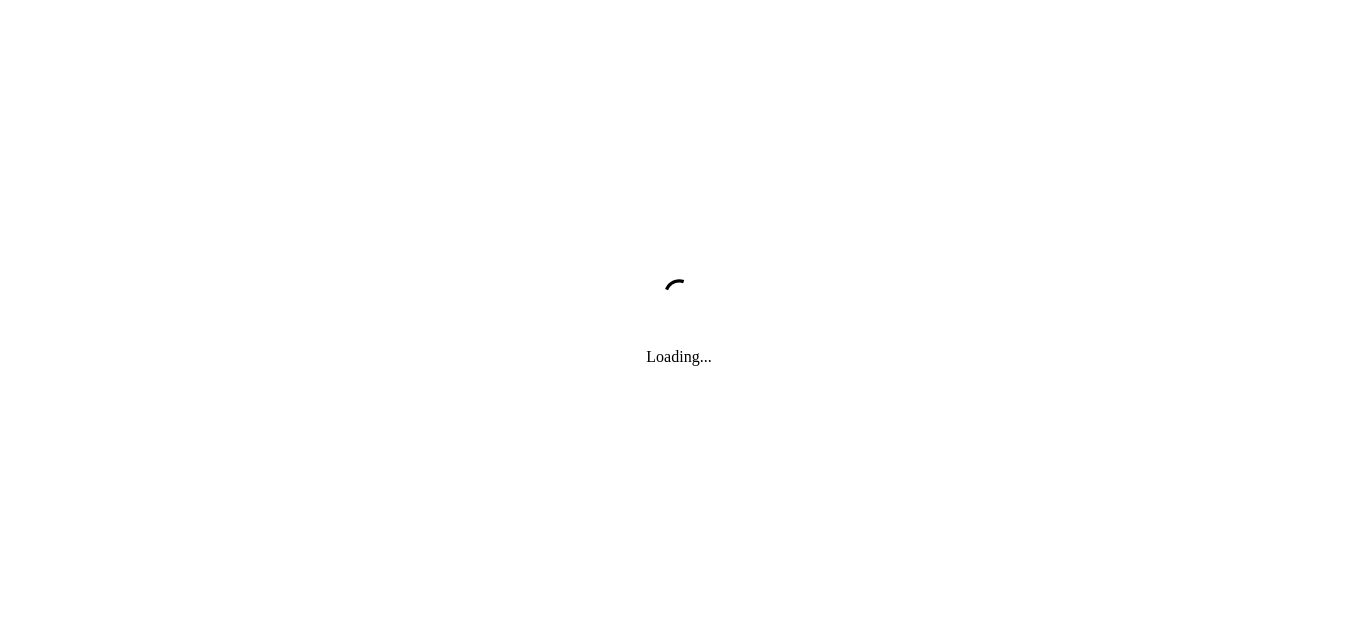 scroll, scrollTop: 0, scrollLeft: 0, axis: both 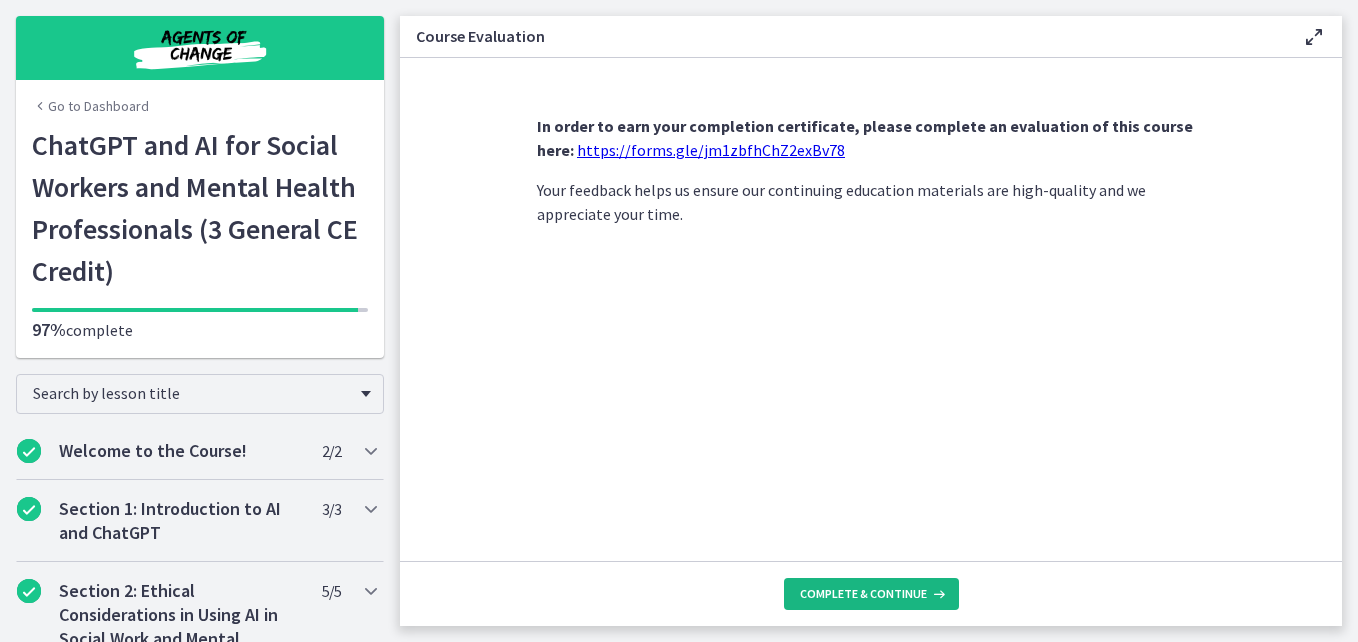 click on "Complete & continue" at bounding box center [863, 594] 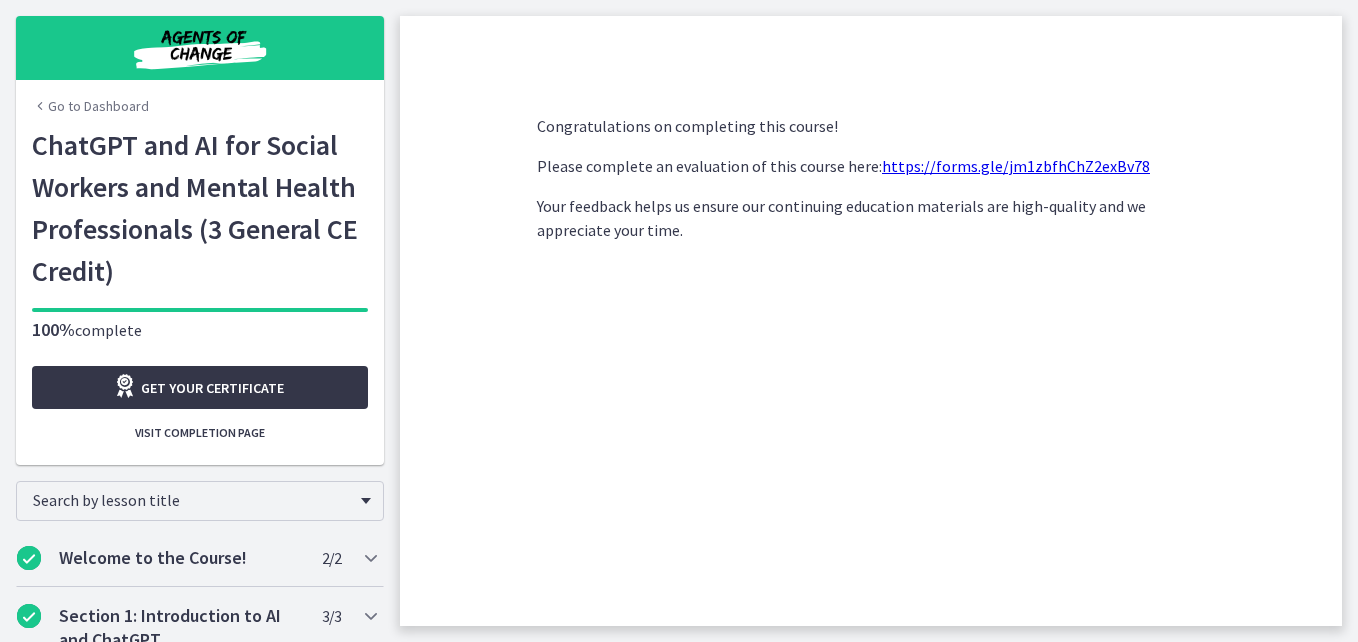 click on "Get your certificate" at bounding box center [200, 387] 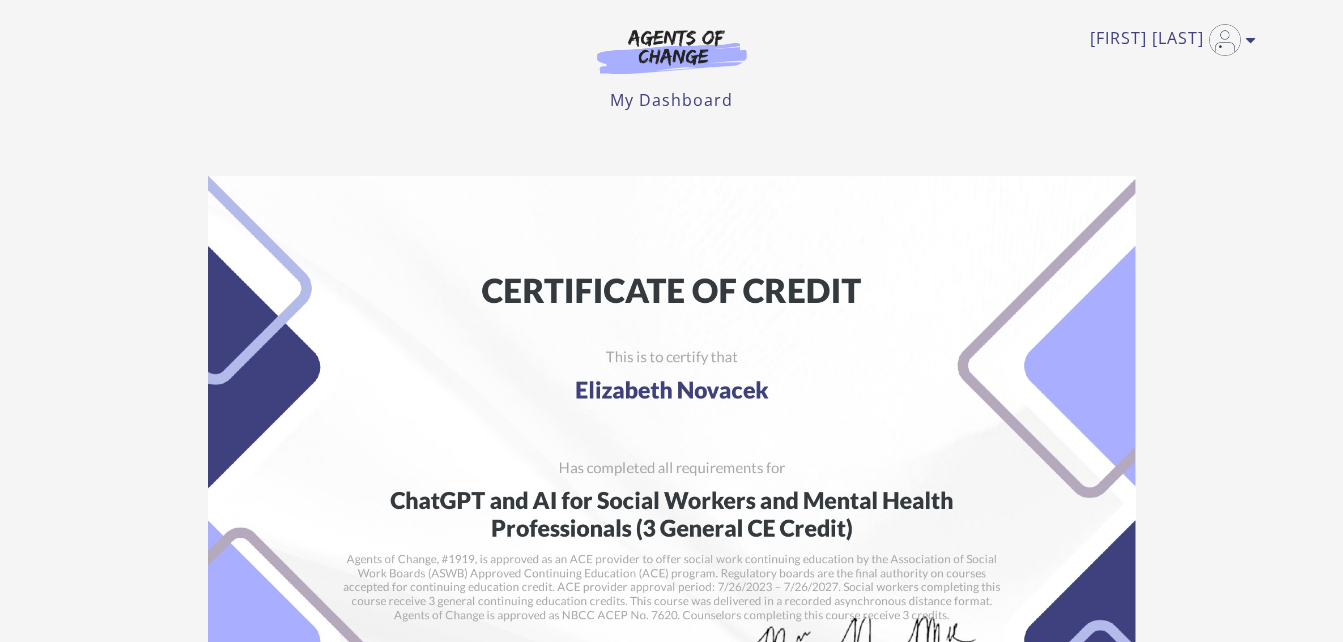 scroll, scrollTop: 0, scrollLeft: 0, axis: both 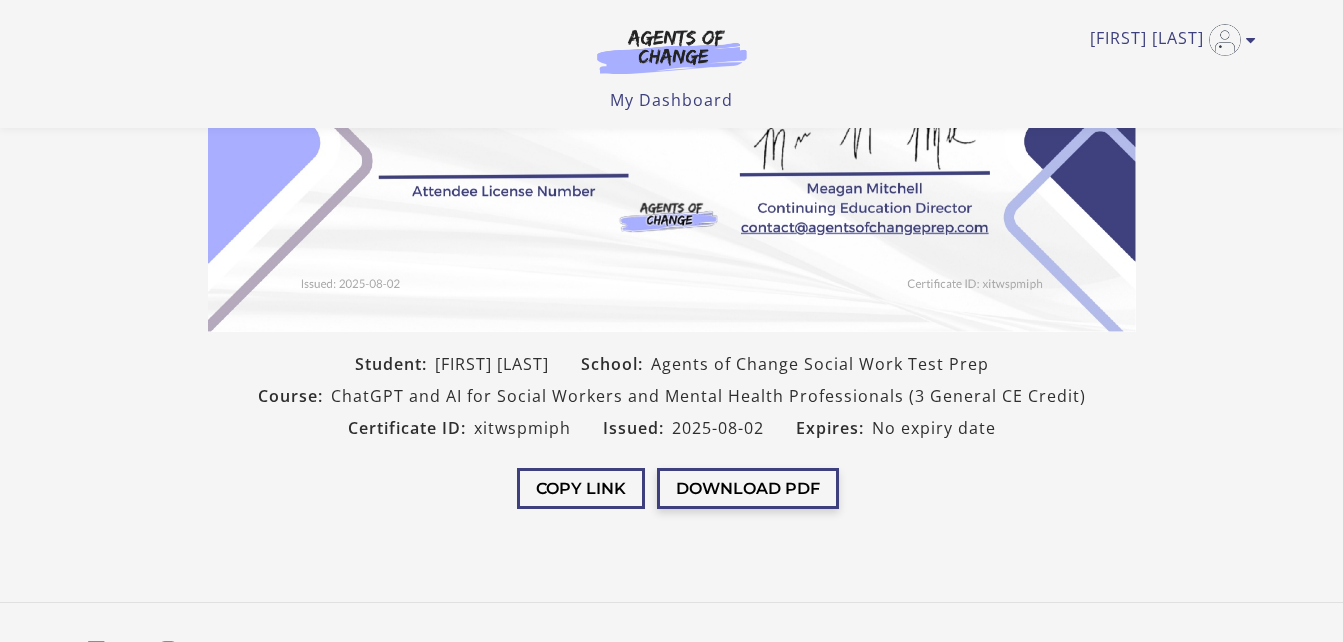 click on "Download PDF" at bounding box center (748, 488) 